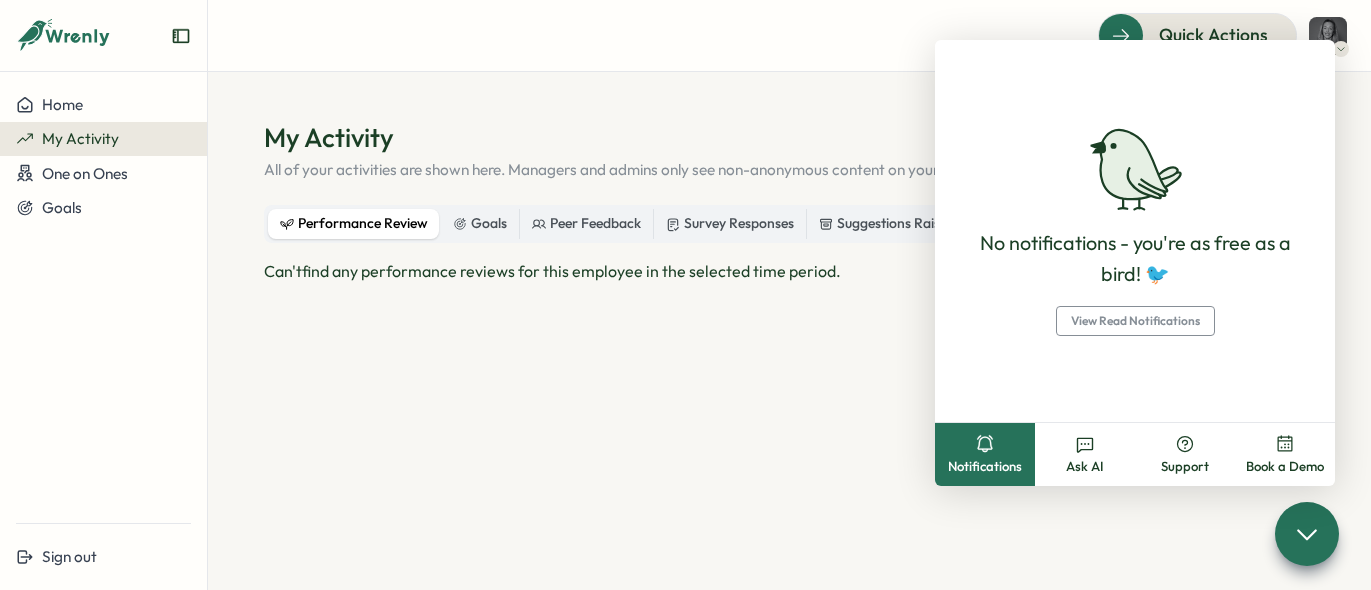 scroll, scrollTop: 0, scrollLeft: 0, axis: both 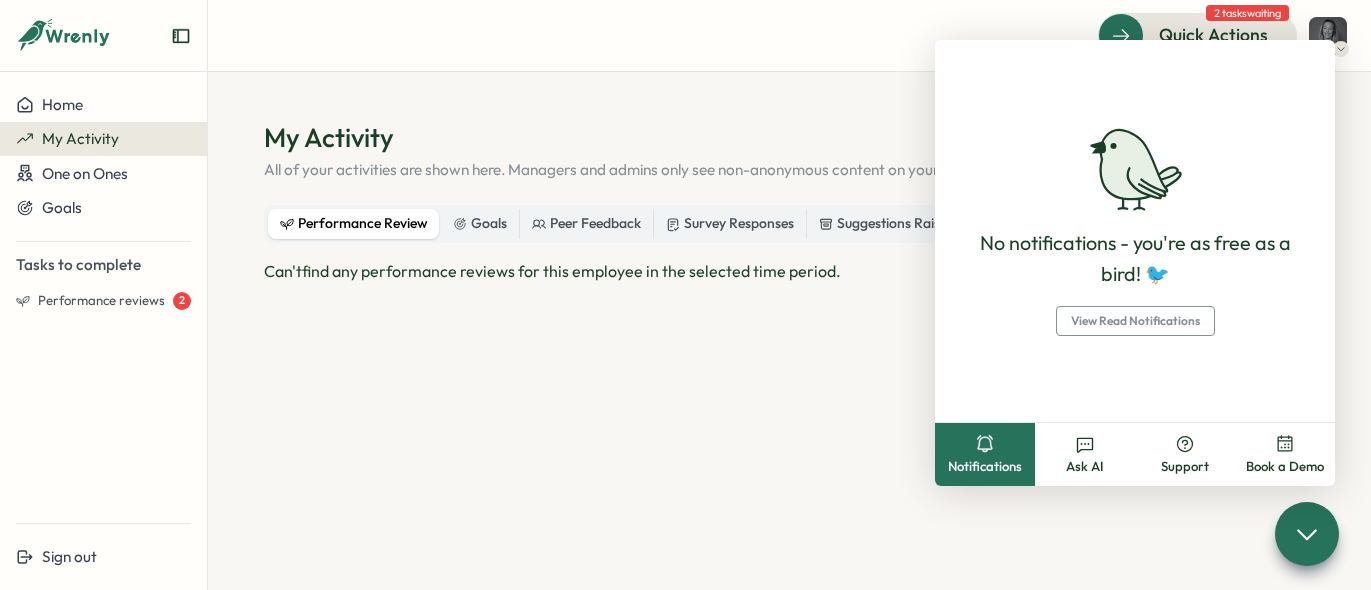 click on "Quick Actions 2   tasks  waiting" at bounding box center (789, 35) 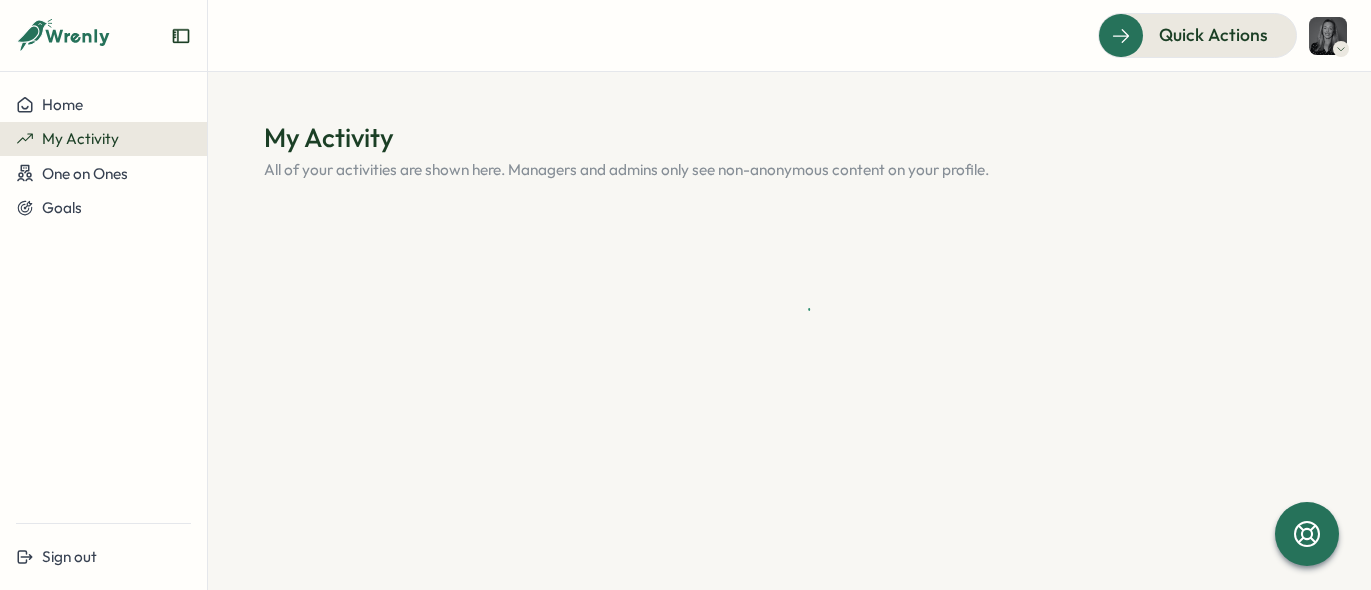 scroll, scrollTop: 0, scrollLeft: 0, axis: both 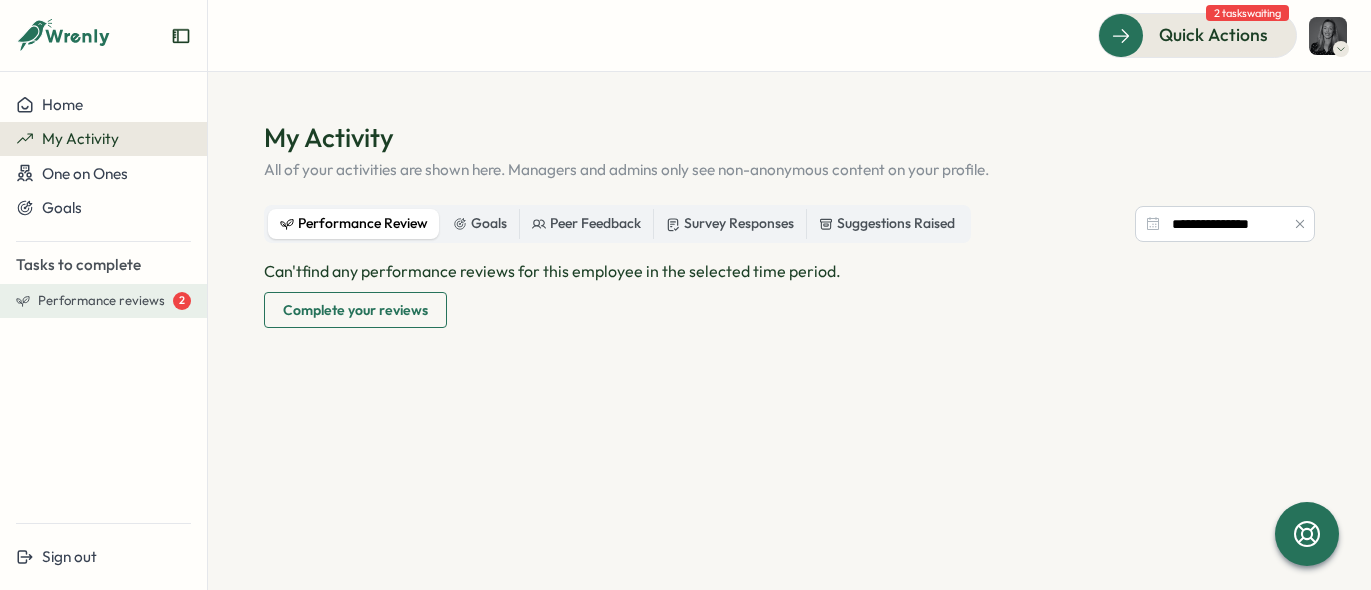 click on "Performance reviews" at bounding box center [101, 301] 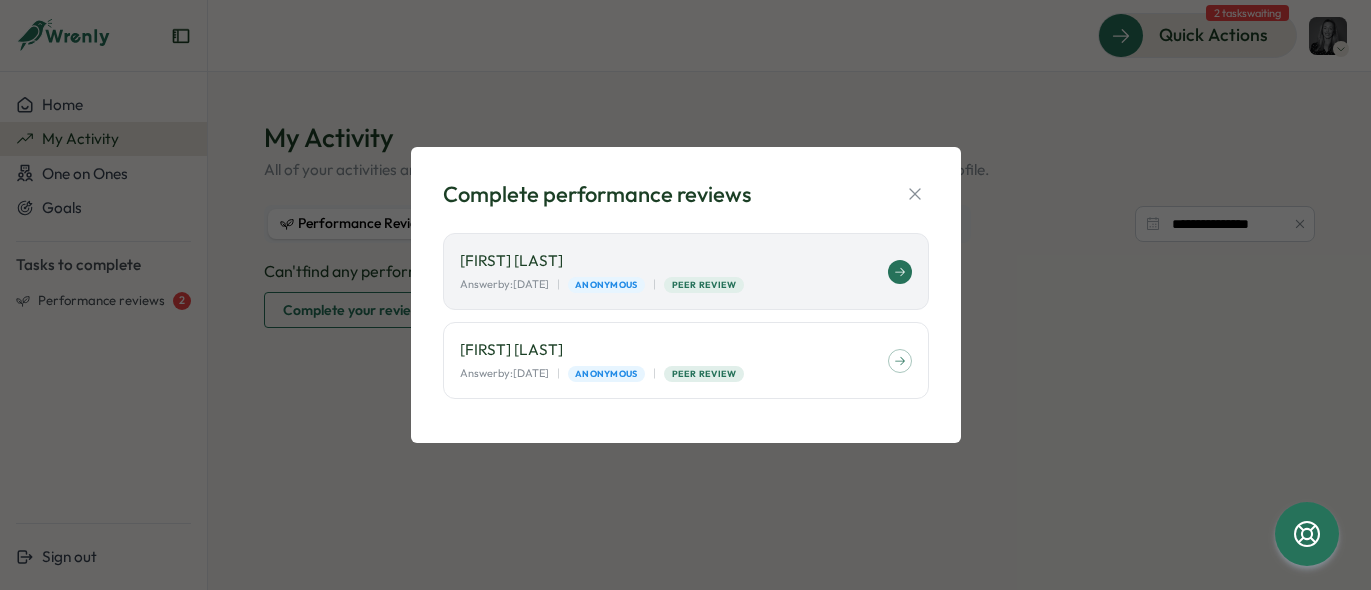 click on "[FIRST] [LAST]" at bounding box center (674, 261) 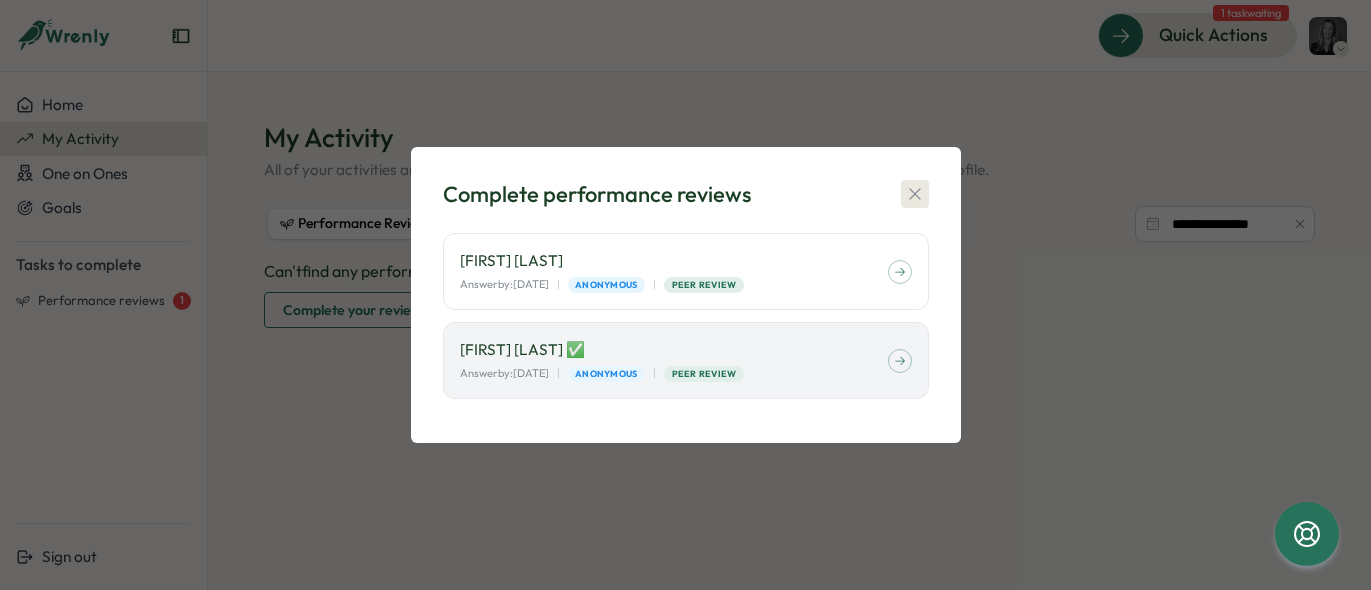 click 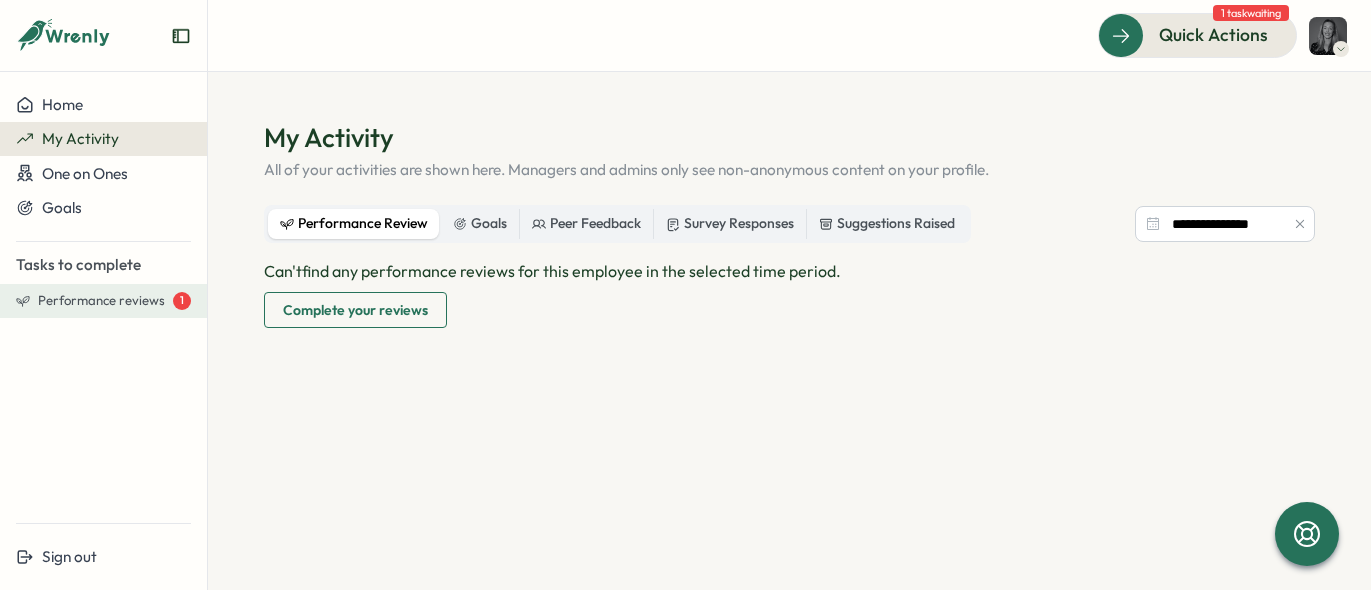 click on "Performance reviews 1" at bounding box center [103, 301] 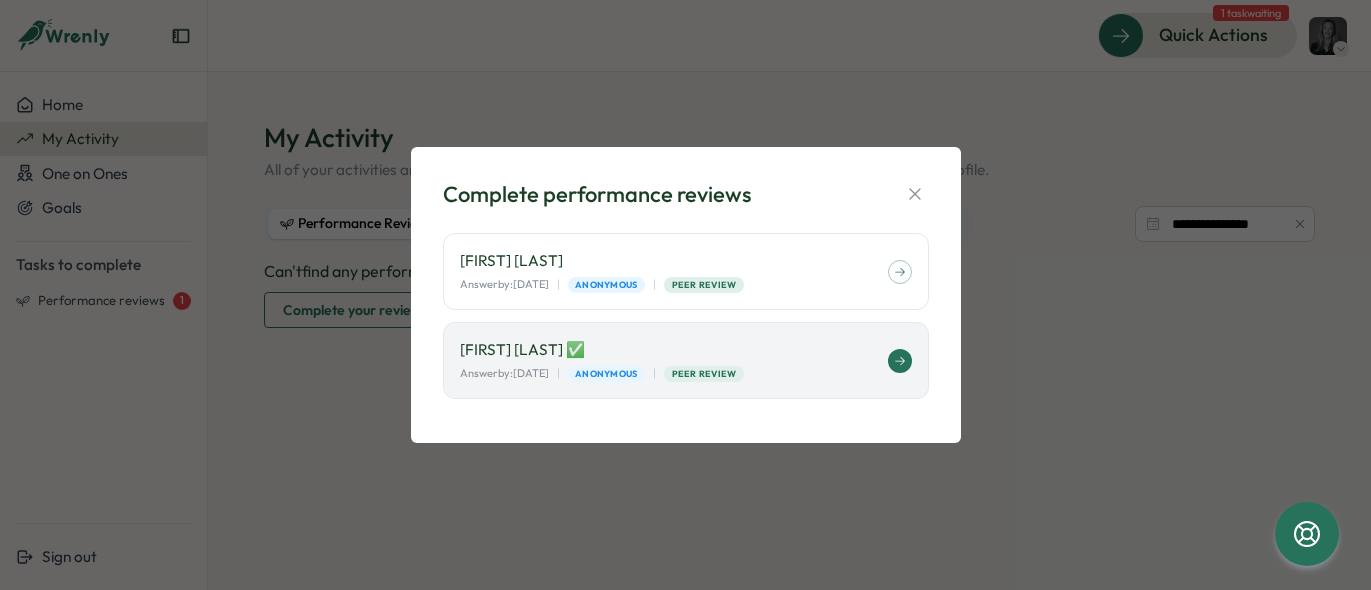 click on "Bonnie Lowes   ✅" at bounding box center (674, 350) 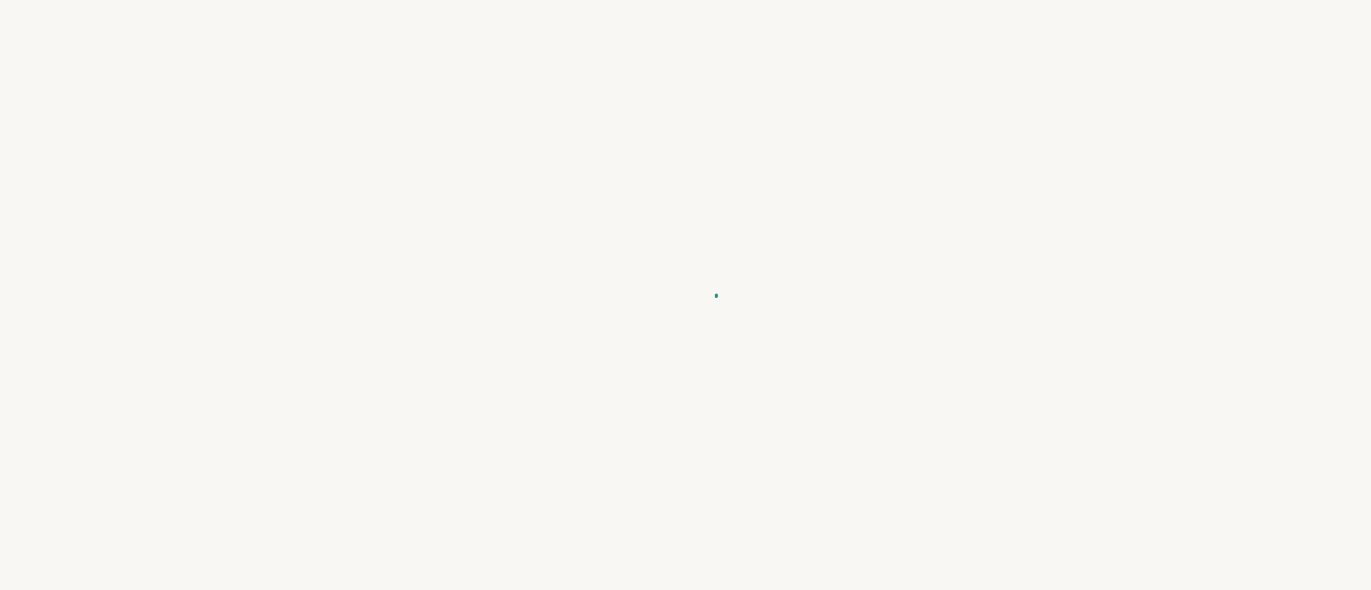 scroll, scrollTop: 0, scrollLeft: 0, axis: both 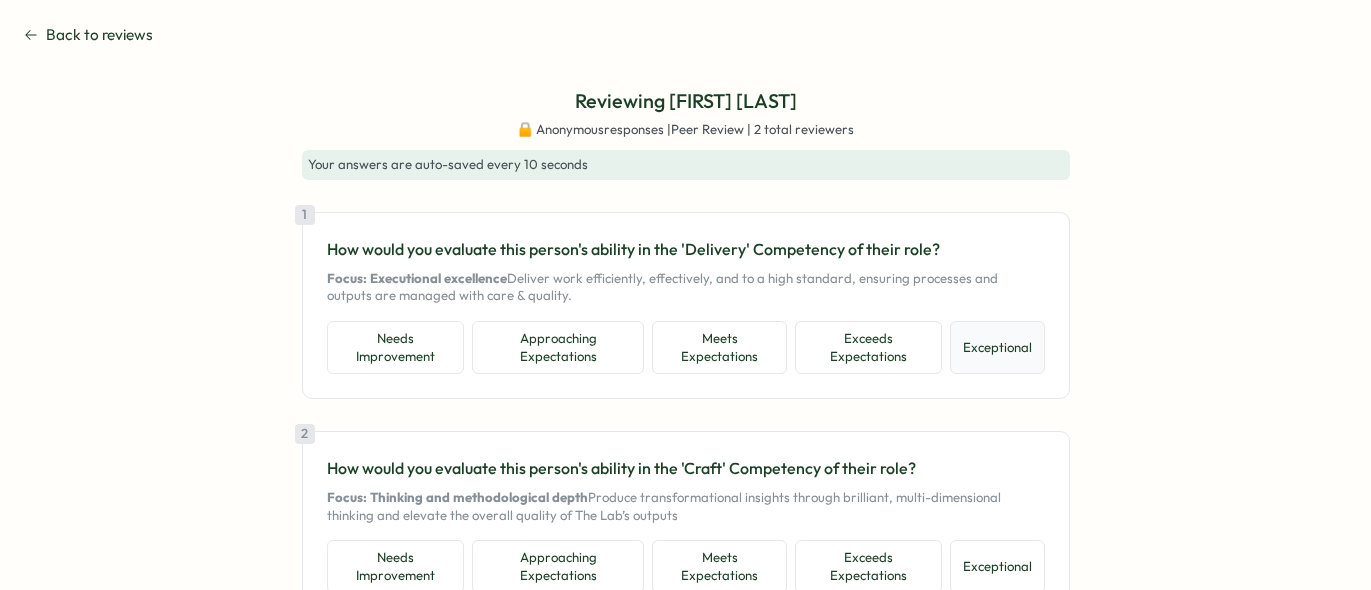 click on "Exceptional" at bounding box center (997, 347) 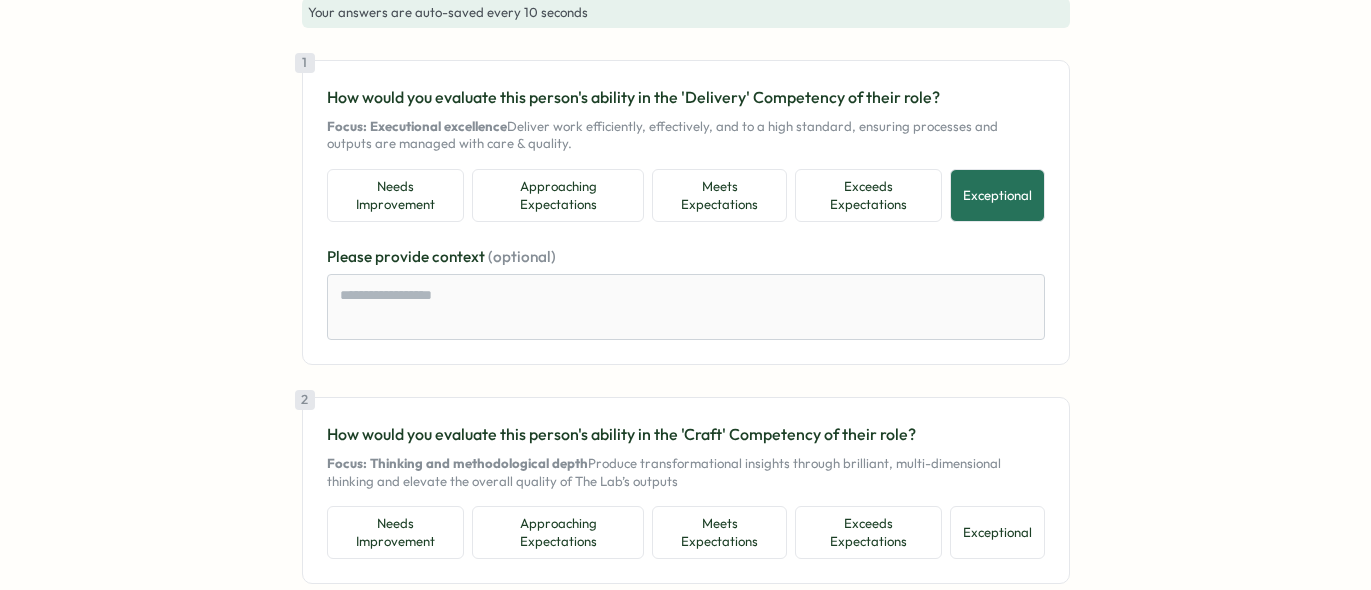 scroll, scrollTop: 154, scrollLeft: 0, axis: vertical 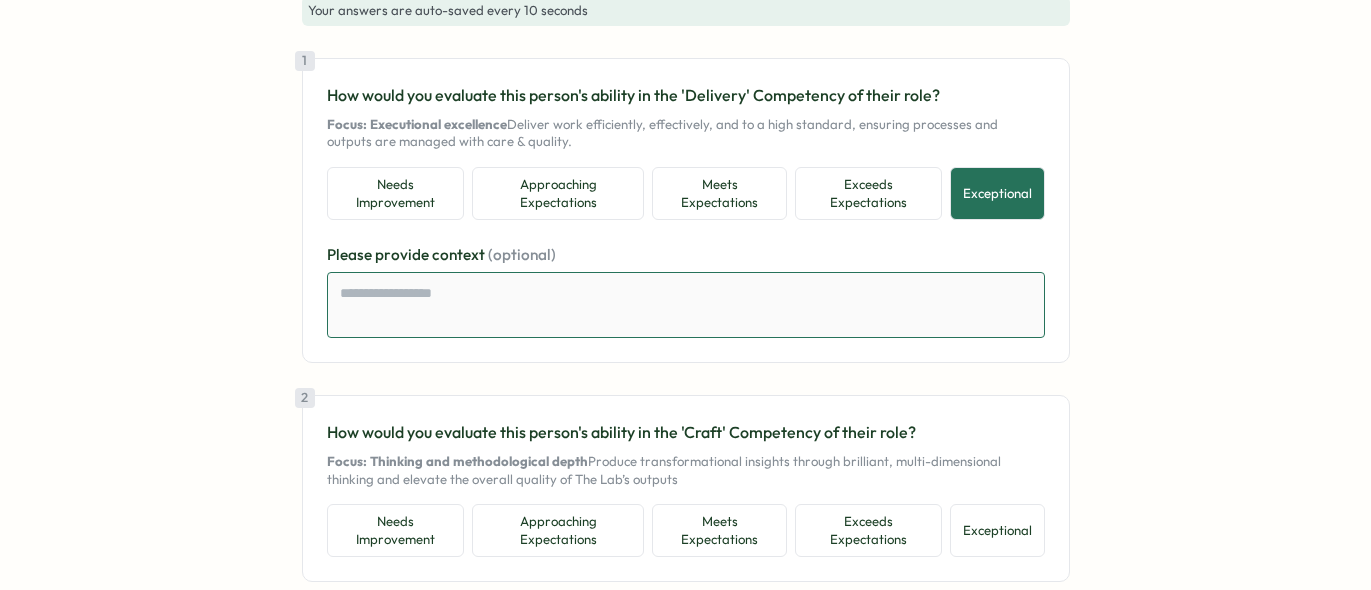 click at bounding box center [686, 305] 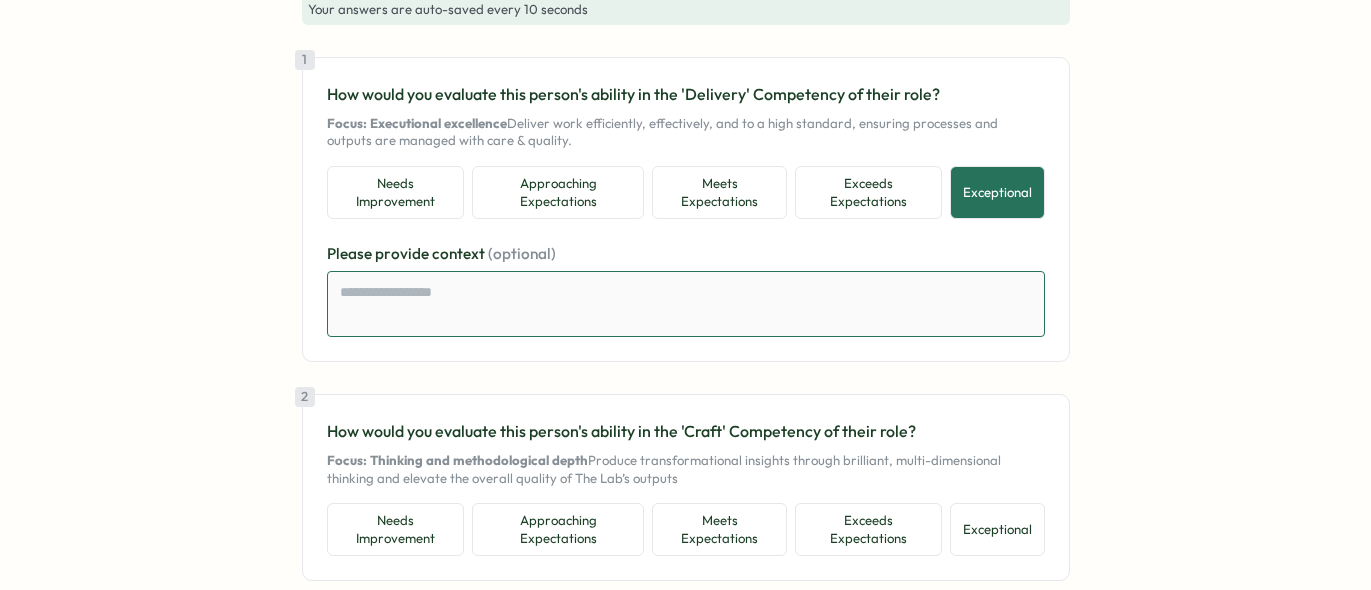 type on "*" 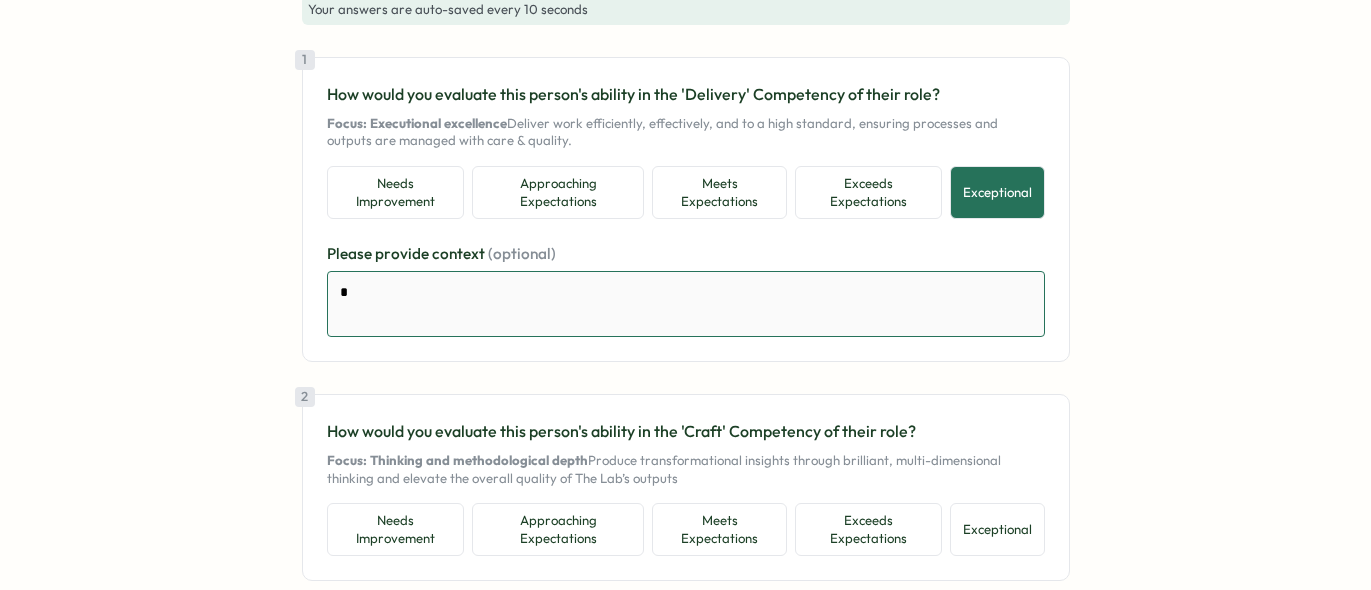 type on "*" 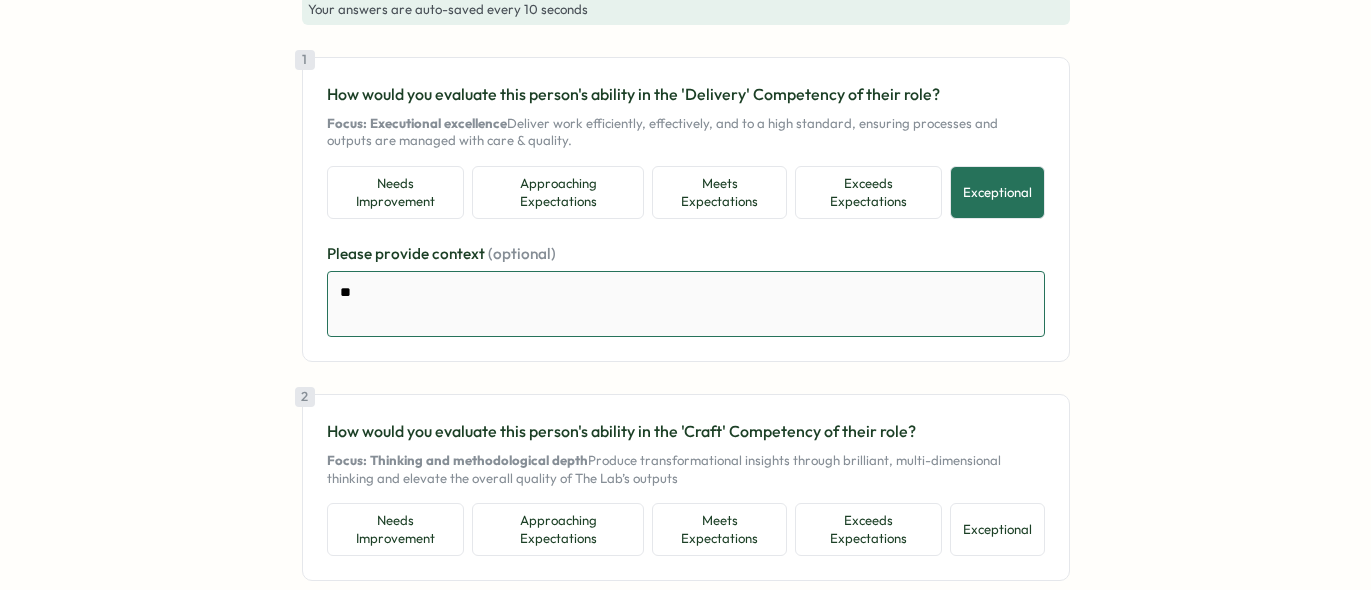 type on "*" 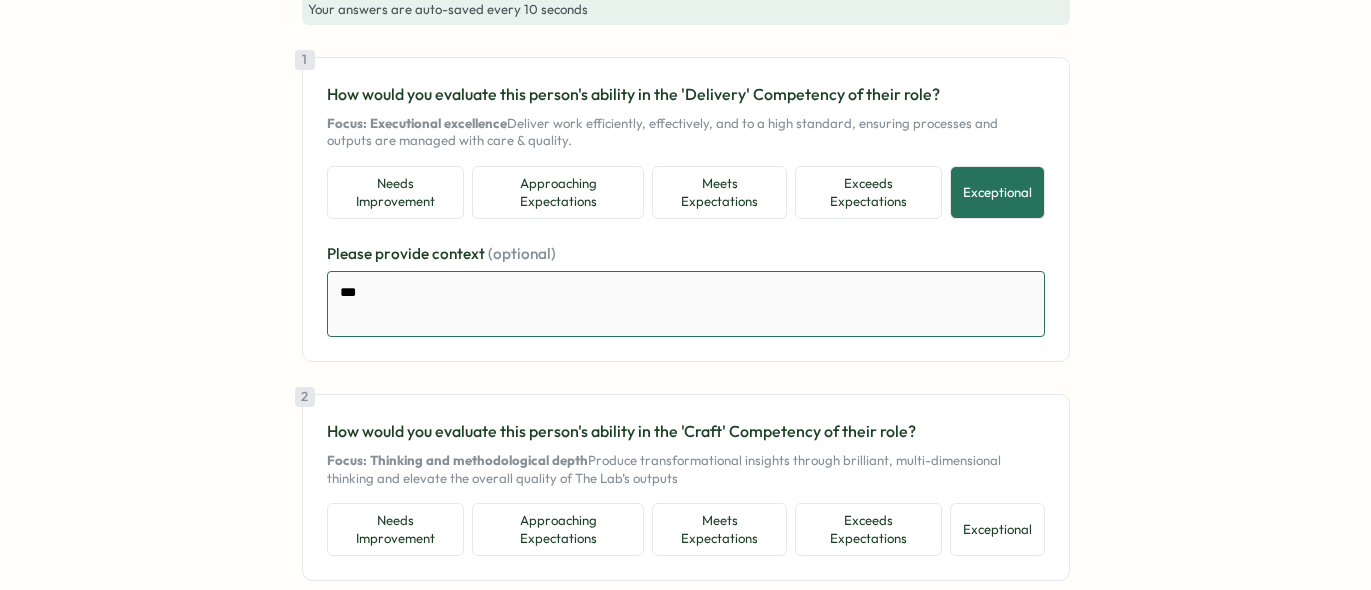 type on "*" 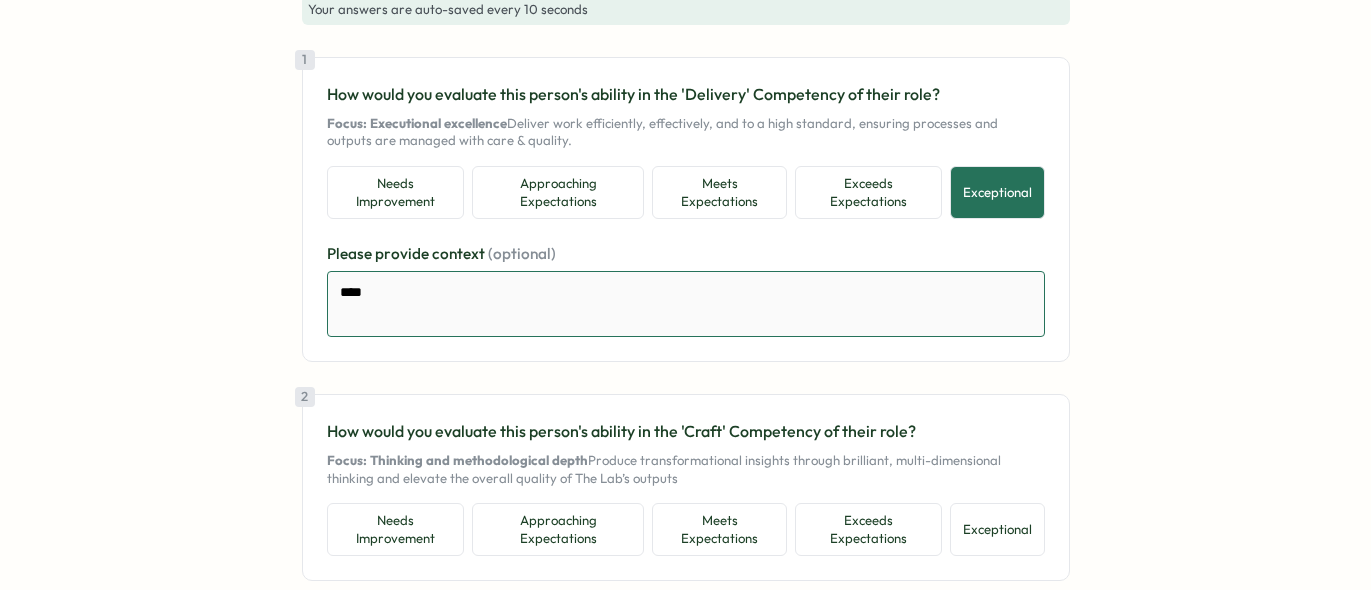 type on "*" 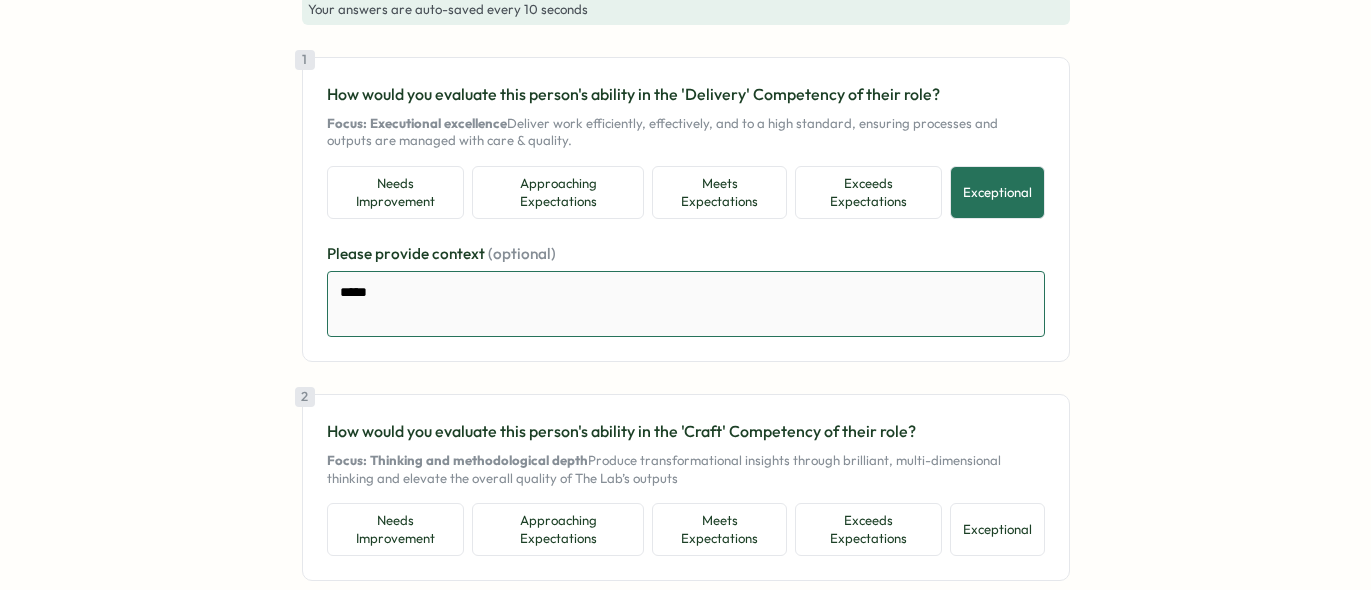 type on "*" 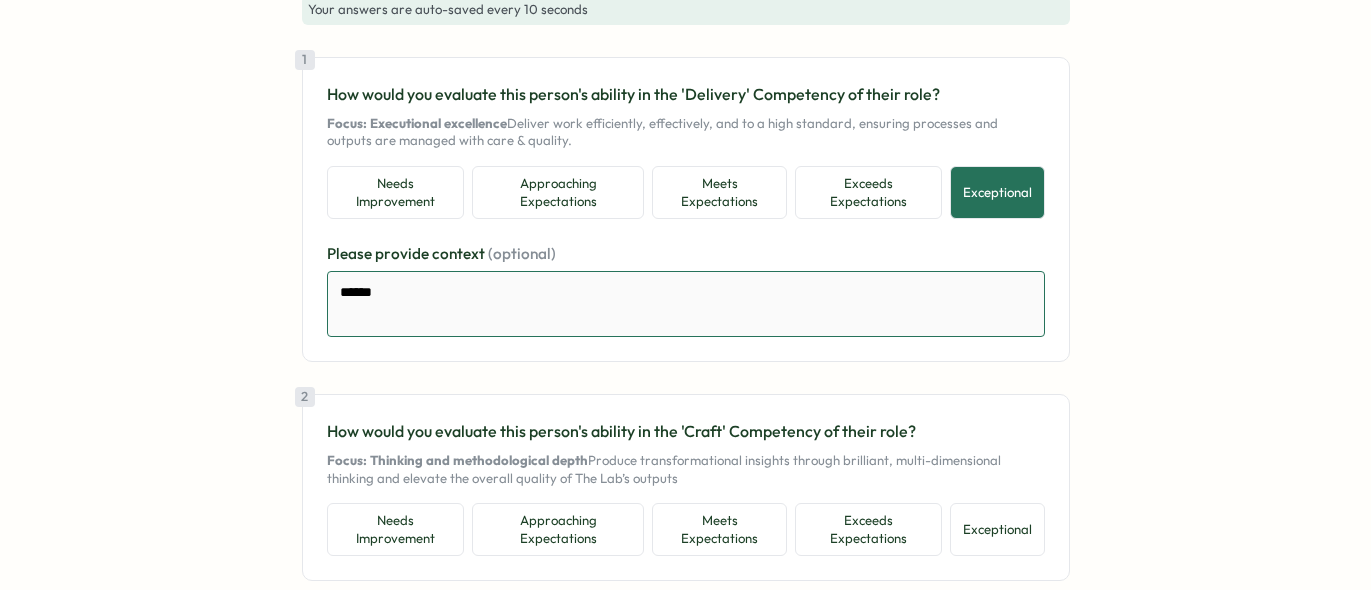 type on "*" 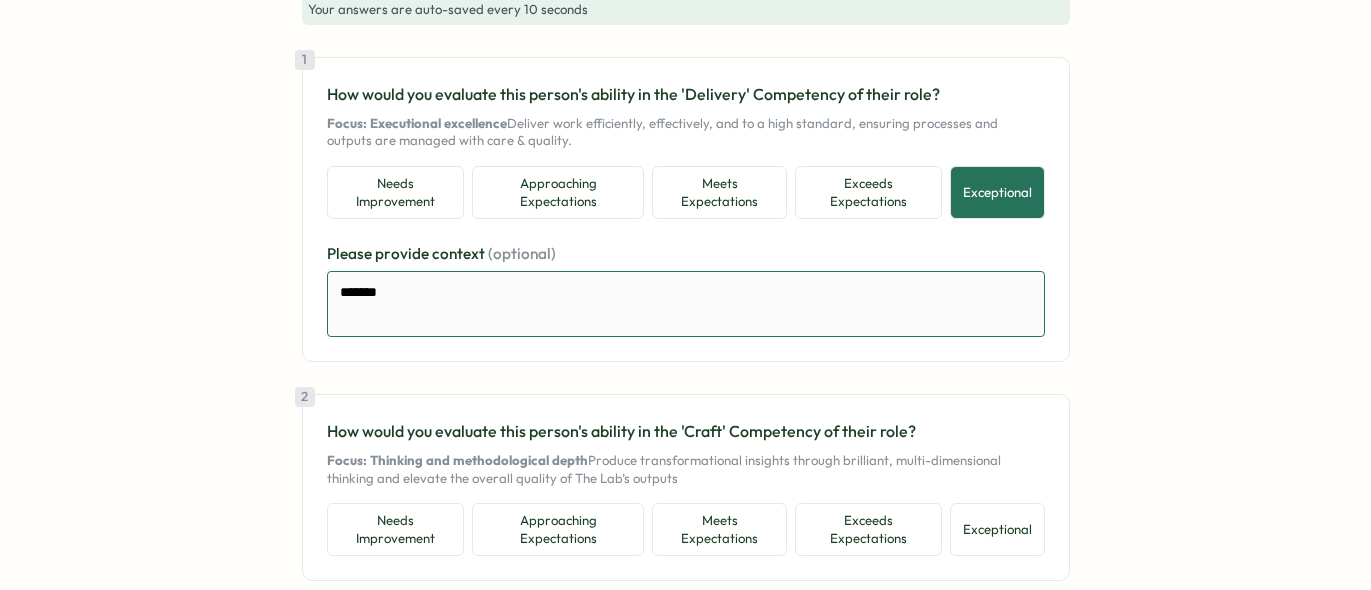 type on "*" 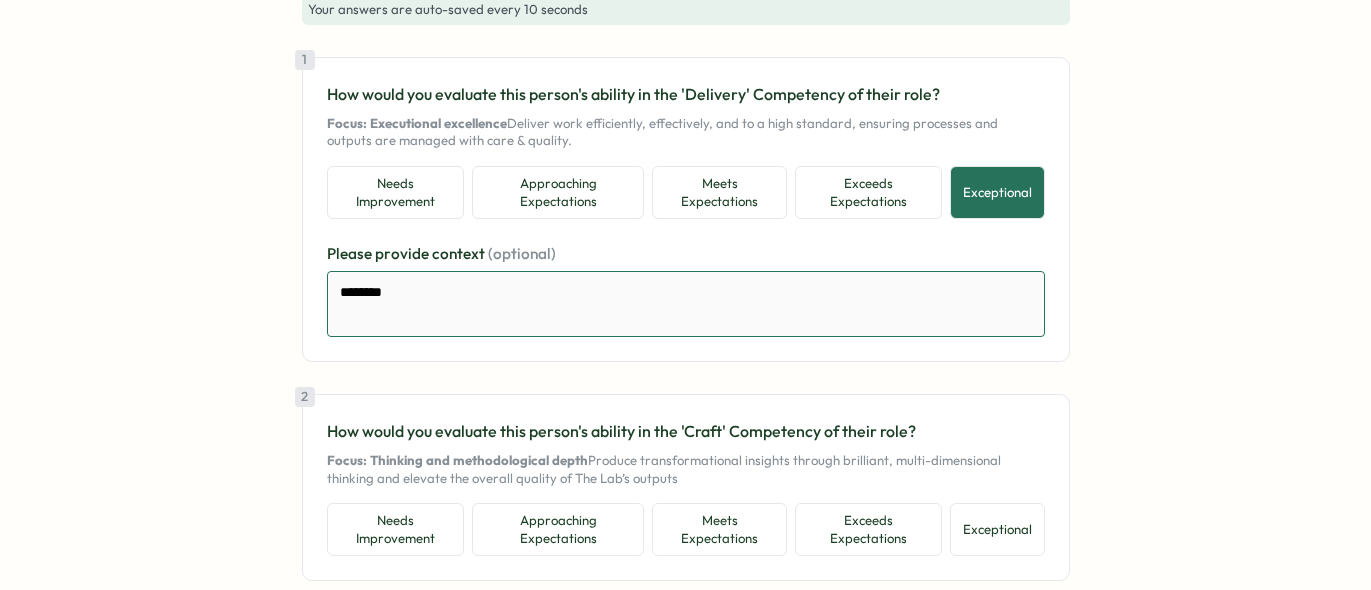 type on "*" 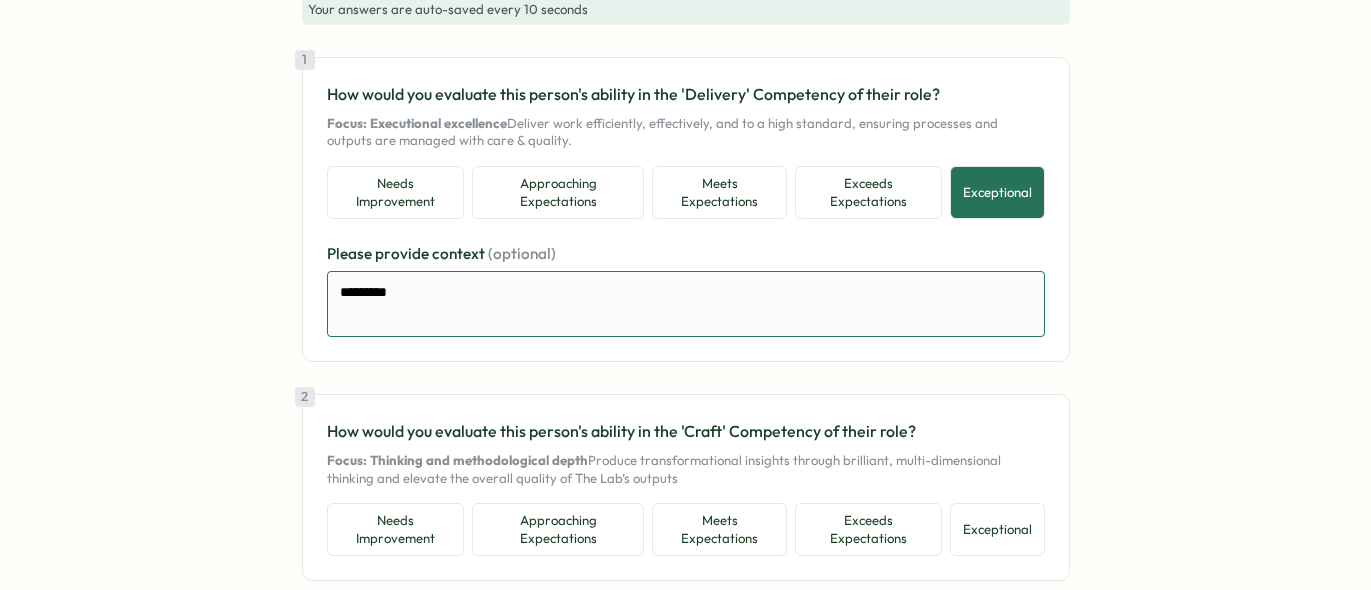 type on "*" 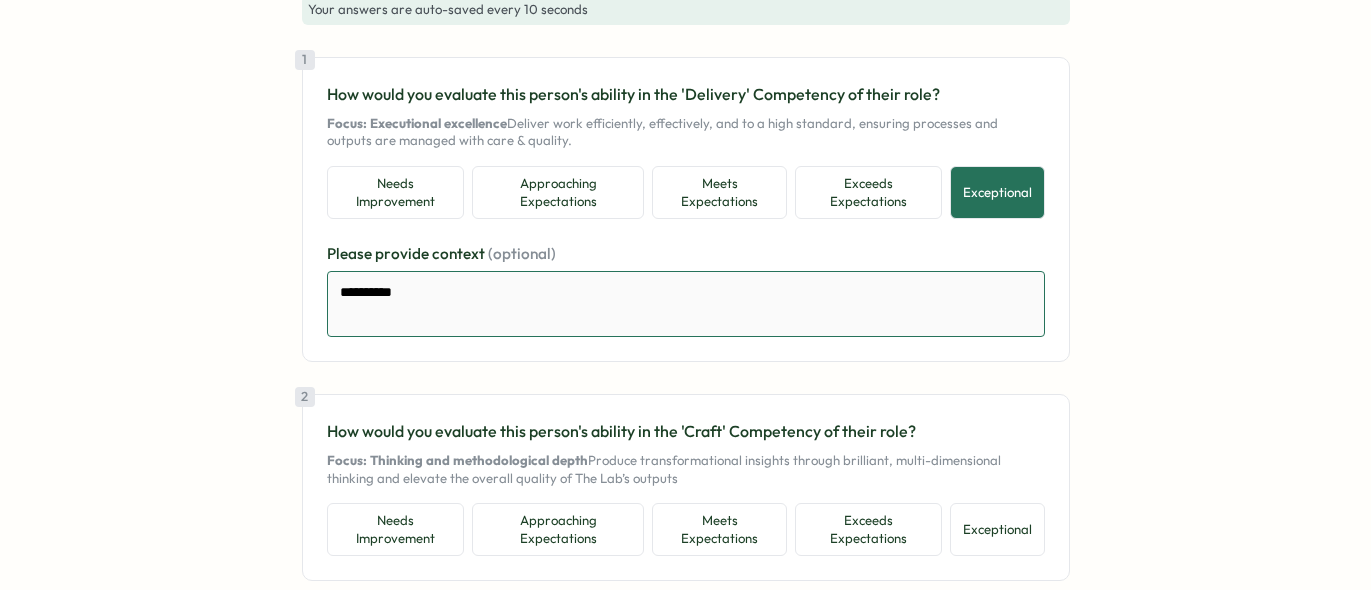 type on "*" 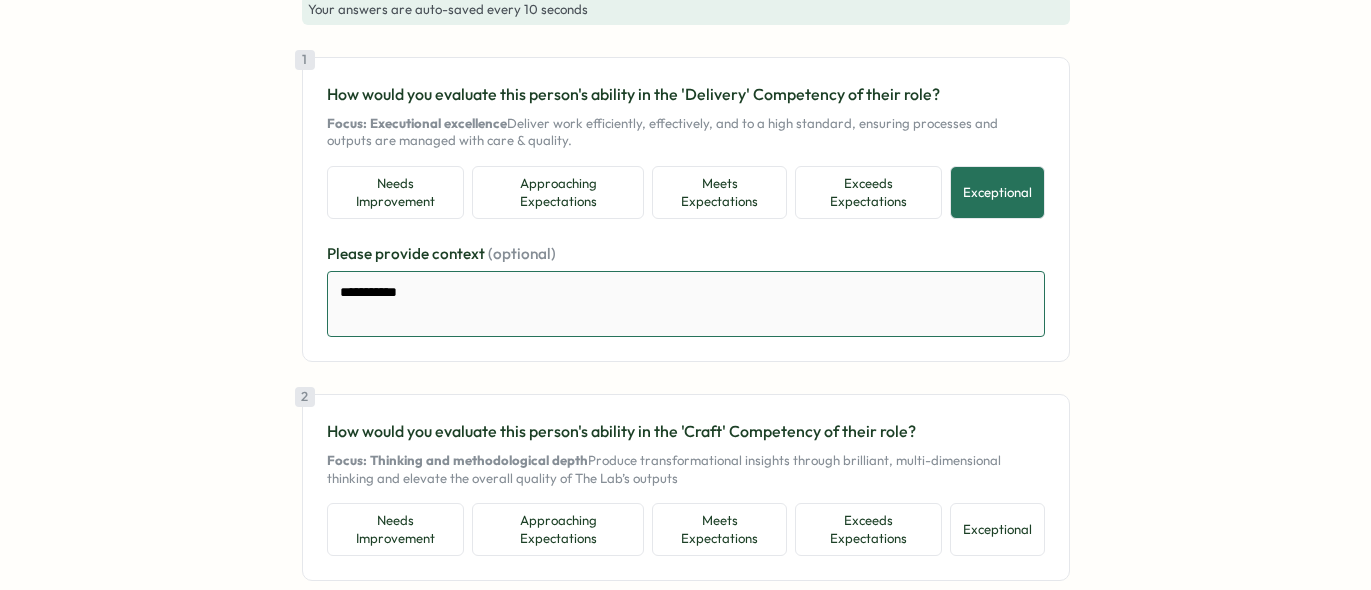 type on "*" 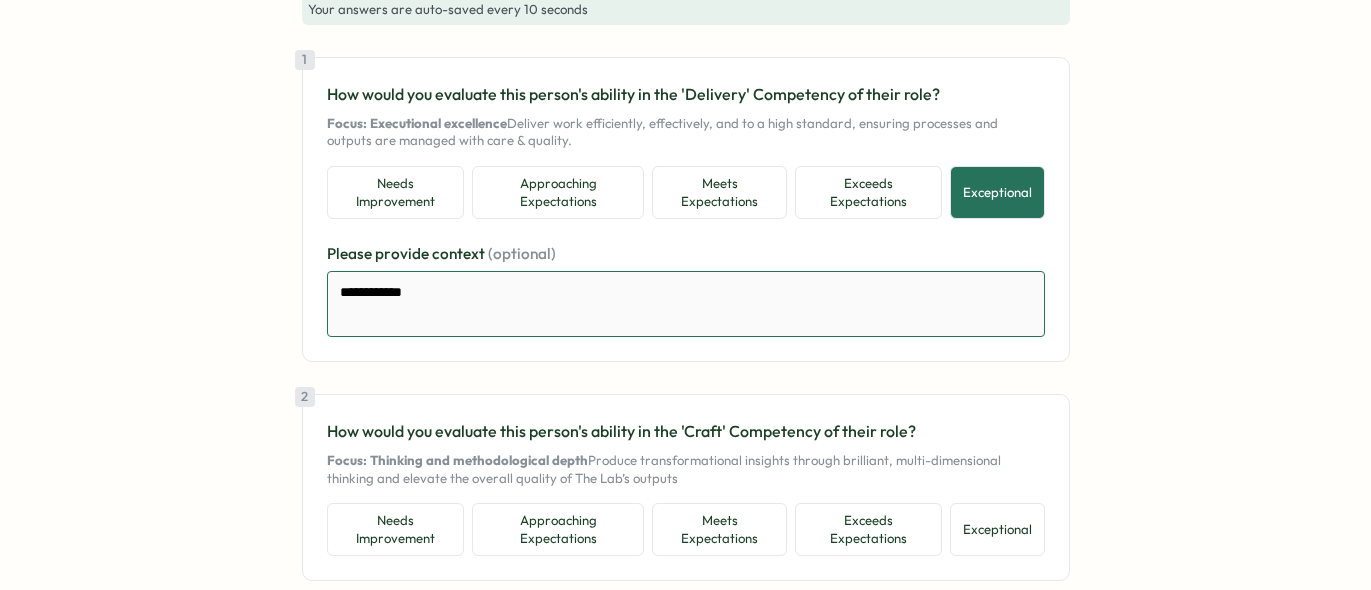 type on "*" 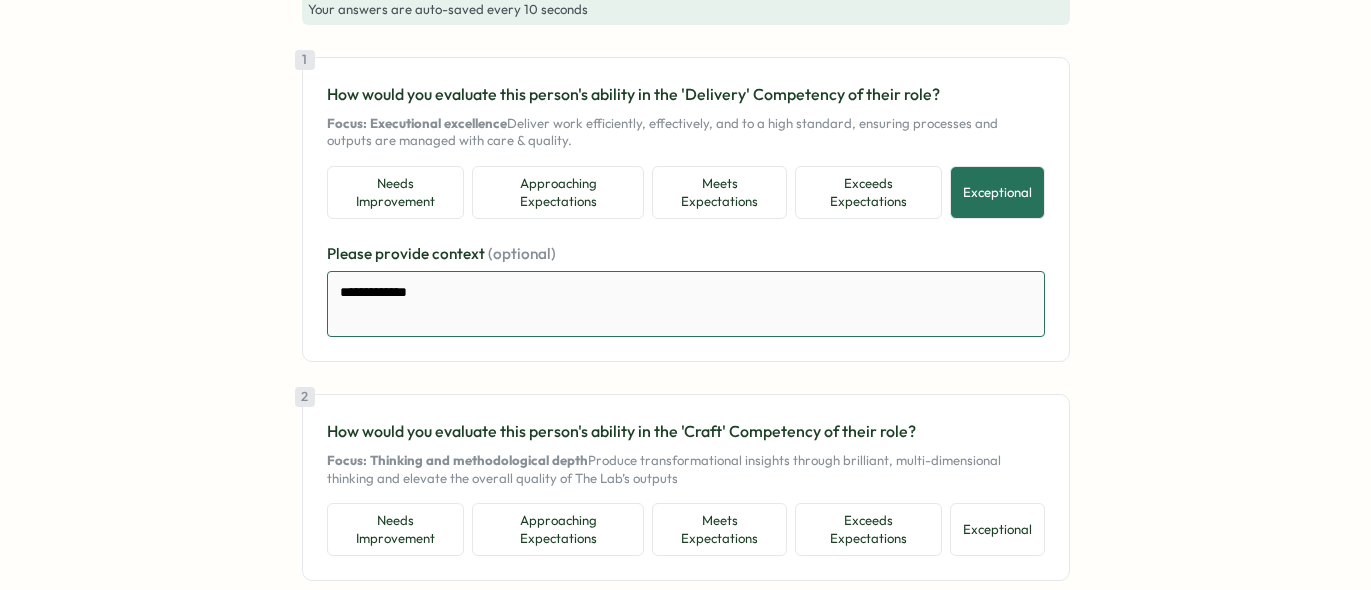 type on "*" 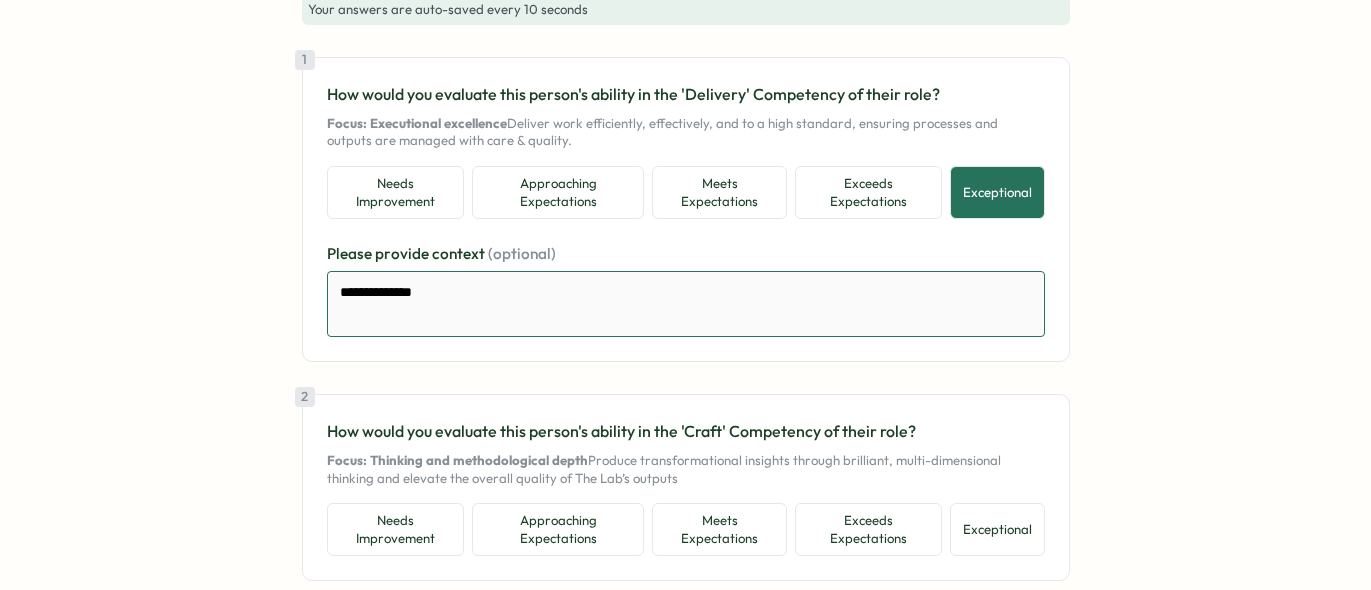 type on "**********" 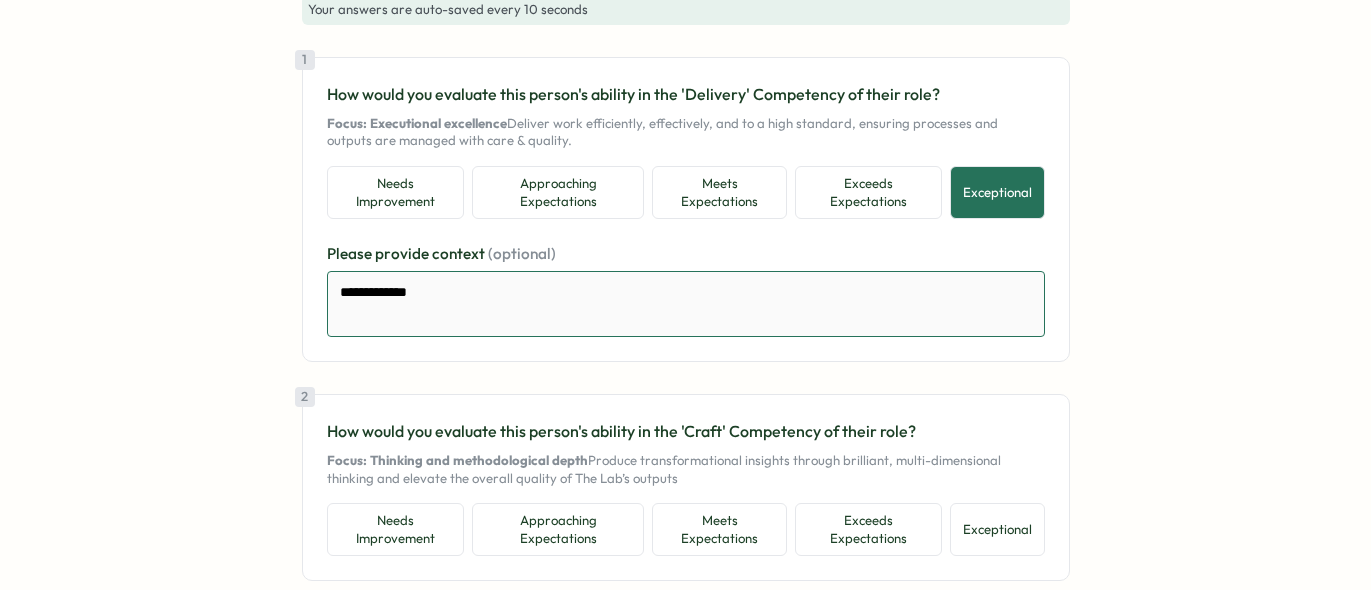 type on "*" 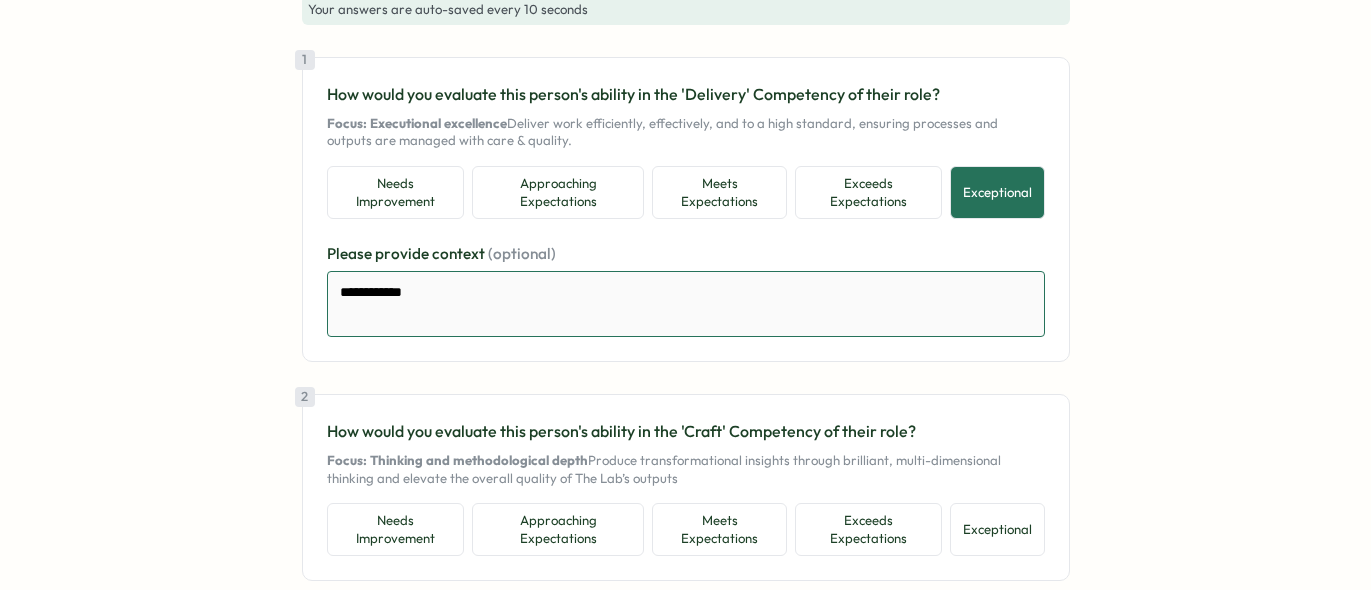 type on "*" 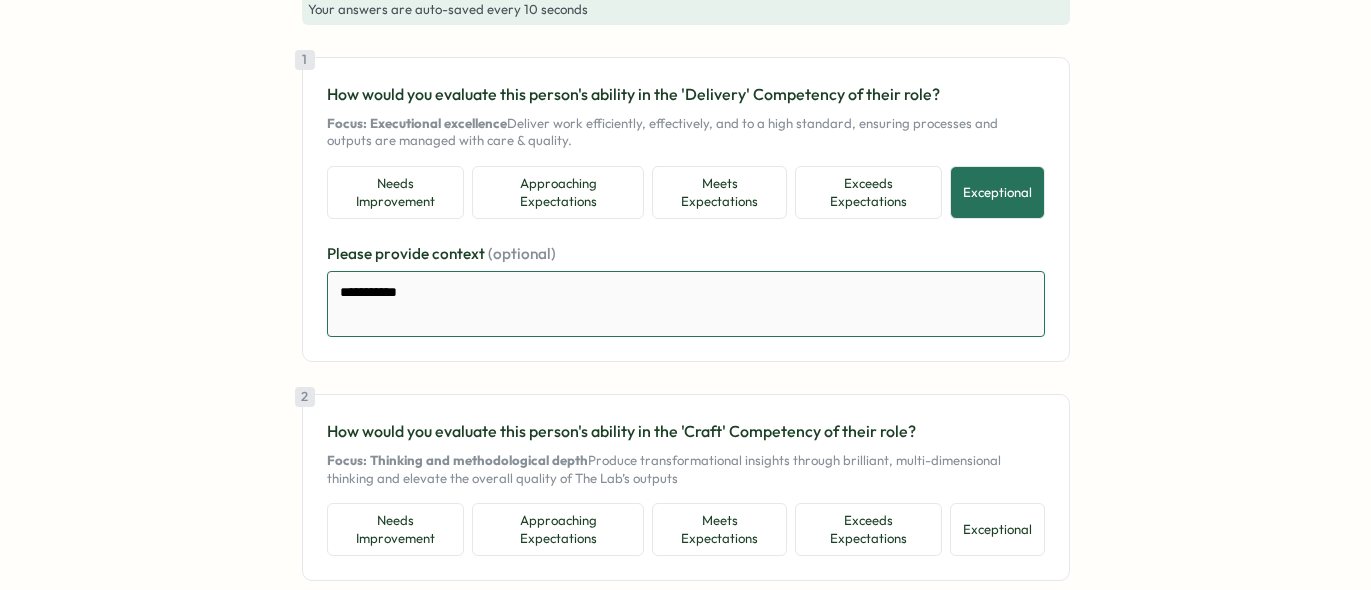 type on "*" 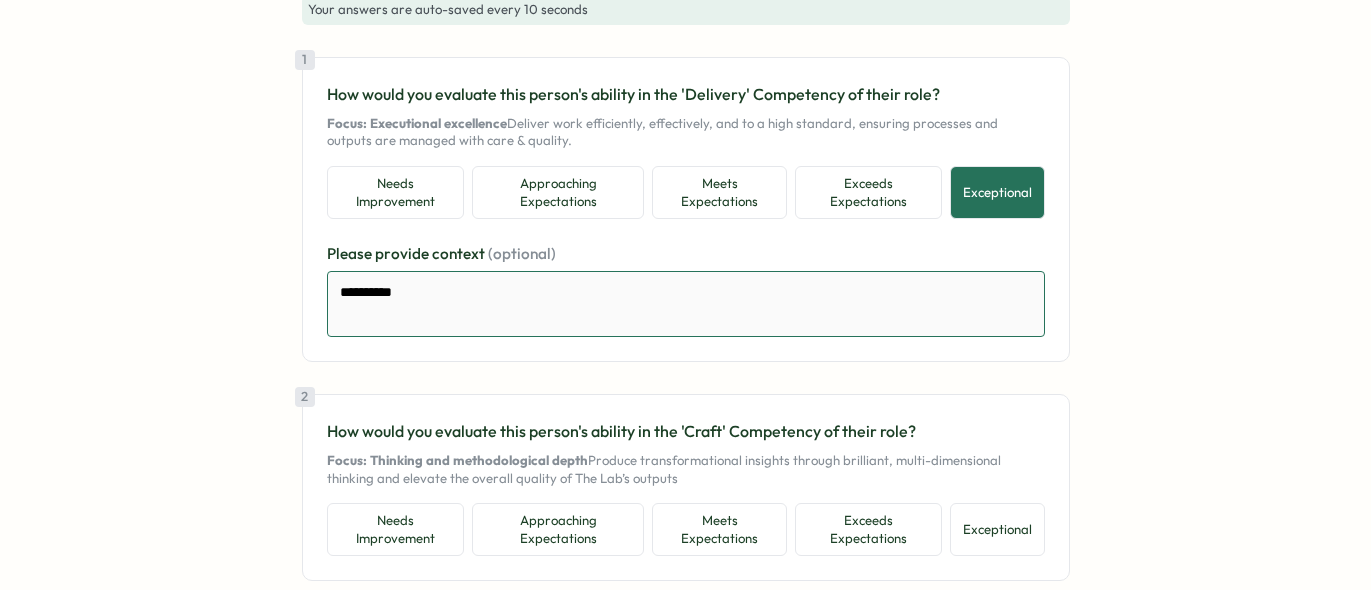 type on "*" 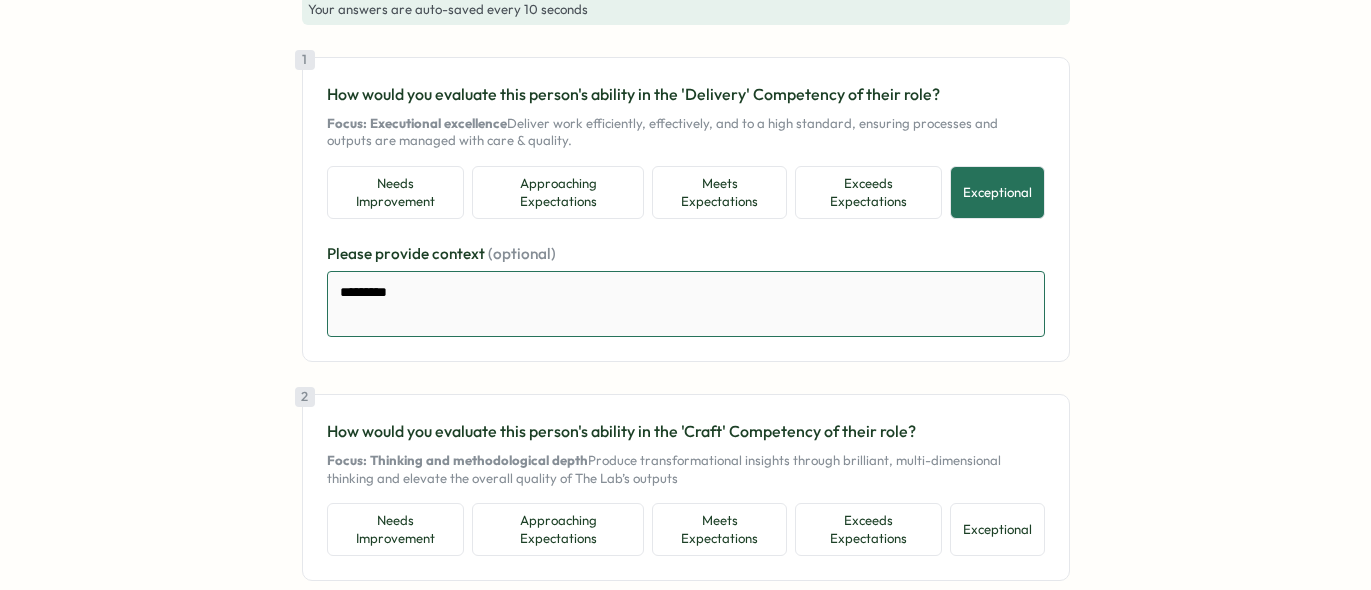 type on "*" 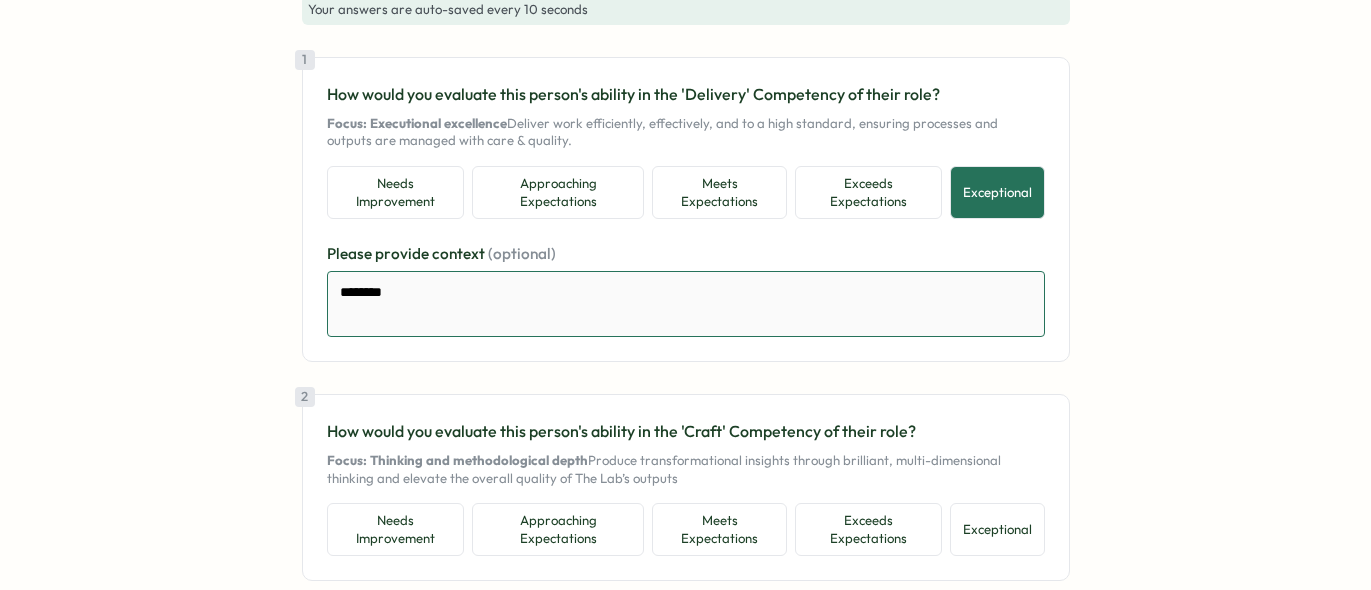 type on "*" 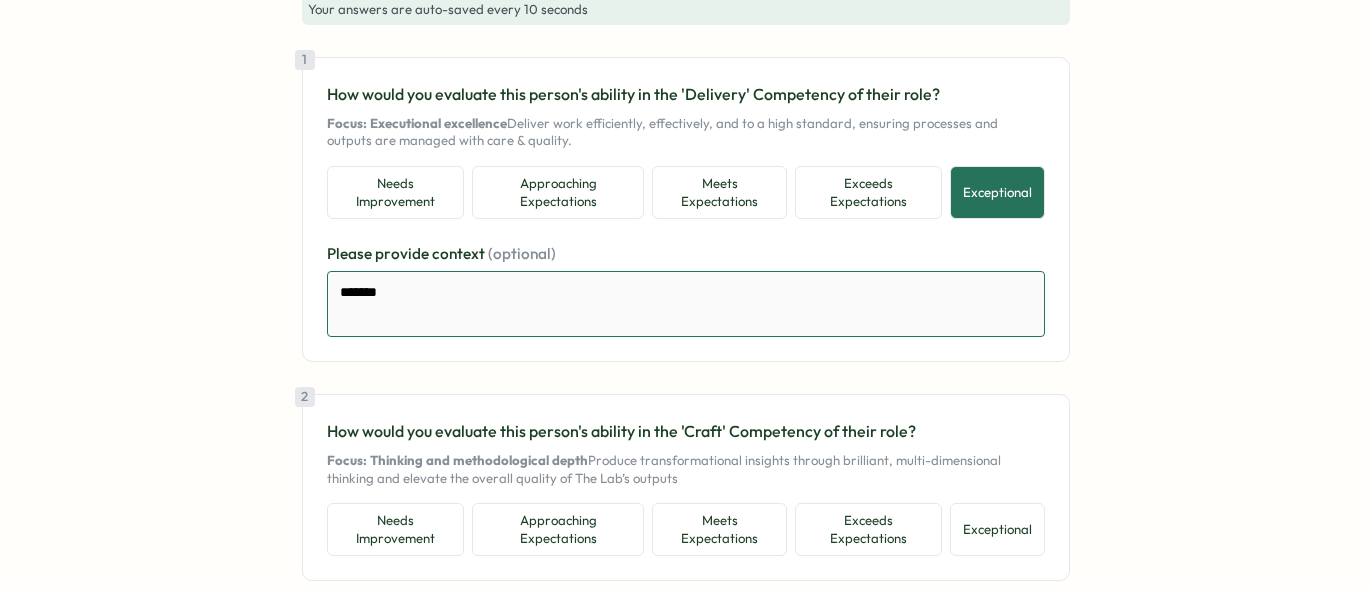 type on "*" 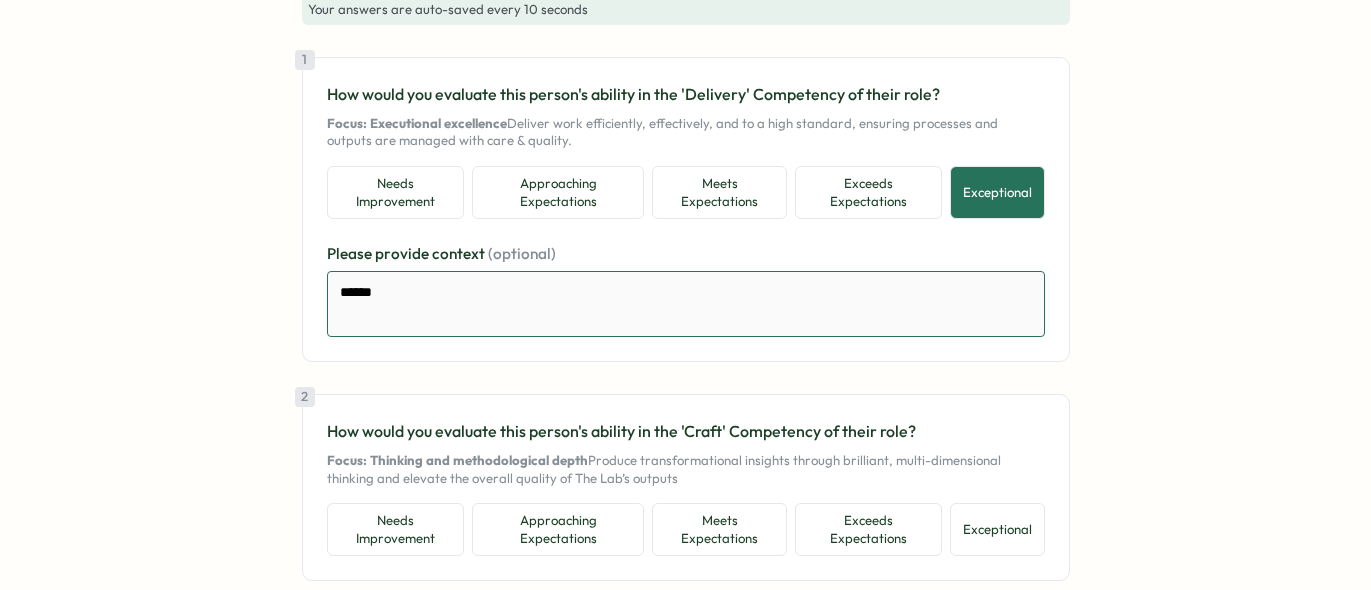 type on "*" 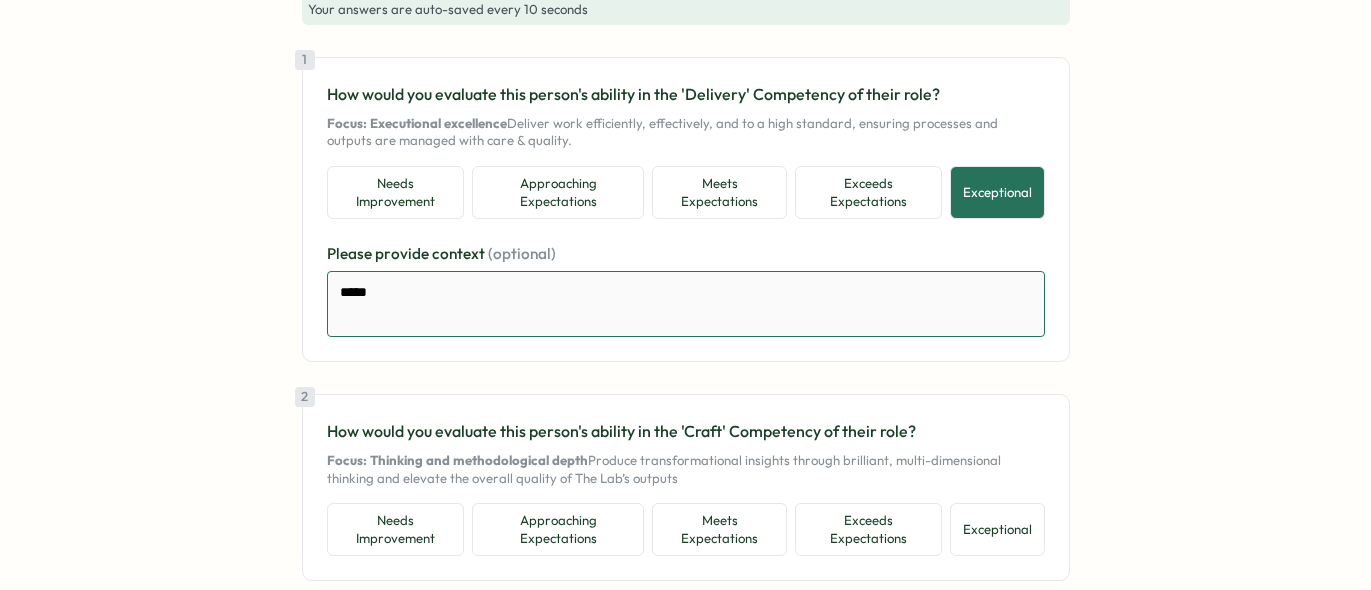 type on "*" 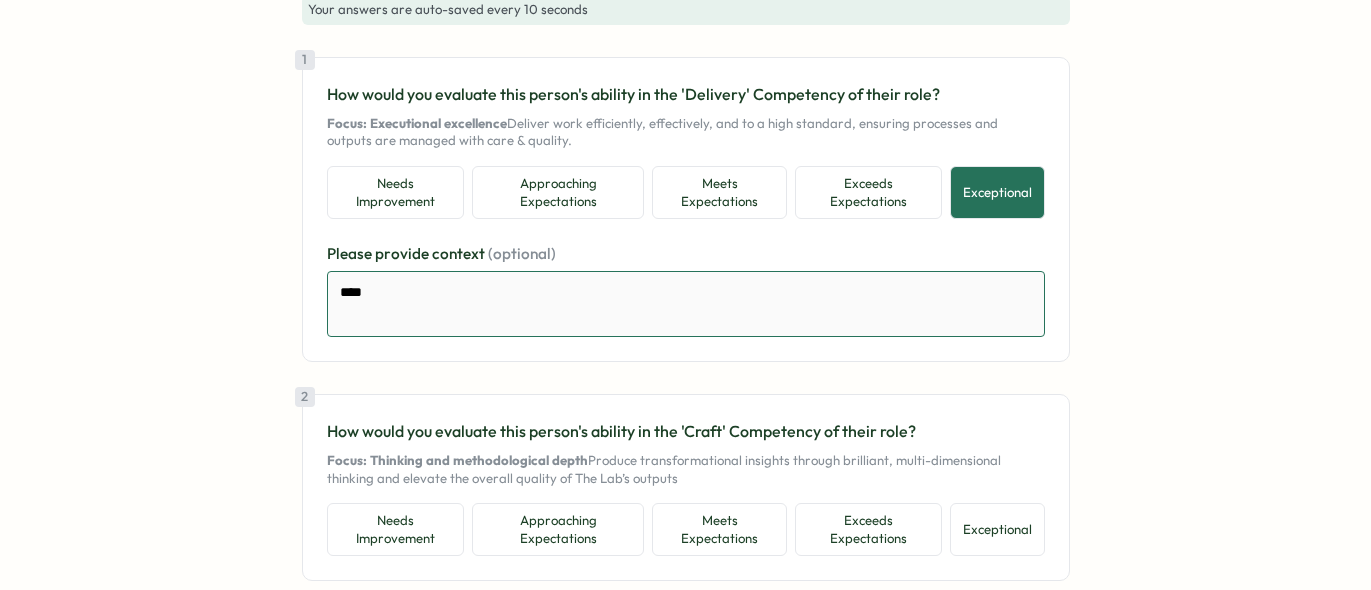 type on "*" 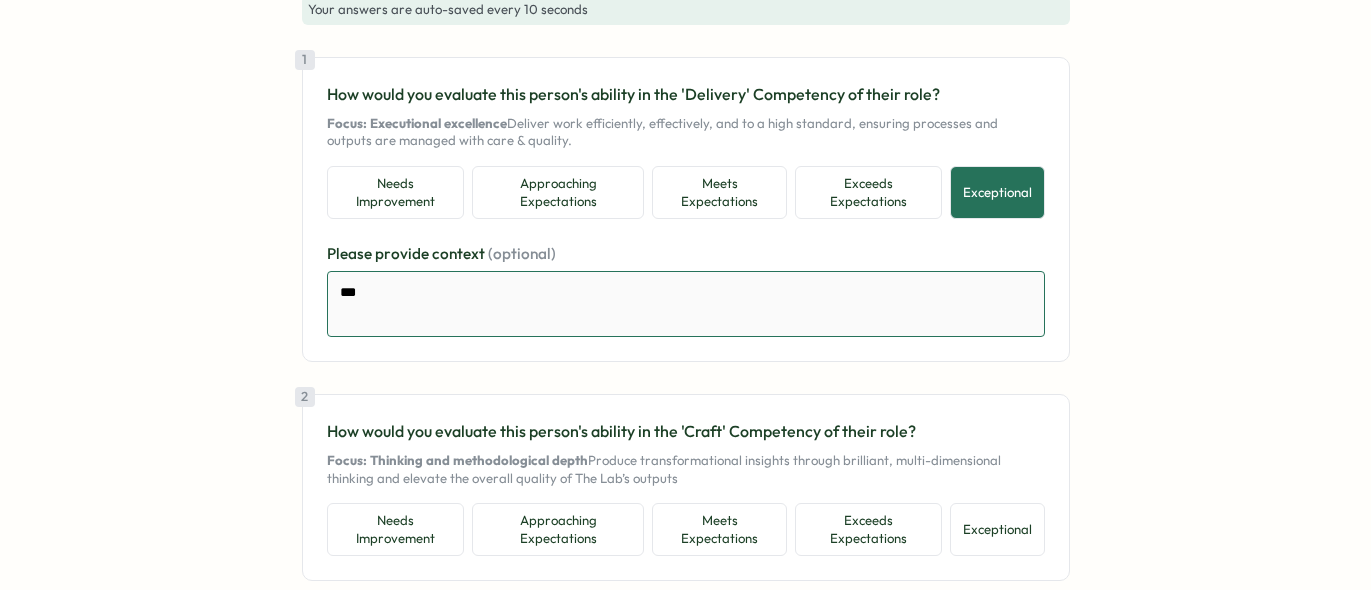 type on "*" 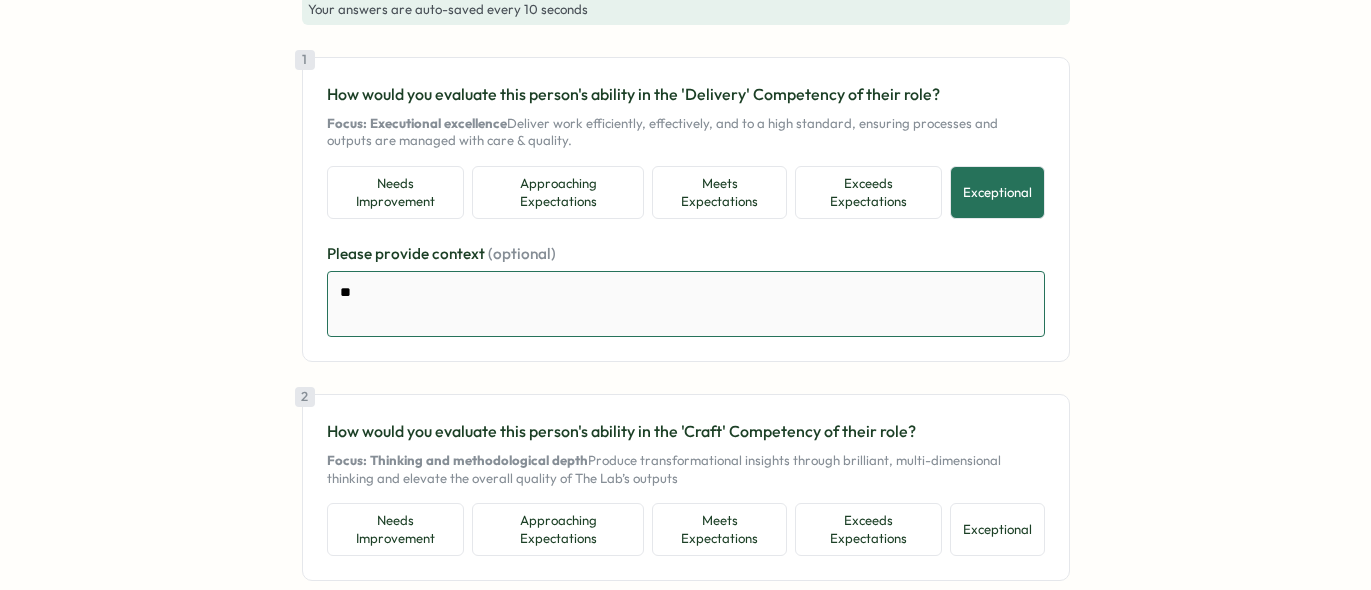type on "*" 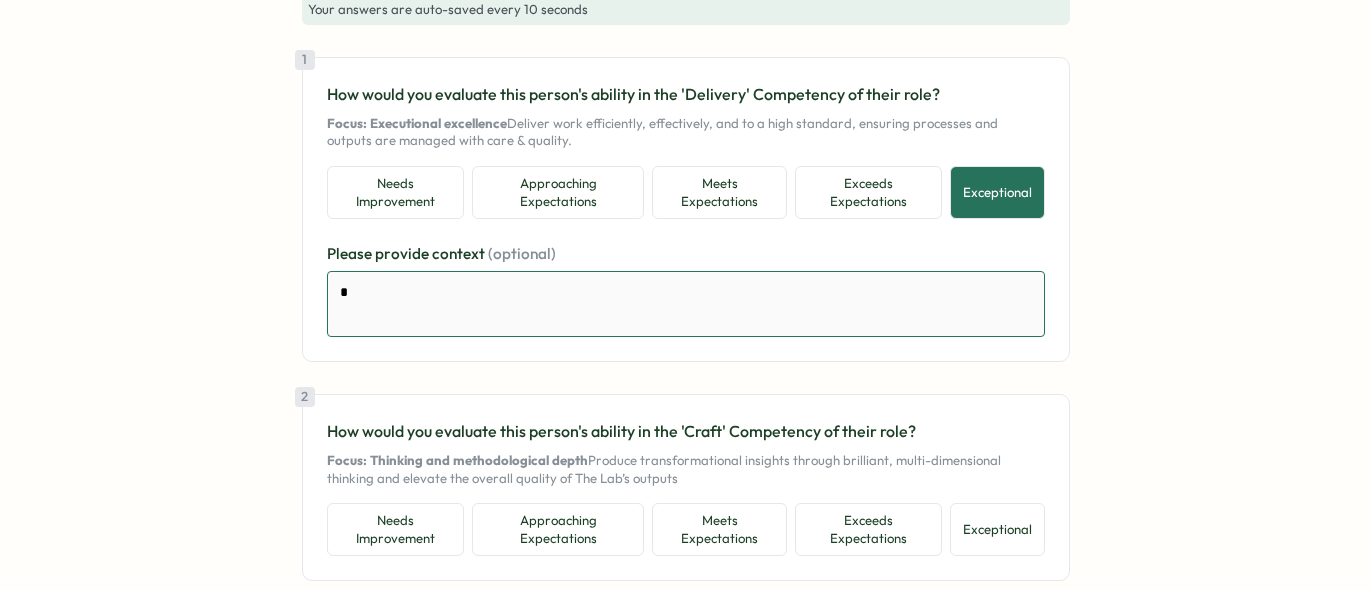 type on "*" 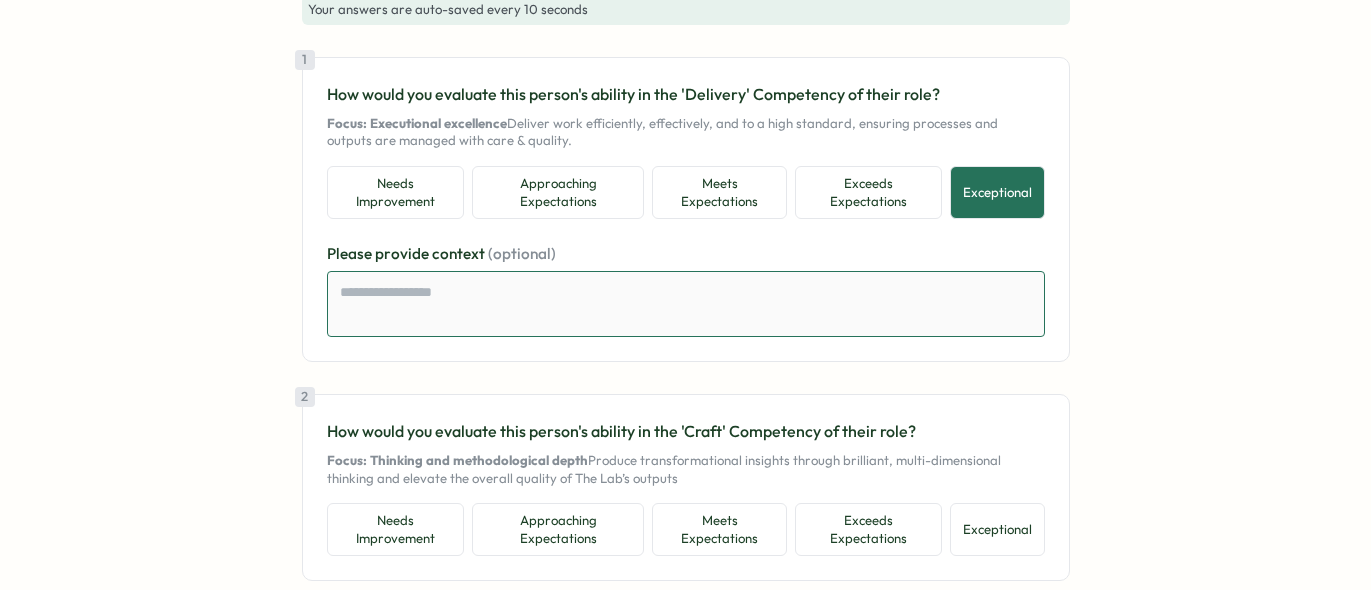 type on "*" 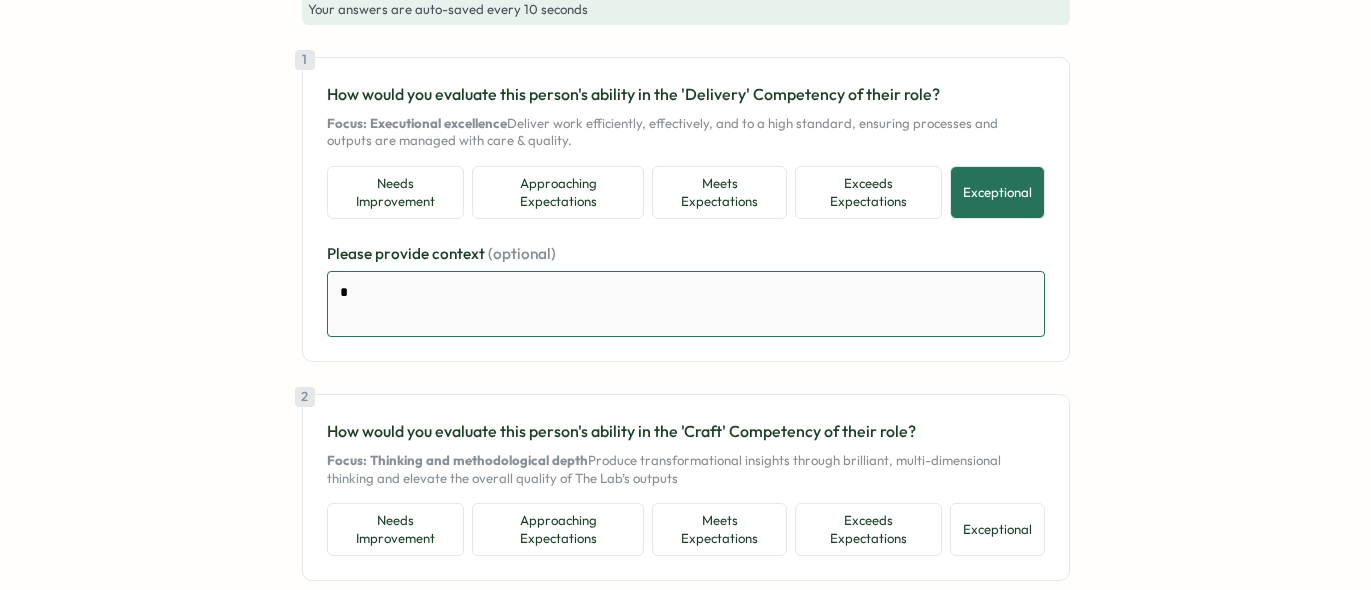 type on "*" 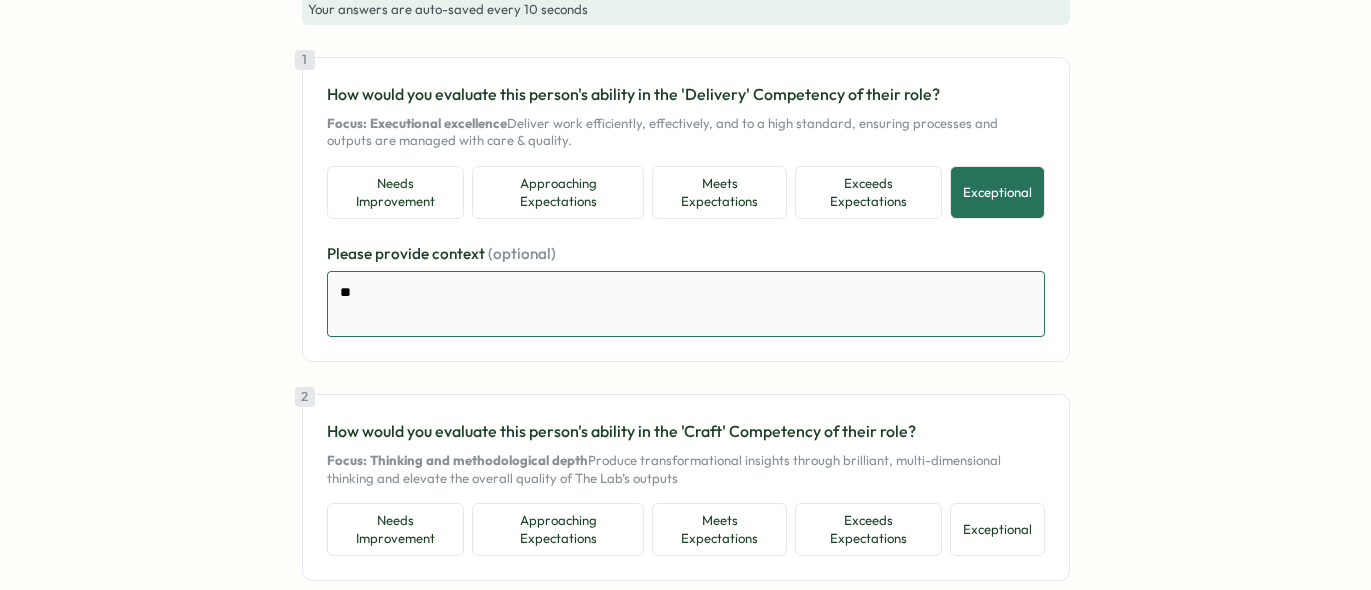 type on "*" 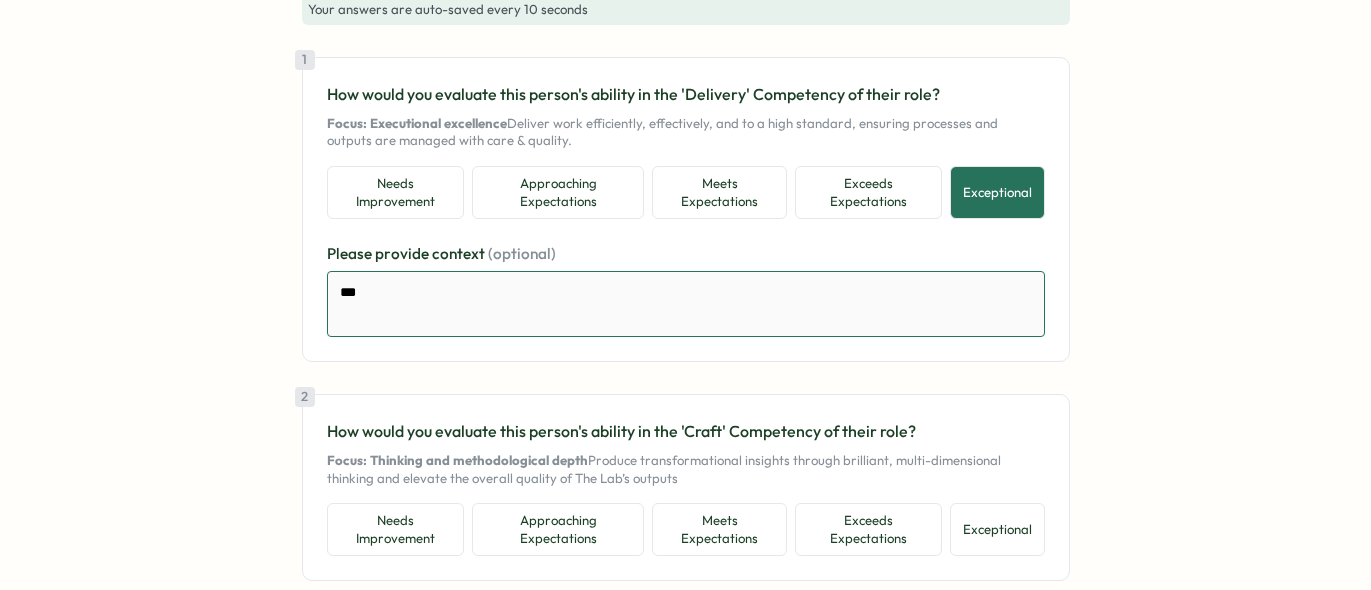 type on "*" 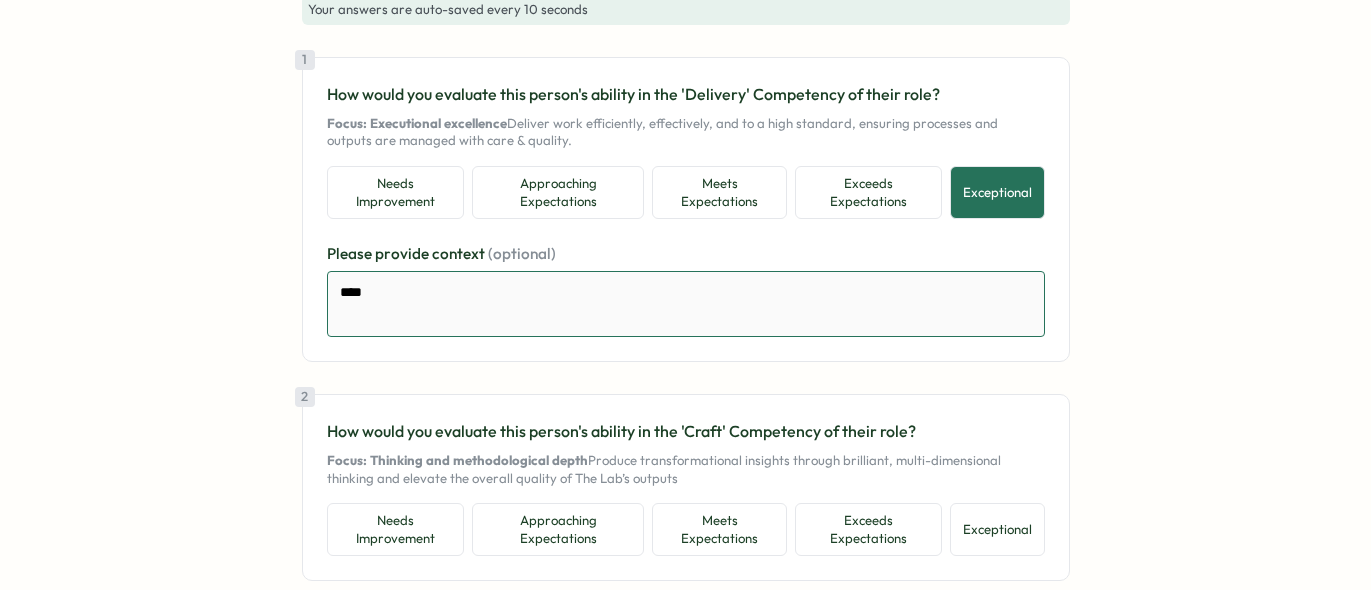 type on "*" 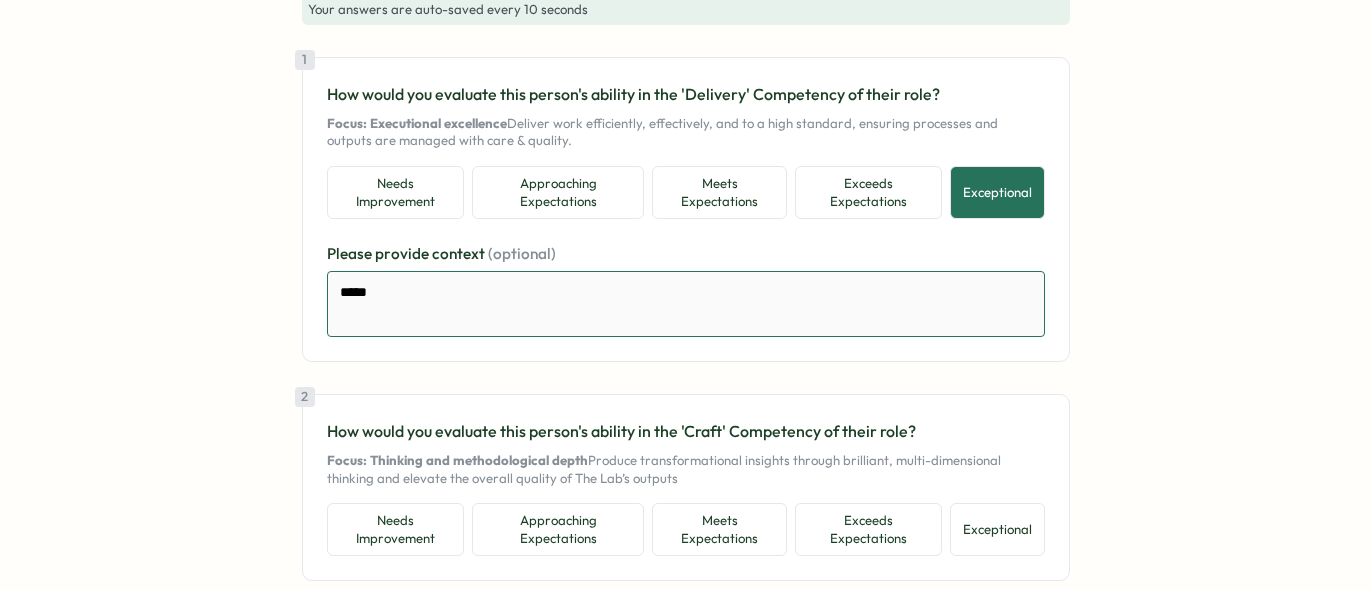 type on "*" 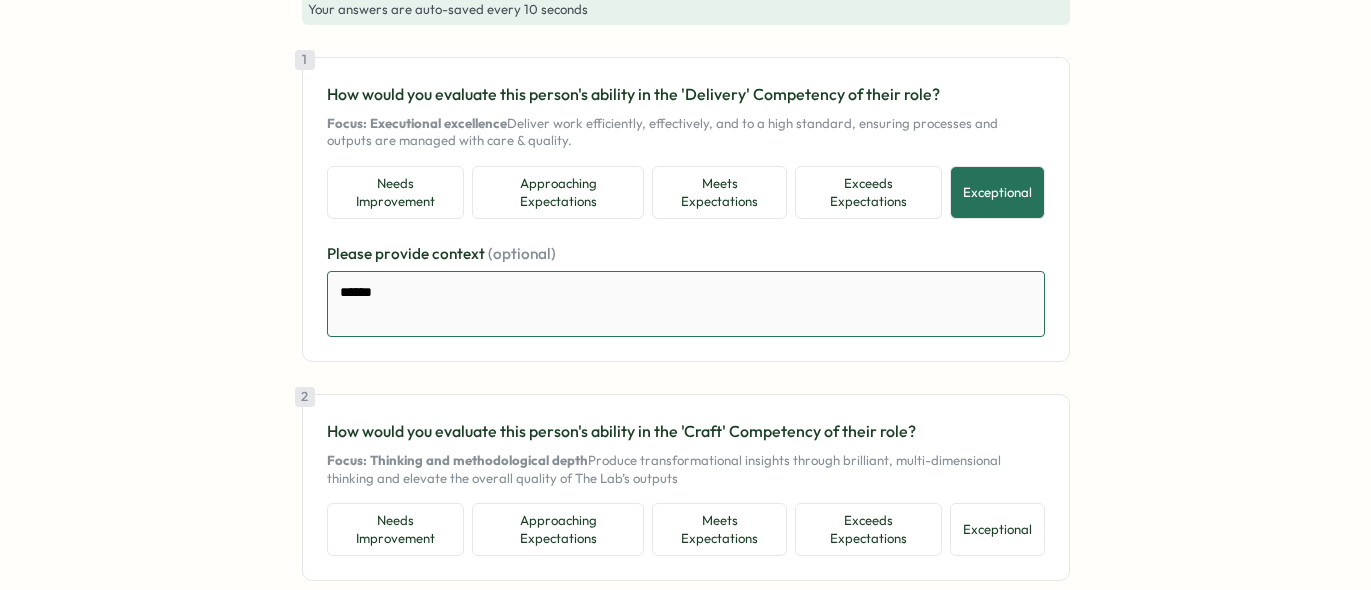 type on "*" 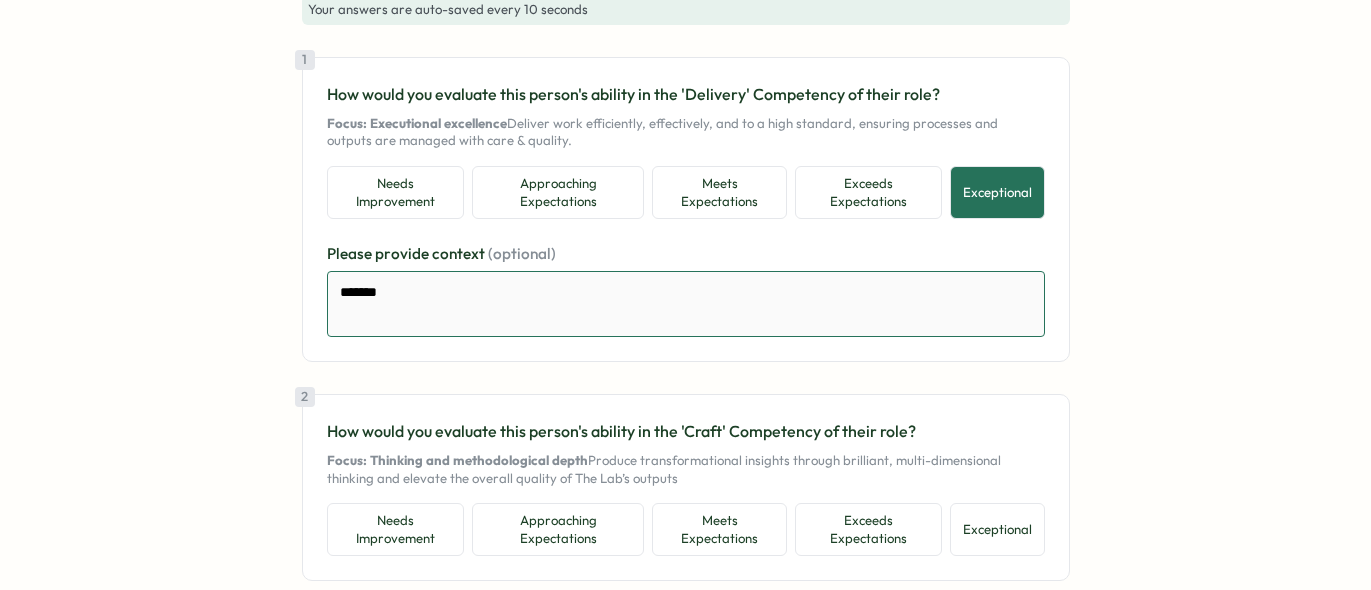 type on "*" 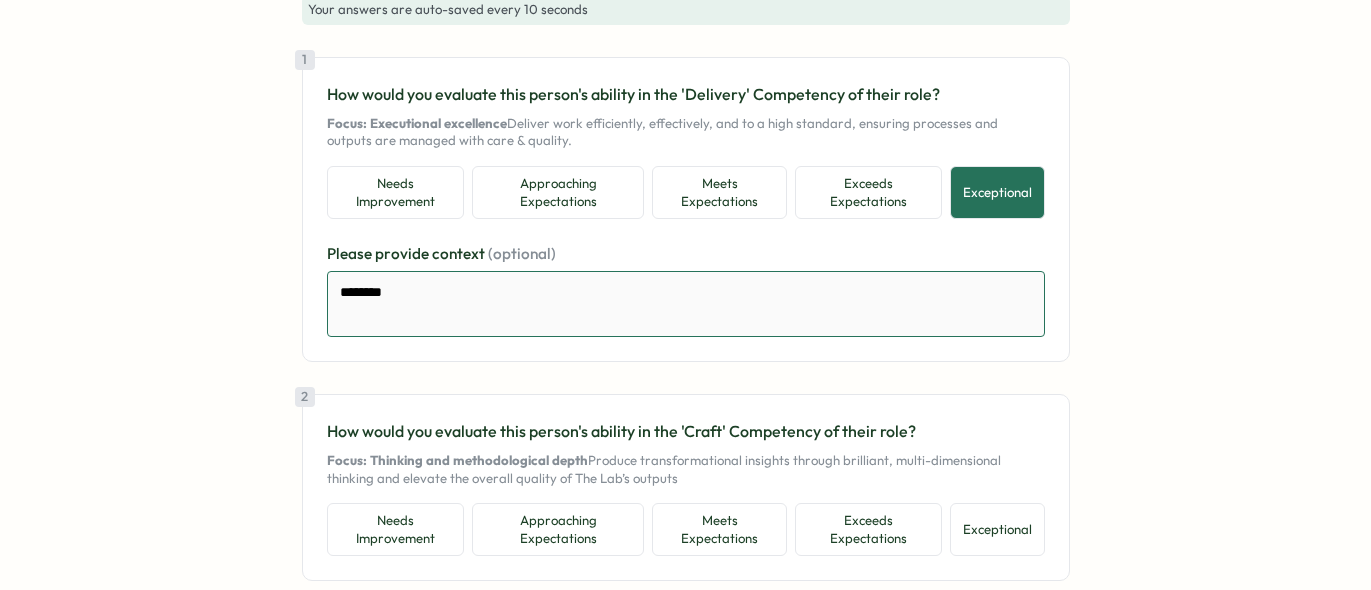 type on "*" 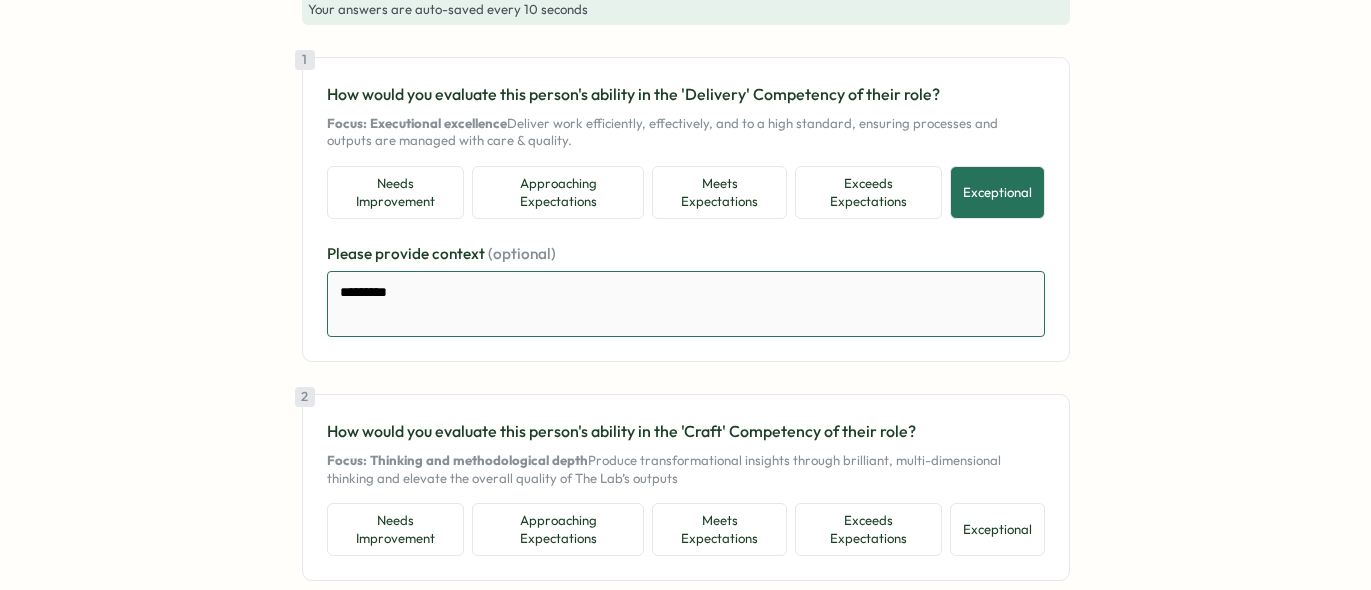 type on "*" 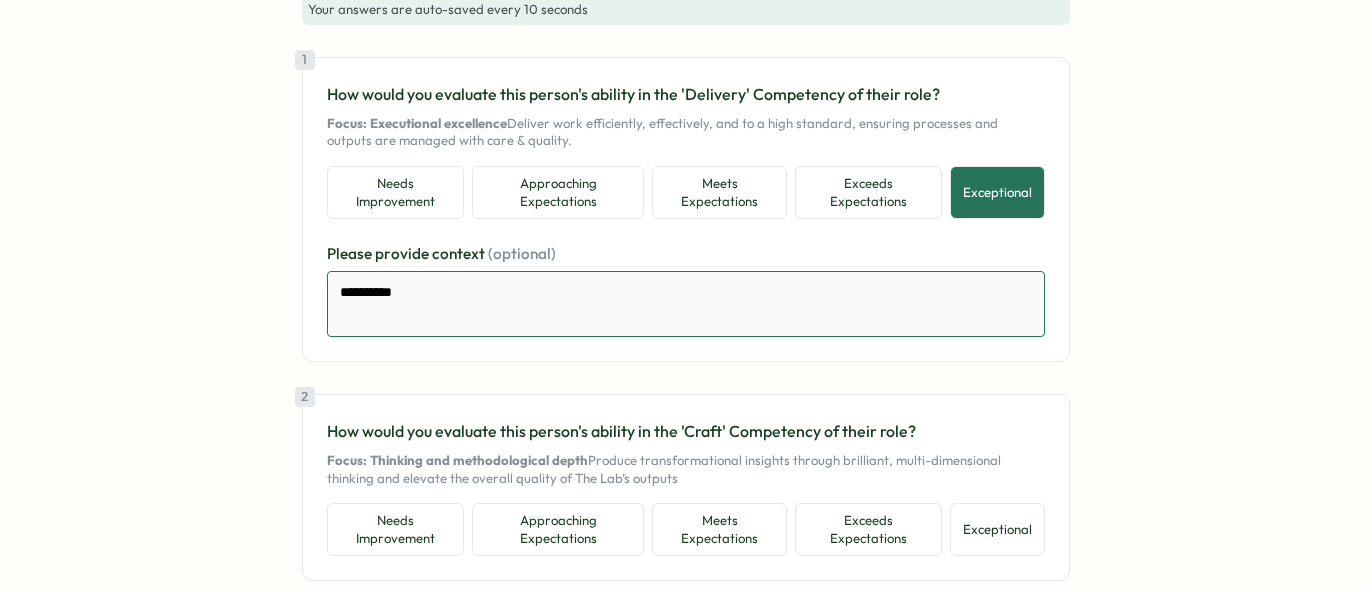 type on "*" 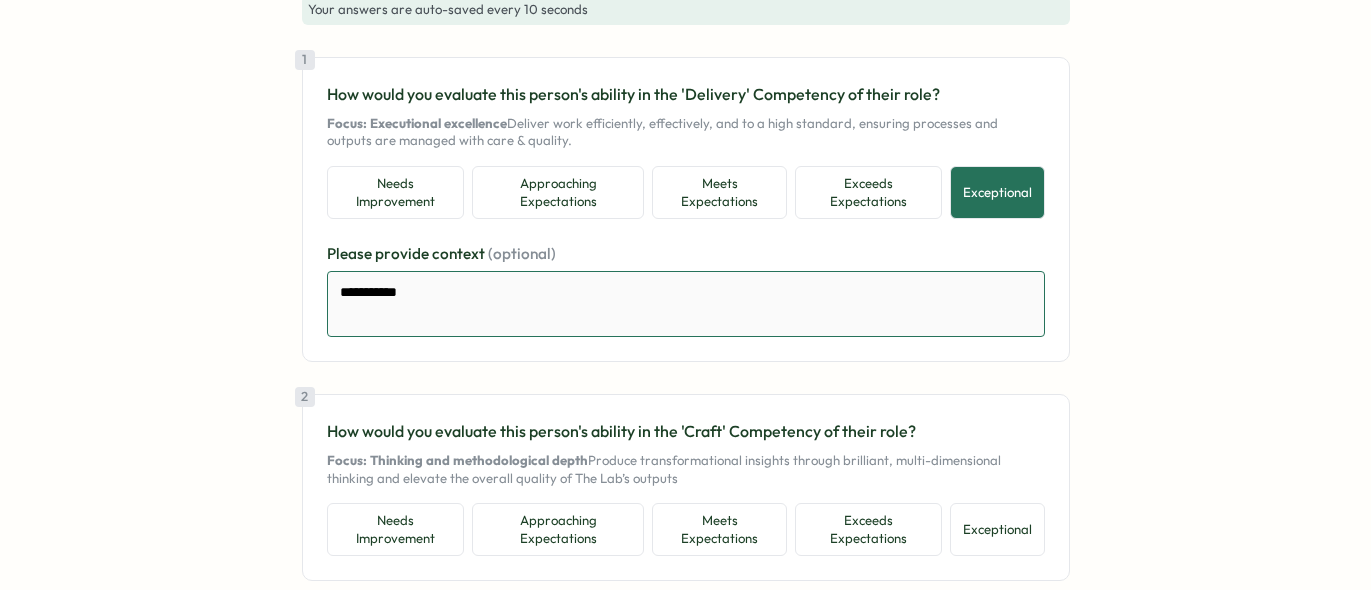 type on "*" 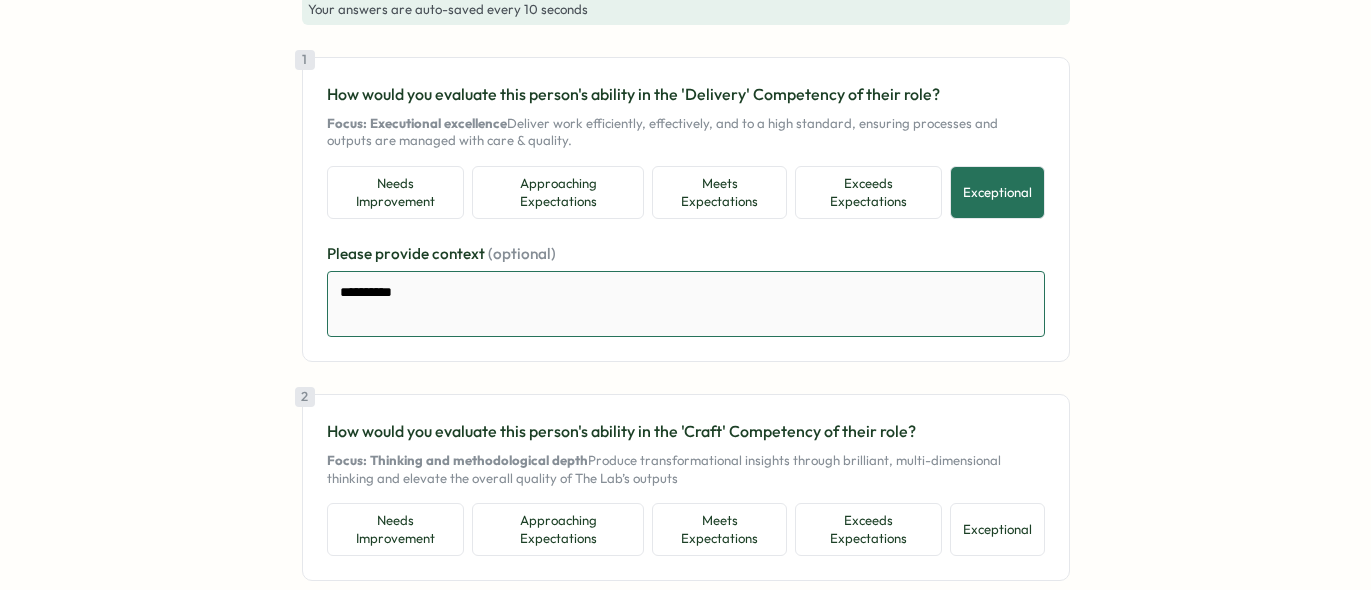 type on "*" 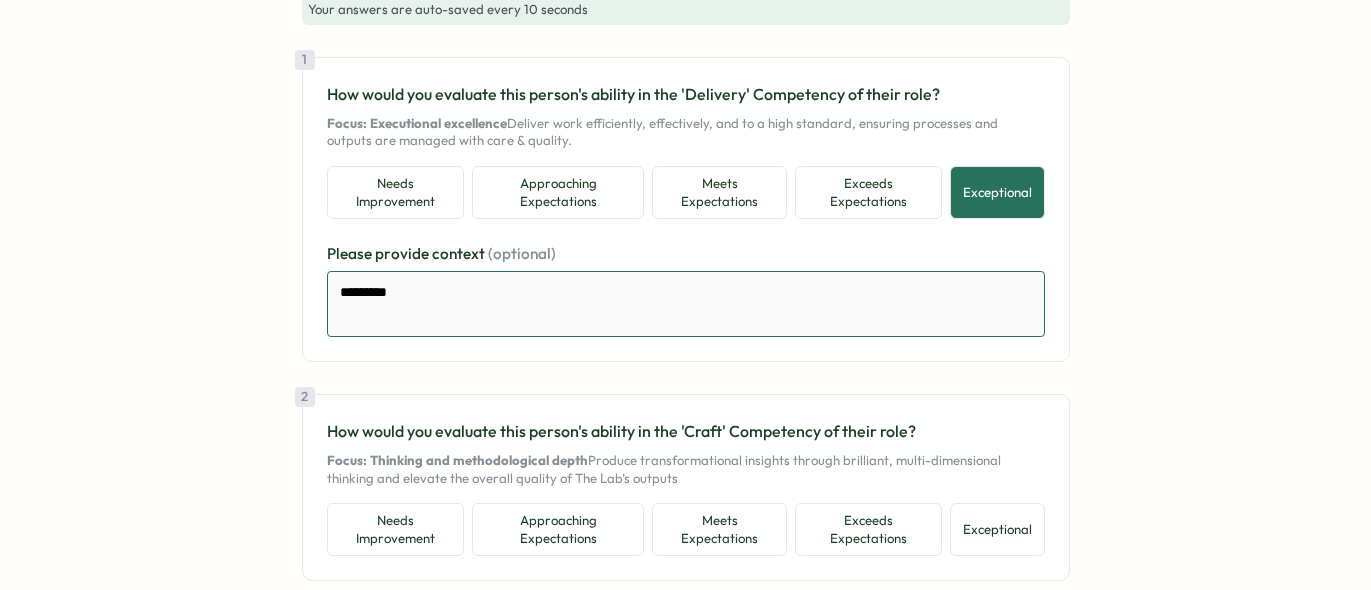 type on "*" 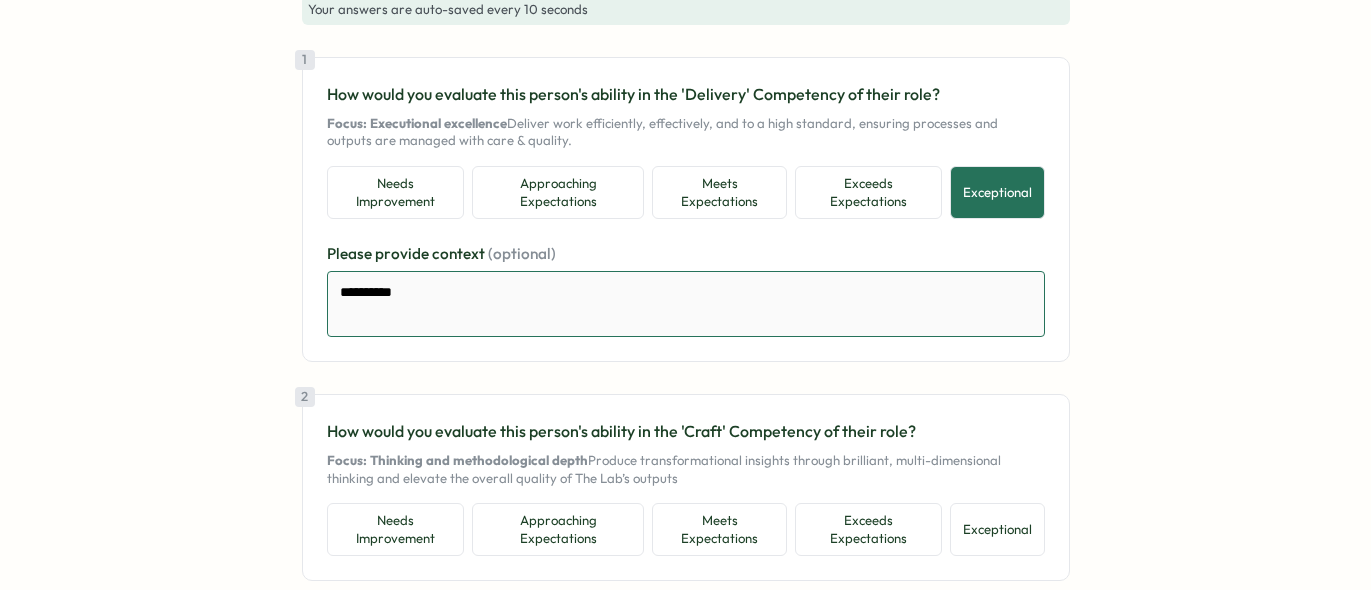 type on "*" 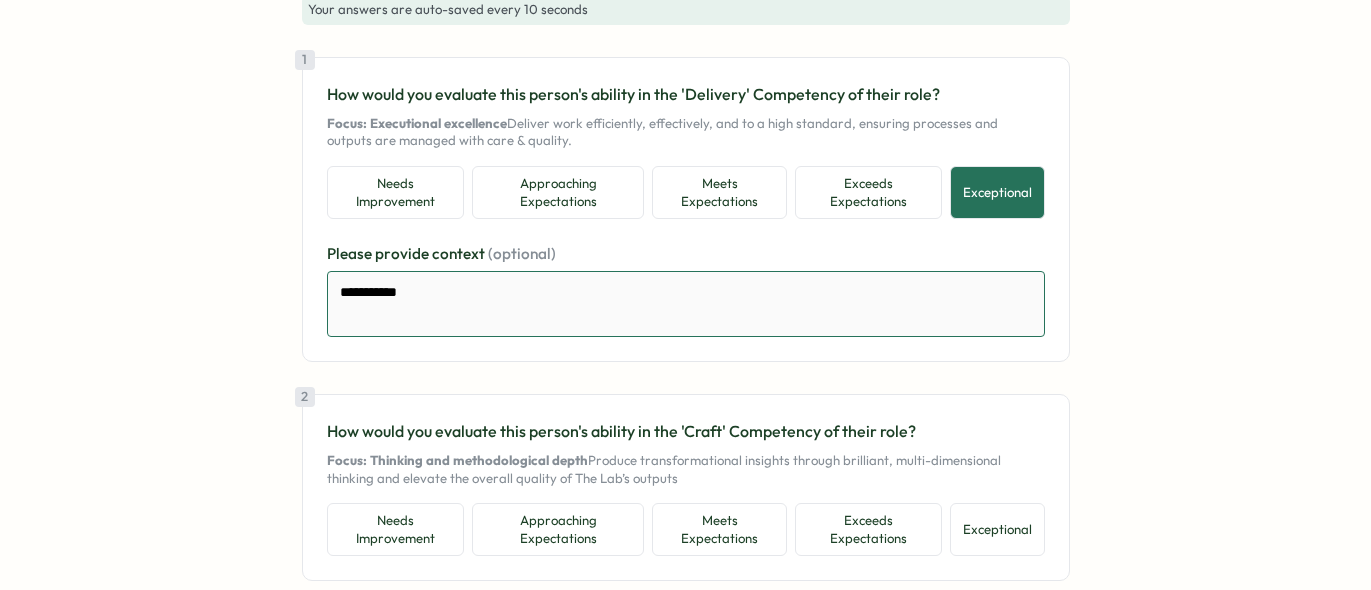 type on "*" 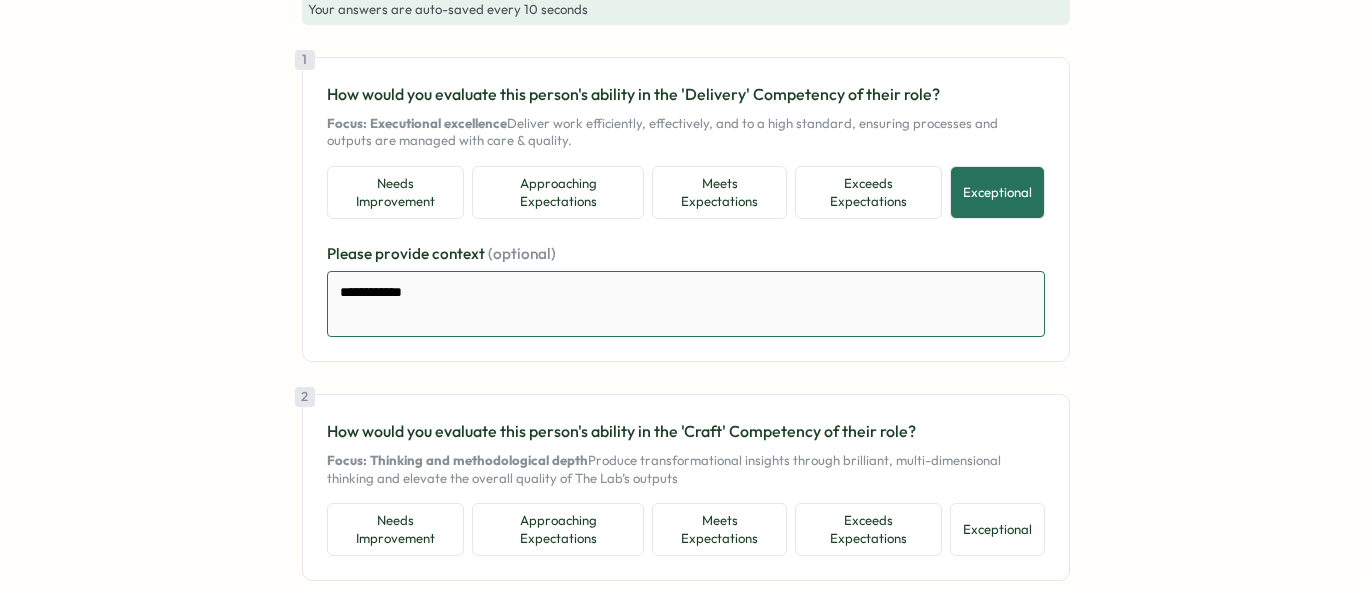 type on "*" 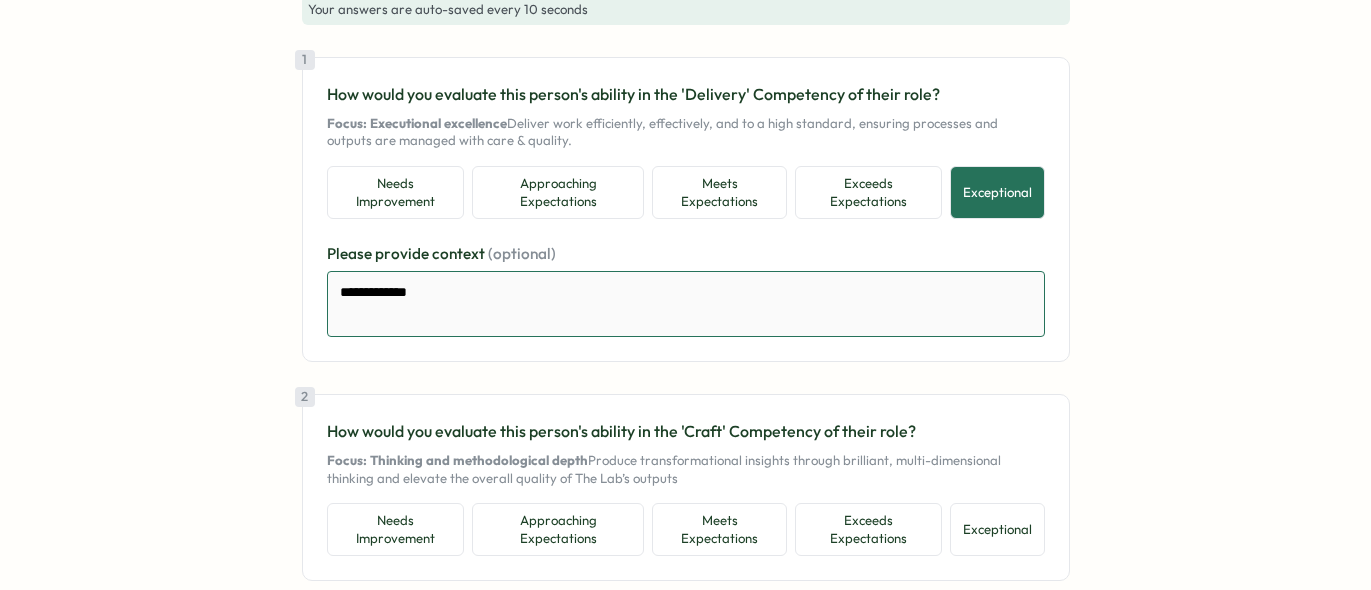 type on "*" 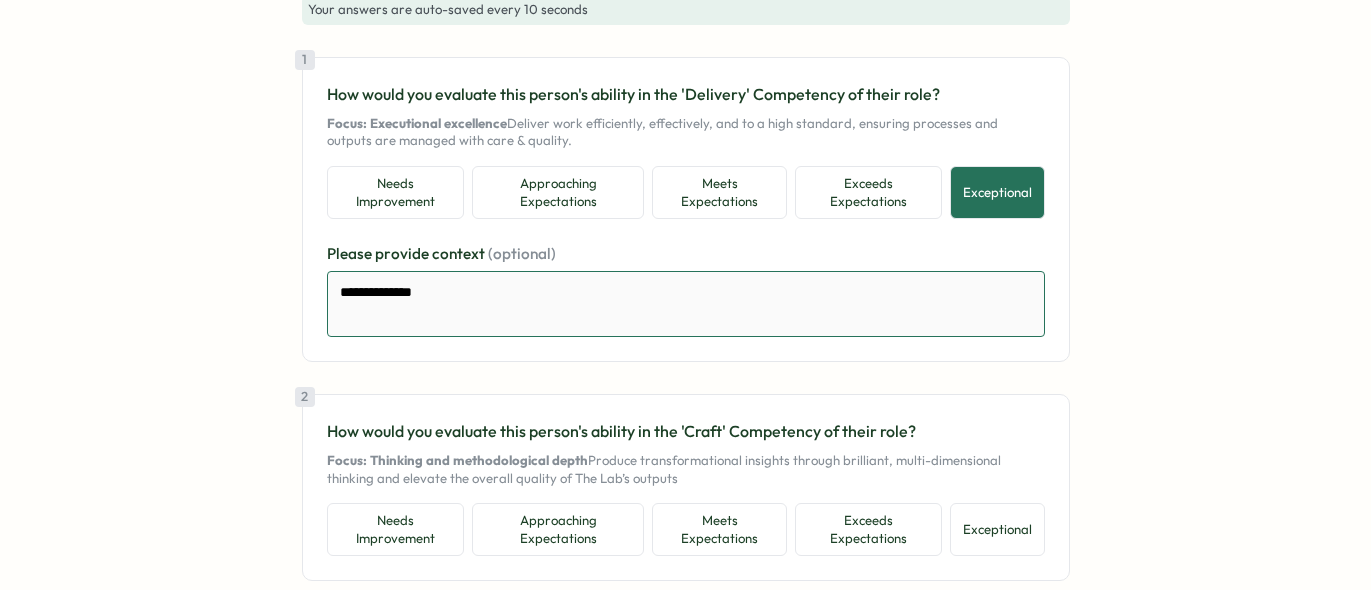 type on "*" 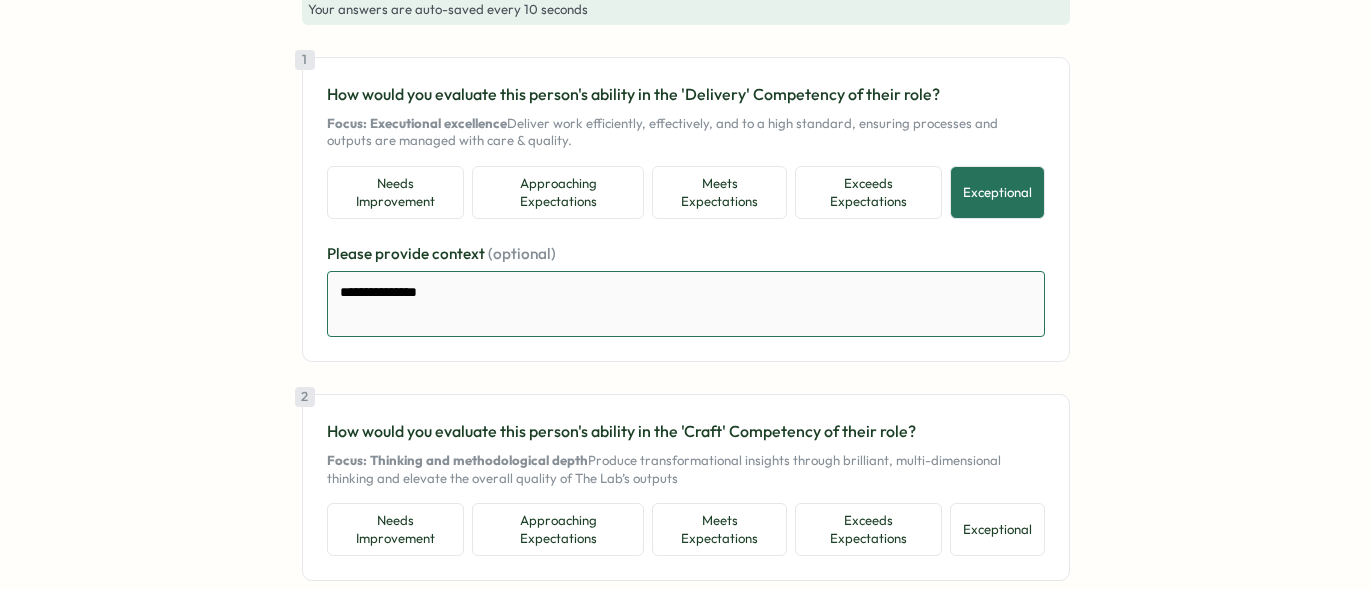 type on "*" 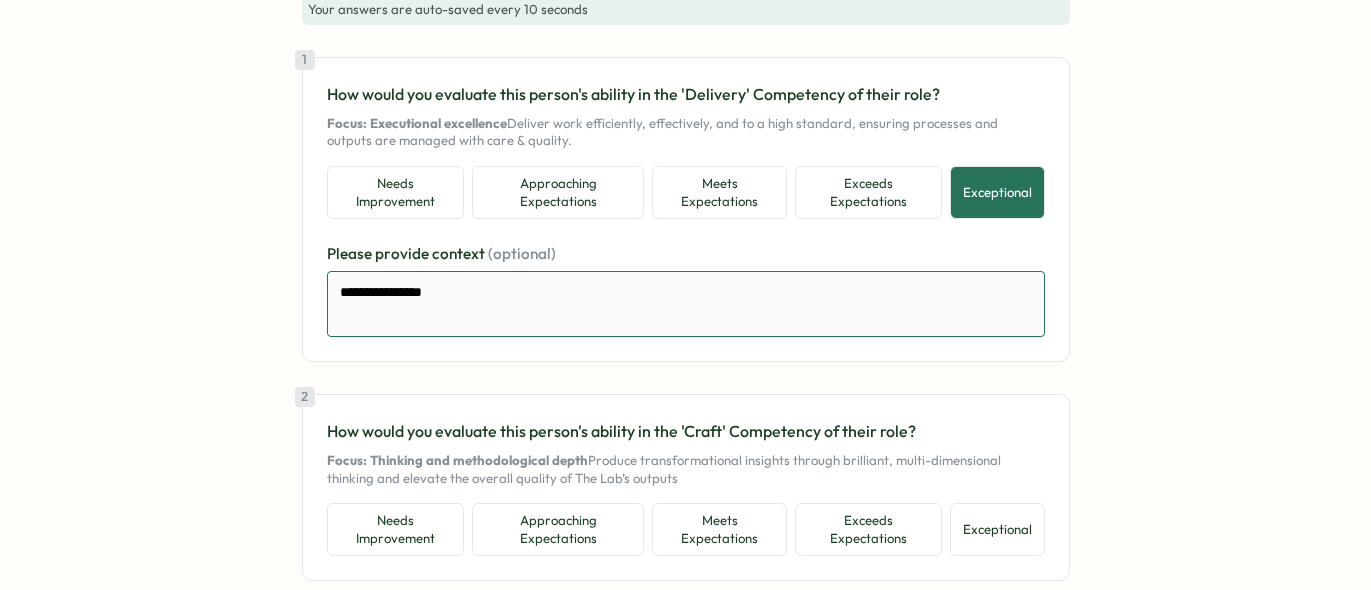 type on "*" 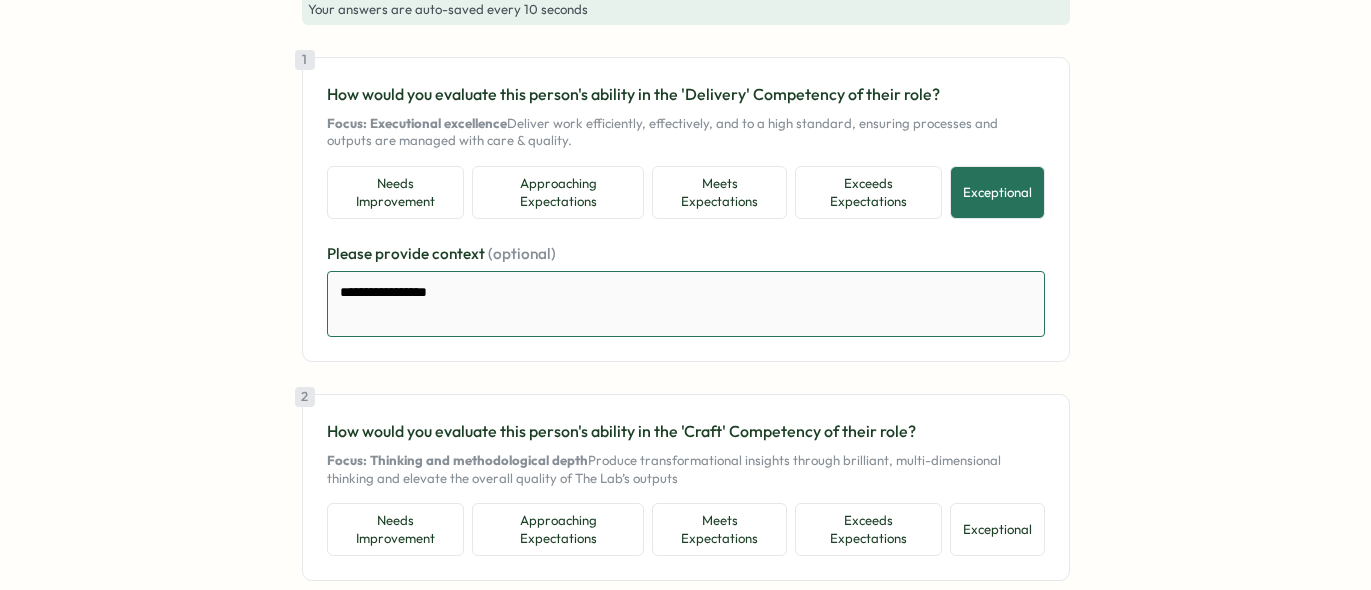 type on "*" 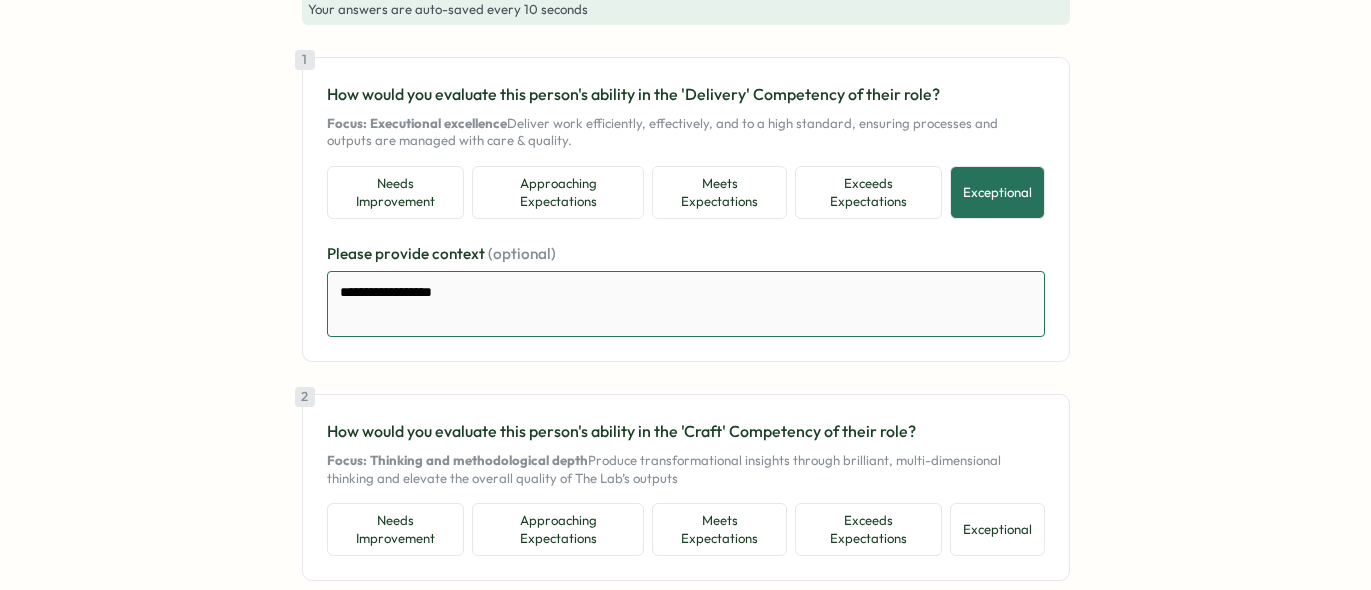 type on "*" 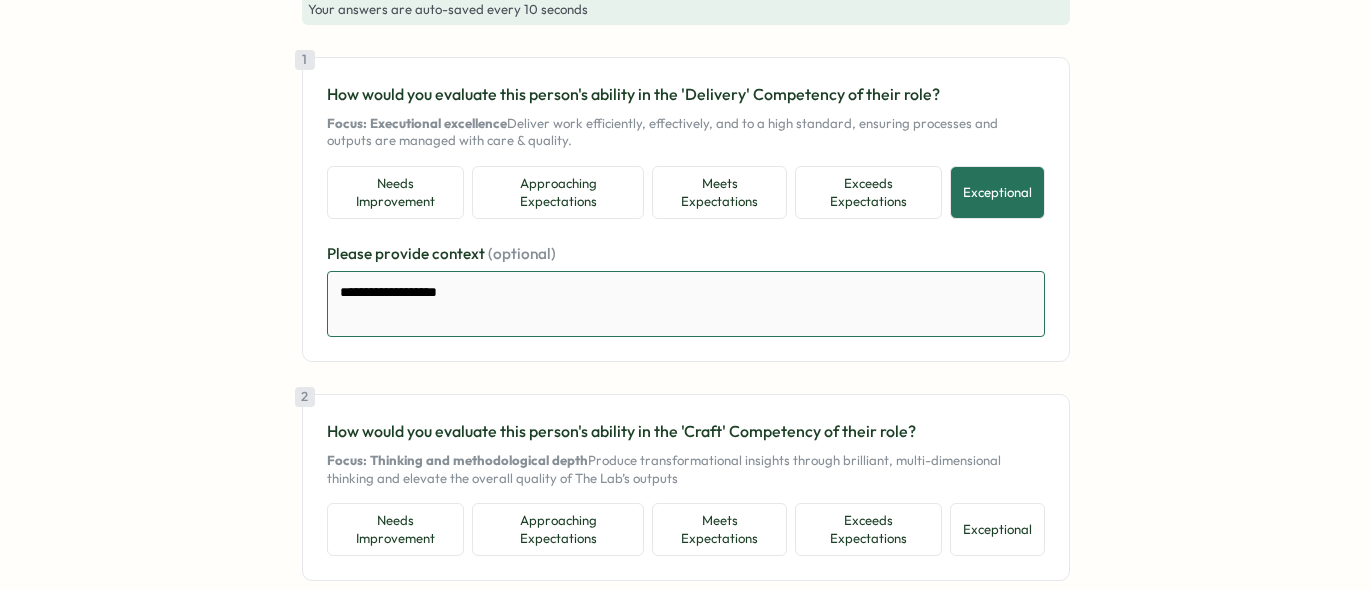 type on "*" 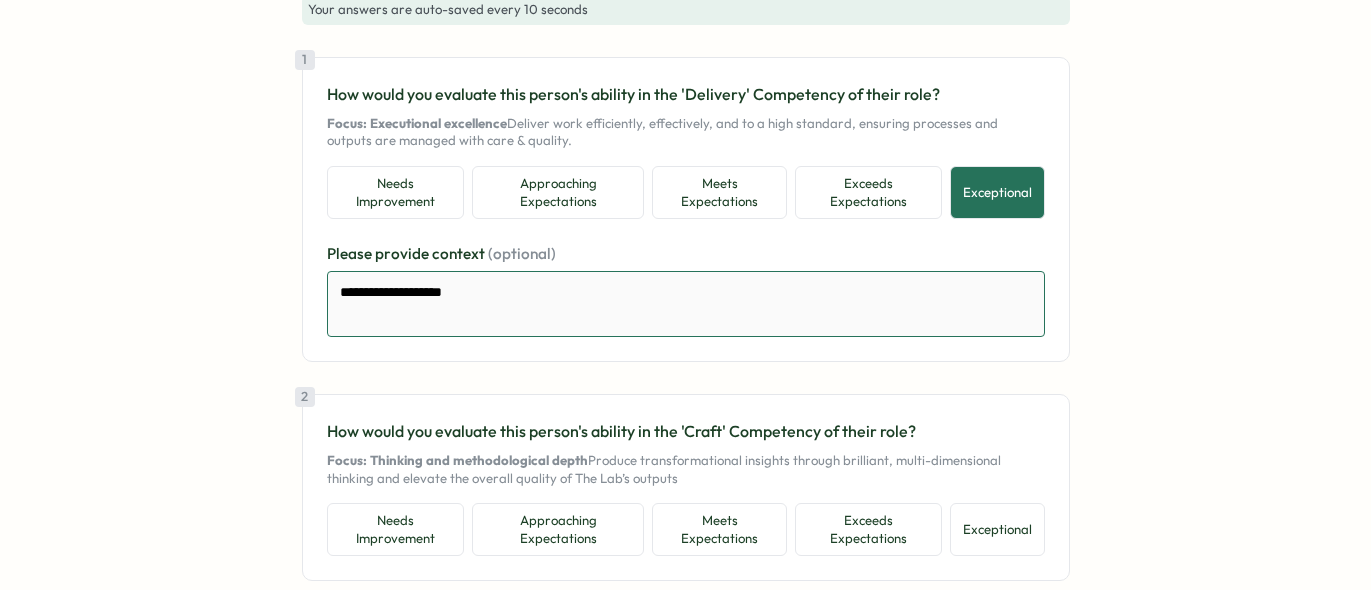 type on "*" 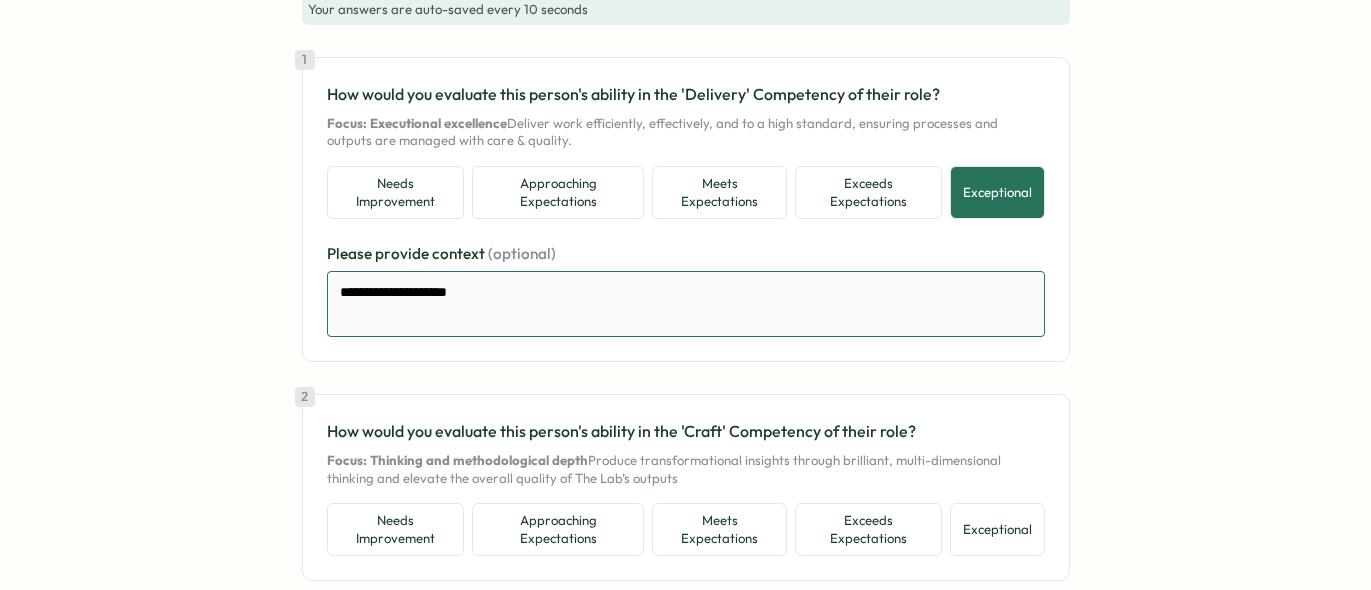 type on "*" 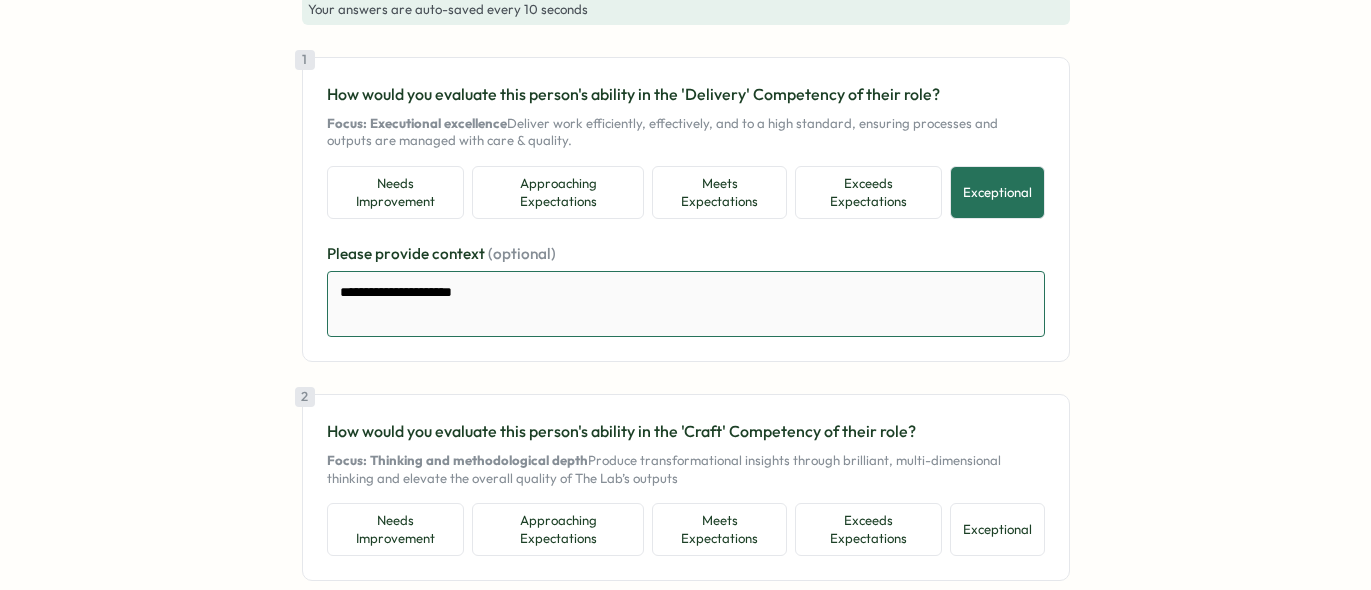type on "*" 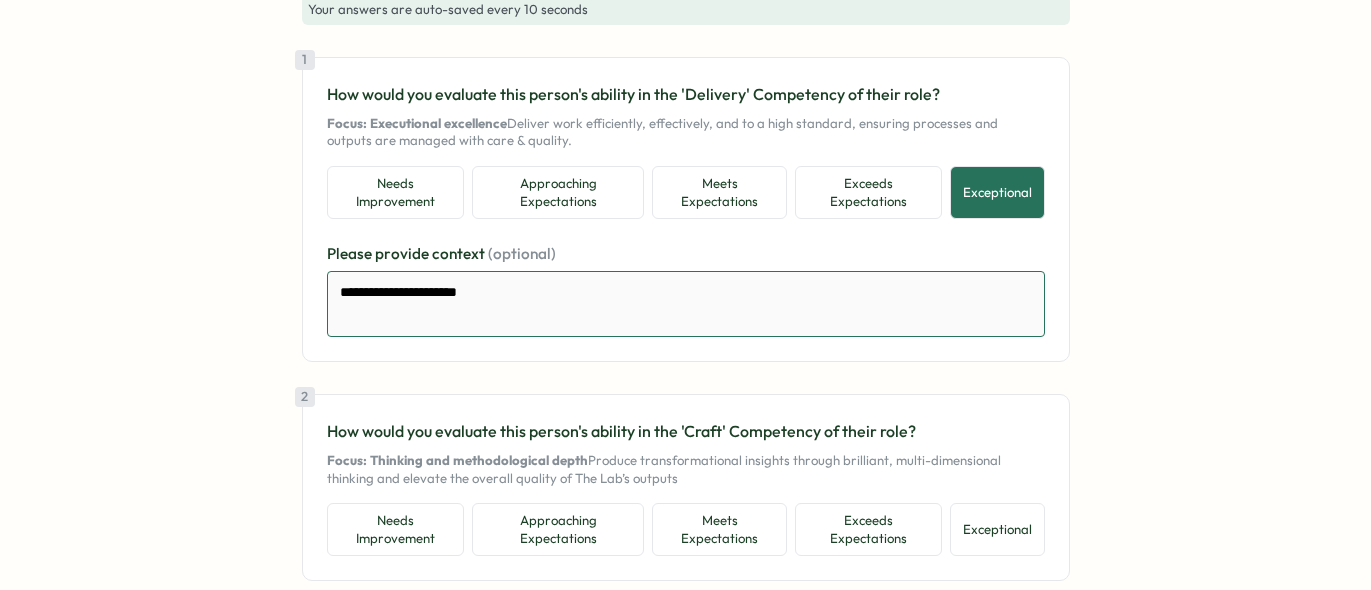 type on "*" 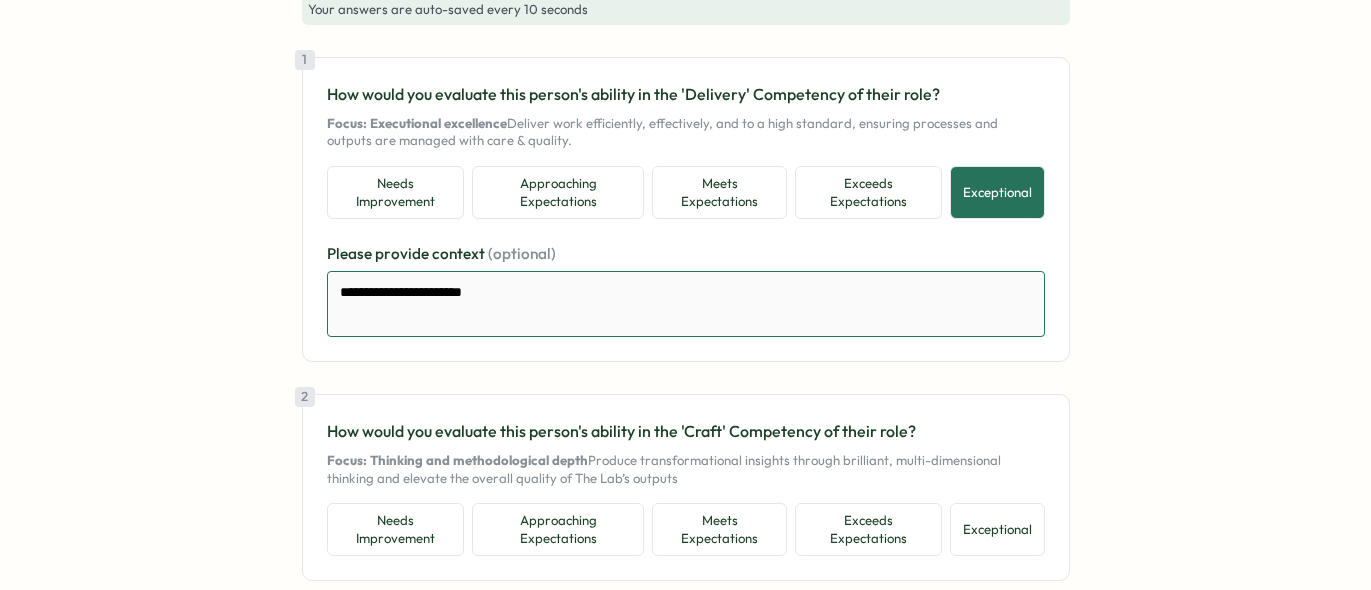 type on "*" 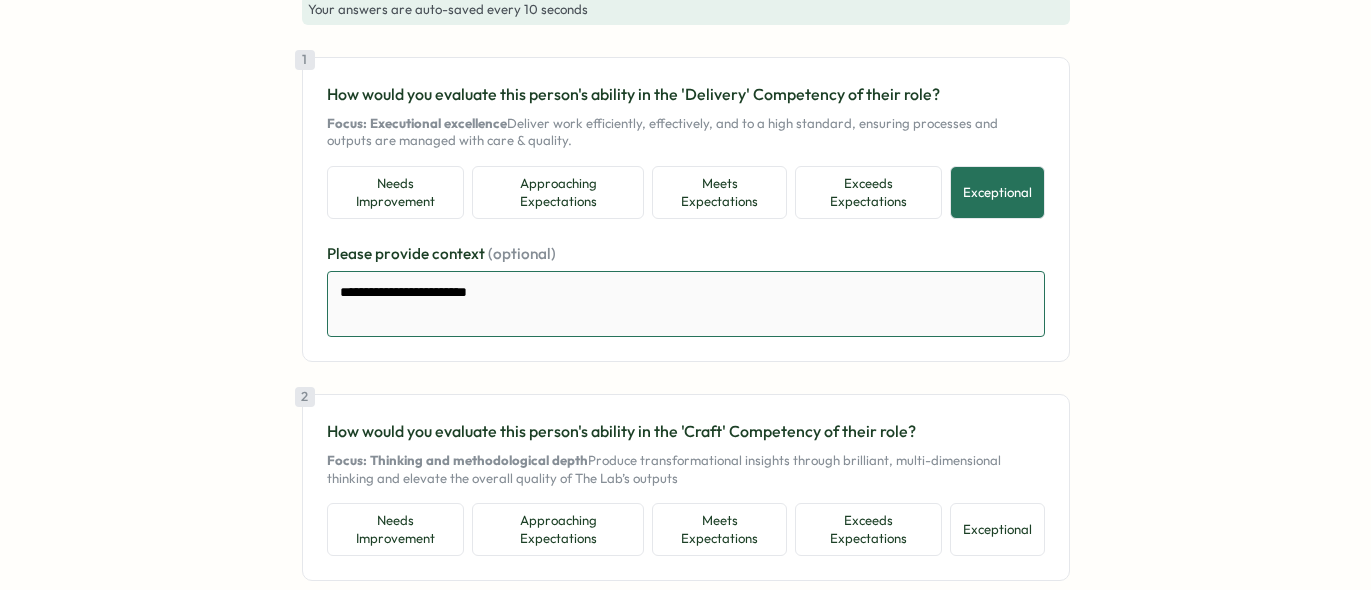 type on "*" 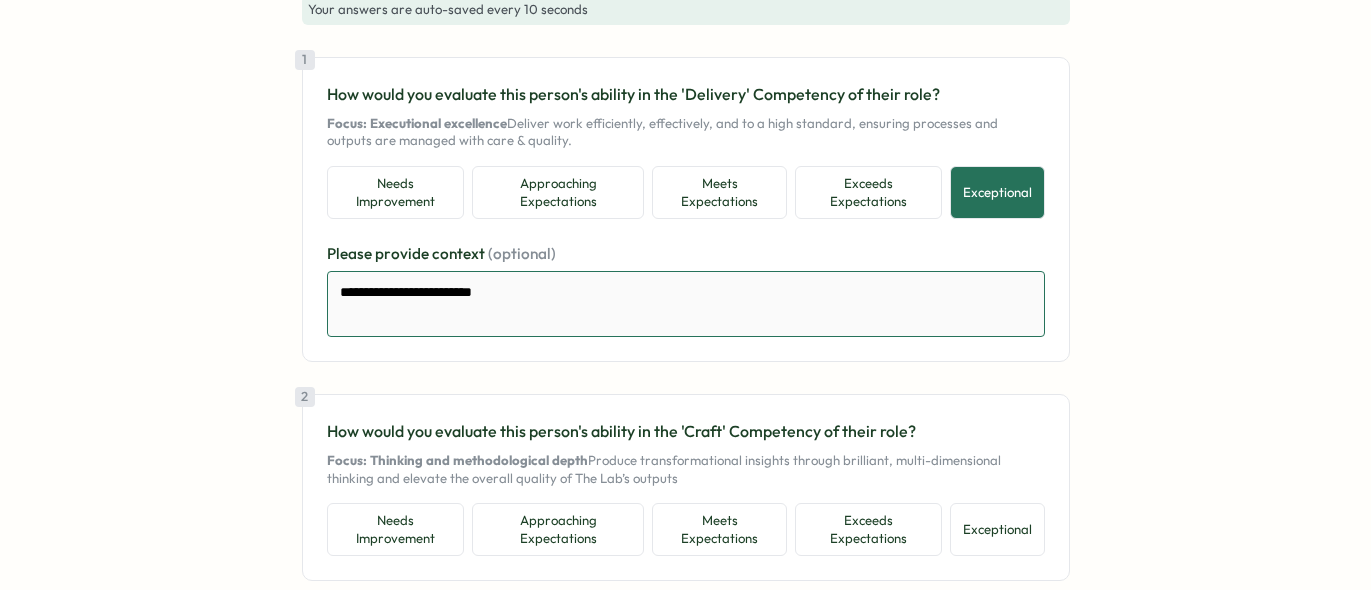 type on "*" 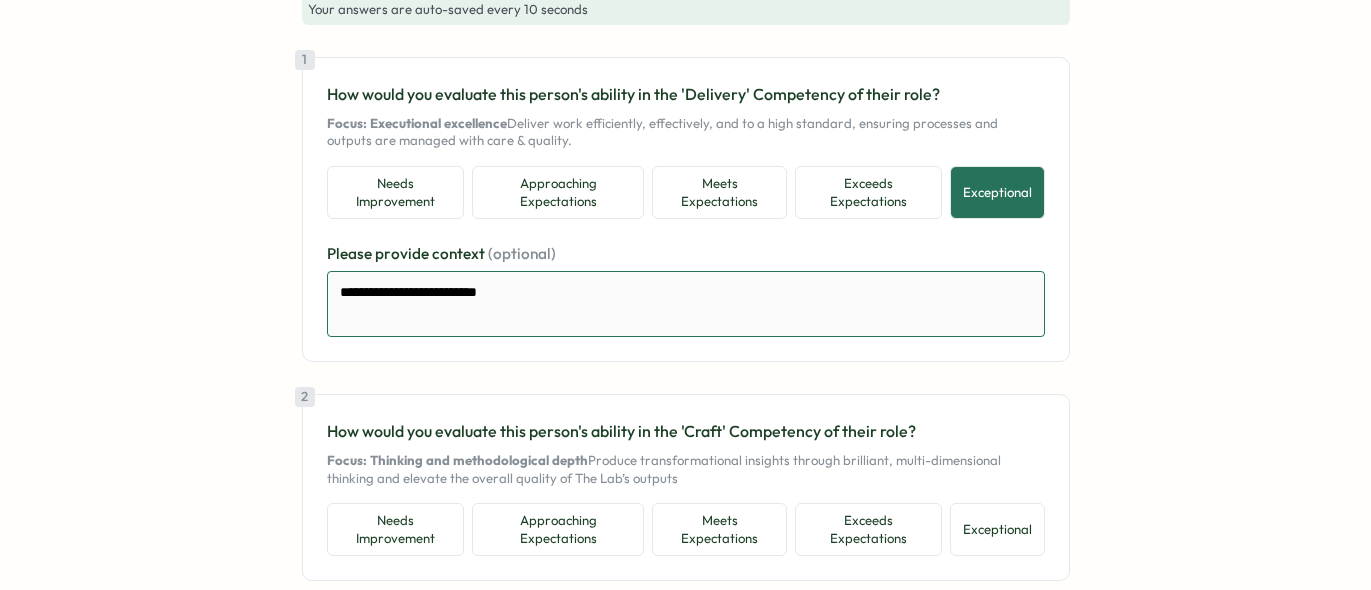 type on "*" 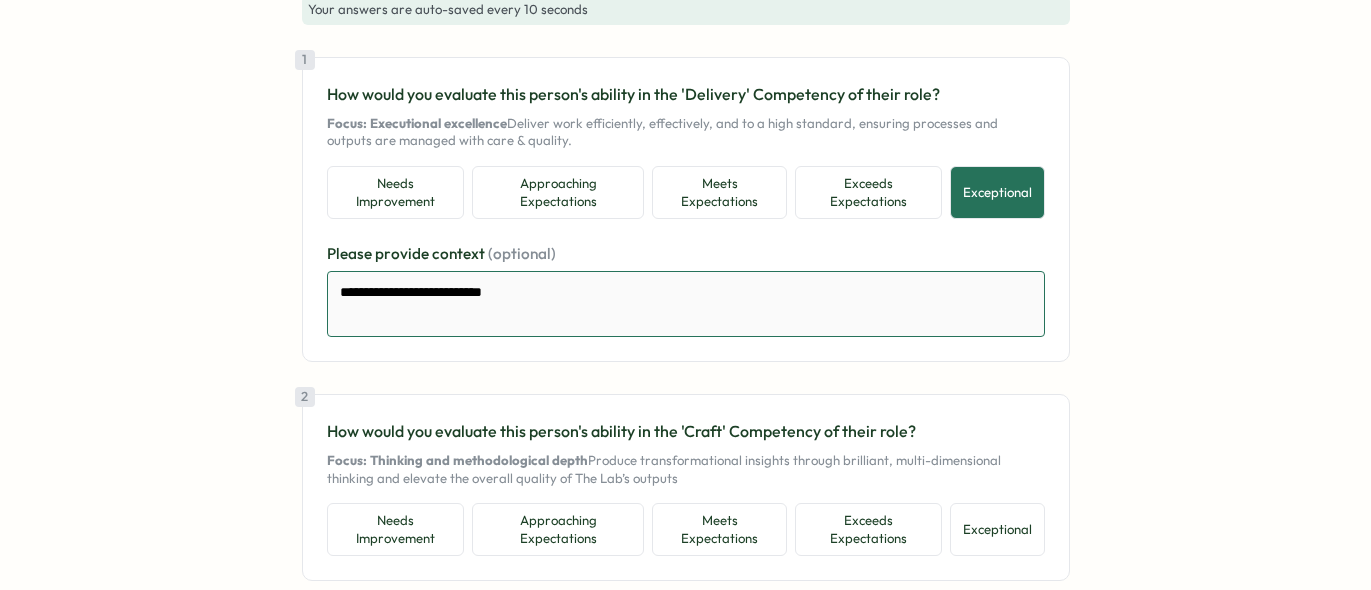 type on "*" 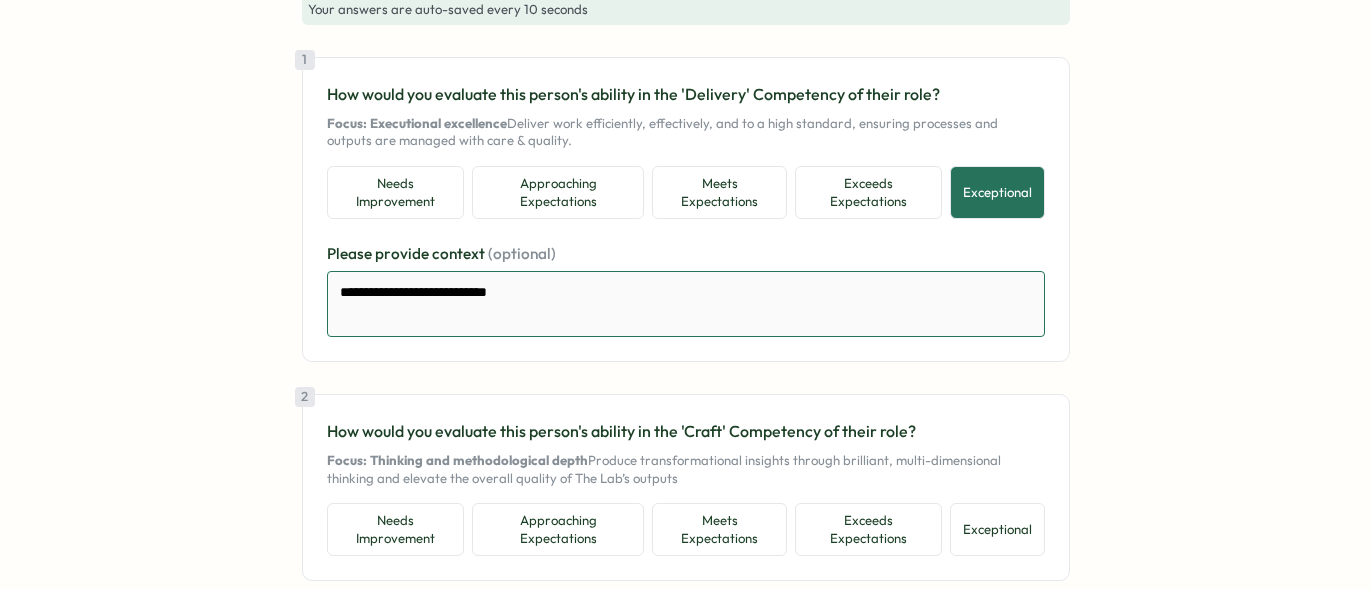 type on "*" 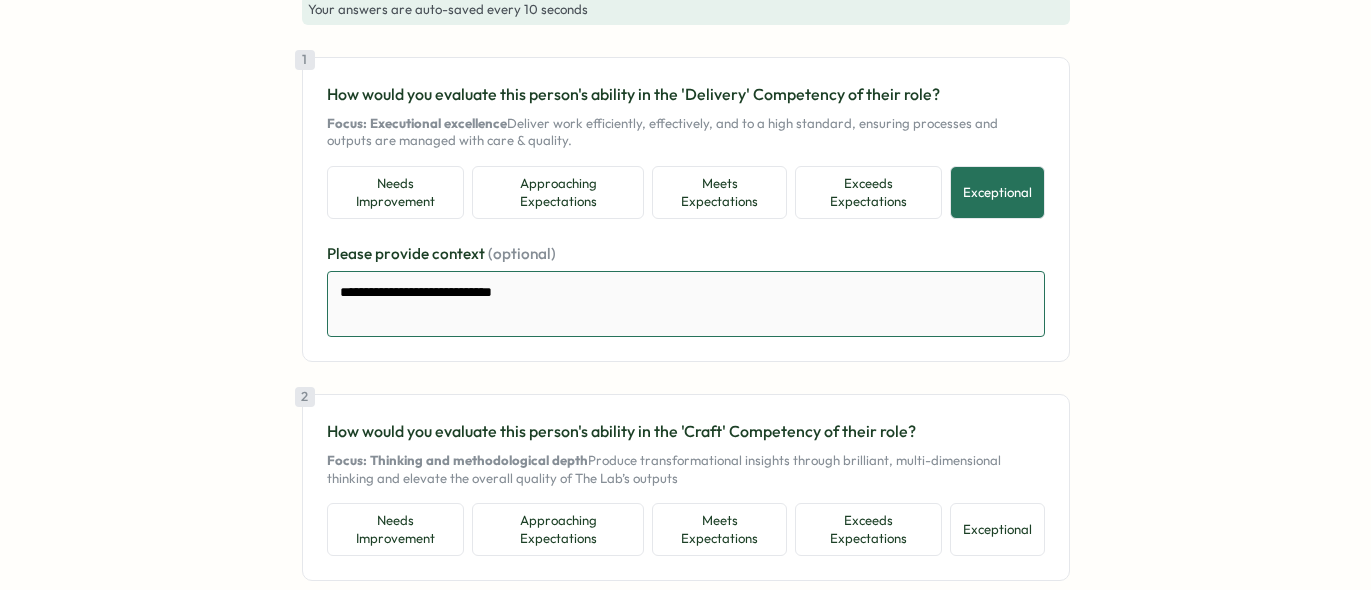 type on "*" 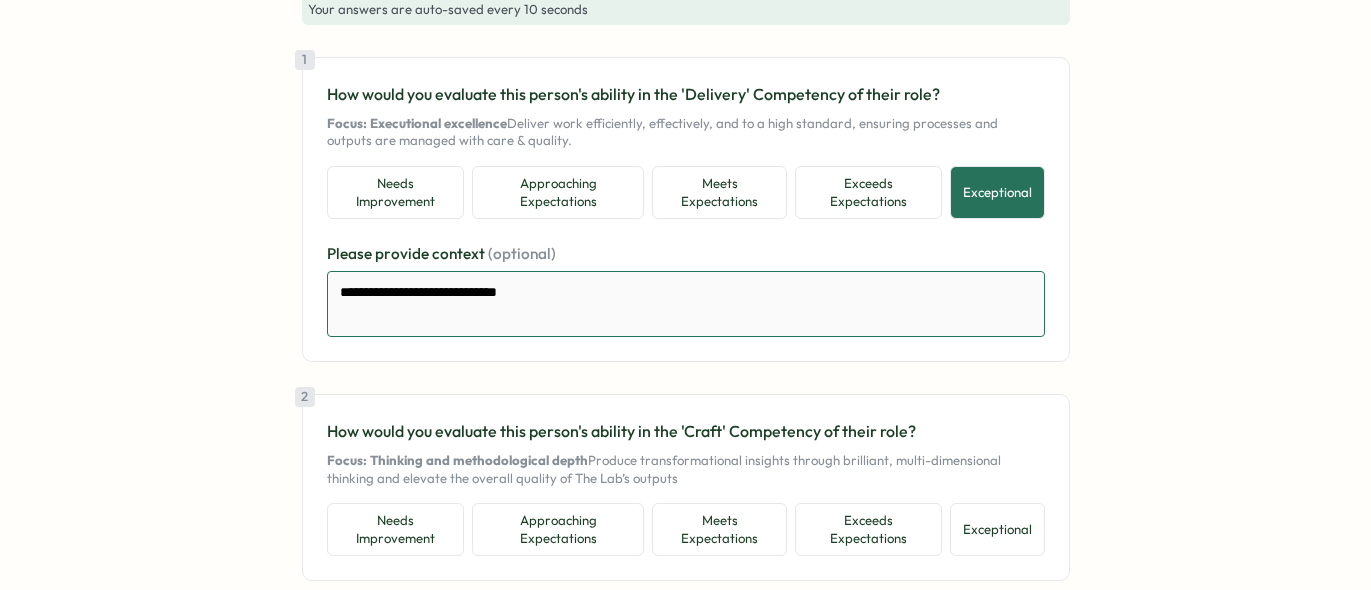 type on "*" 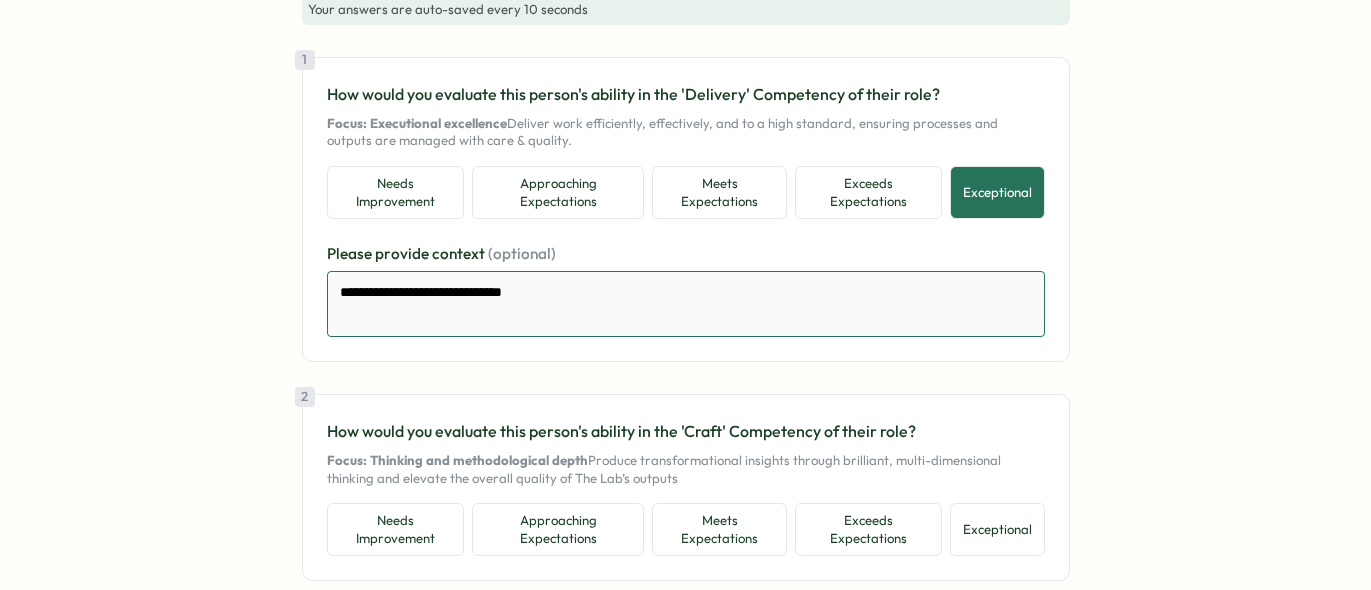 type on "*" 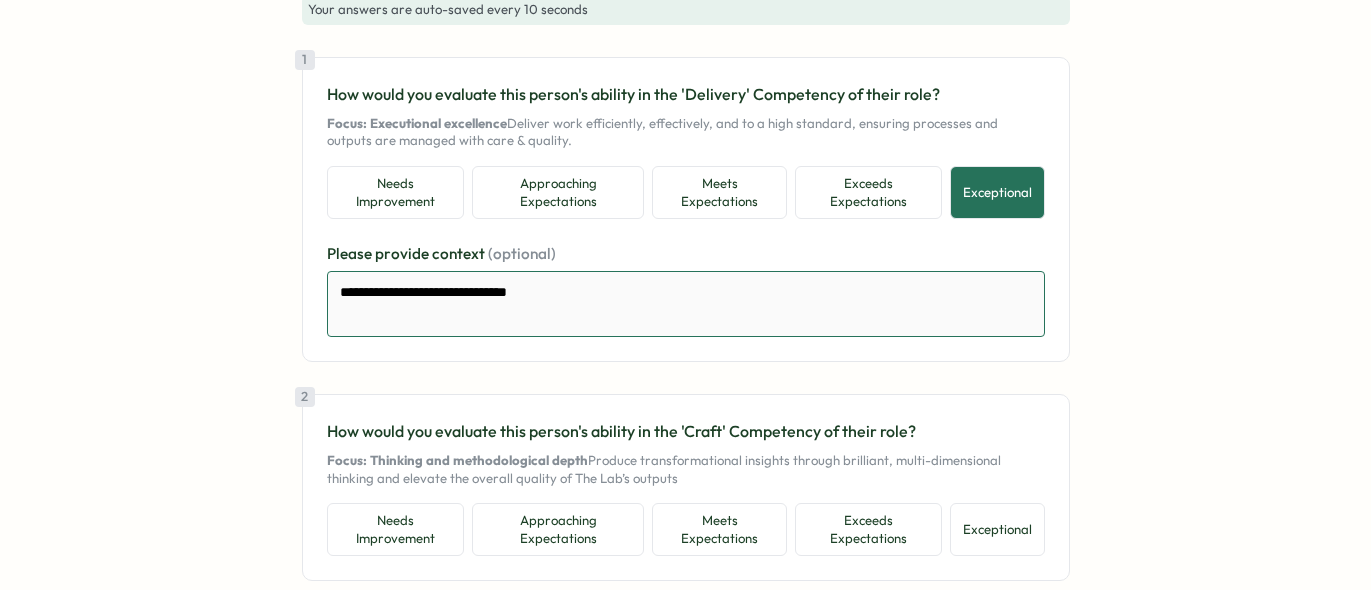 type on "*" 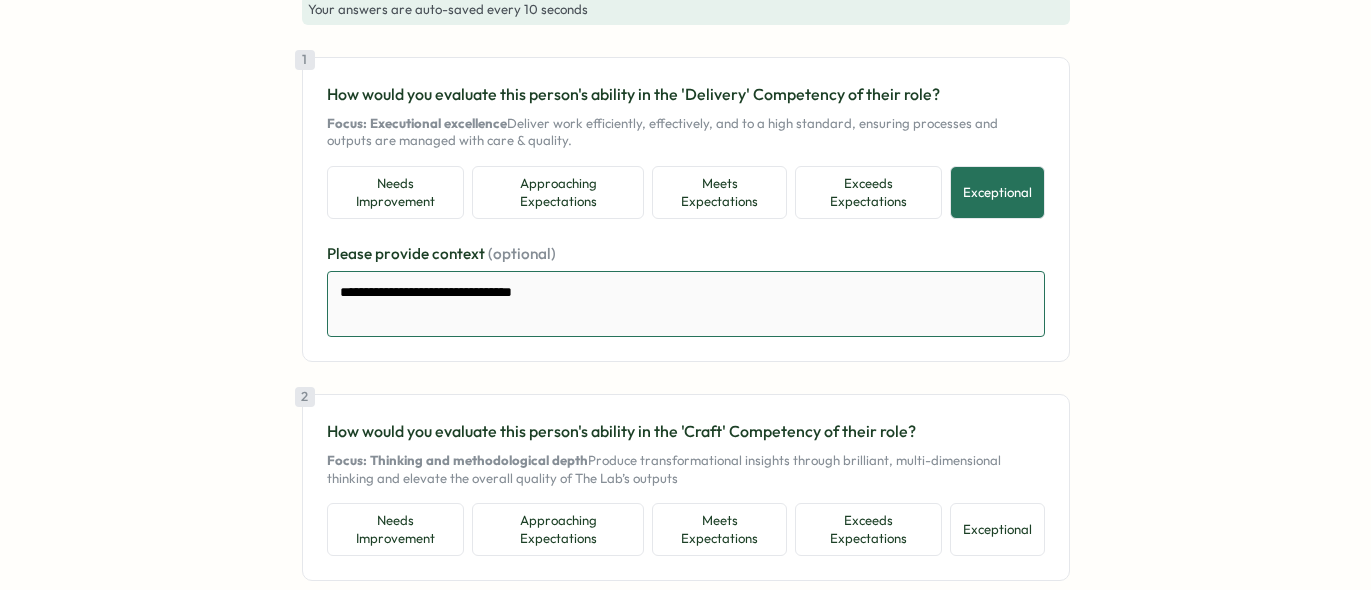 type on "*" 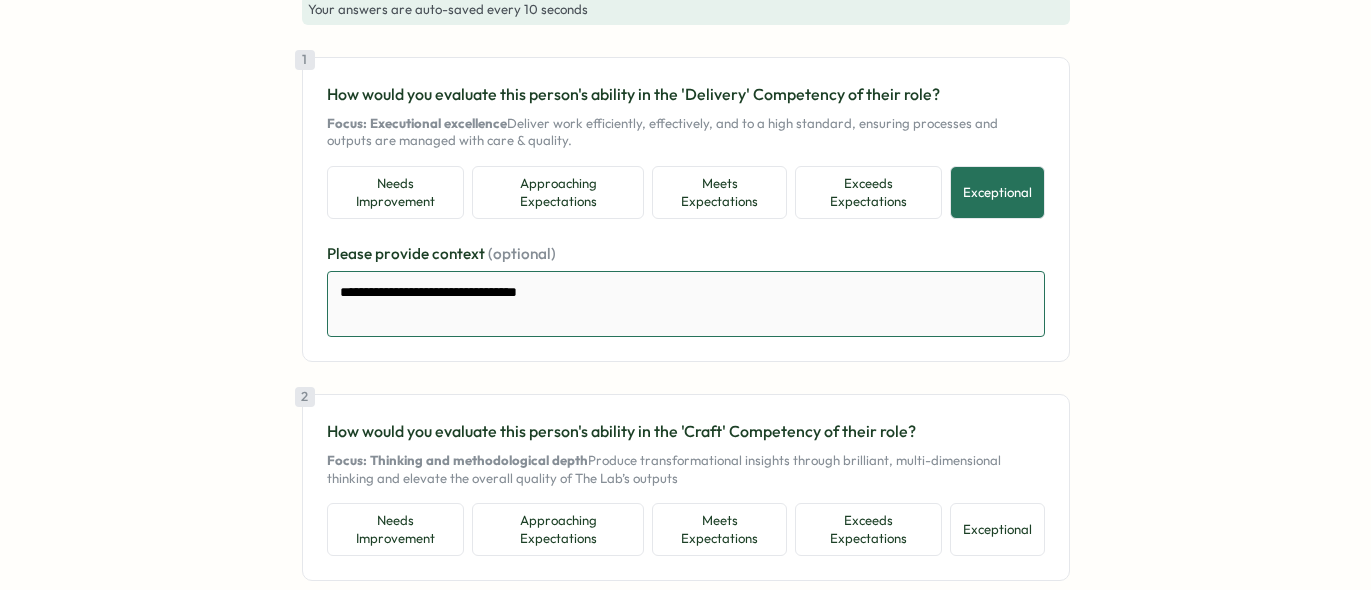 type on "*" 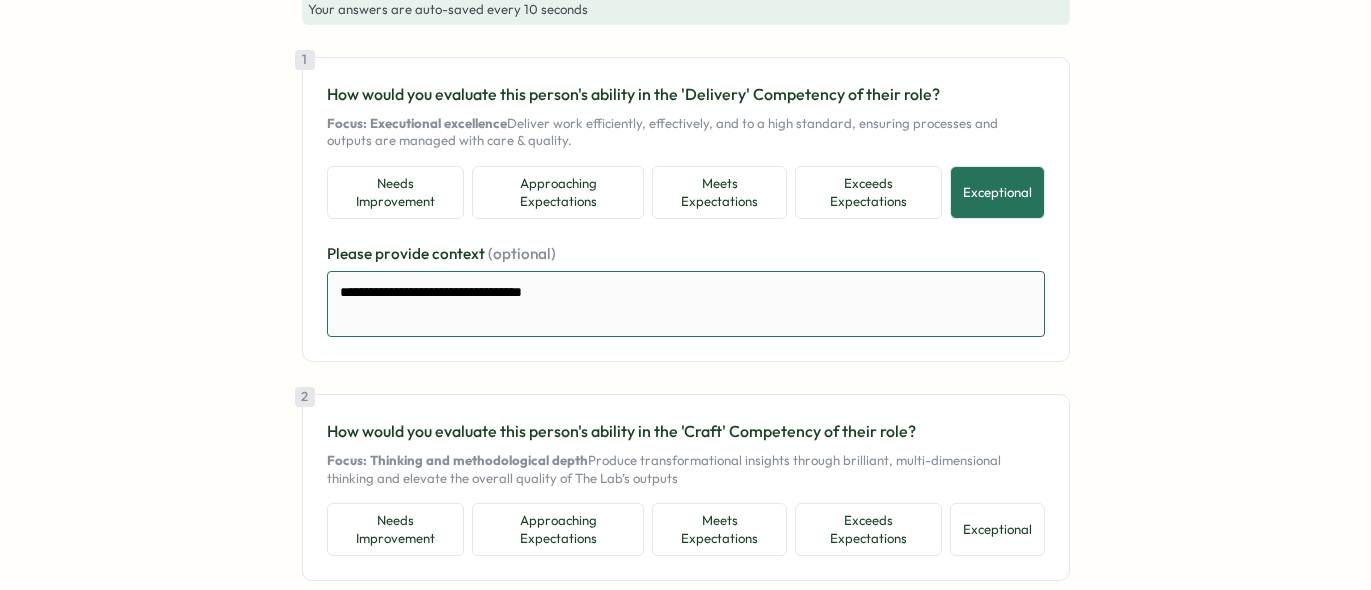 type on "*" 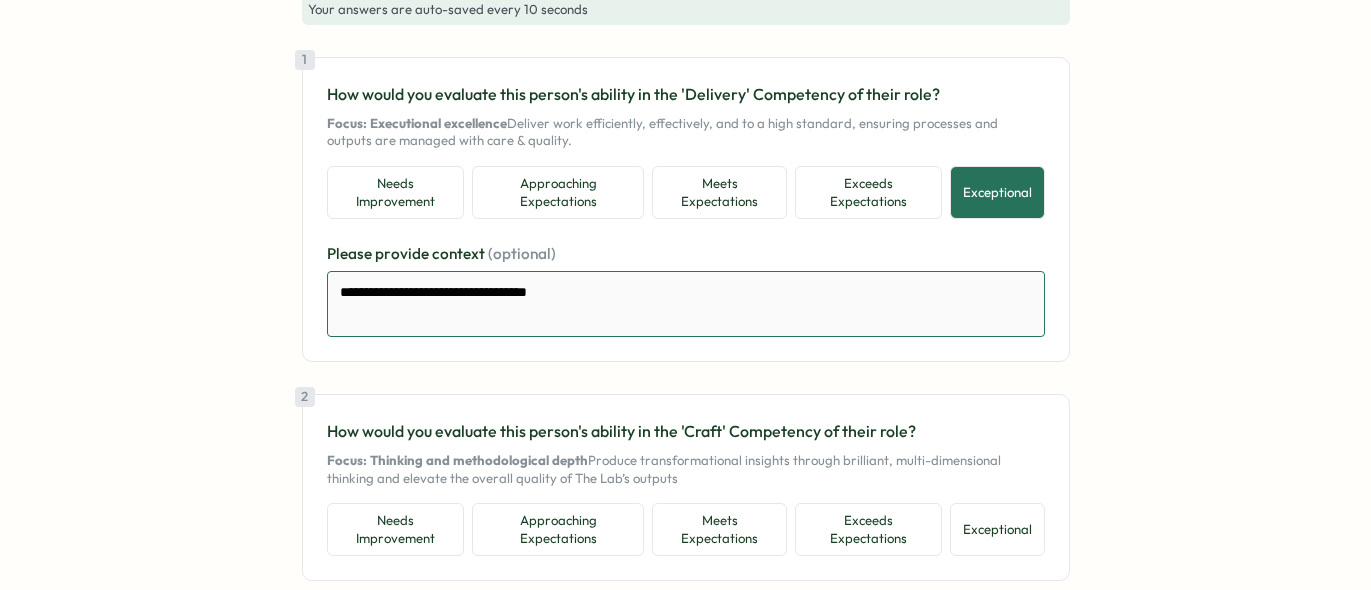 type on "*" 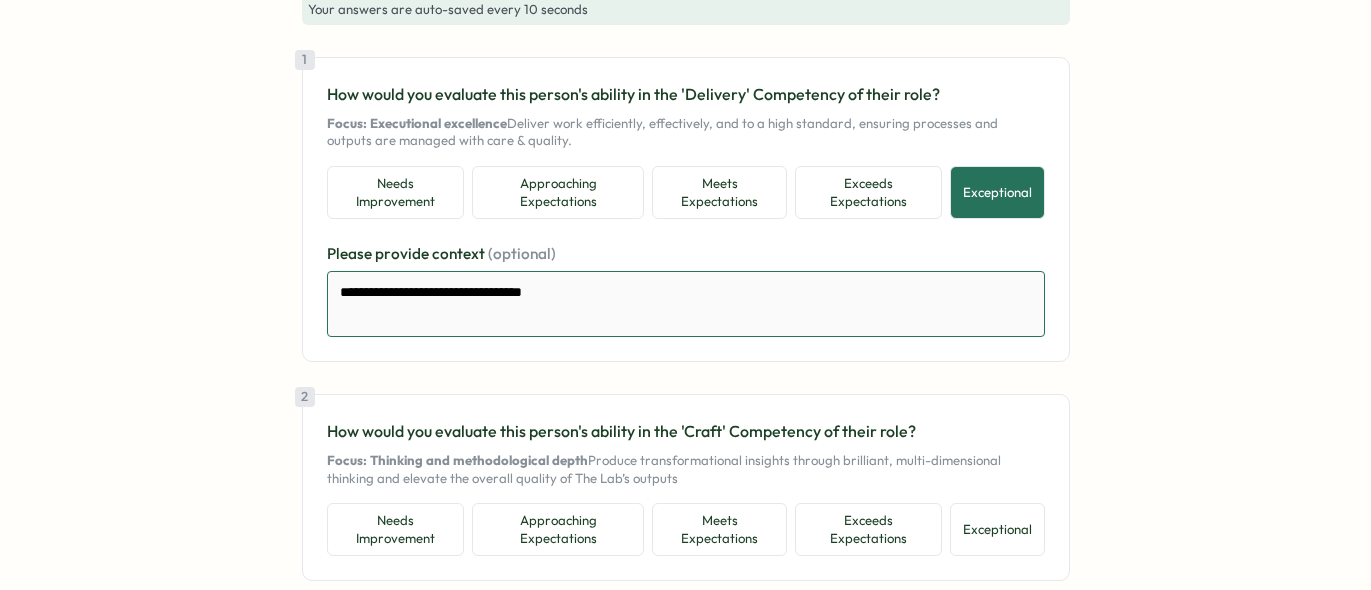 type on "*" 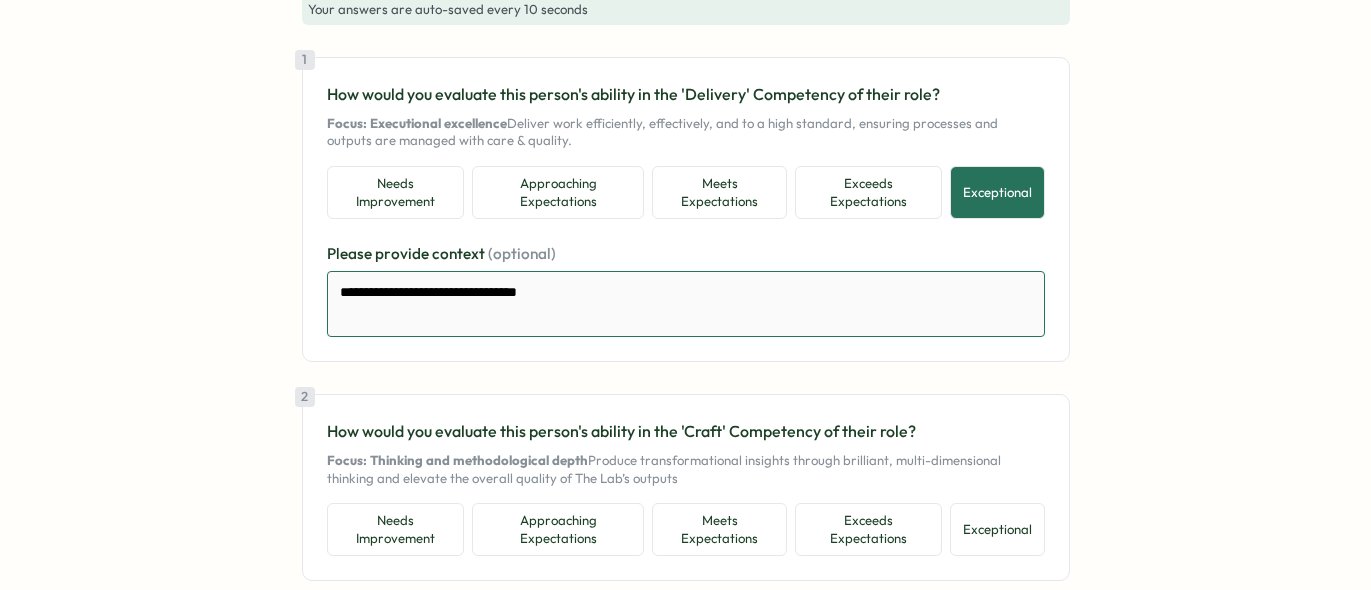type on "*" 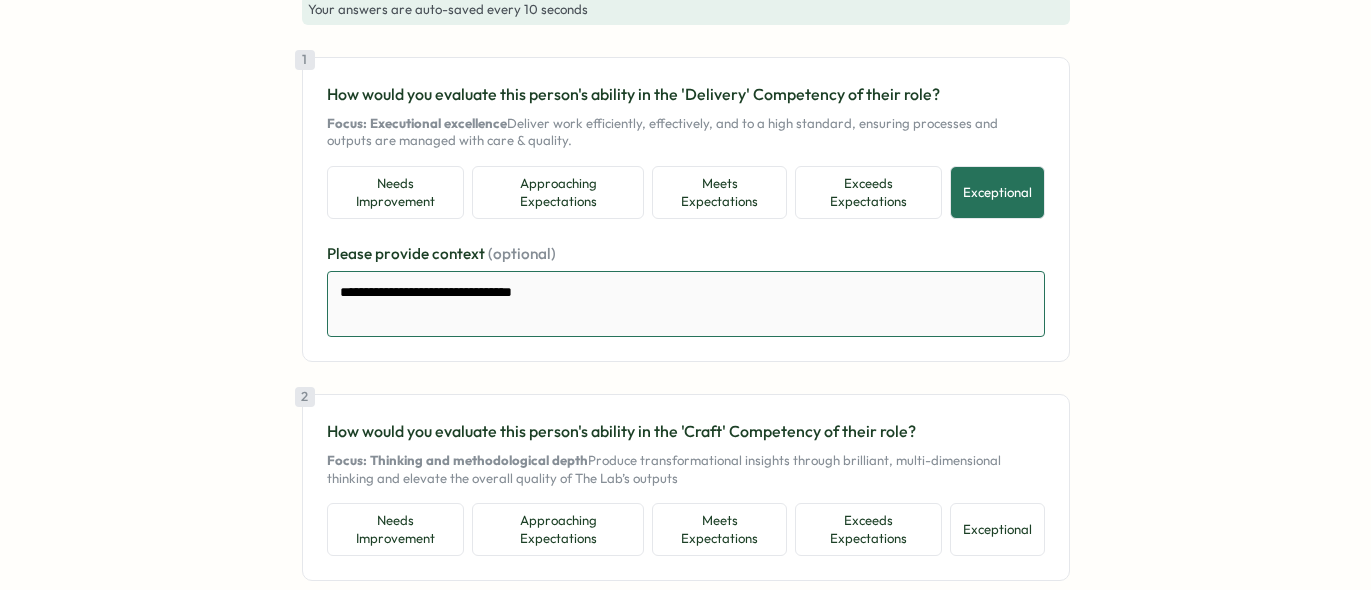 type on "*" 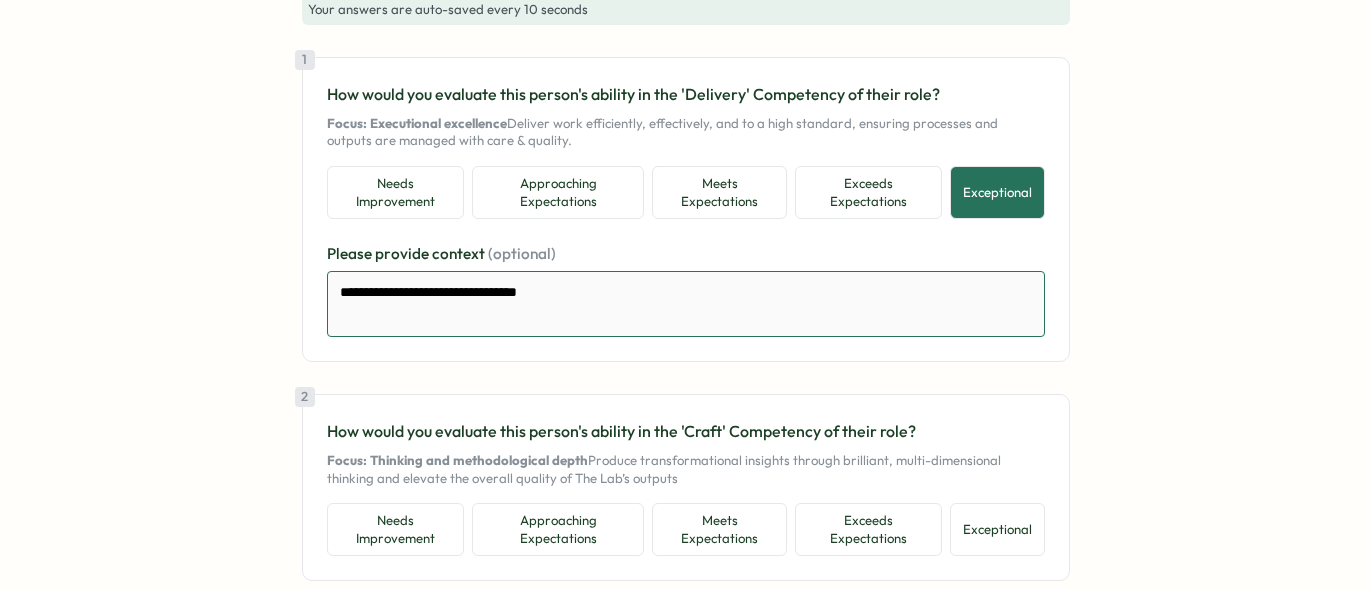 type on "*" 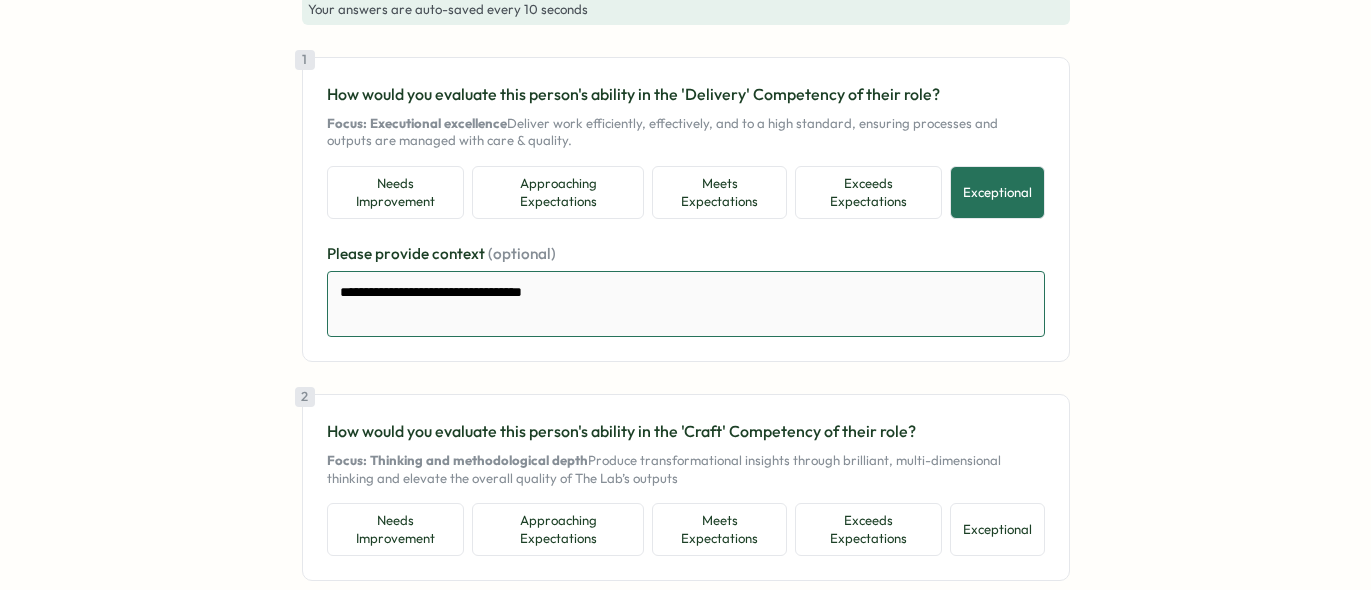 type on "*" 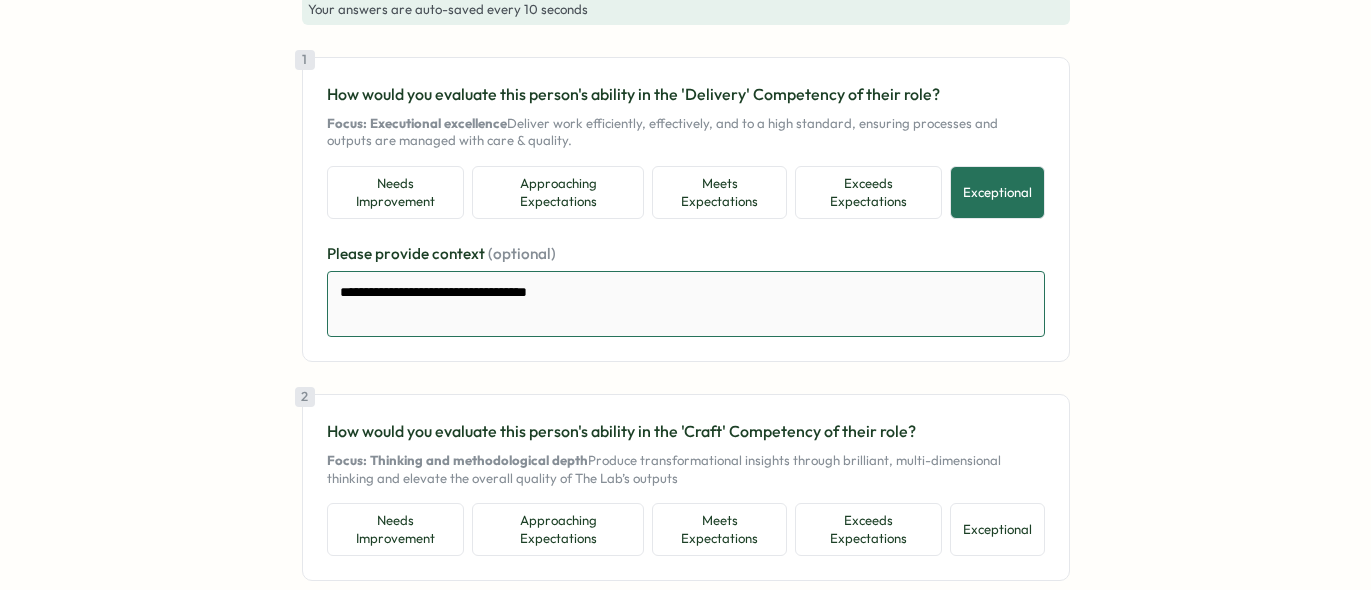 type on "*" 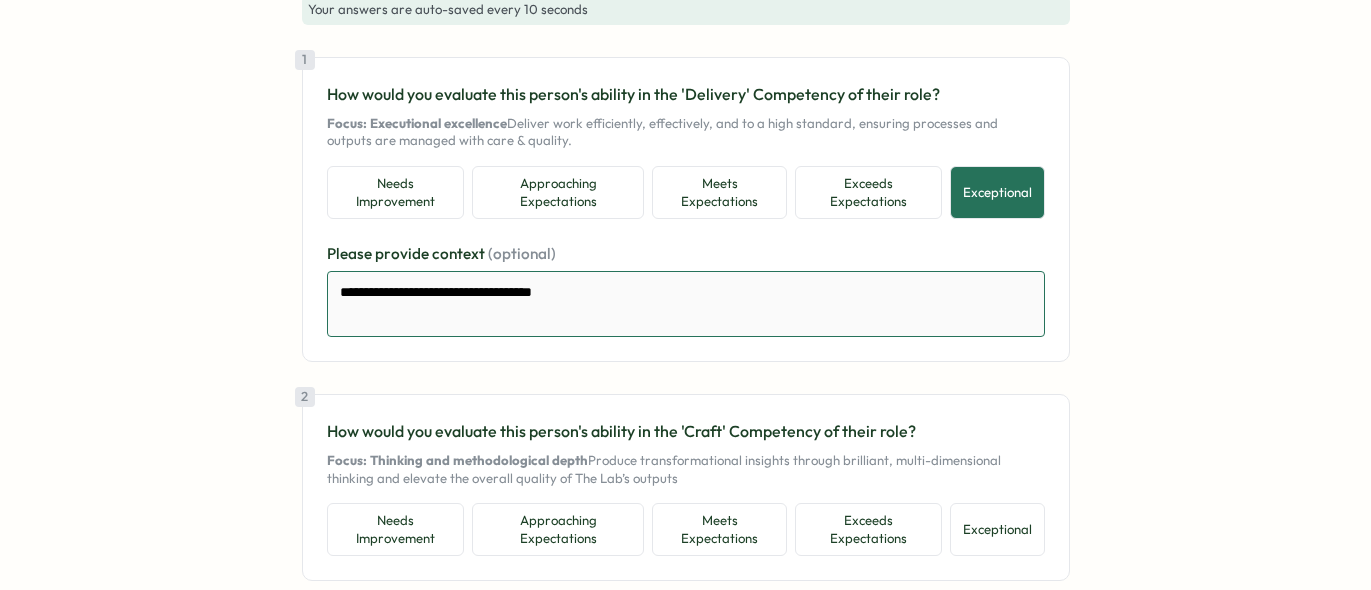 type on "*" 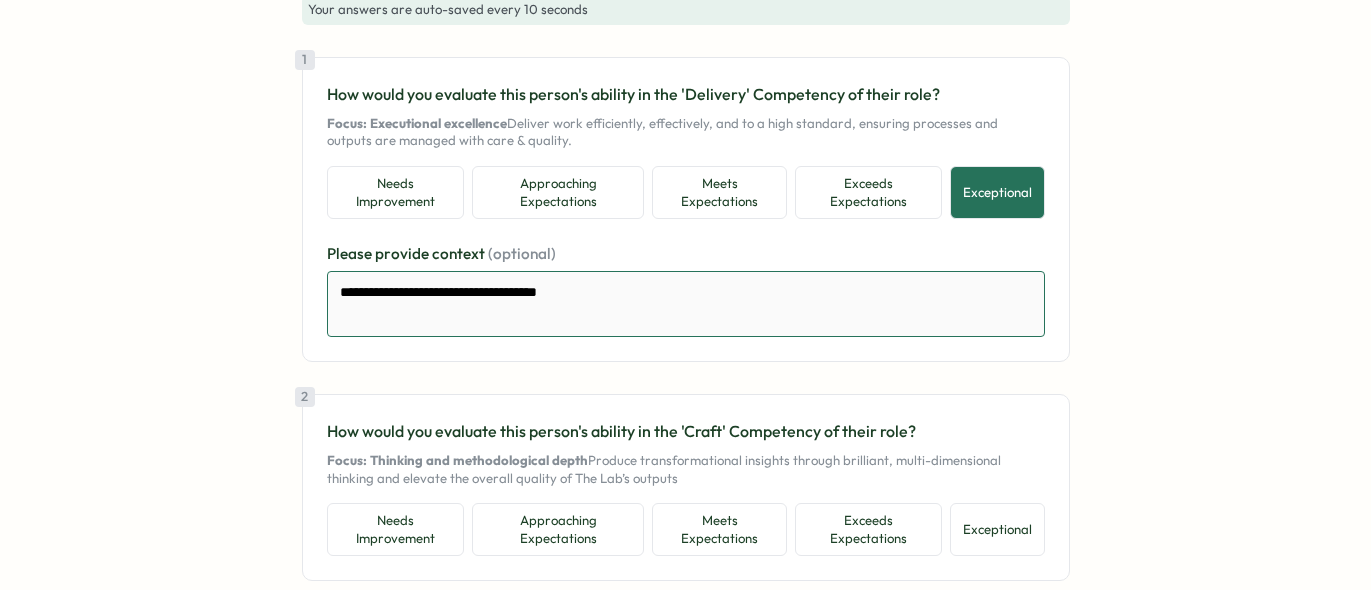 type on "*" 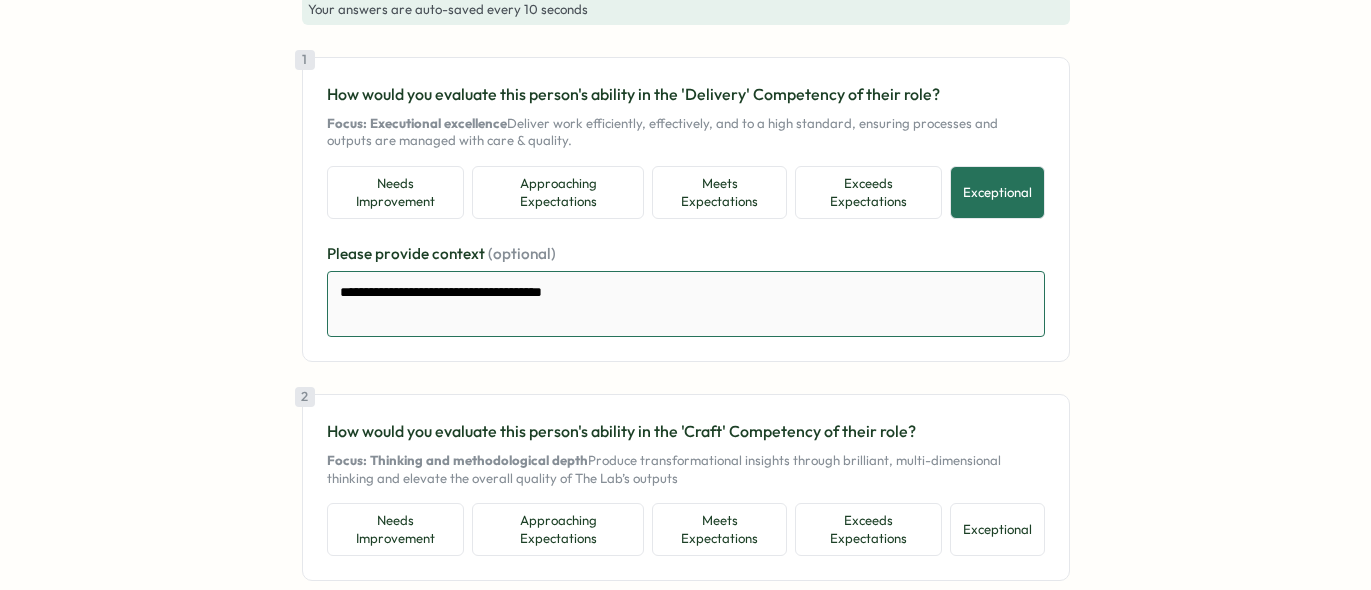 type on "*" 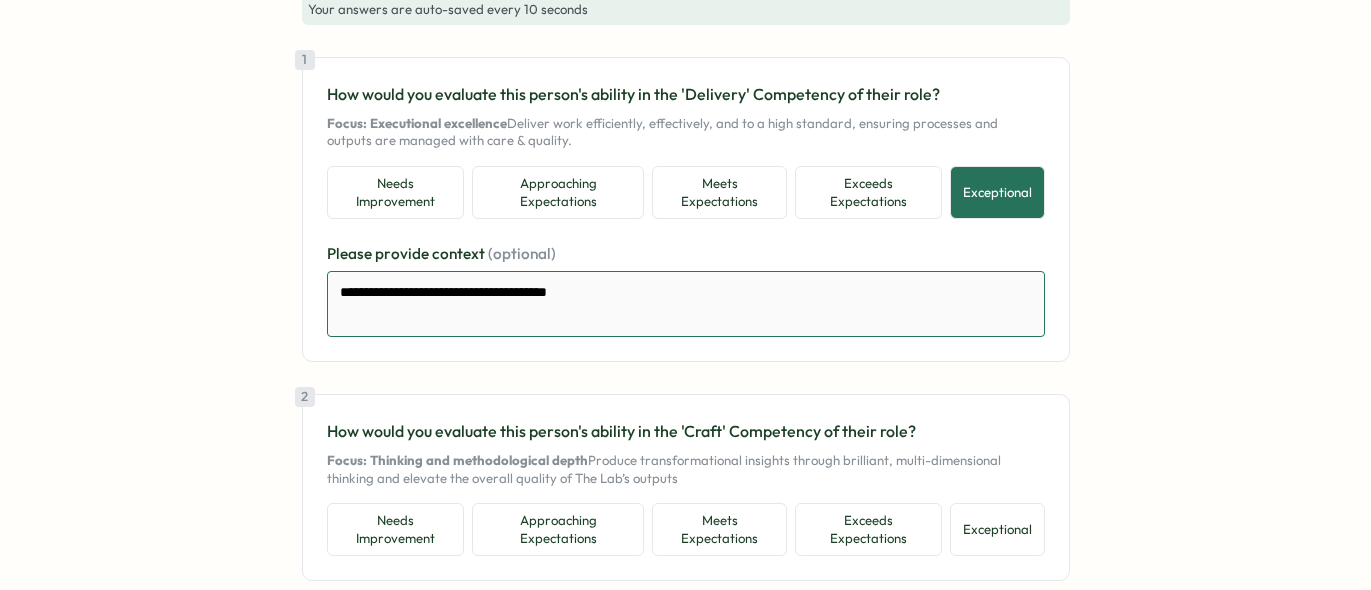 type on "*" 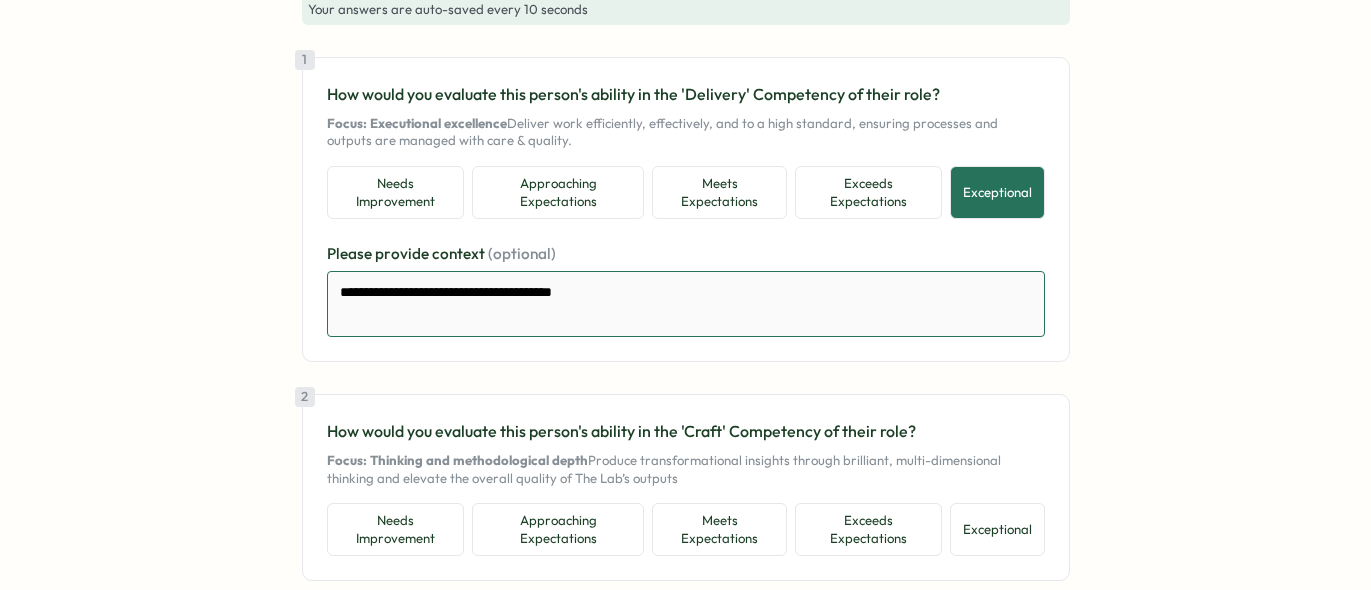 type on "*" 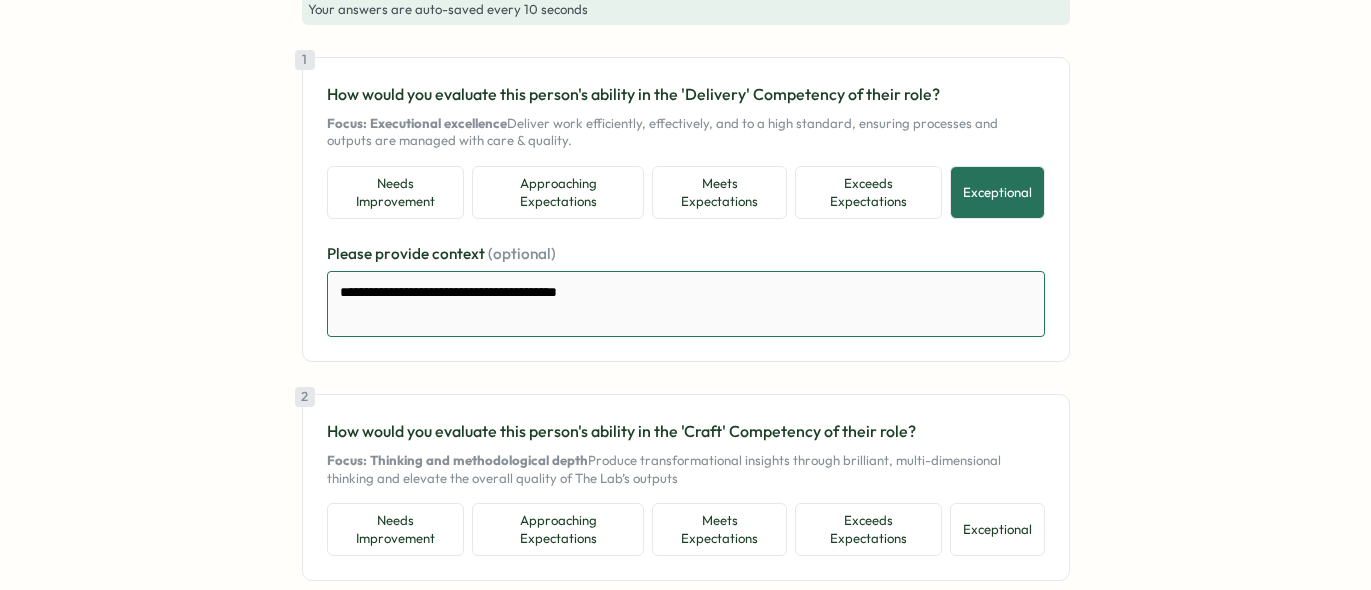 type on "*" 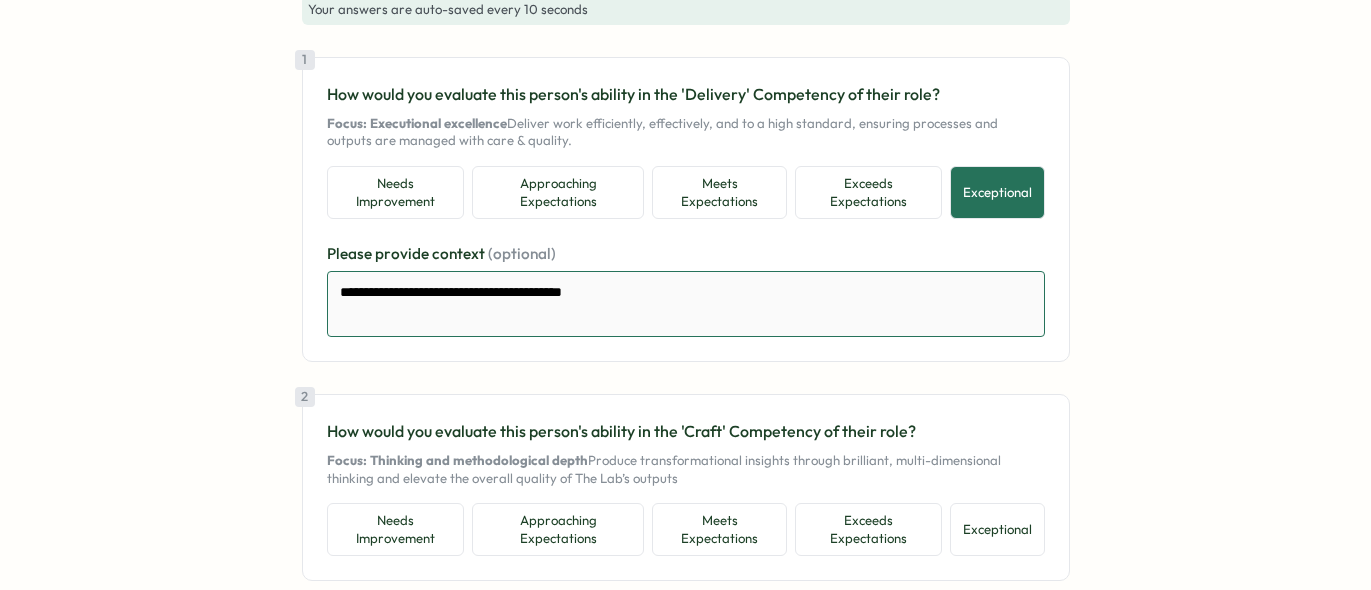 type on "*" 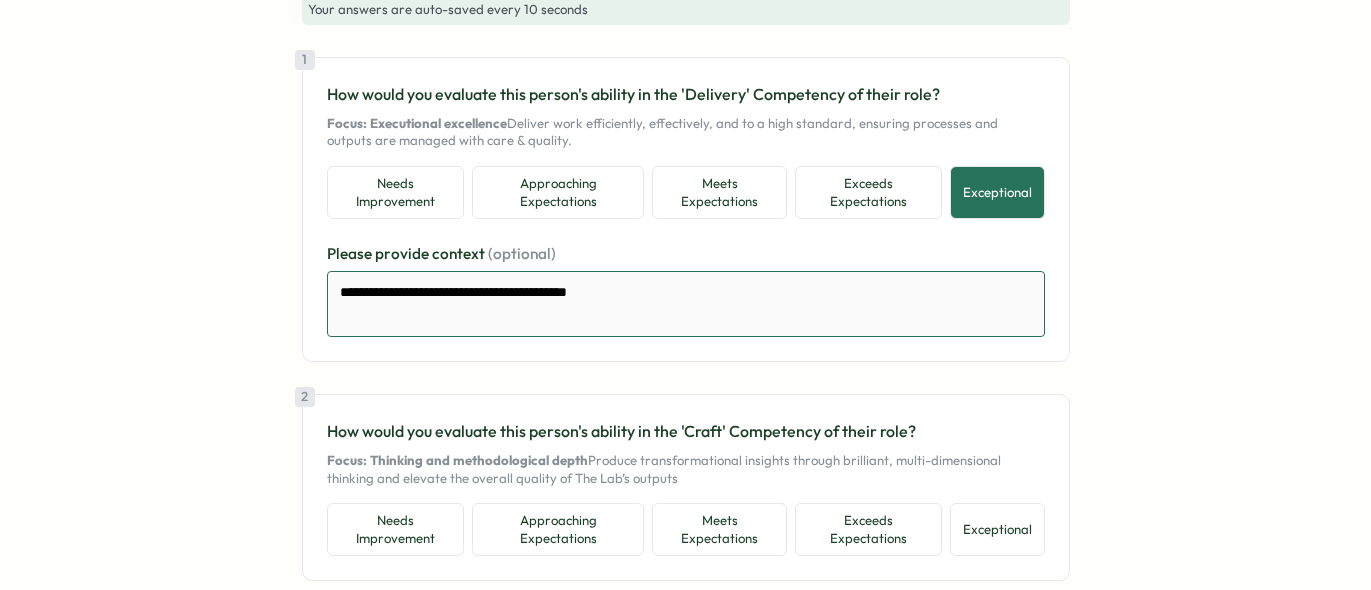 type on "*" 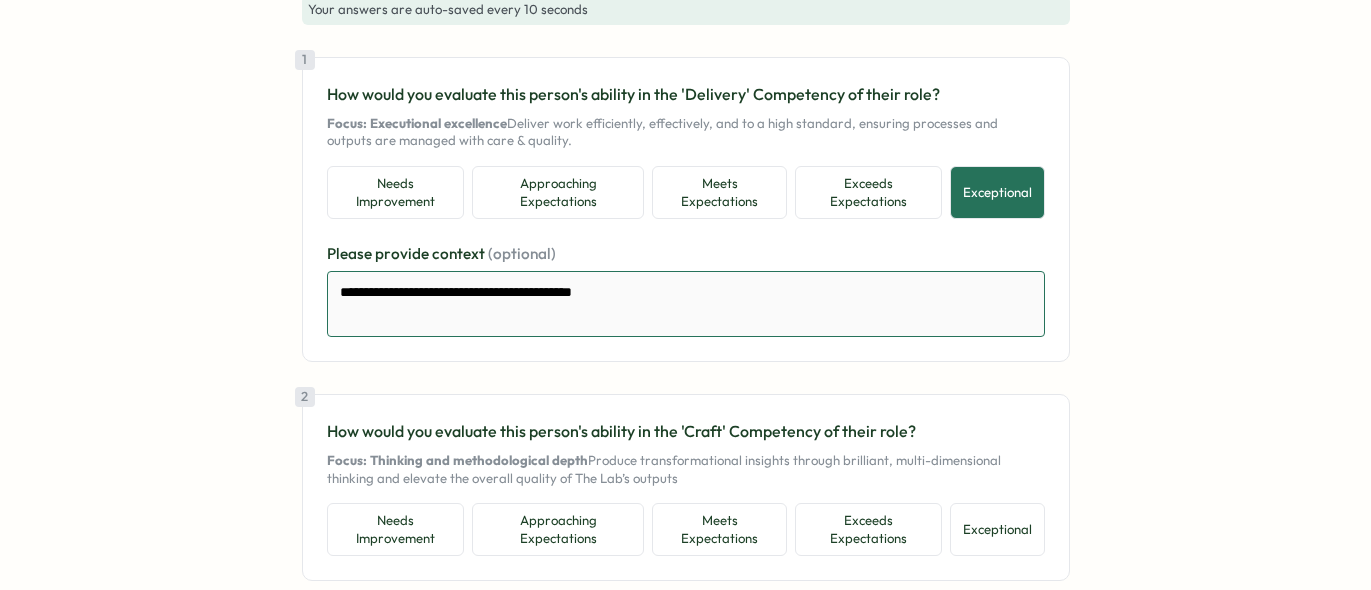 type on "**********" 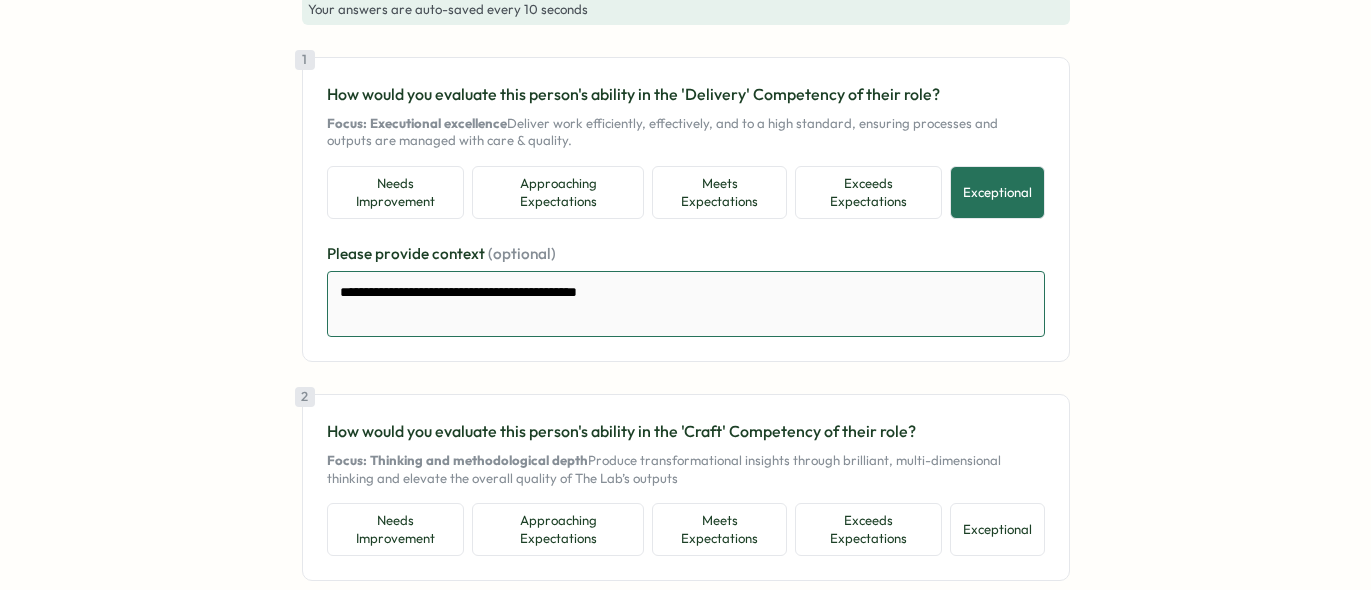 type on "*" 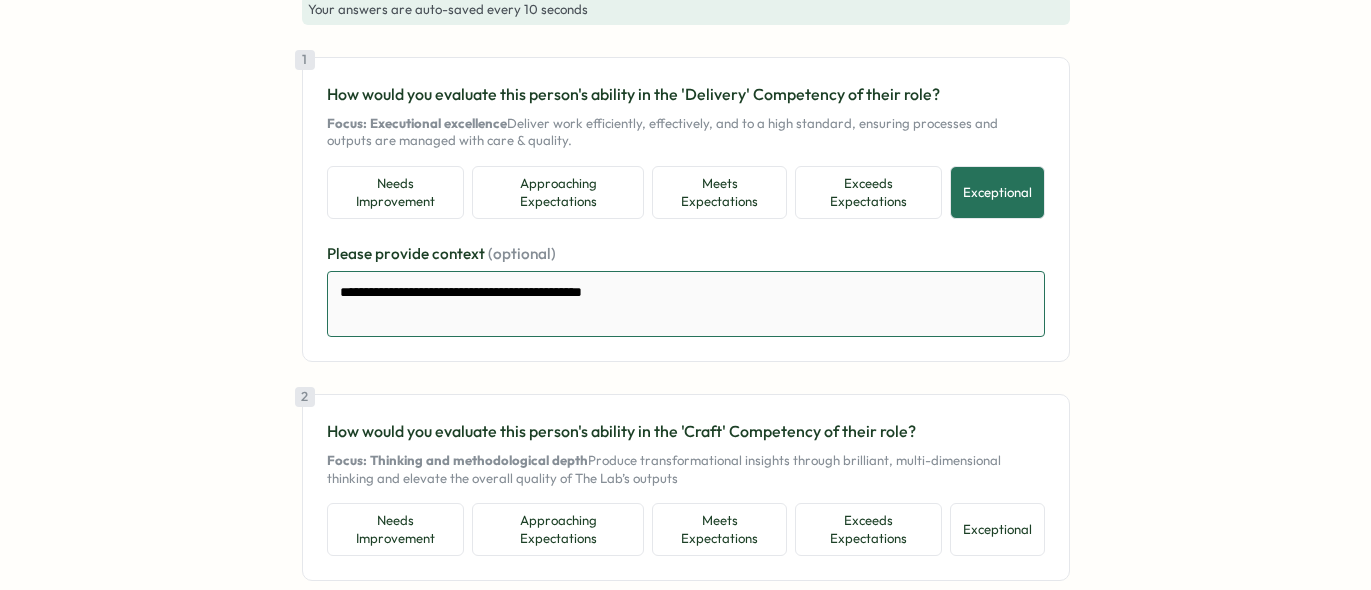 type on "*" 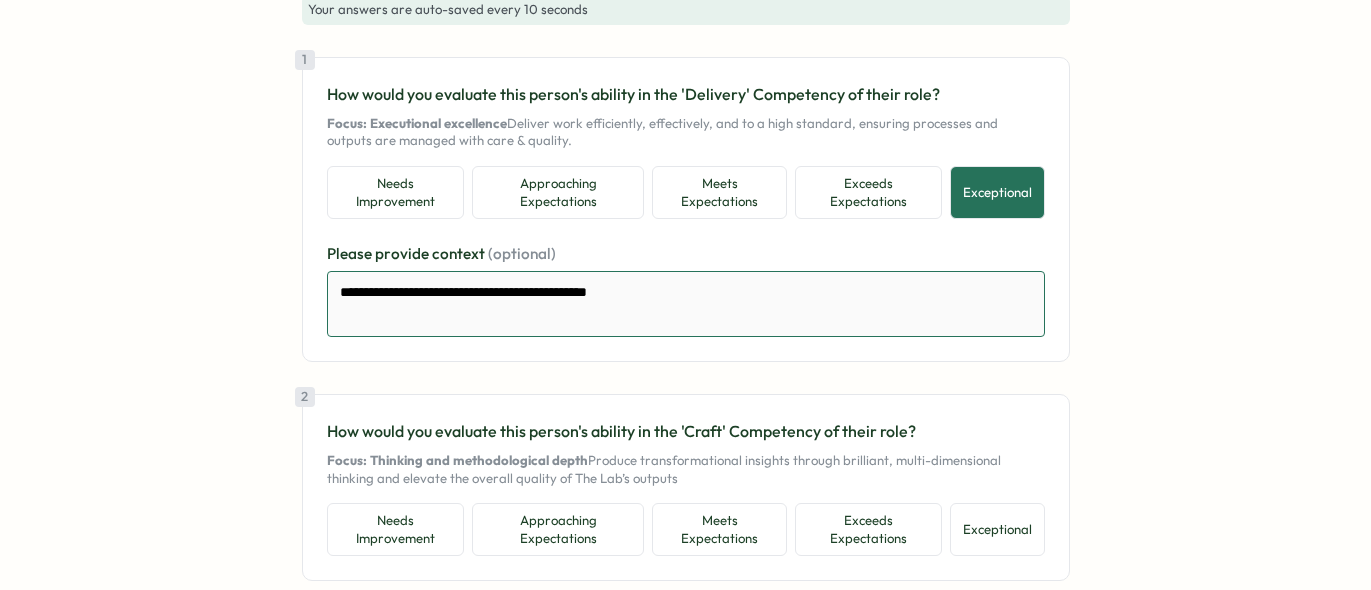 type on "*" 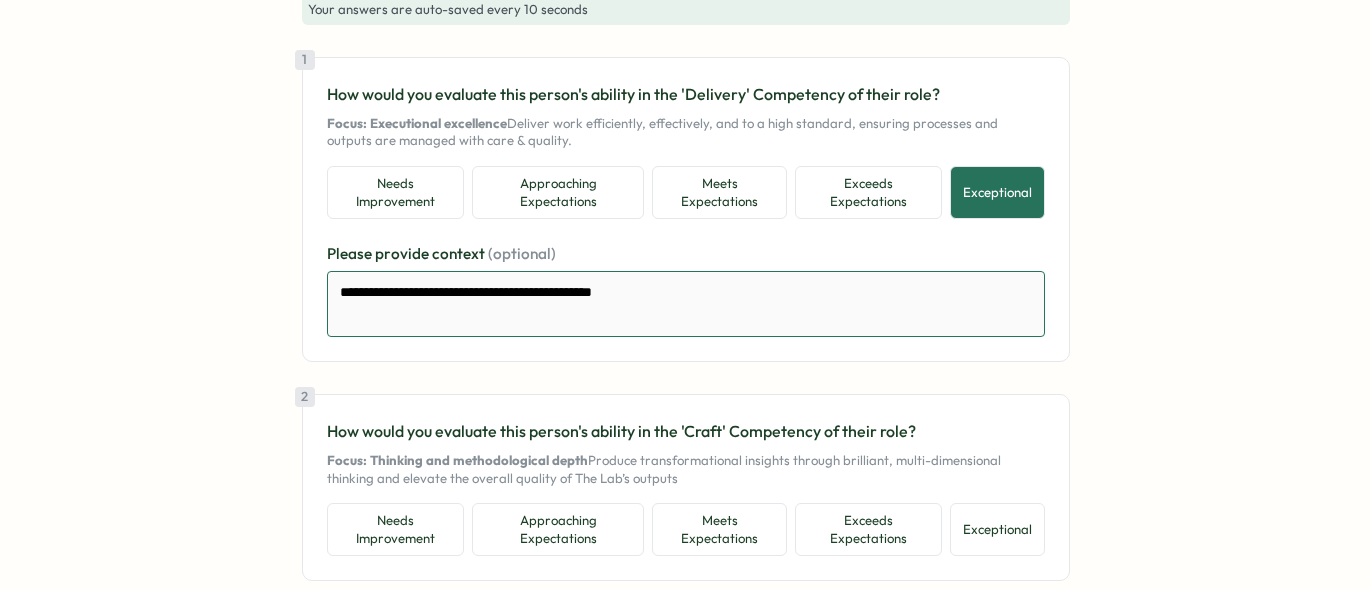 type on "*" 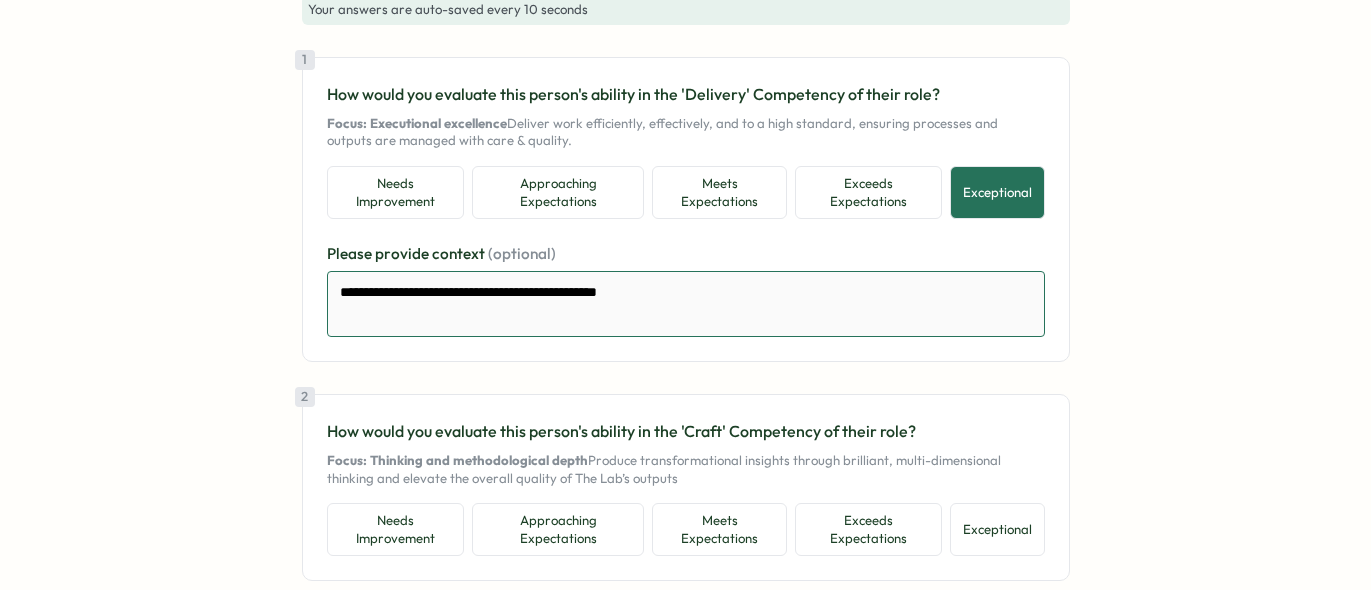 type on "*" 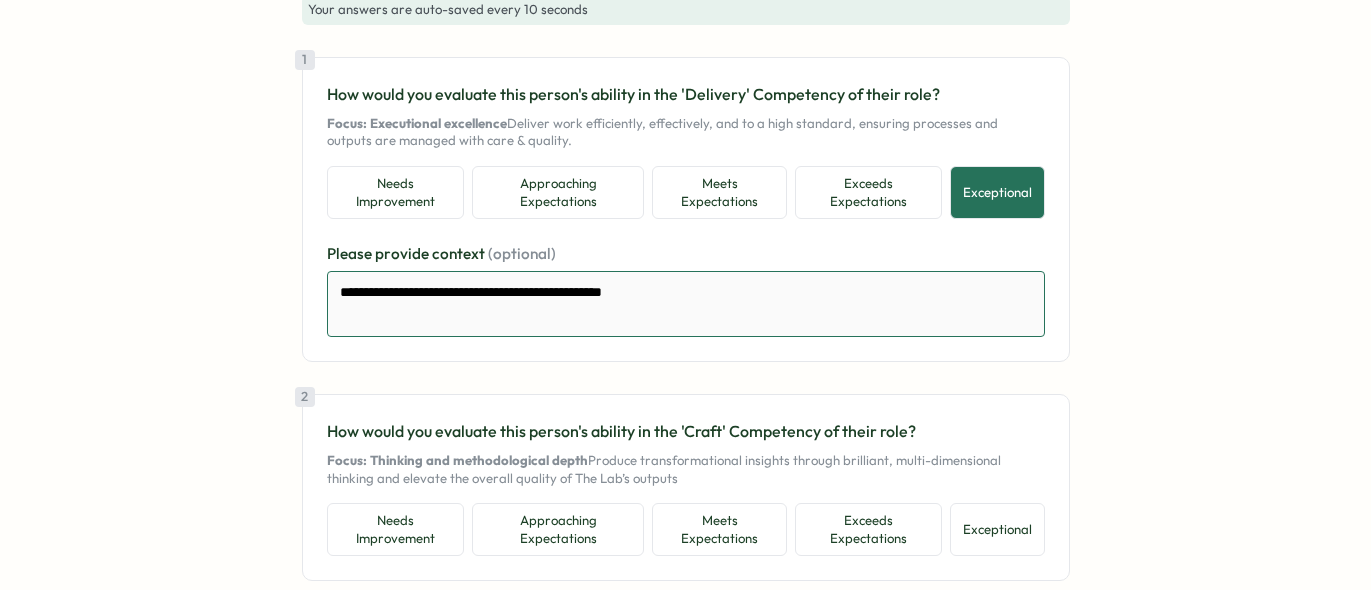type on "*" 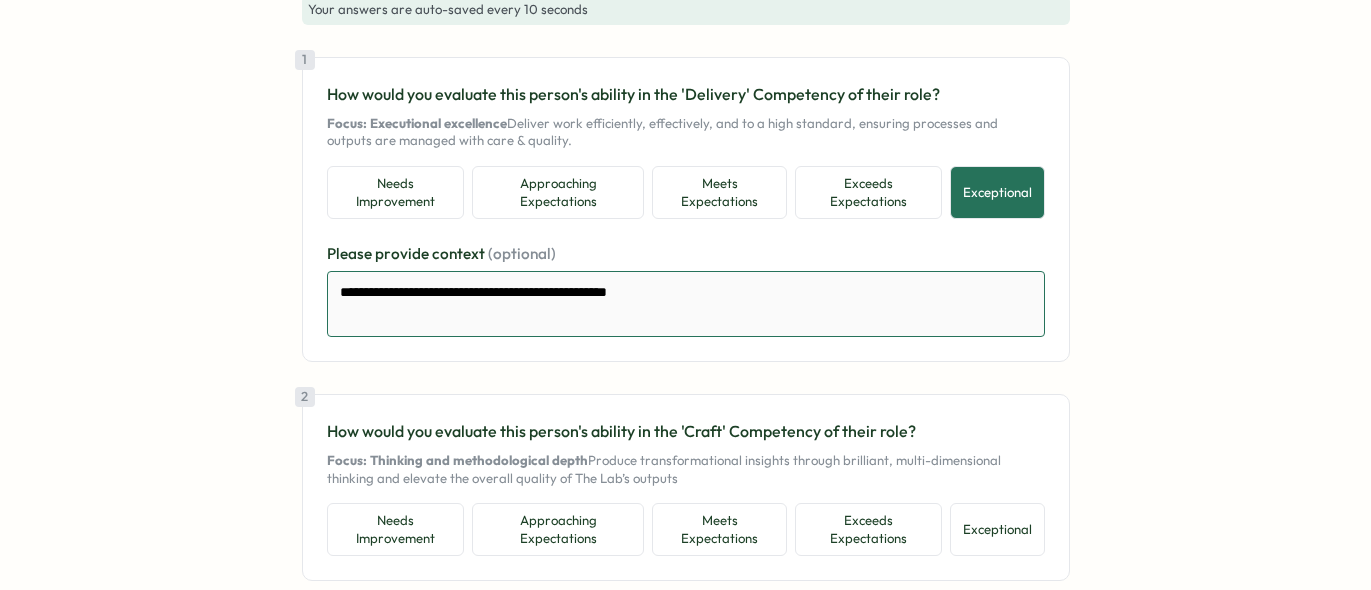 type on "*" 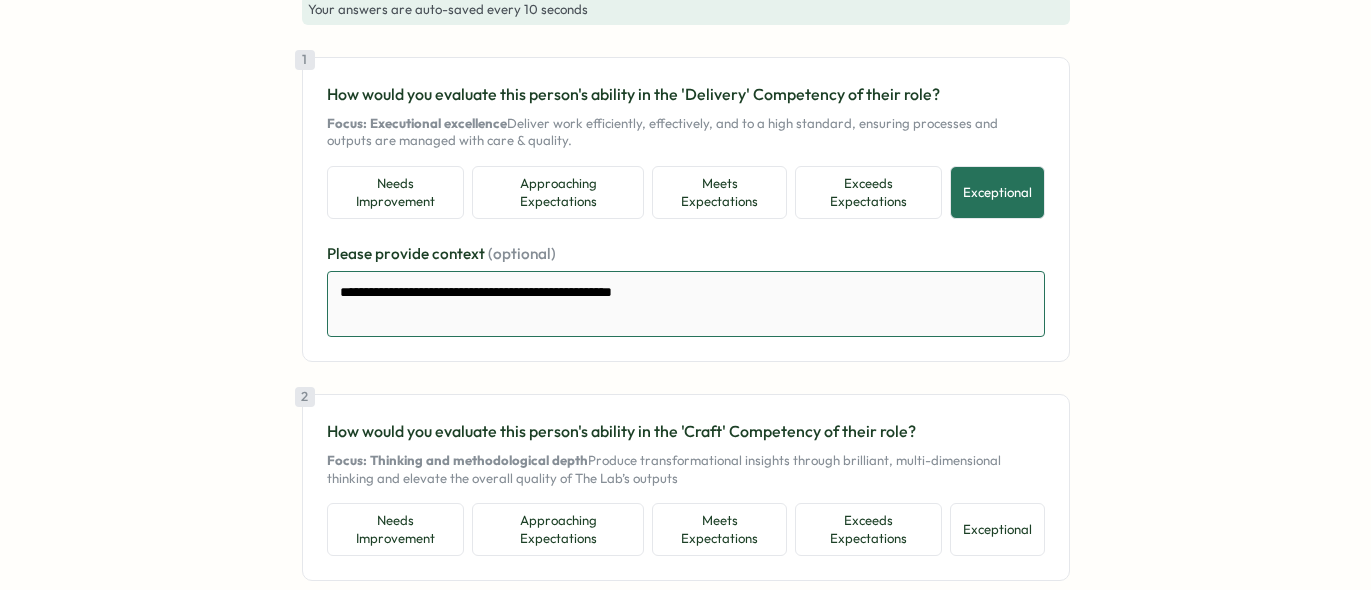 type on "*" 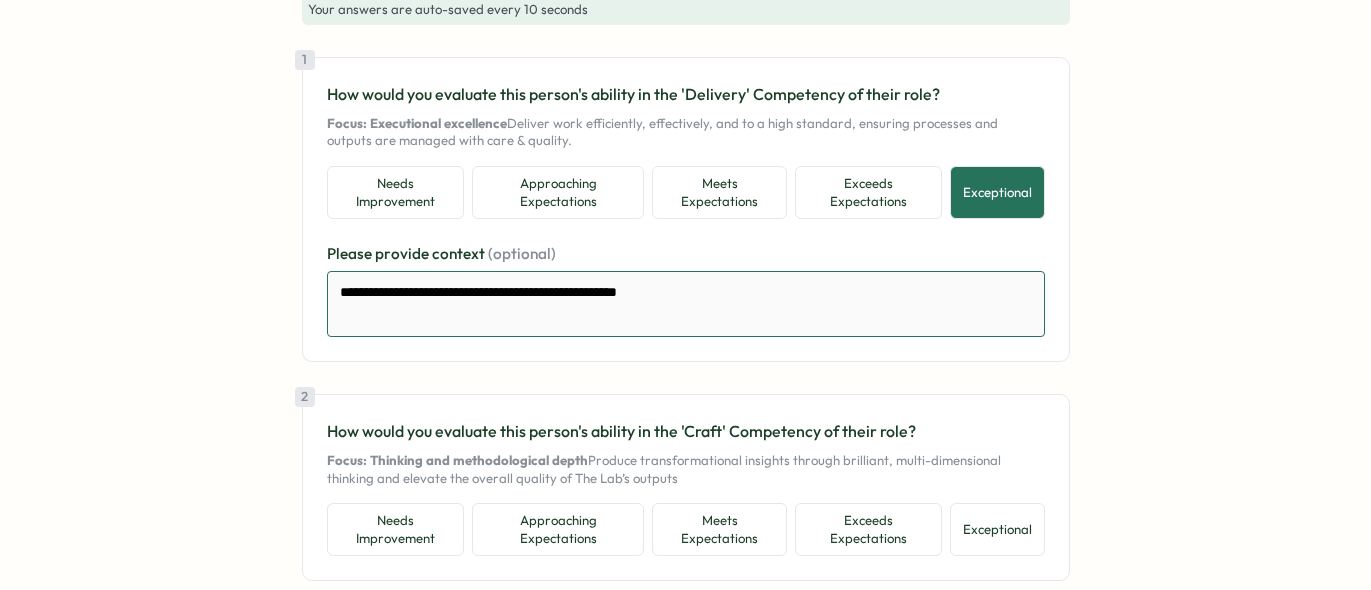 type on "*" 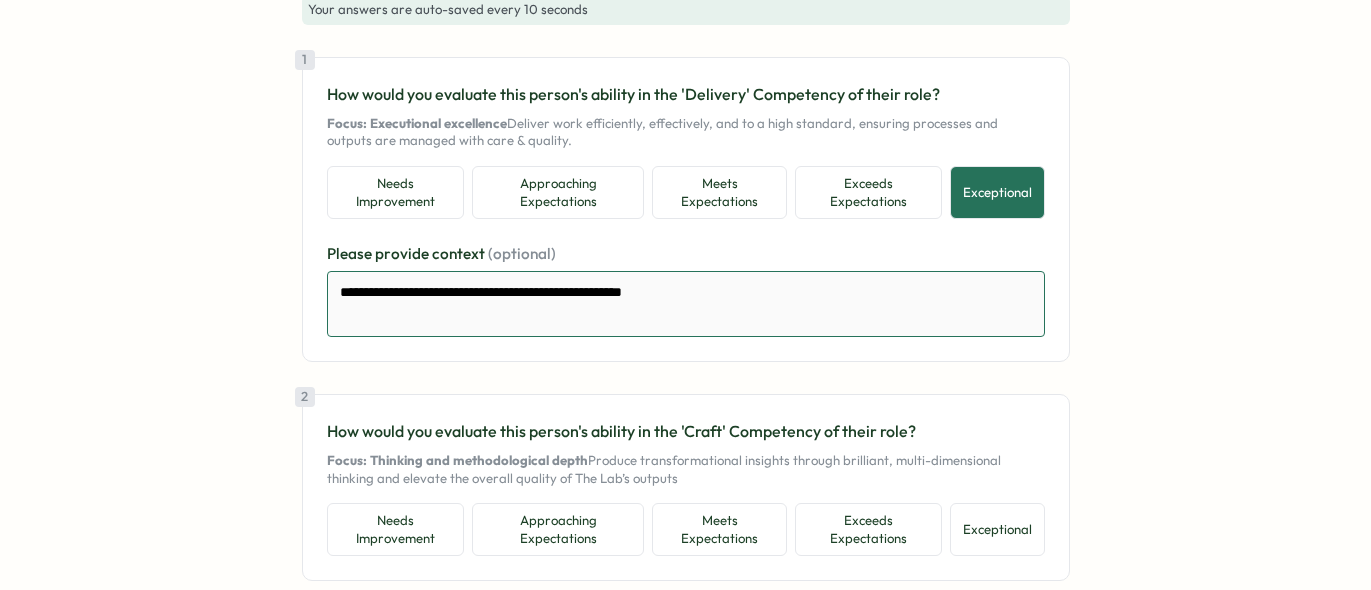 type on "*" 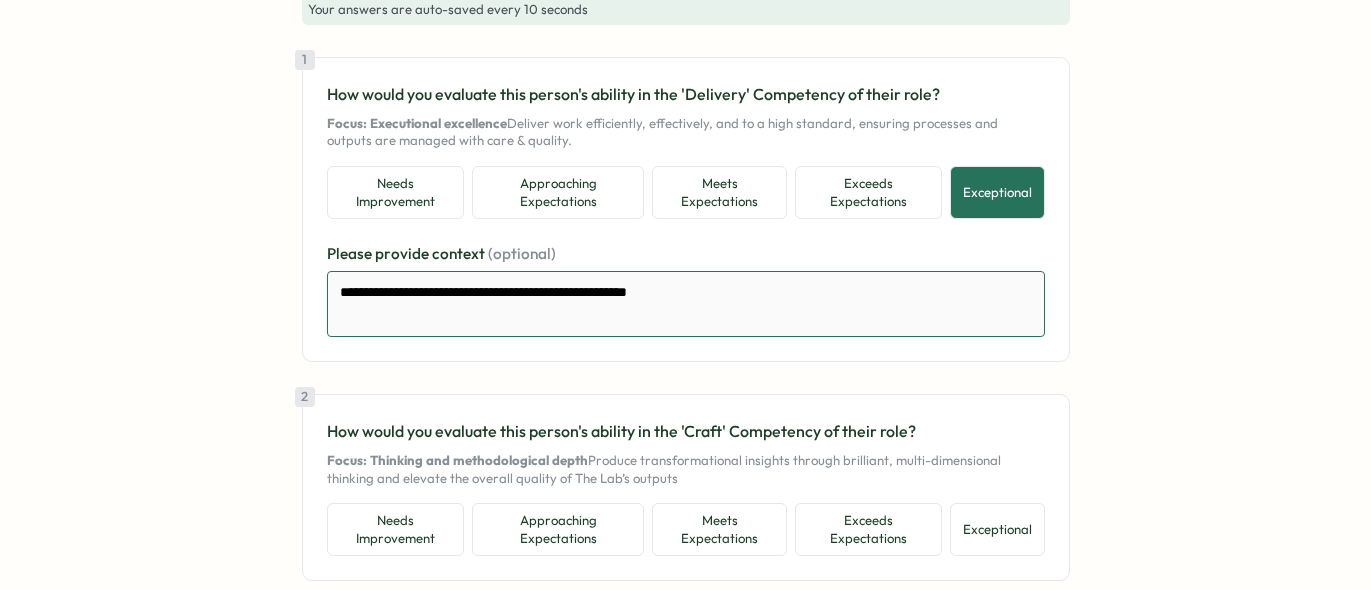 type on "*" 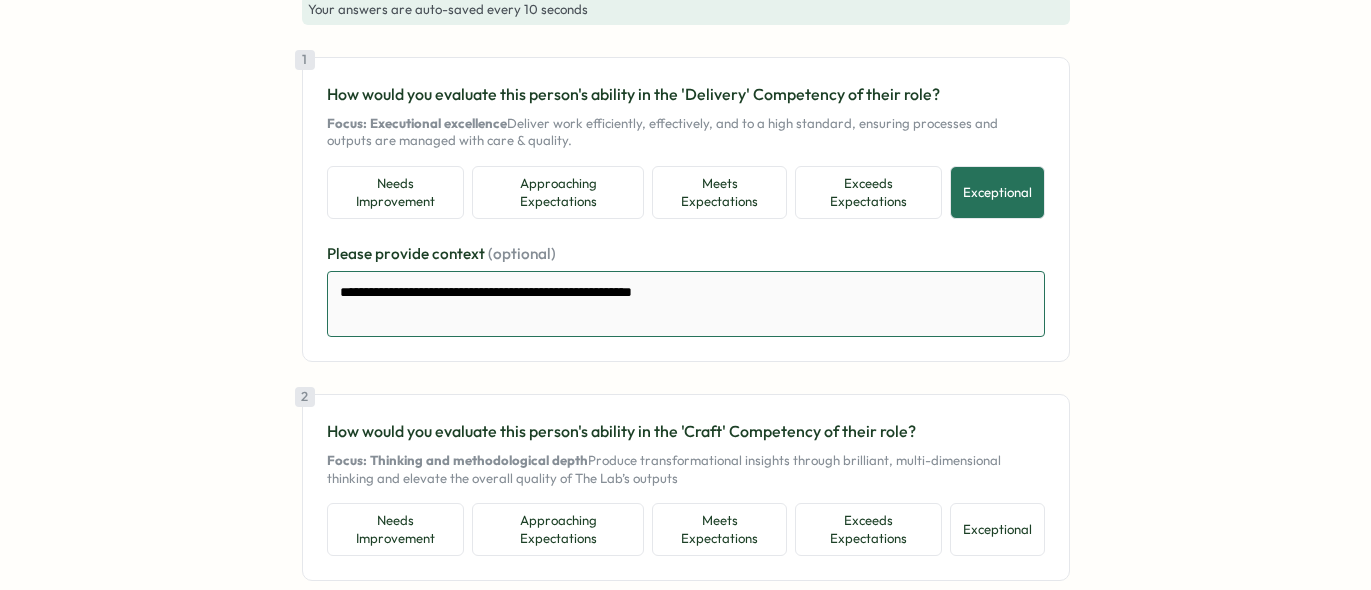 type on "*" 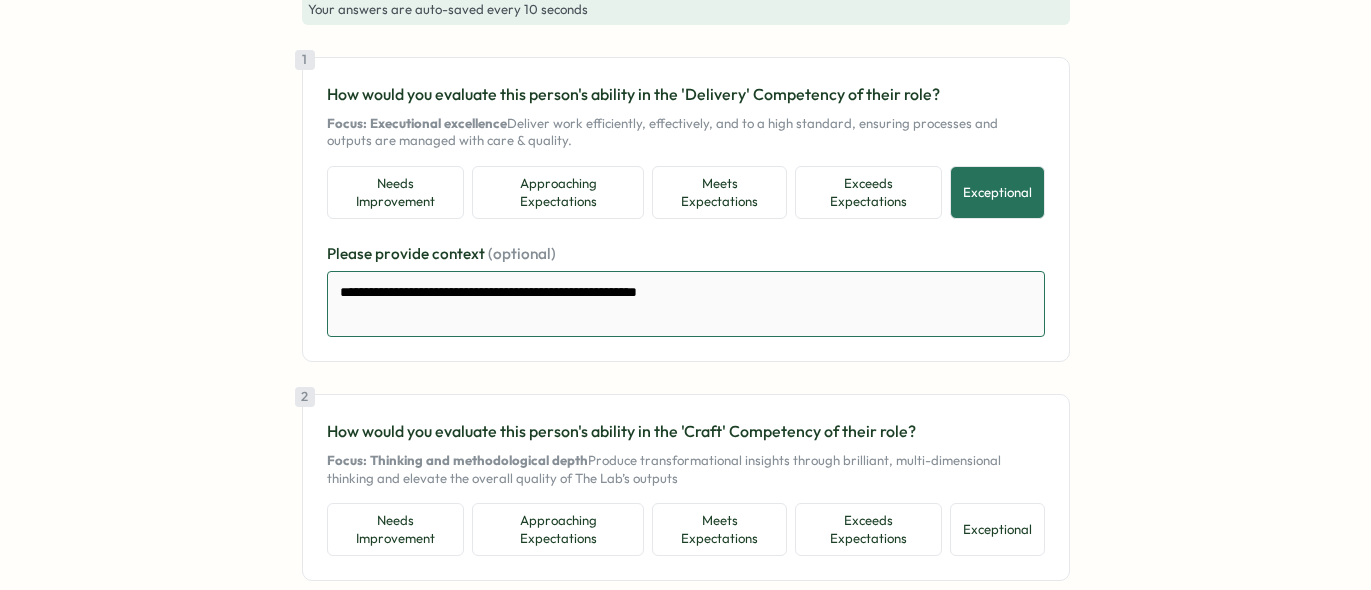 type on "*" 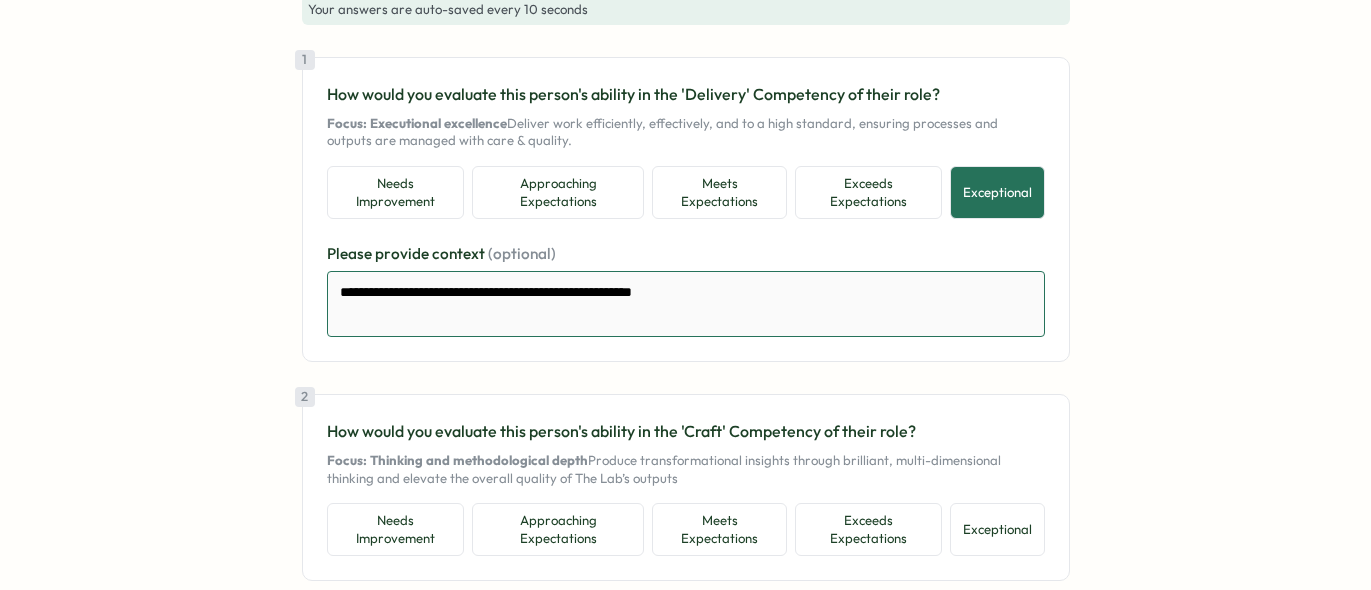 type on "*" 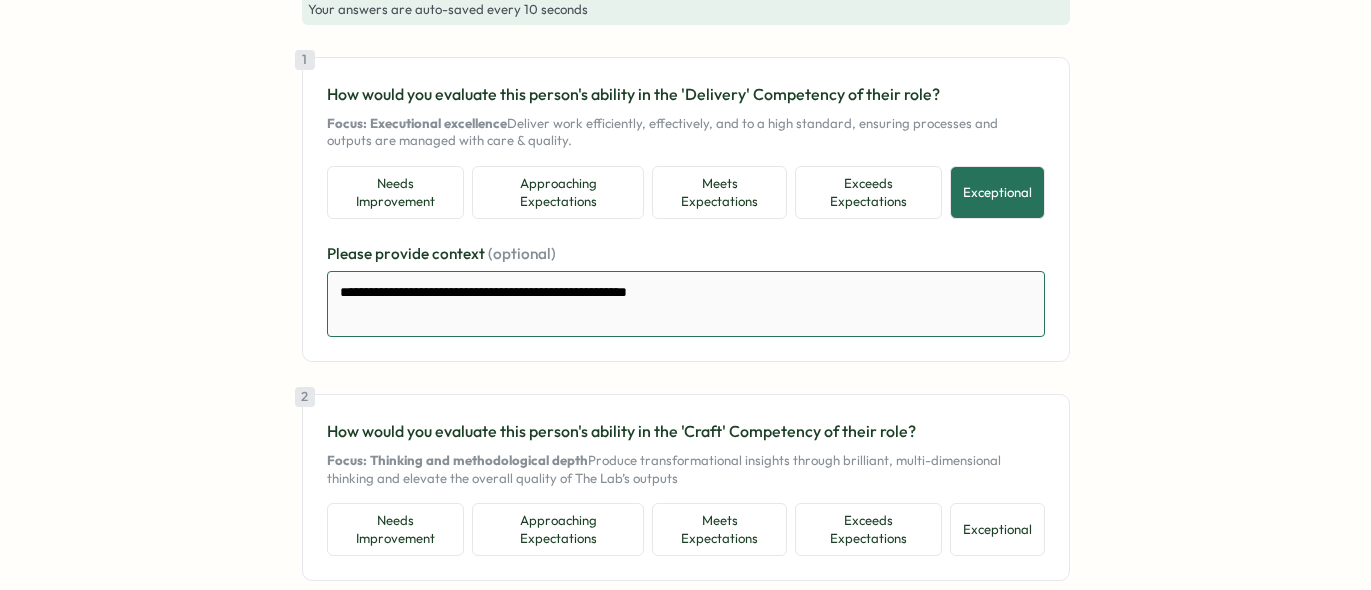 type on "*" 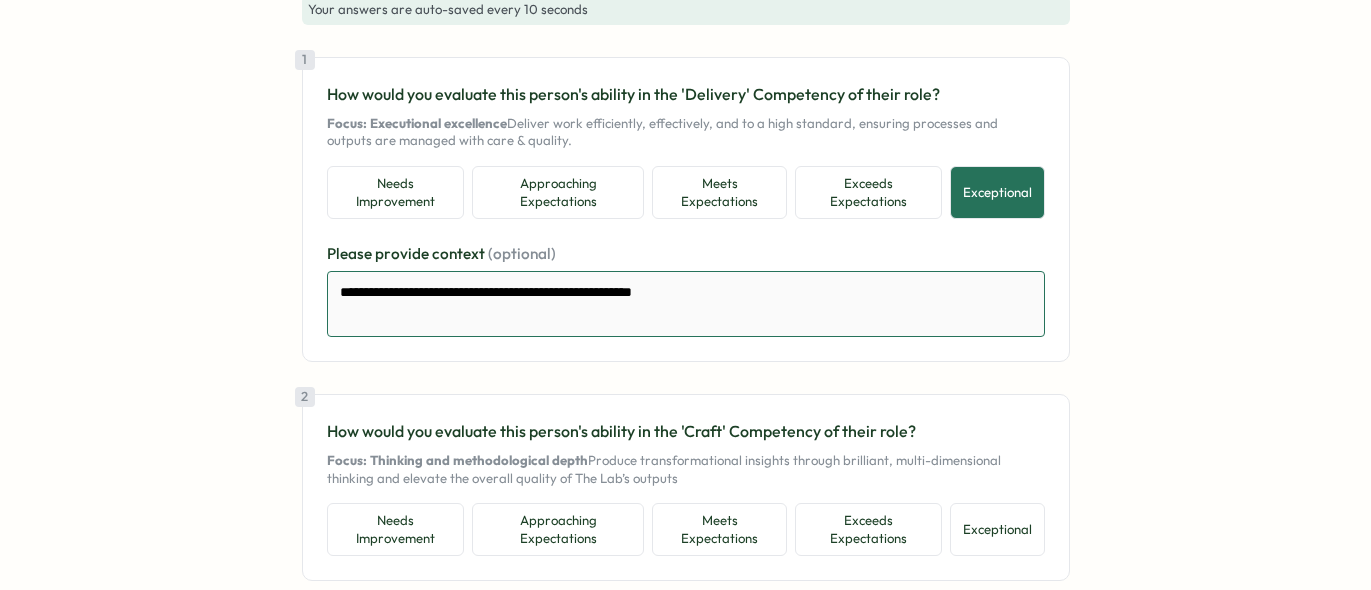 type on "**********" 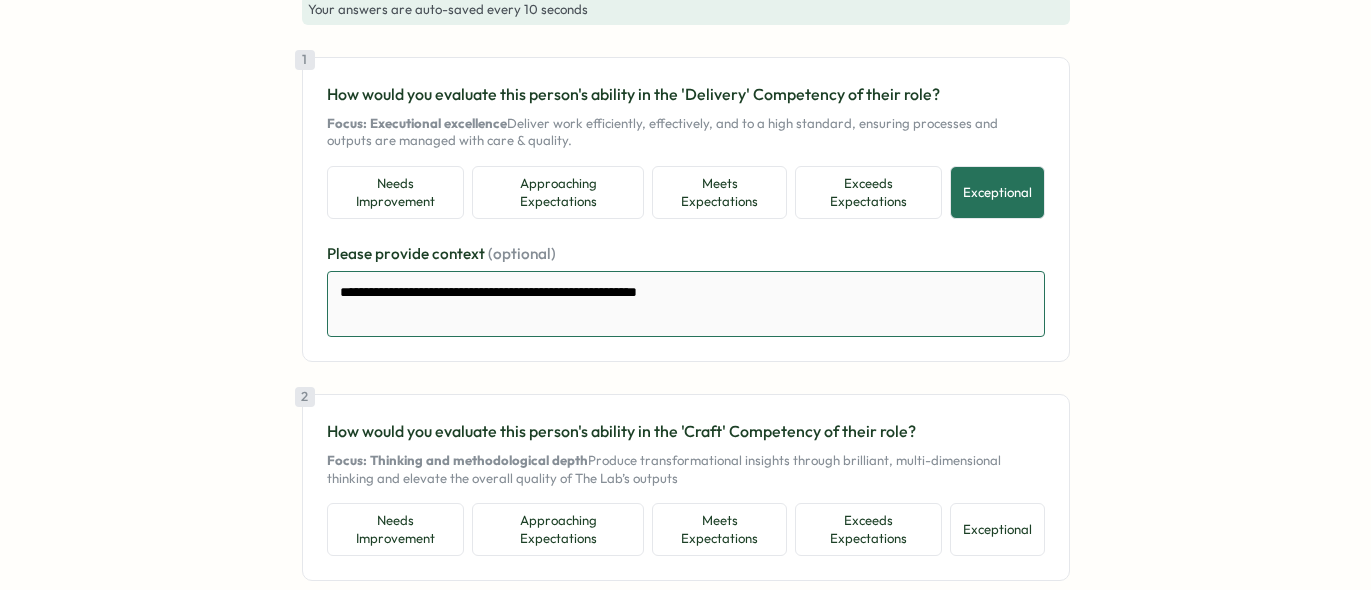 type on "*" 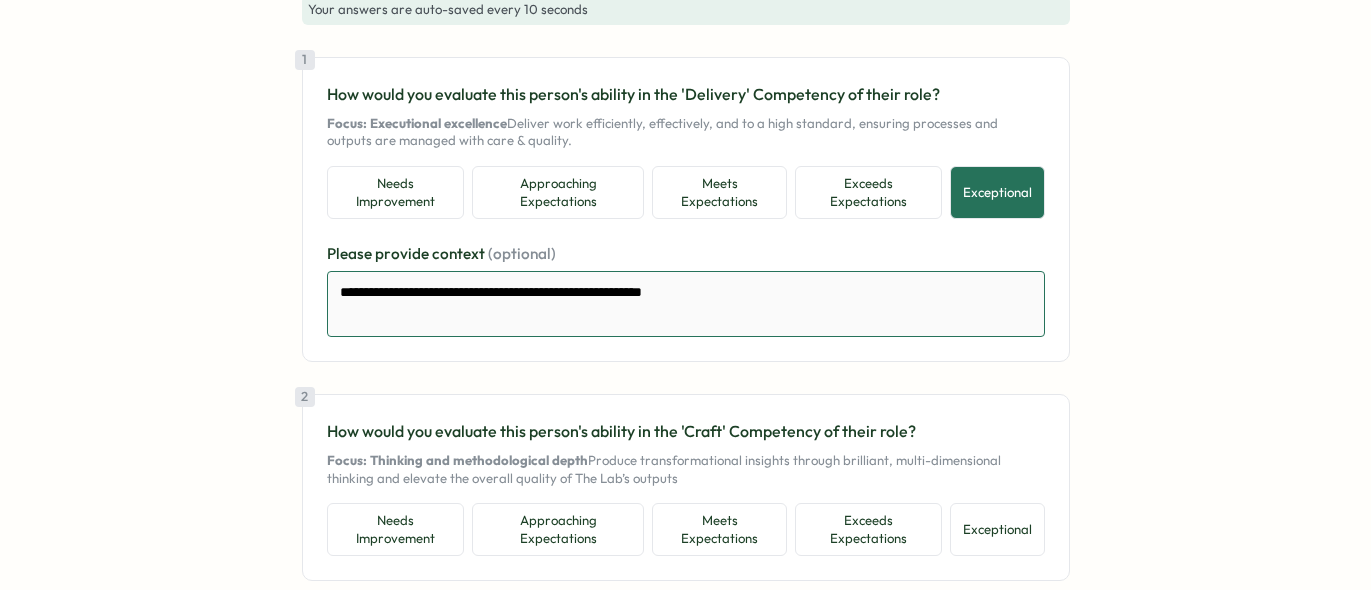 type on "*" 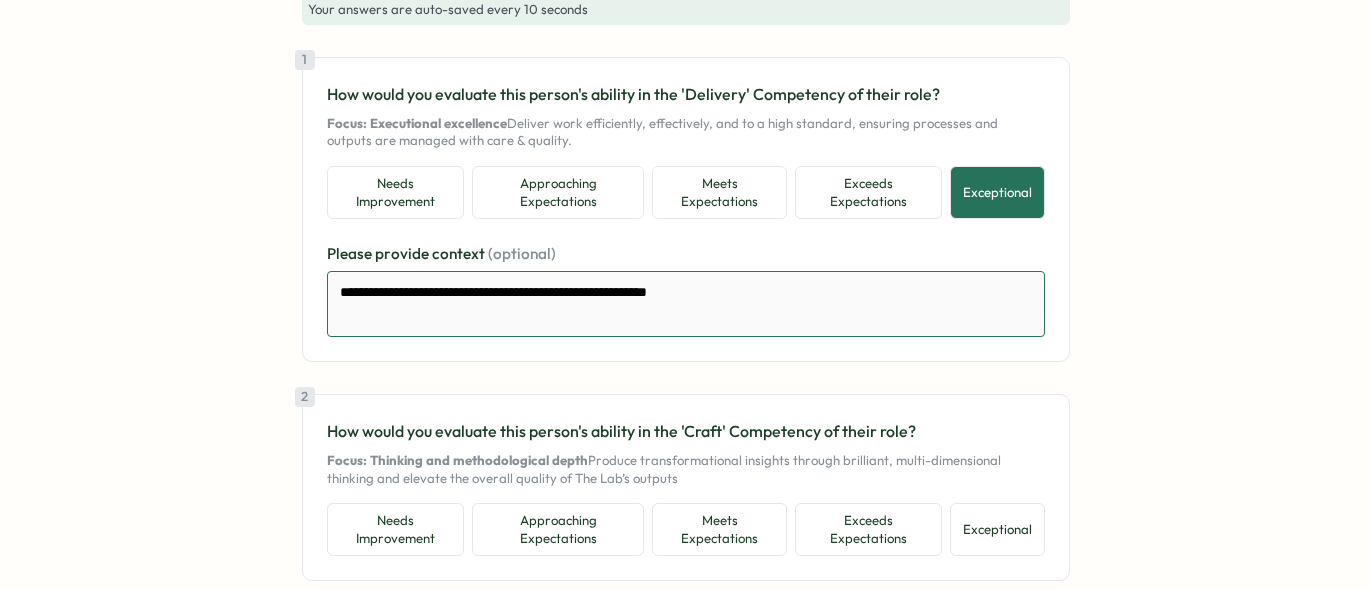 type 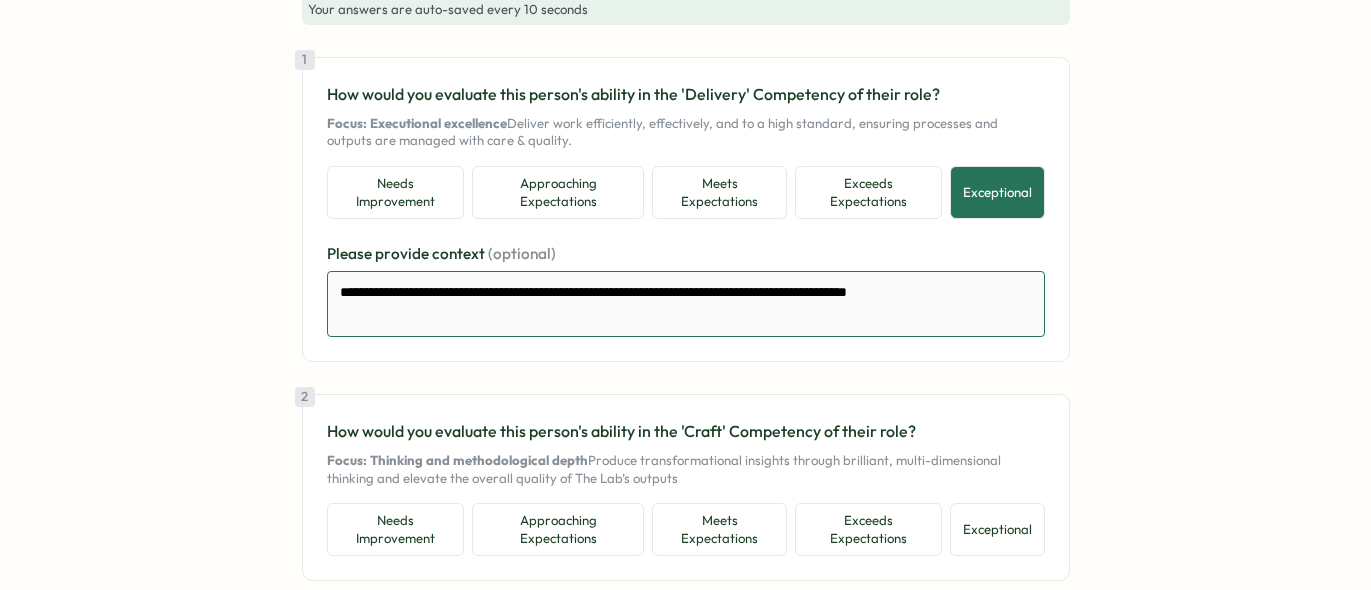 drag, startPoint x: 959, startPoint y: 312, endPoint x: 826, endPoint y: 312, distance: 133 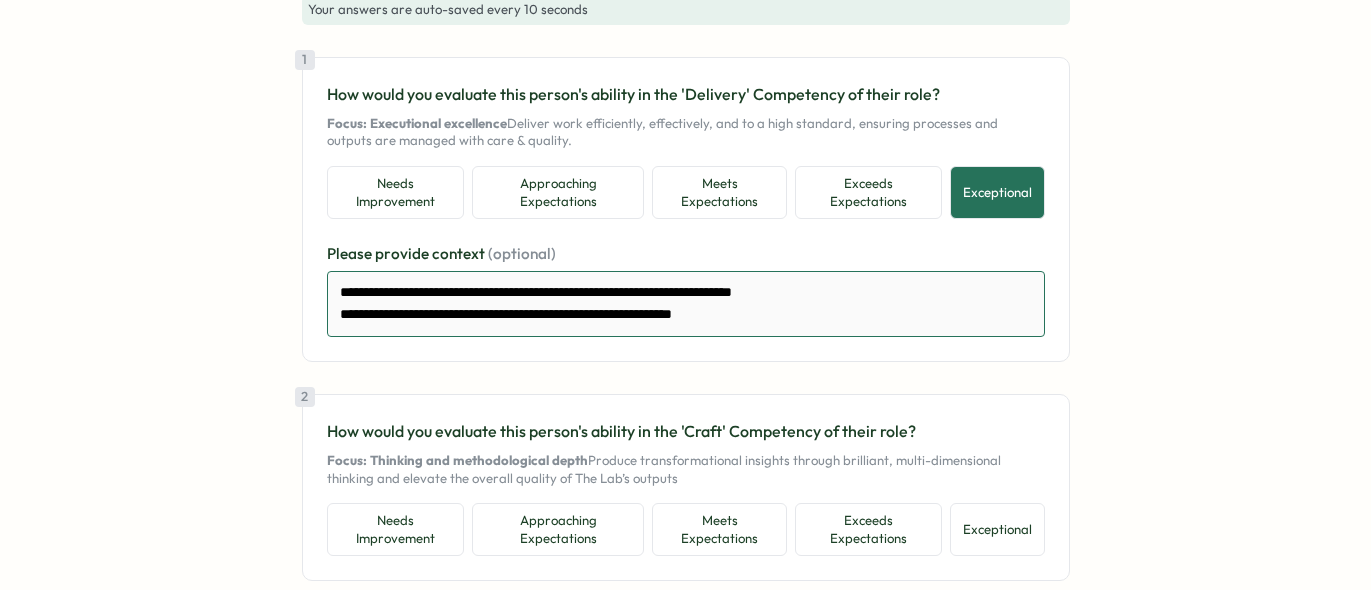 drag, startPoint x: 757, startPoint y: 334, endPoint x: 315, endPoint y: 312, distance: 442.54718 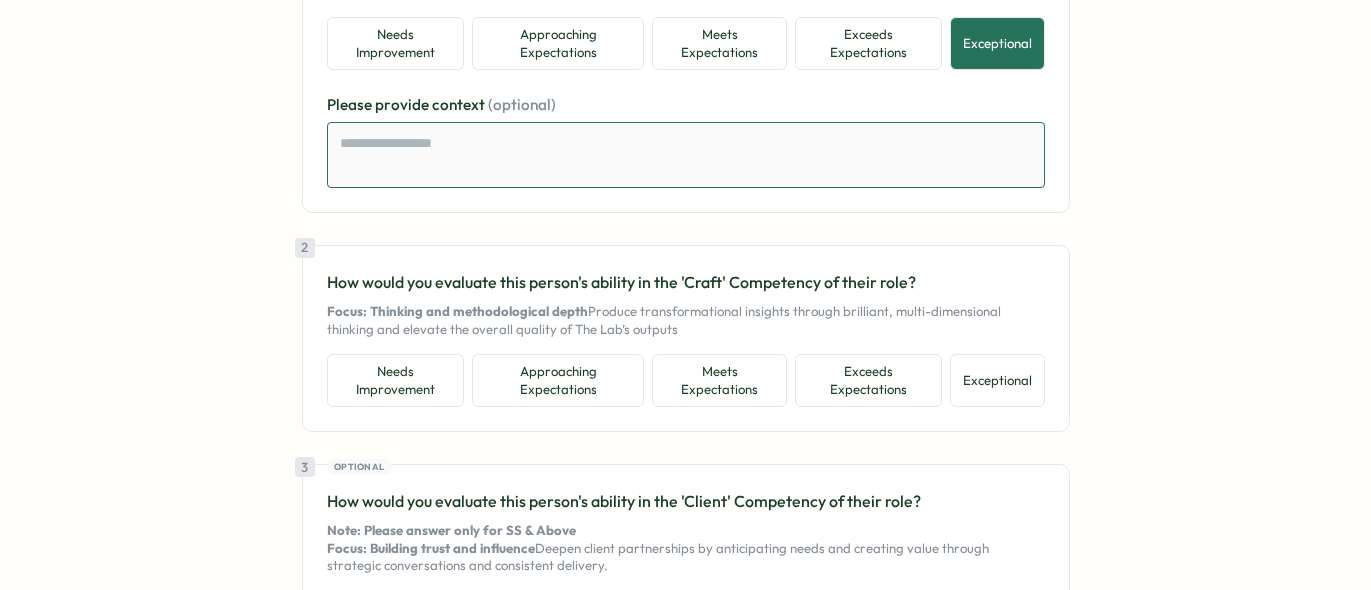 scroll, scrollTop: 305, scrollLeft: 0, axis: vertical 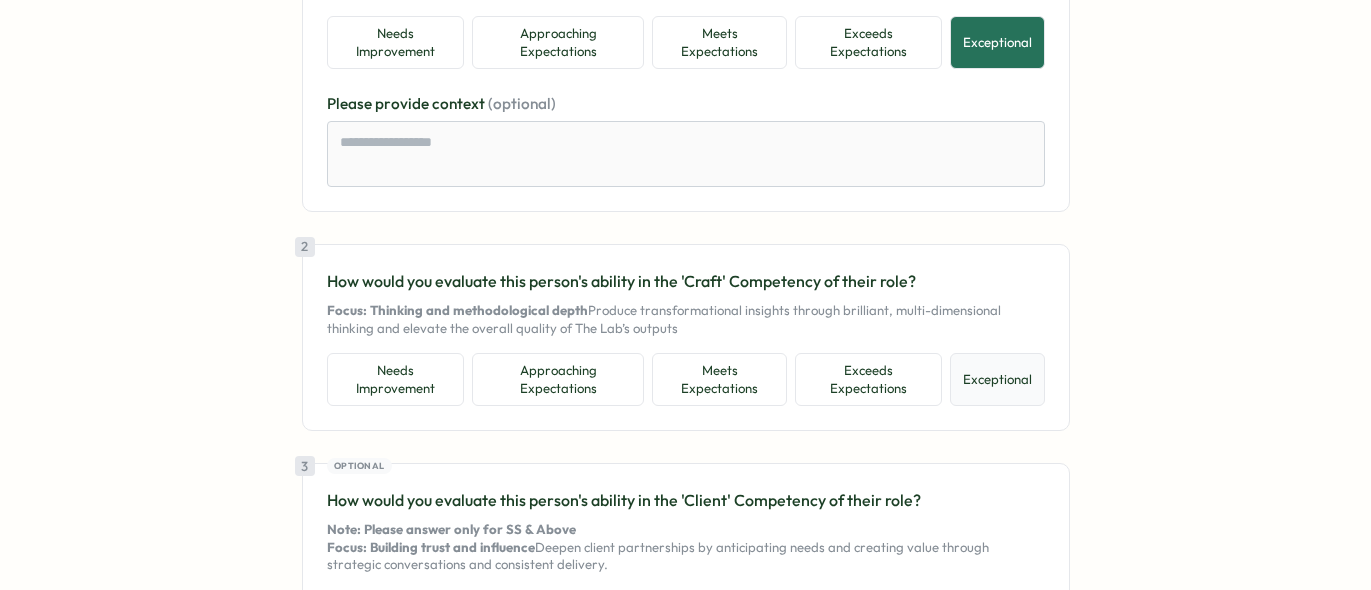 click on "Exceptional" at bounding box center [997, 379] 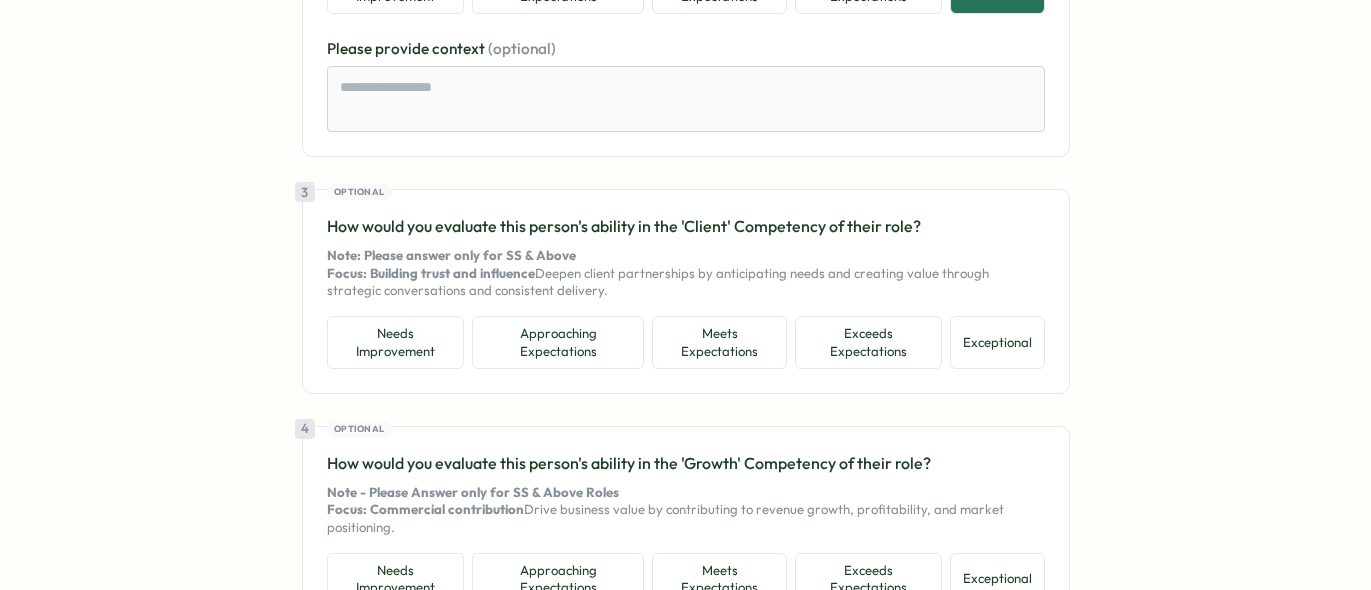 scroll, scrollTop: 704, scrollLeft: 0, axis: vertical 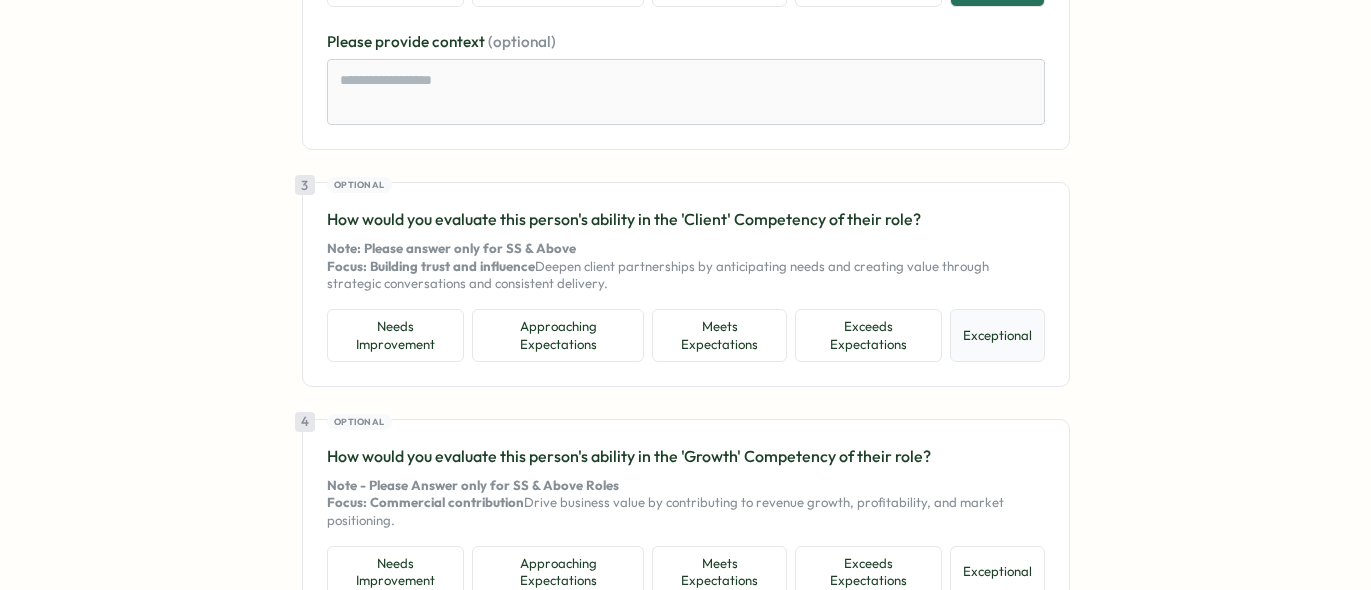 click on "Exceptional" at bounding box center (997, 335) 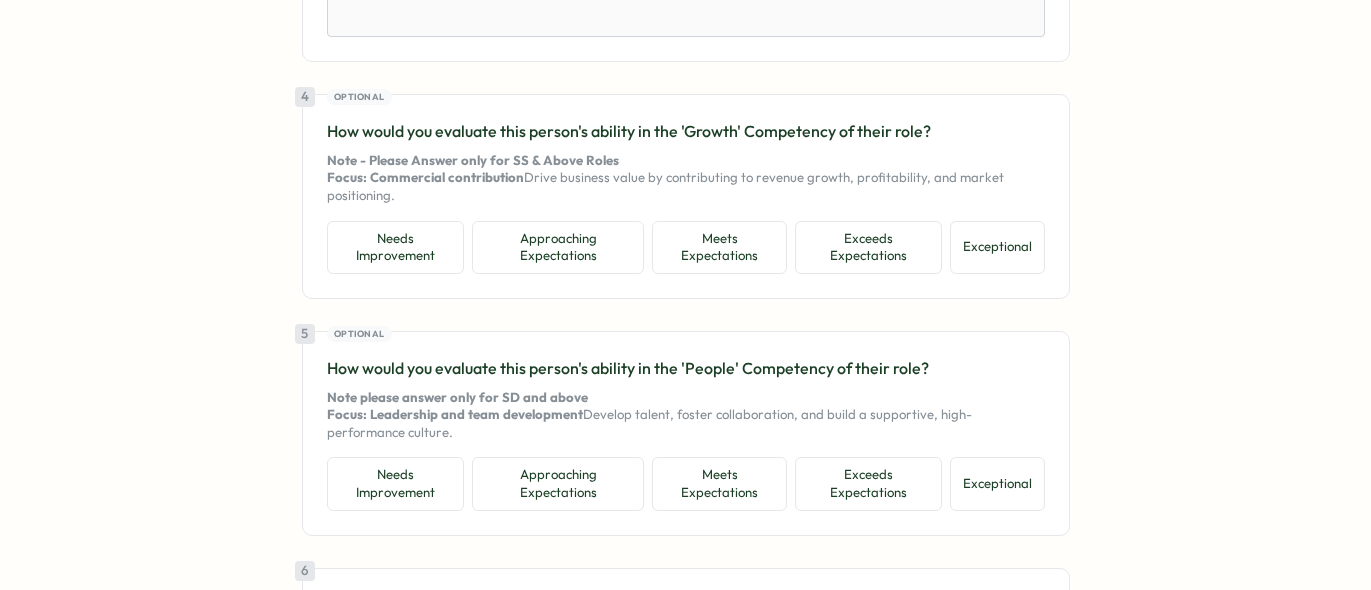 scroll, scrollTop: 1149, scrollLeft: 0, axis: vertical 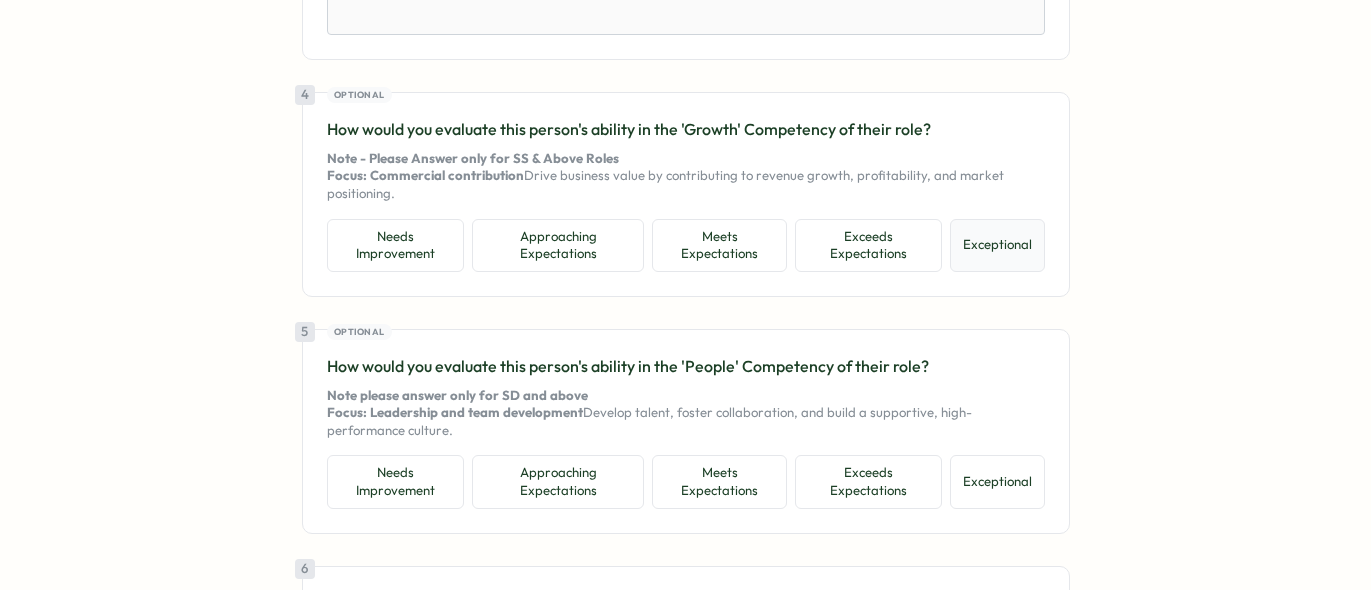 click on "Exceptional" at bounding box center [997, 245] 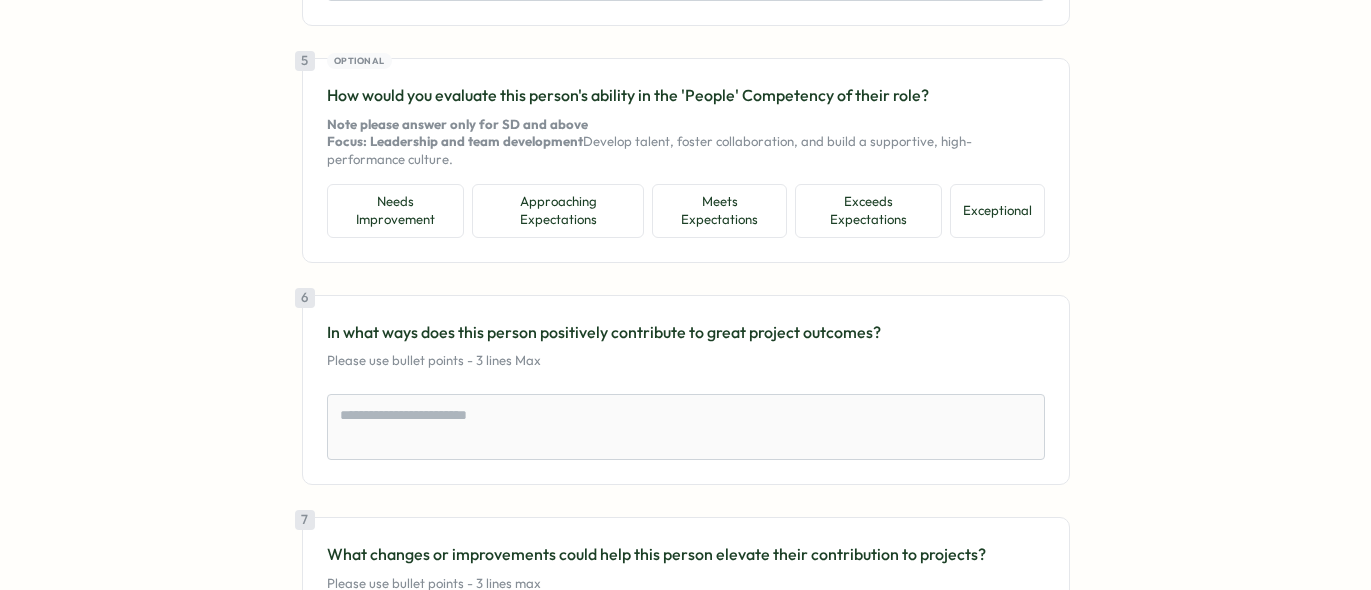 scroll, scrollTop: 1539, scrollLeft: 0, axis: vertical 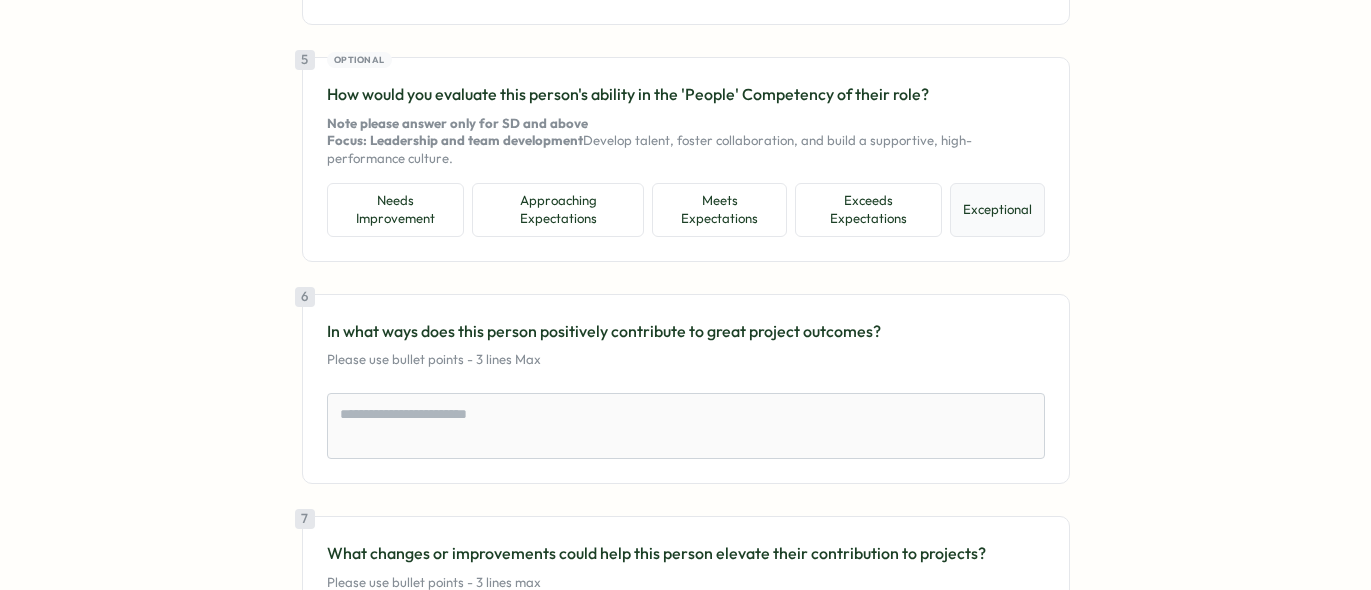 click on "Exceptional" at bounding box center [997, 209] 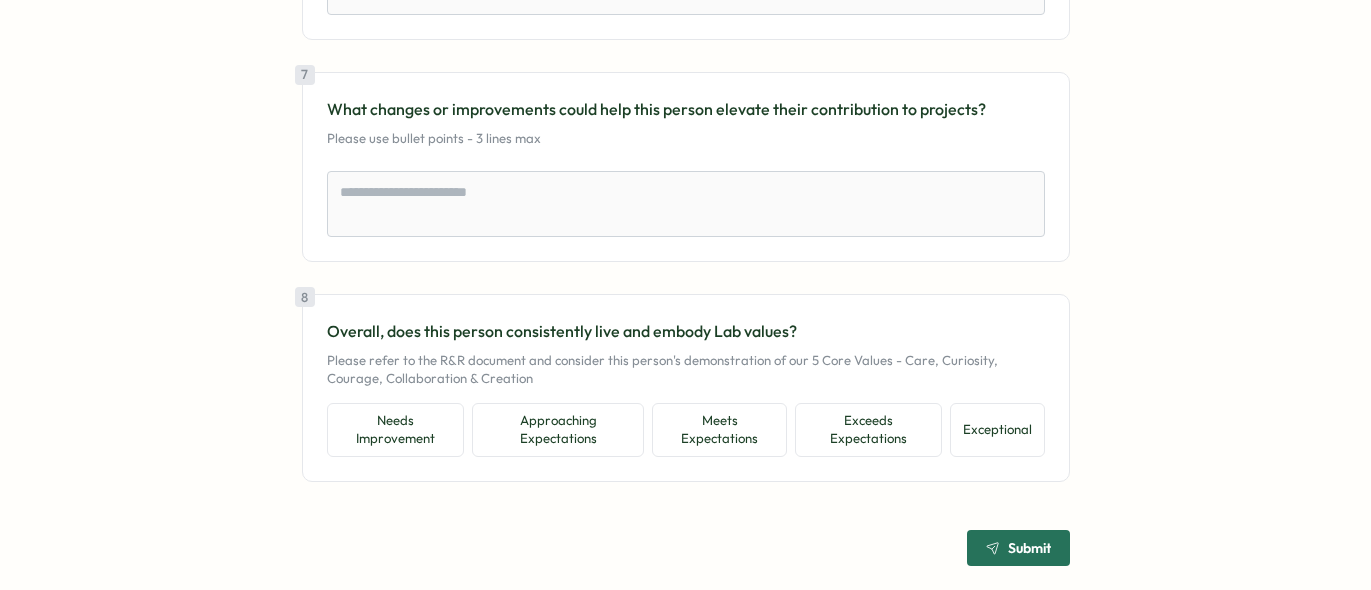scroll, scrollTop: 2153, scrollLeft: 0, axis: vertical 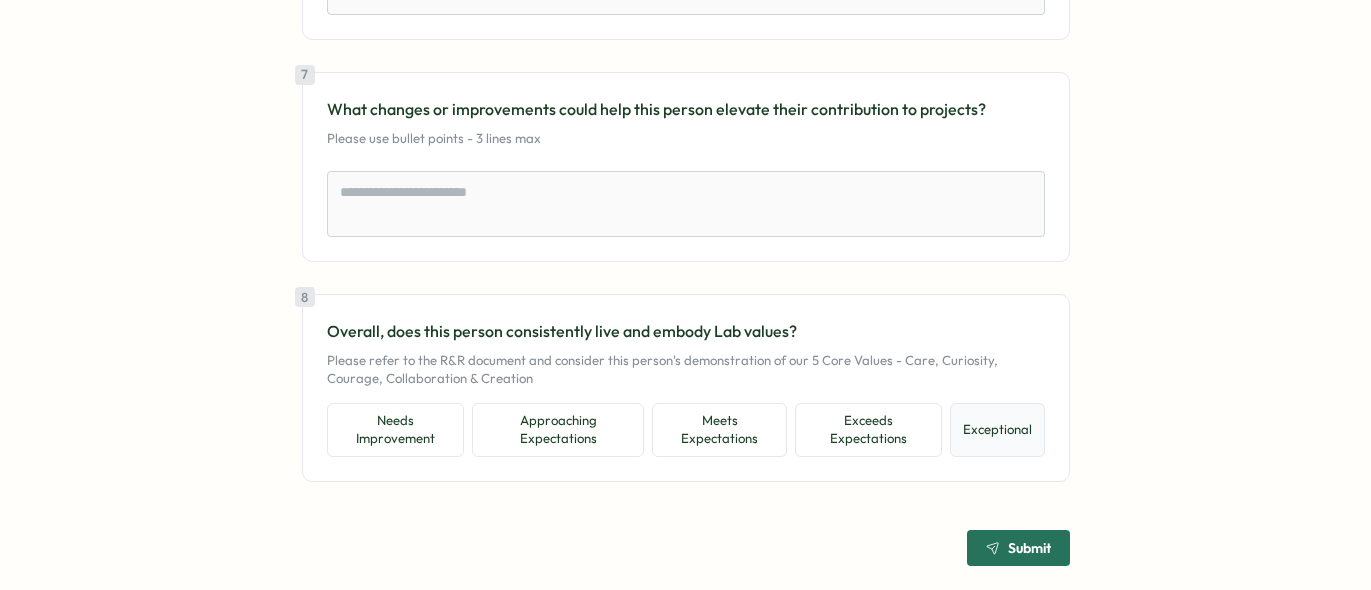 click on "Exceptional" at bounding box center [997, 429] 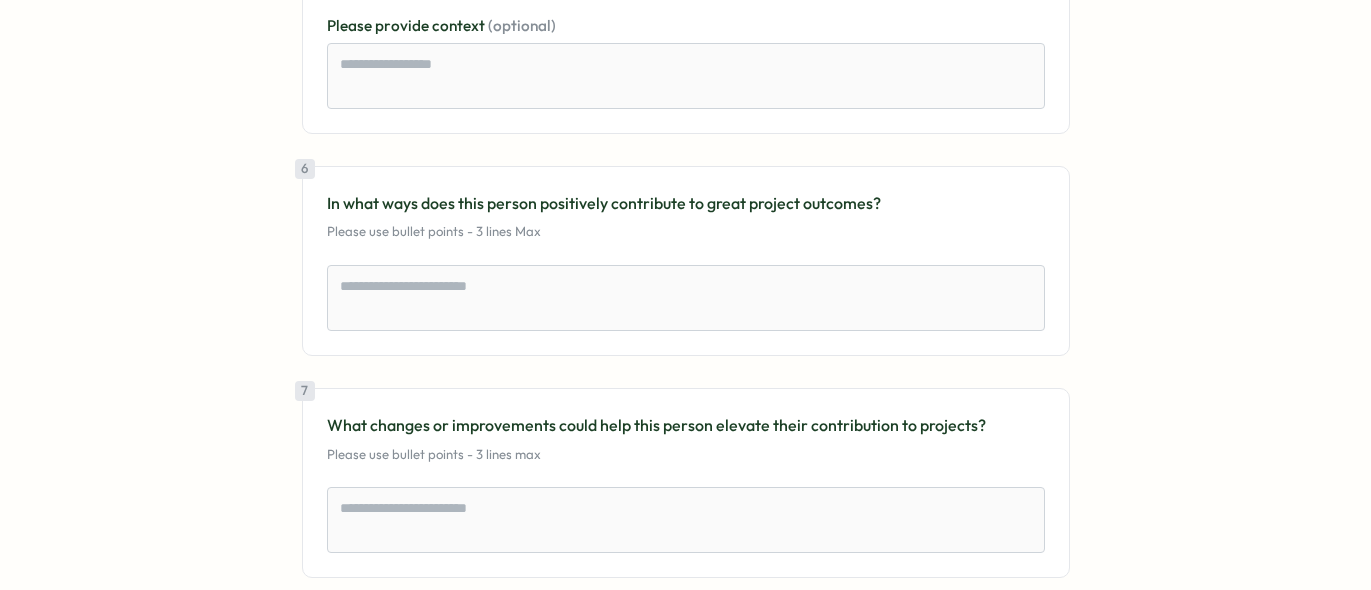scroll, scrollTop: 1788, scrollLeft: 0, axis: vertical 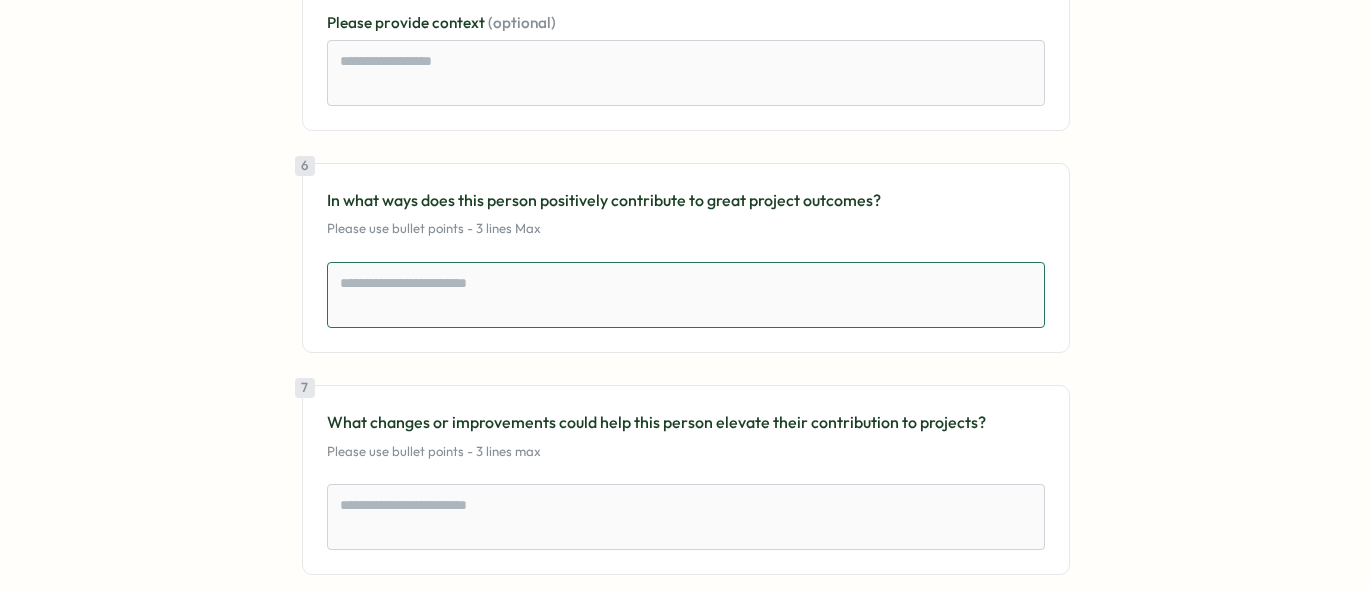 click at bounding box center (686, 295) 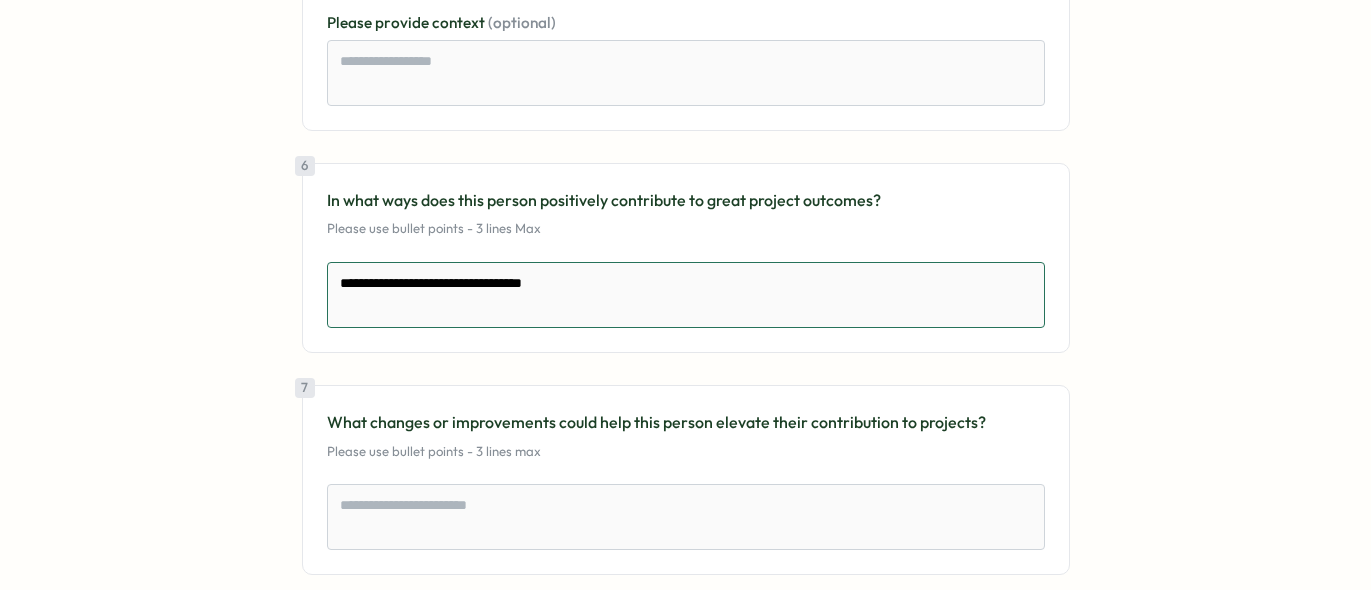 click on "**********" at bounding box center (686, 295) 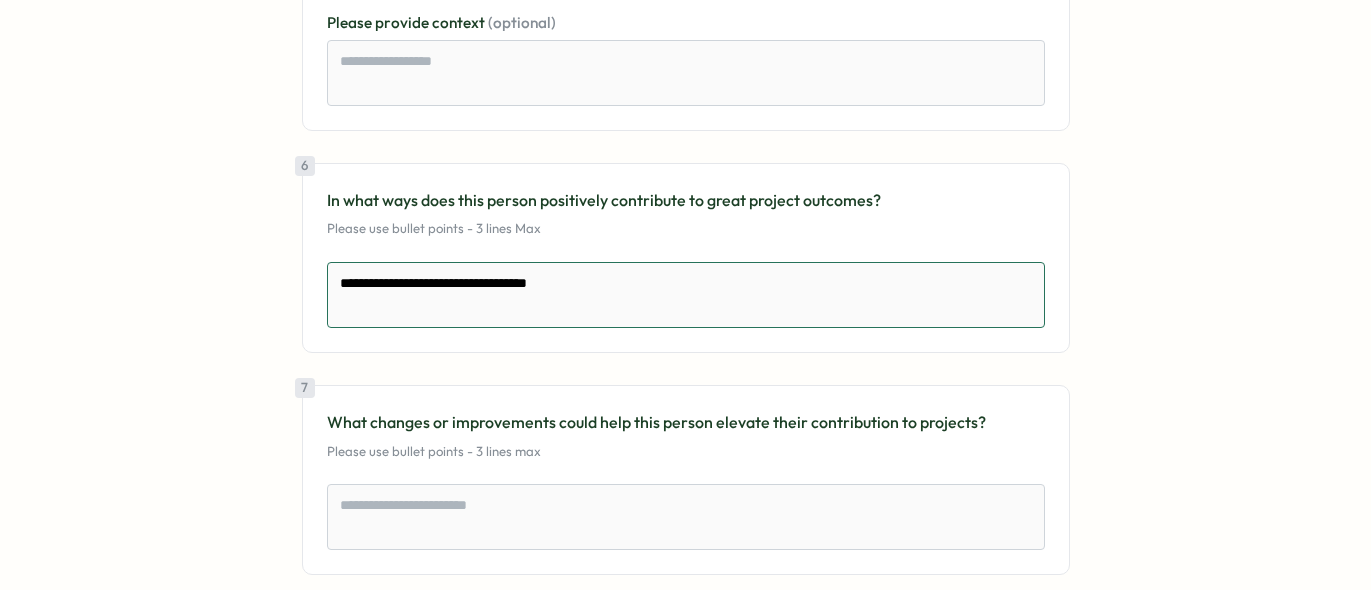 click on "**********" at bounding box center (686, 295) 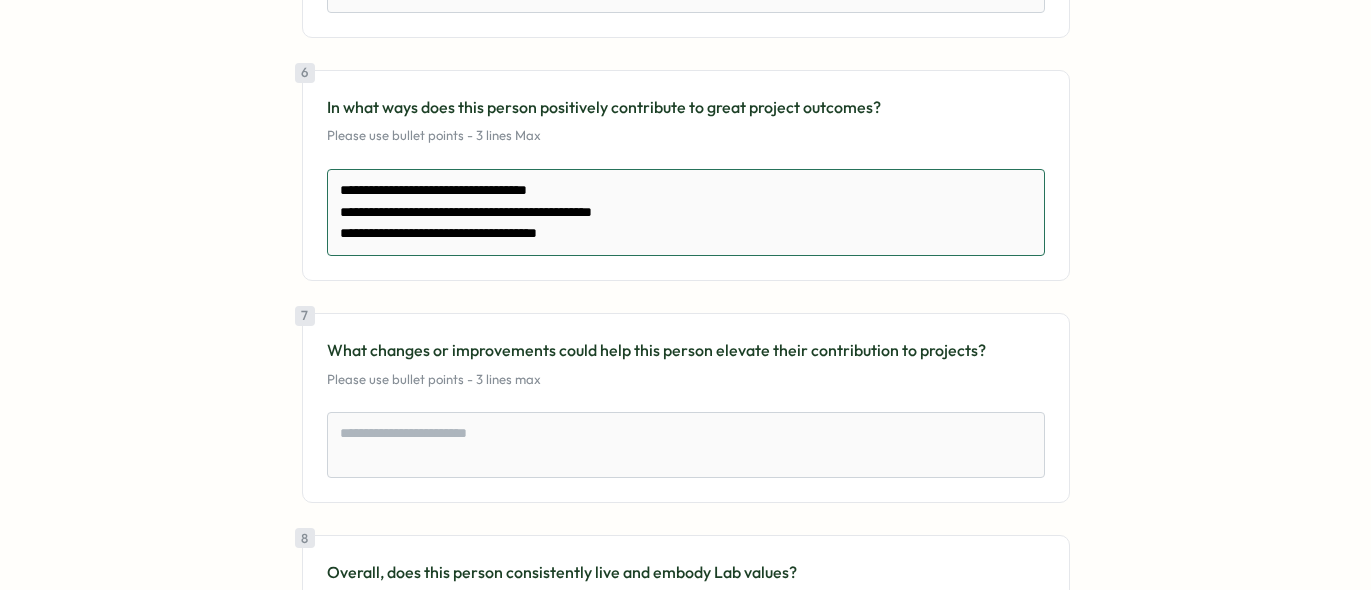 scroll, scrollTop: 1886, scrollLeft: 0, axis: vertical 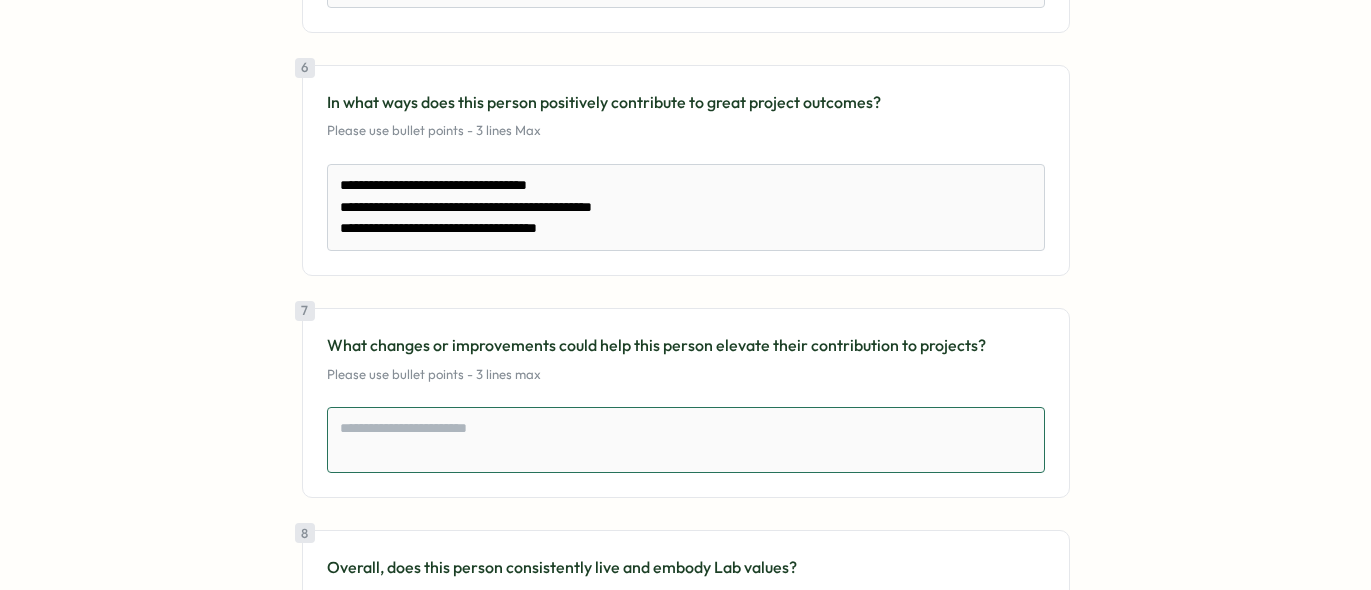 click at bounding box center [686, 440] 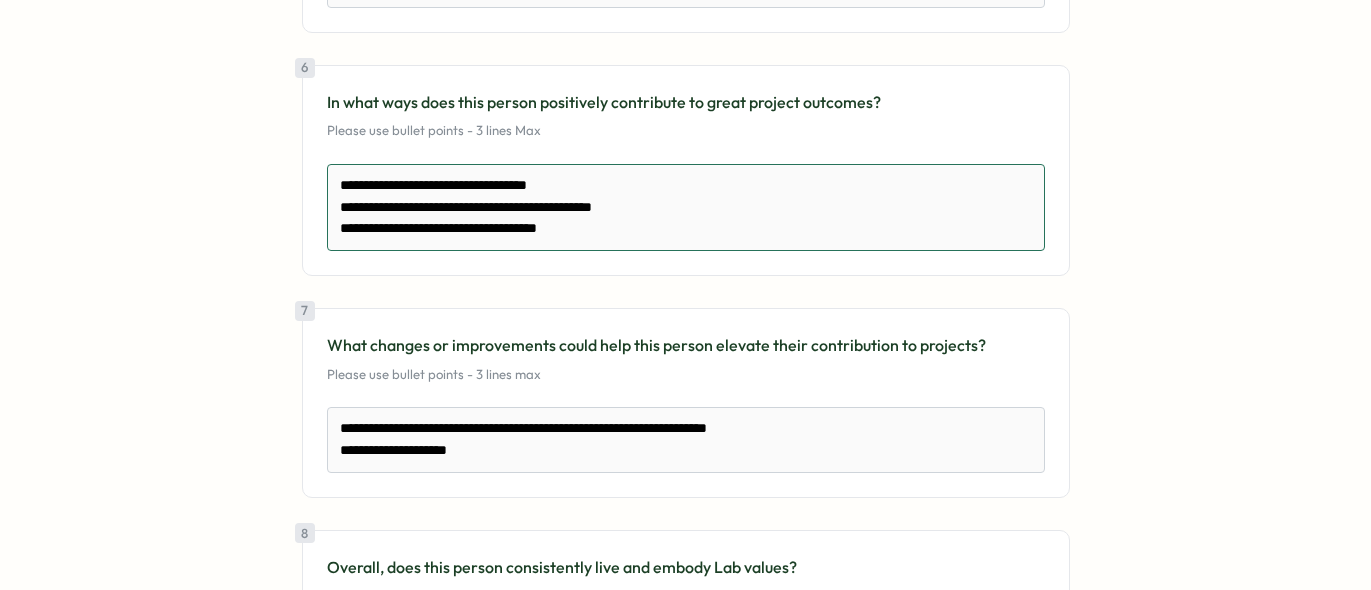 click on "**********" at bounding box center [686, 207] 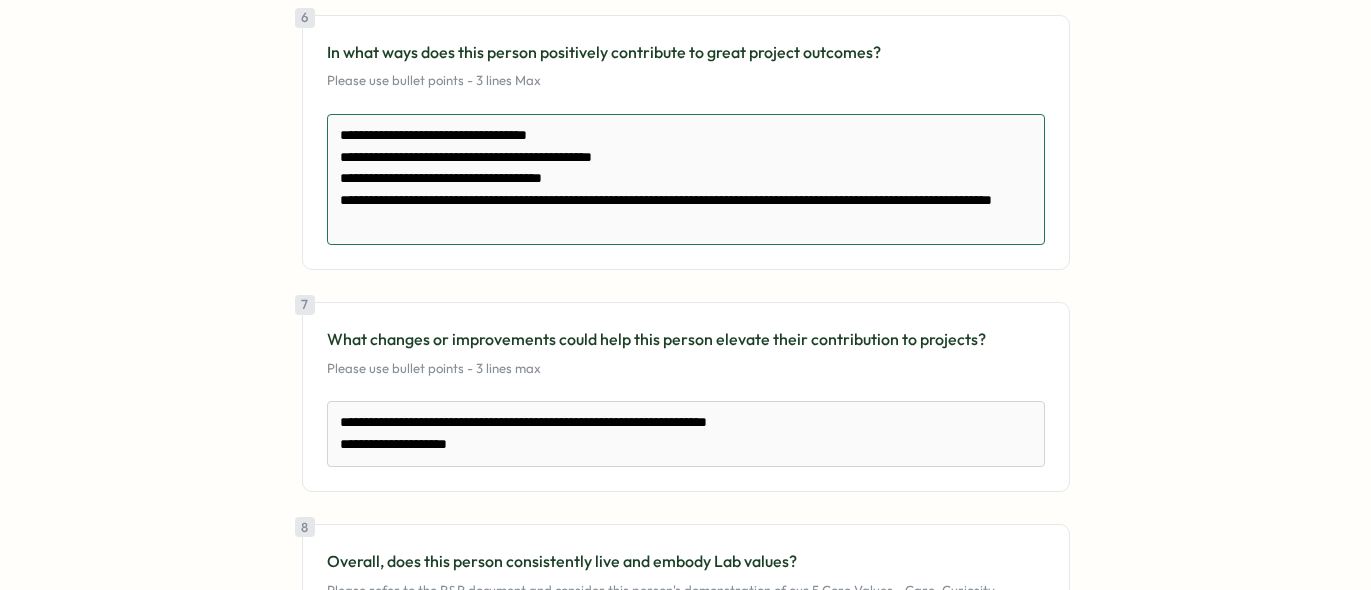 scroll, scrollTop: 1952, scrollLeft: 0, axis: vertical 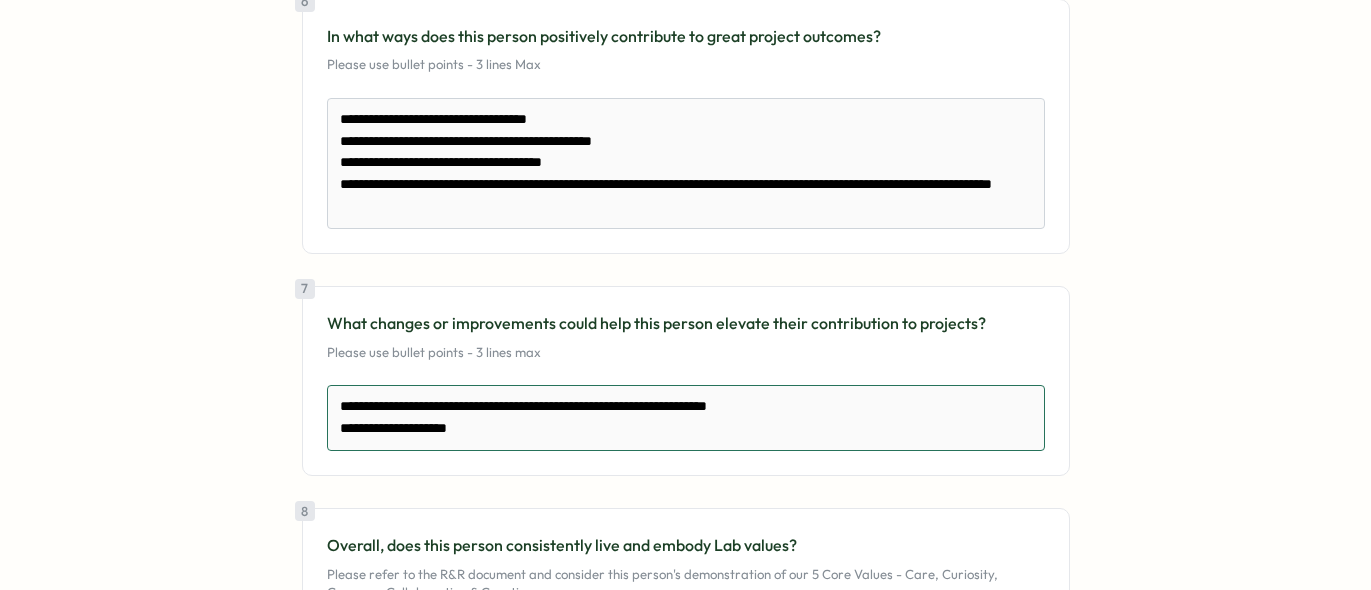 click on "**********" at bounding box center (686, 418) 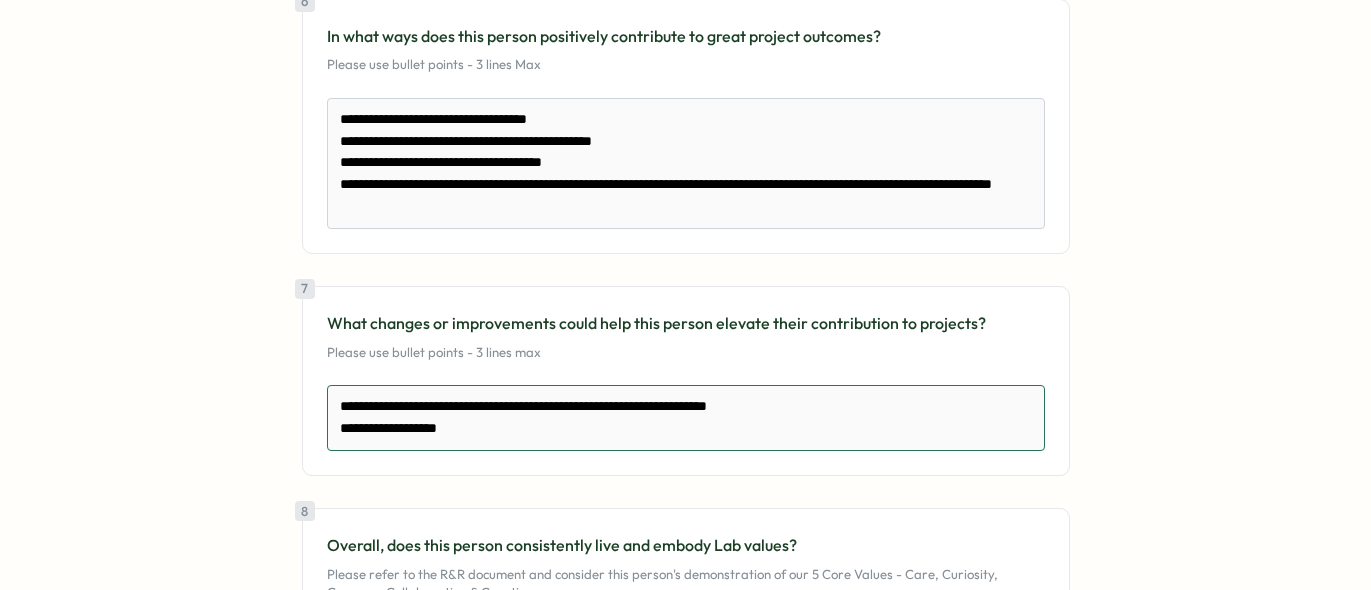 drag, startPoint x: 450, startPoint y: 484, endPoint x: 325, endPoint y: 483, distance: 125.004 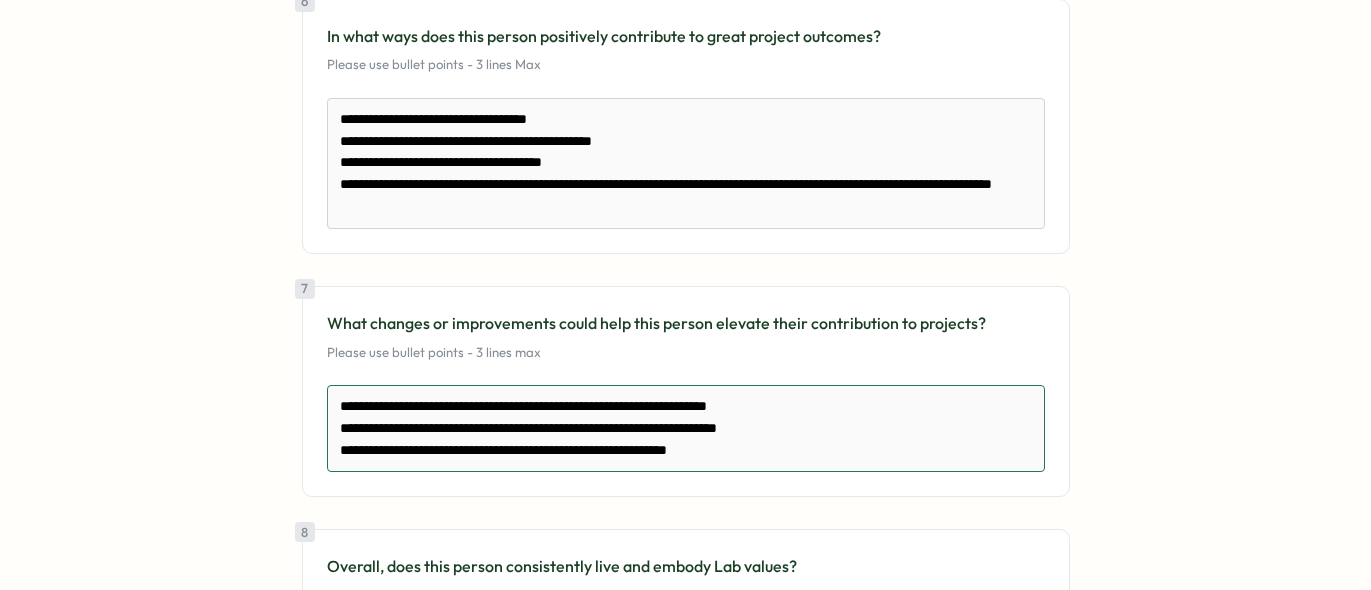 click on "**********" at bounding box center [686, 428] 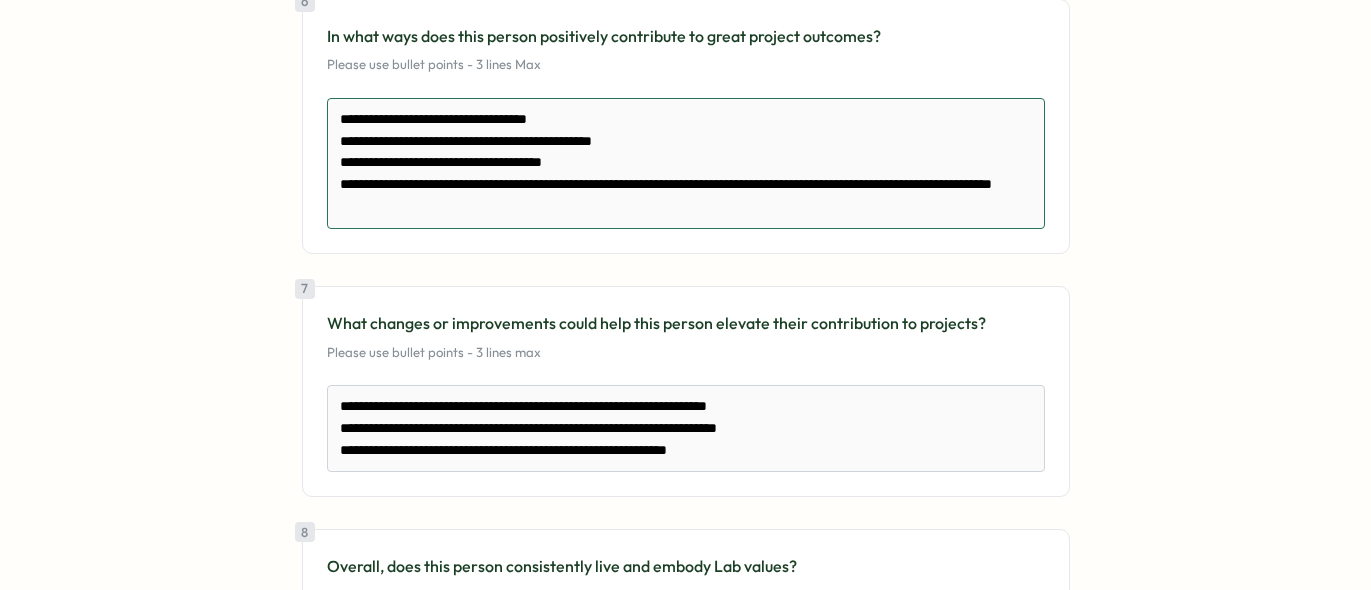 click on "**********" at bounding box center [686, 163] 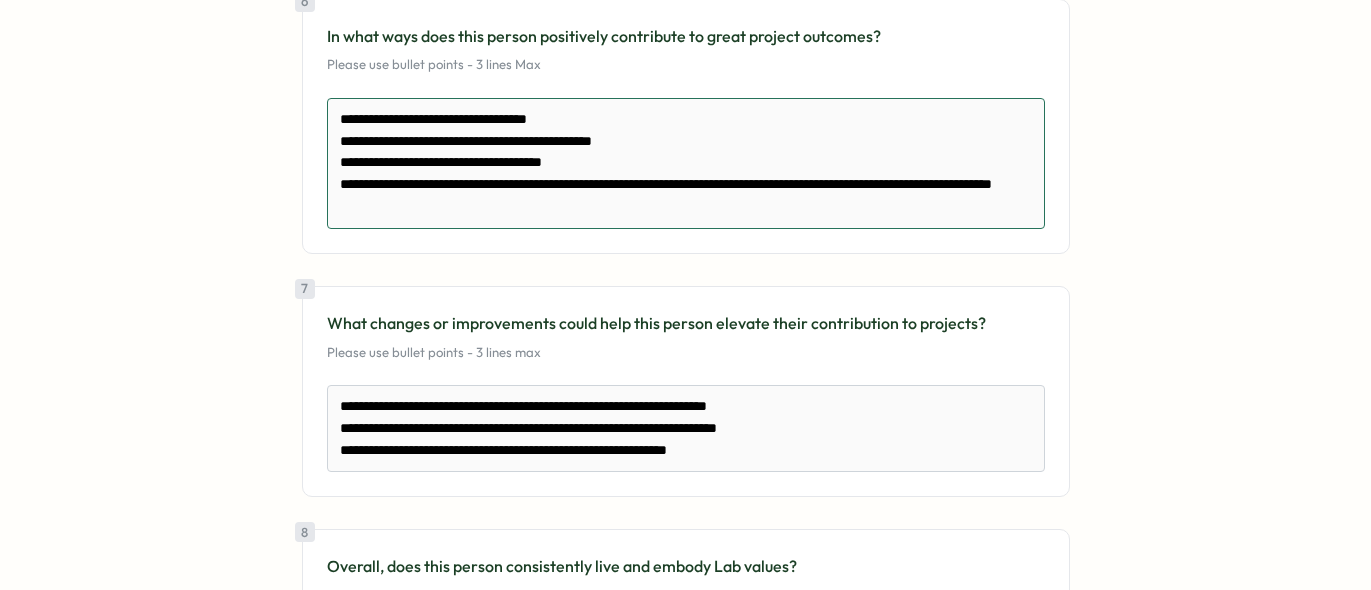 click on "**********" at bounding box center [686, 163] 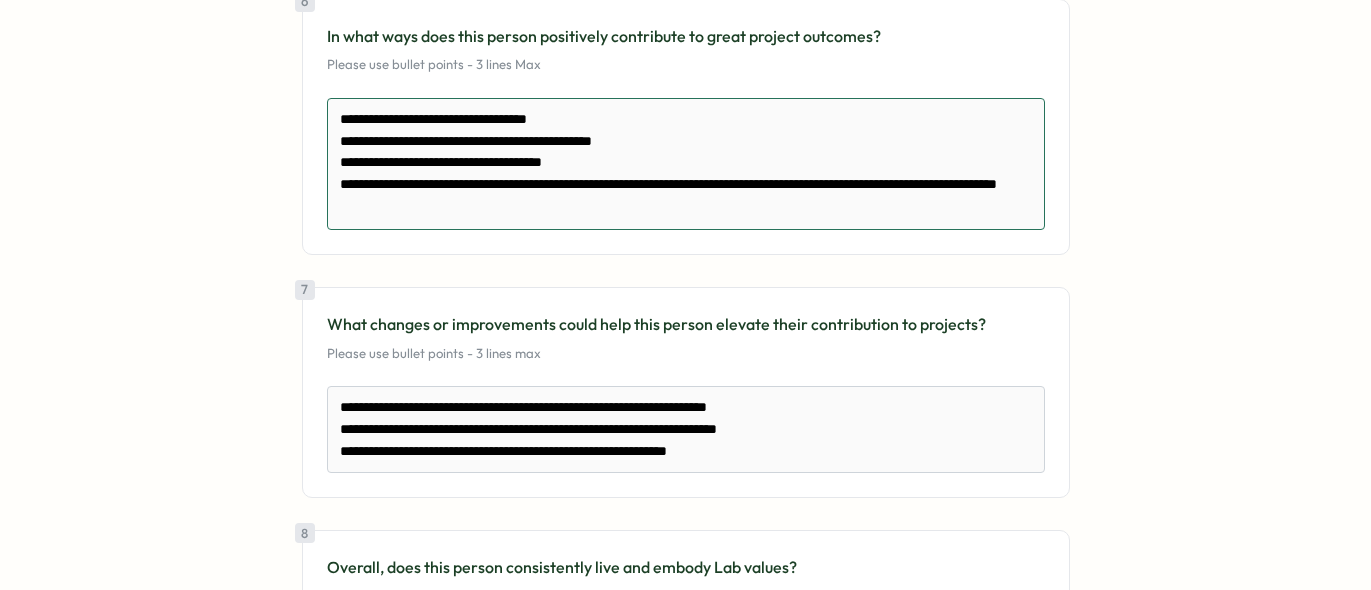 scroll, scrollTop: 7, scrollLeft: 0, axis: vertical 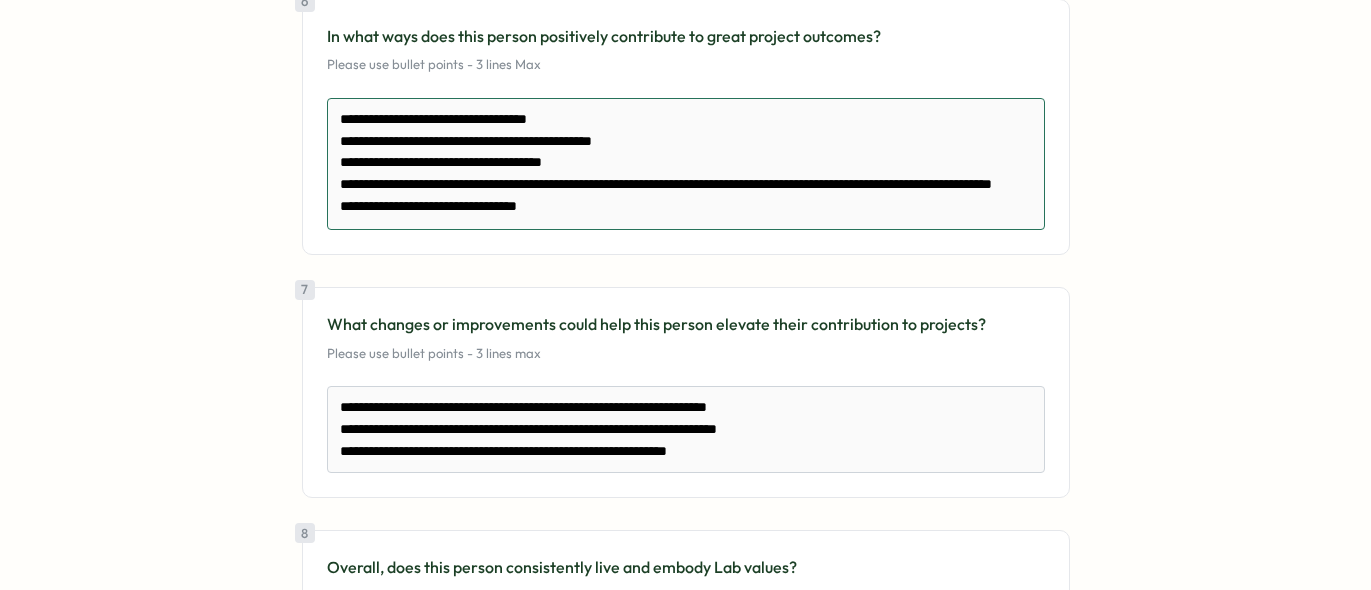 drag, startPoint x: 614, startPoint y: 275, endPoint x: 367, endPoint y: 146, distance: 278.6575 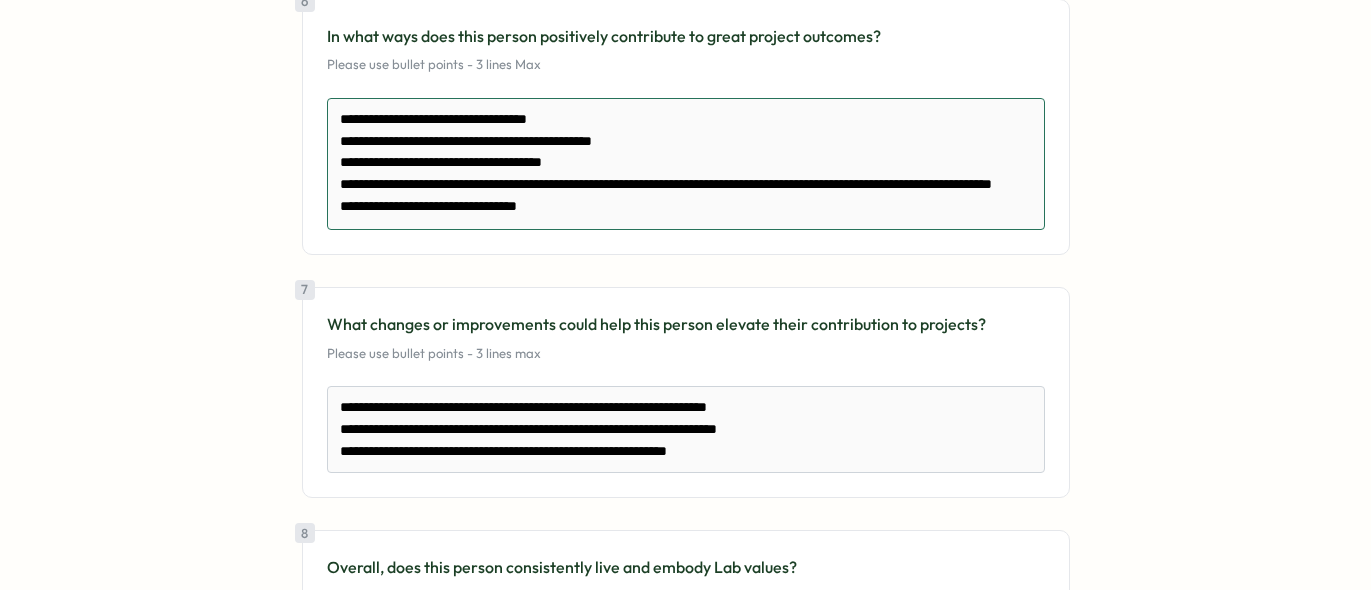 click on "**********" at bounding box center (686, 164) 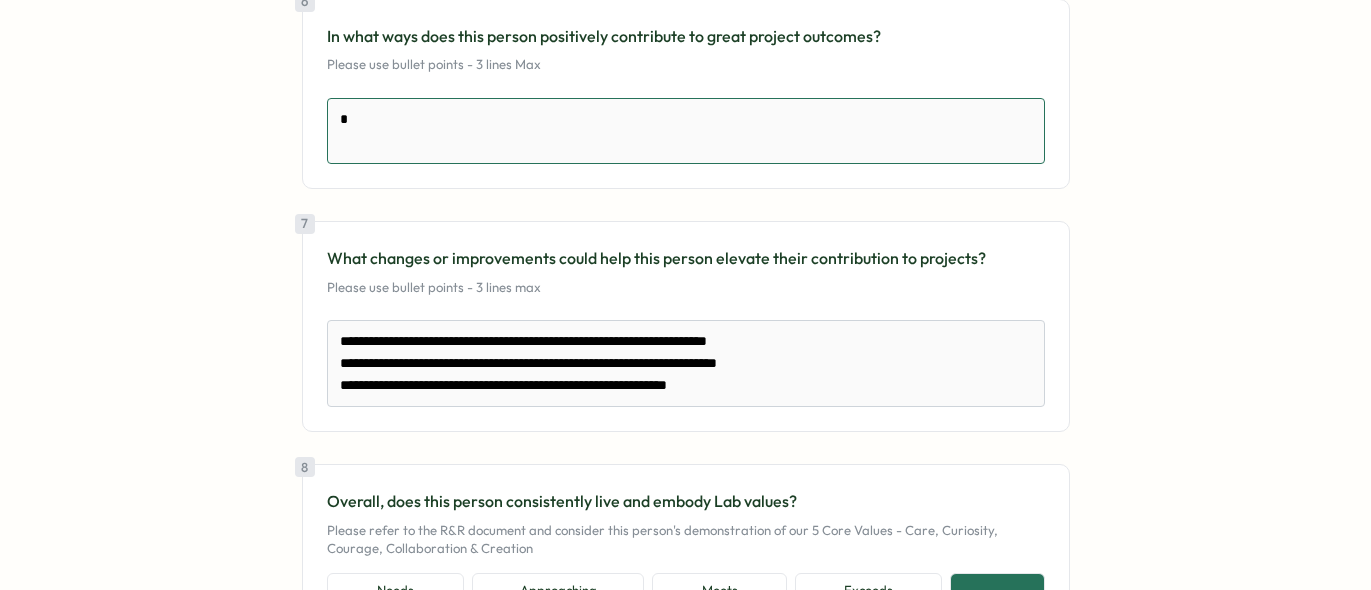 scroll, scrollTop: 0, scrollLeft: 0, axis: both 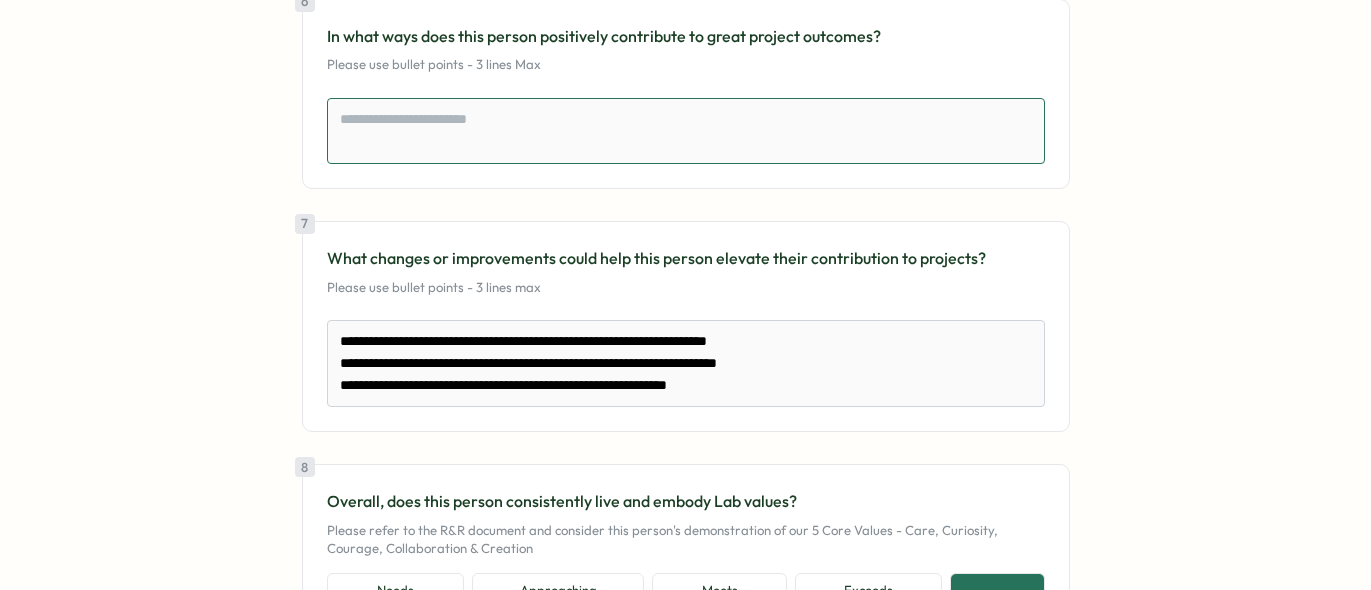 paste on "**********" 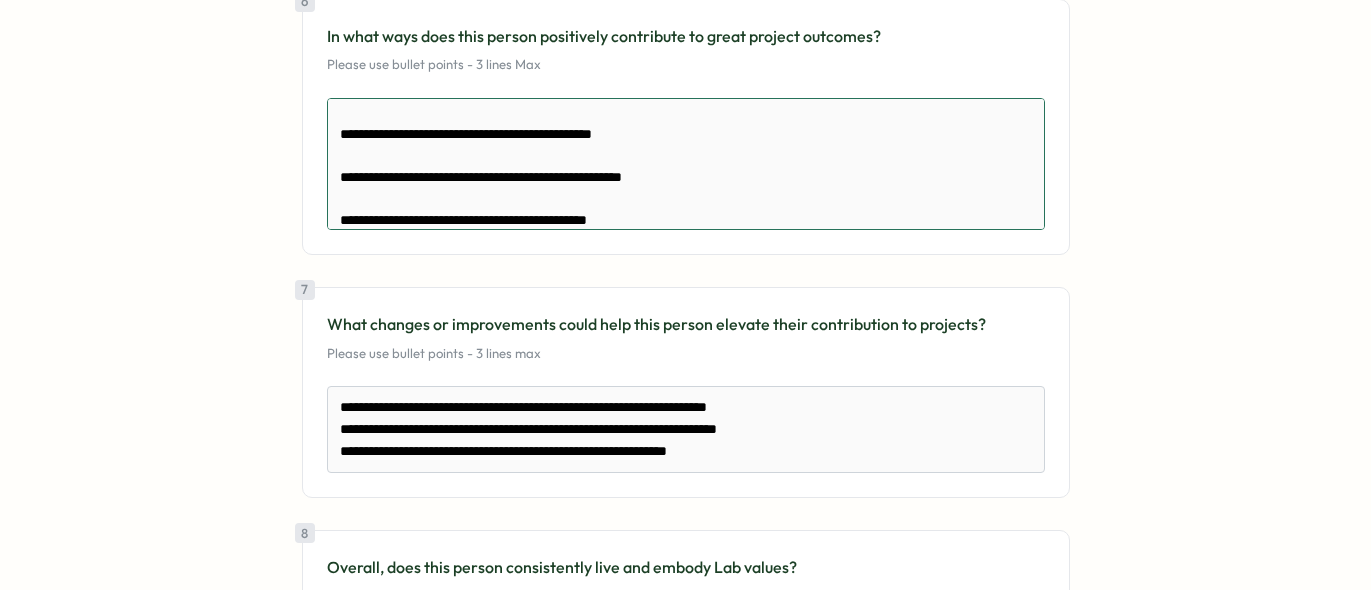 scroll, scrollTop: 0, scrollLeft: 0, axis: both 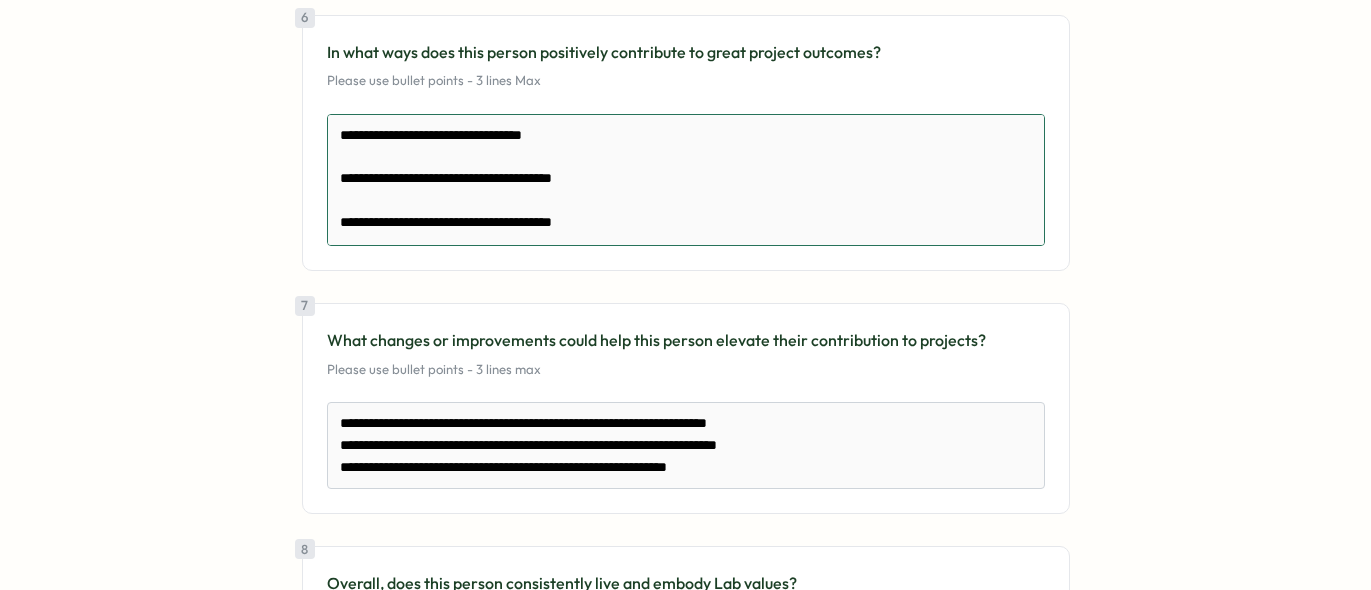 click on "**********" at bounding box center [686, 180] 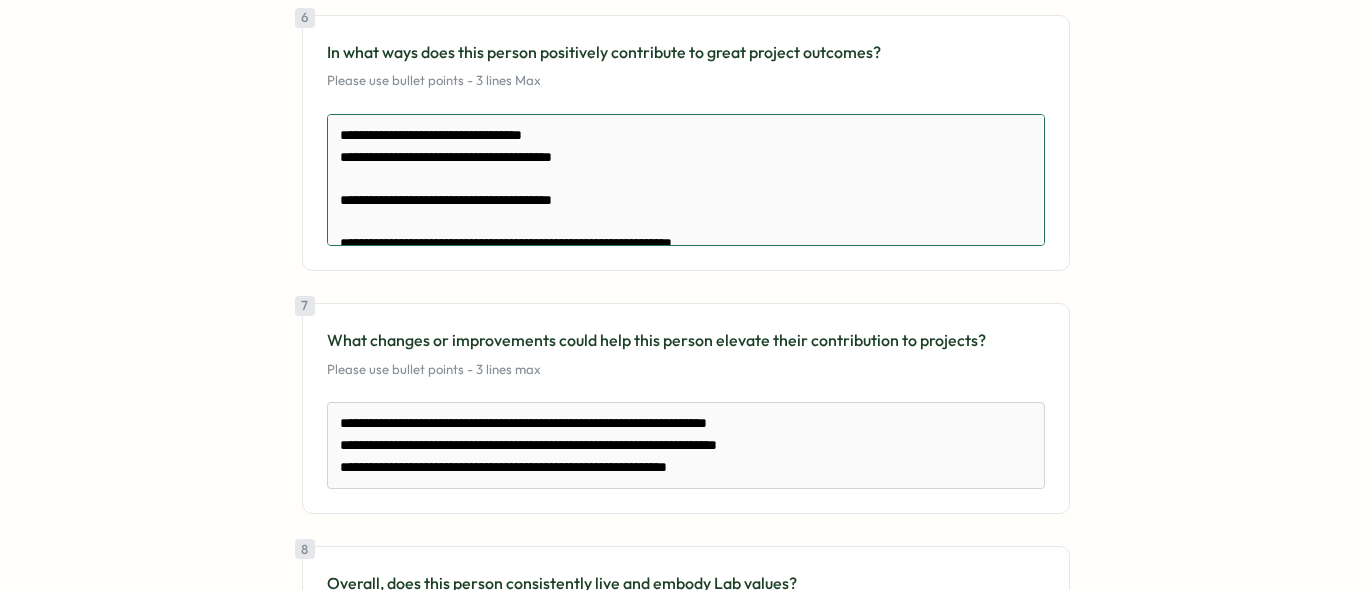 click on "**********" at bounding box center [686, 180] 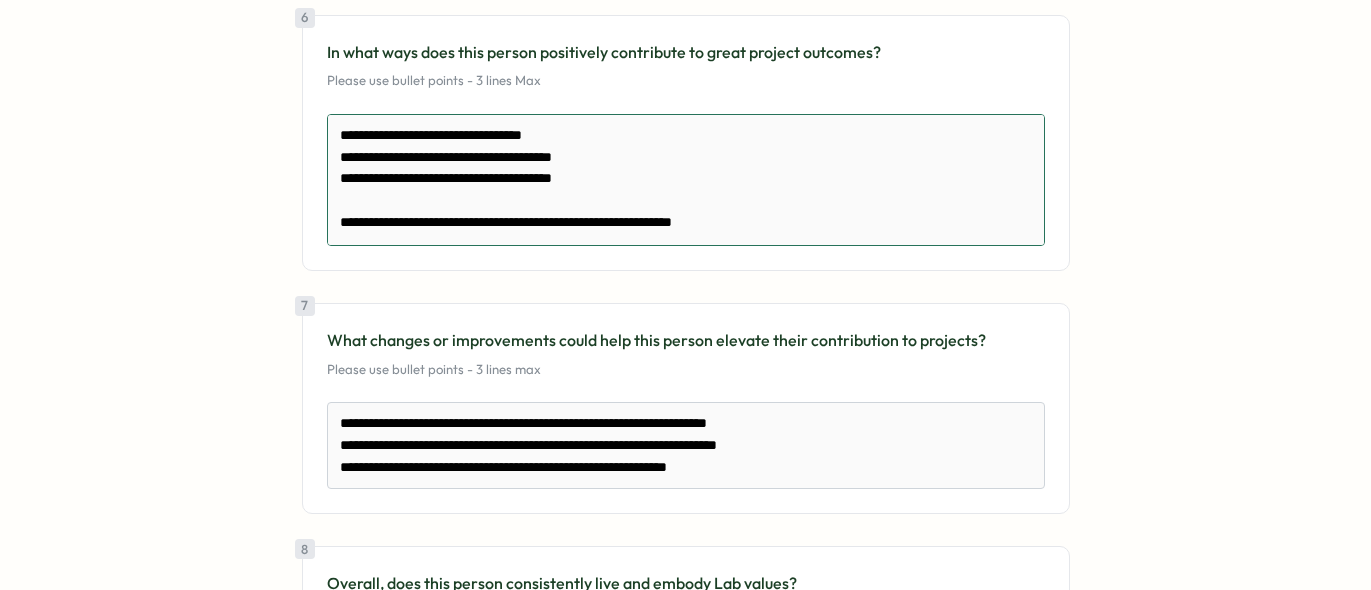 click on "**********" at bounding box center [686, 180] 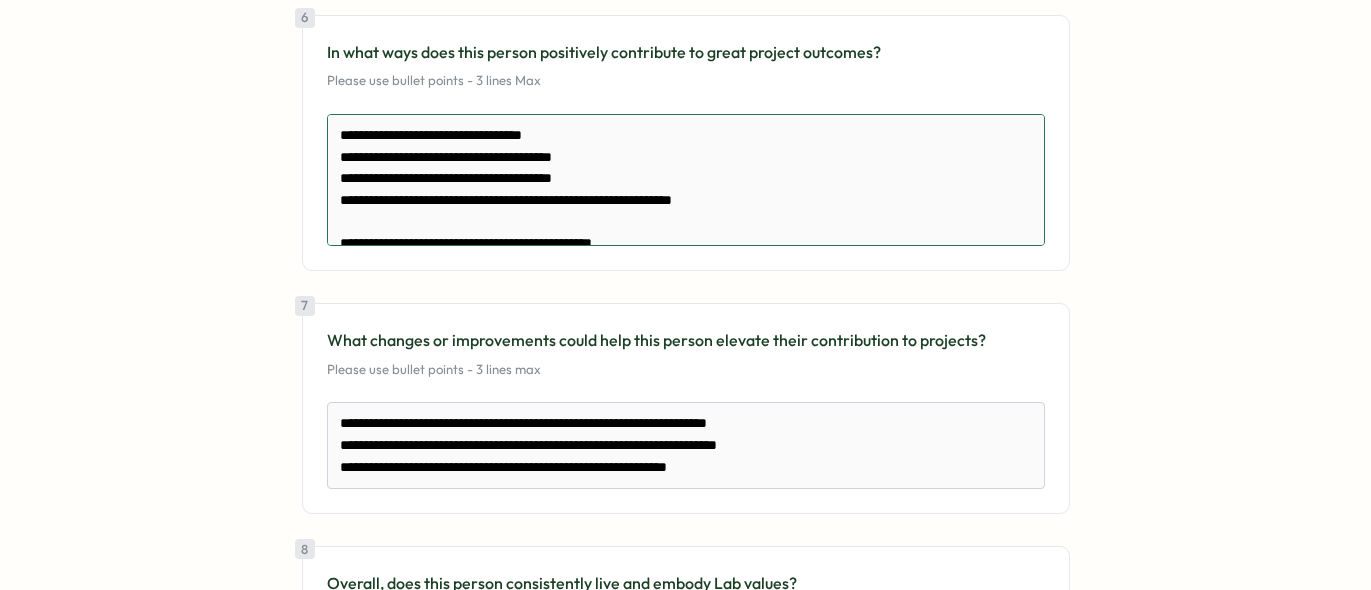 click on "**********" at bounding box center [686, 180] 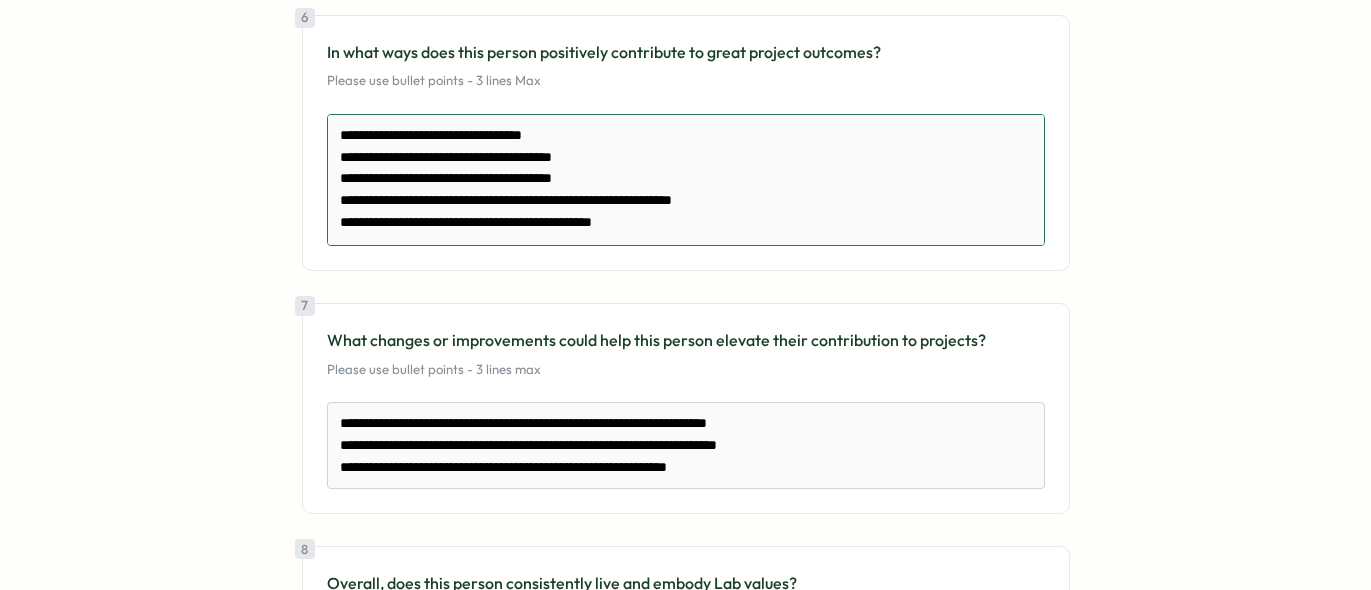 scroll, scrollTop: 50, scrollLeft: 0, axis: vertical 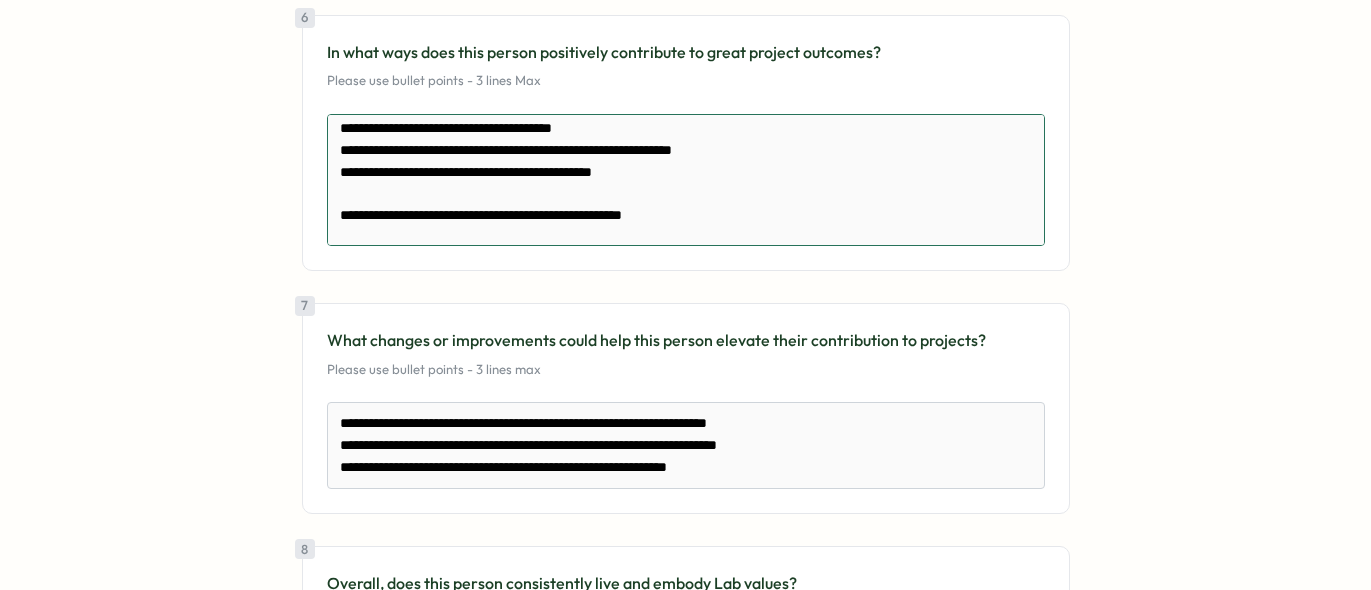 click on "**********" at bounding box center [686, 180] 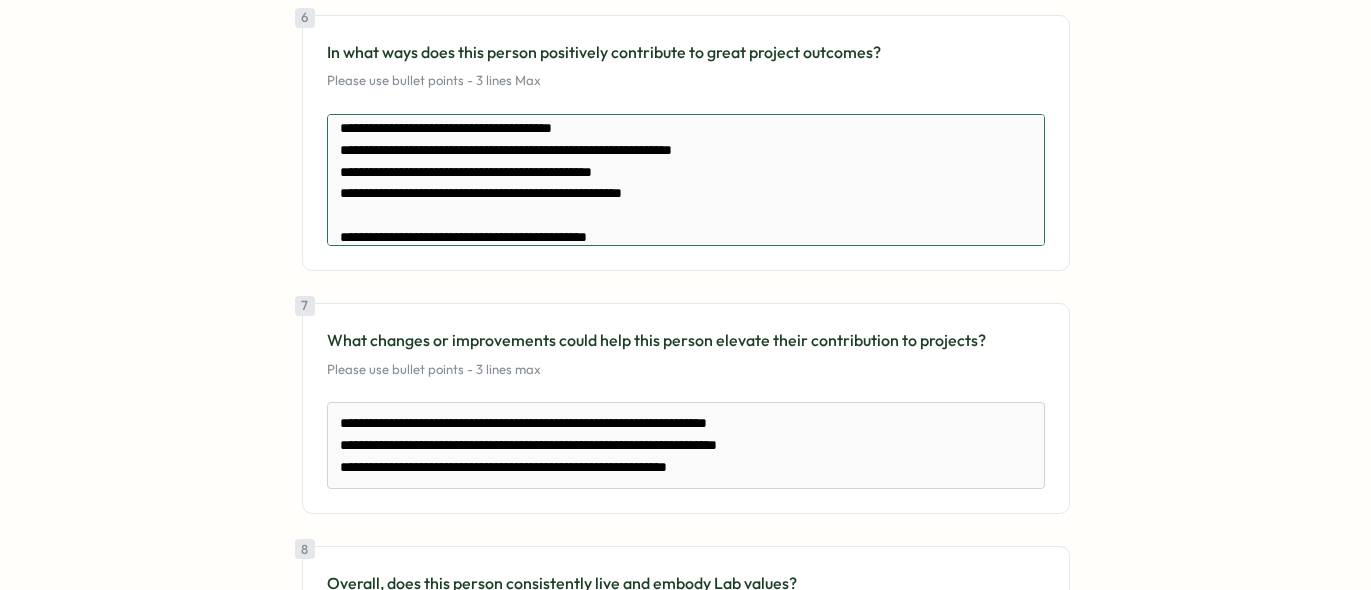 click on "**********" at bounding box center [686, 180] 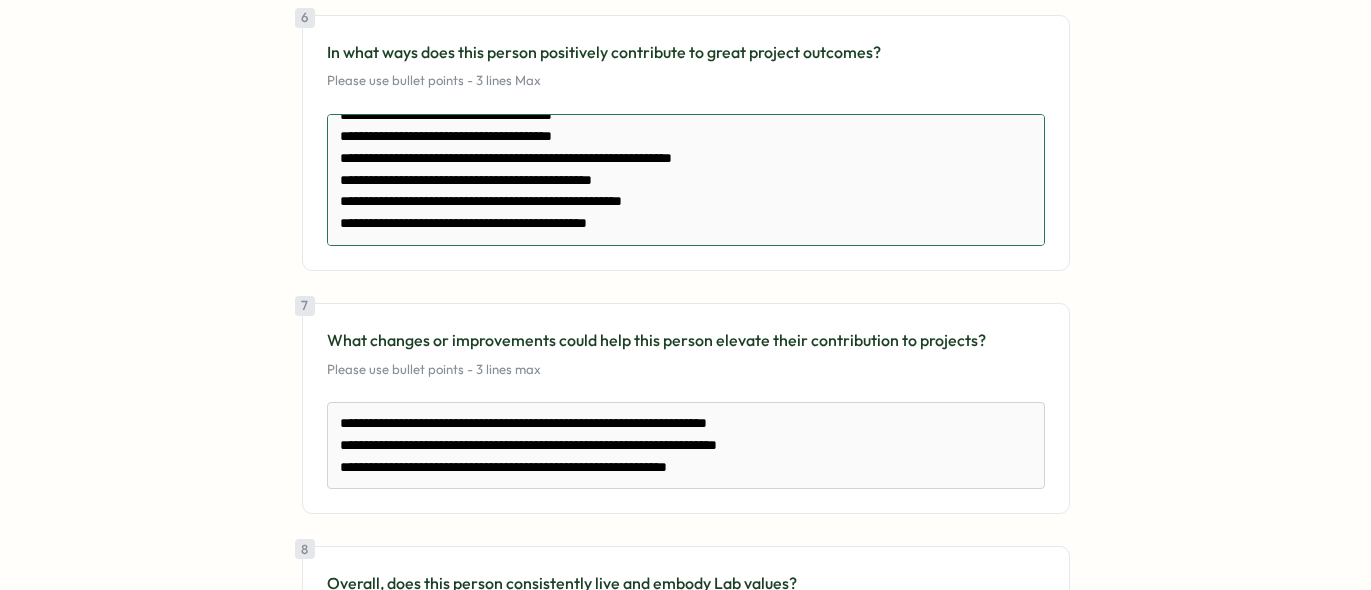 scroll, scrollTop: 0, scrollLeft: 0, axis: both 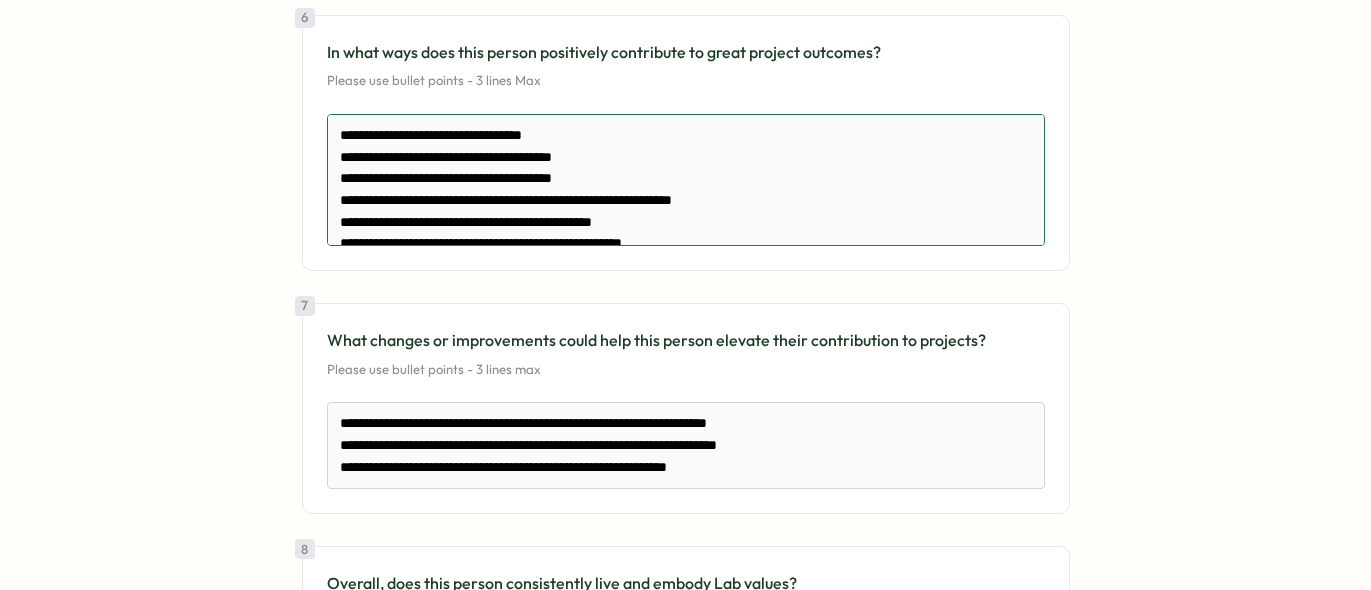 click on "**********" at bounding box center [686, 180] 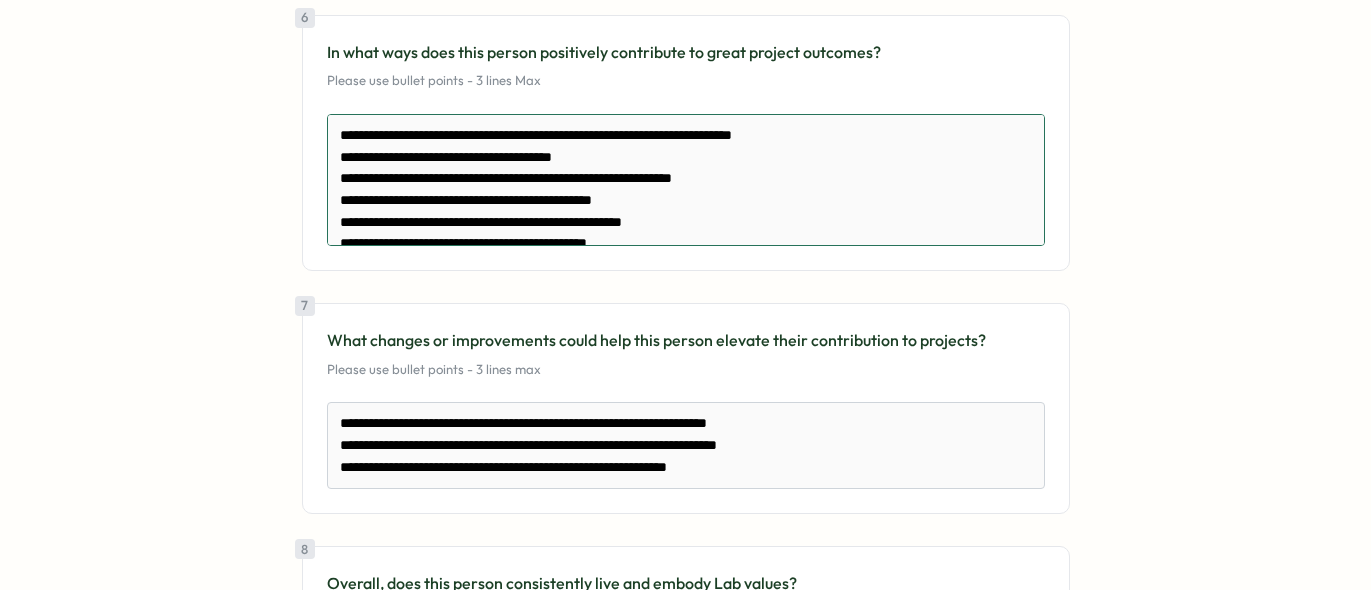 click on "**********" at bounding box center (686, 180) 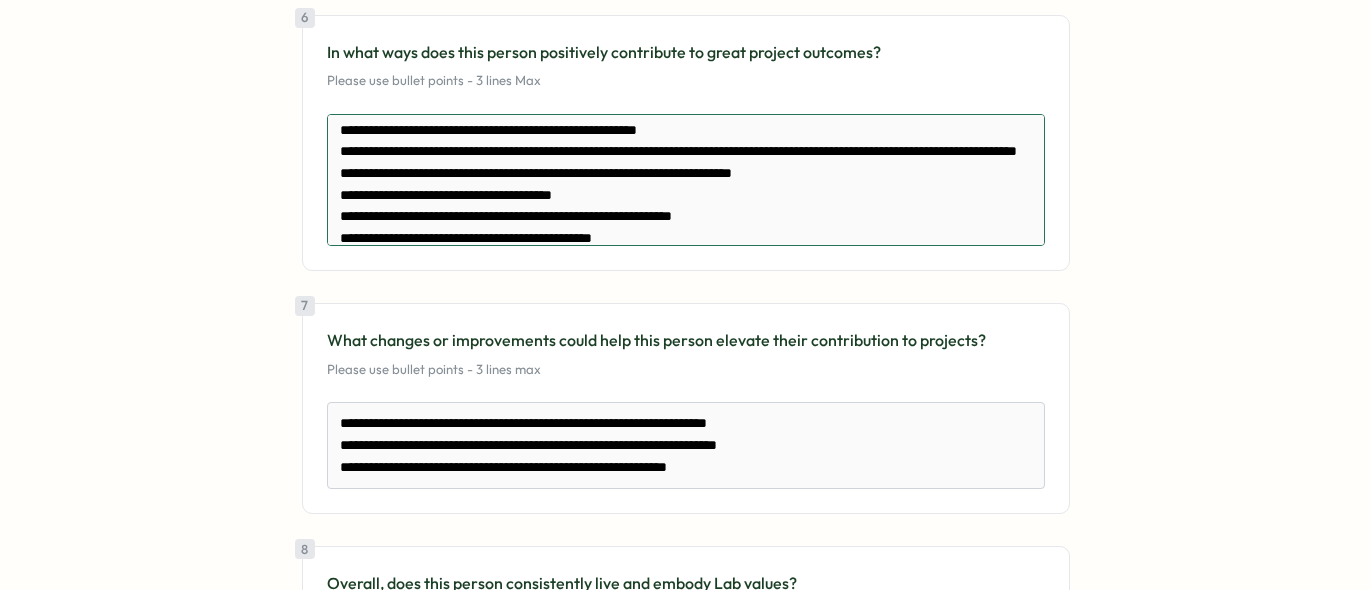 scroll, scrollTop: 32, scrollLeft: 0, axis: vertical 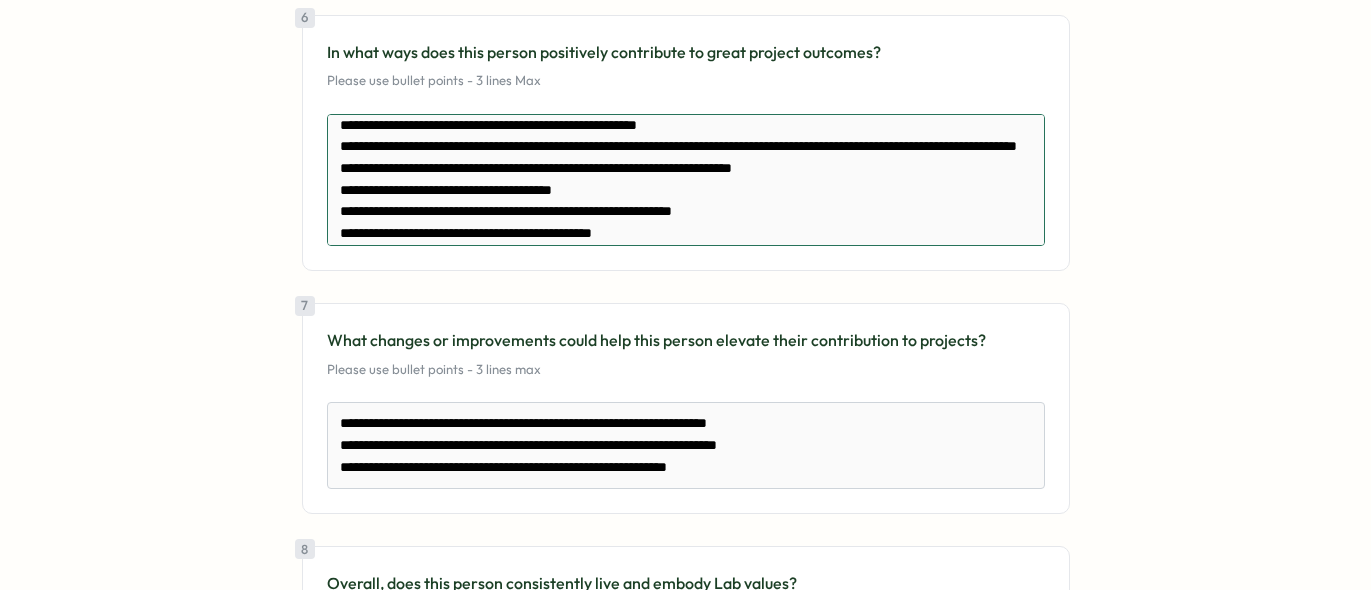 drag, startPoint x: 869, startPoint y: 250, endPoint x: 333, endPoint y: 235, distance: 536.20984 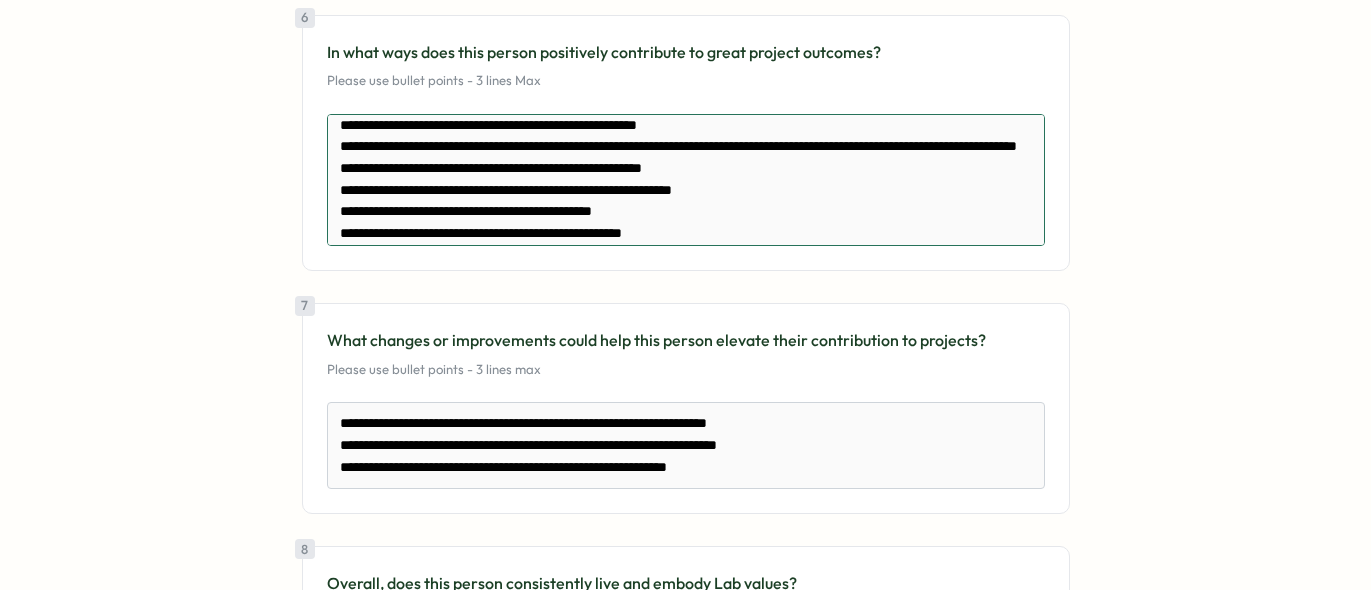 click on "**********" at bounding box center [686, 180] 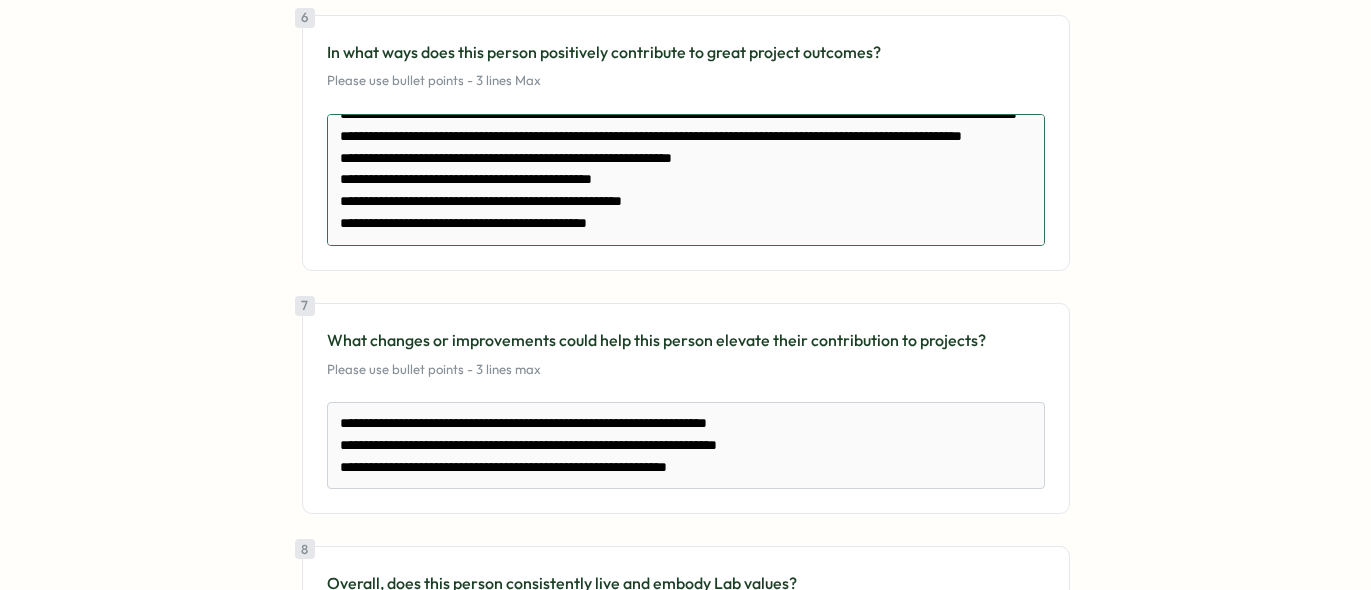 scroll, scrollTop: 86, scrollLeft: 0, axis: vertical 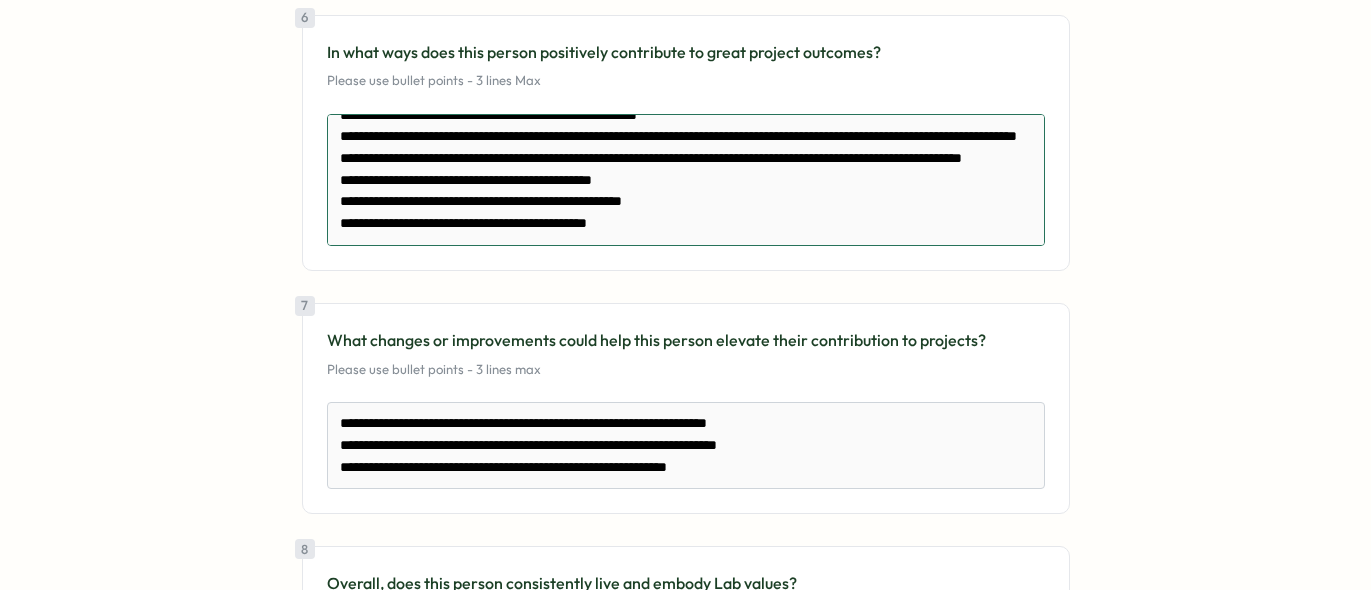drag, startPoint x: 685, startPoint y: 228, endPoint x: 333, endPoint y: 223, distance: 352.03552 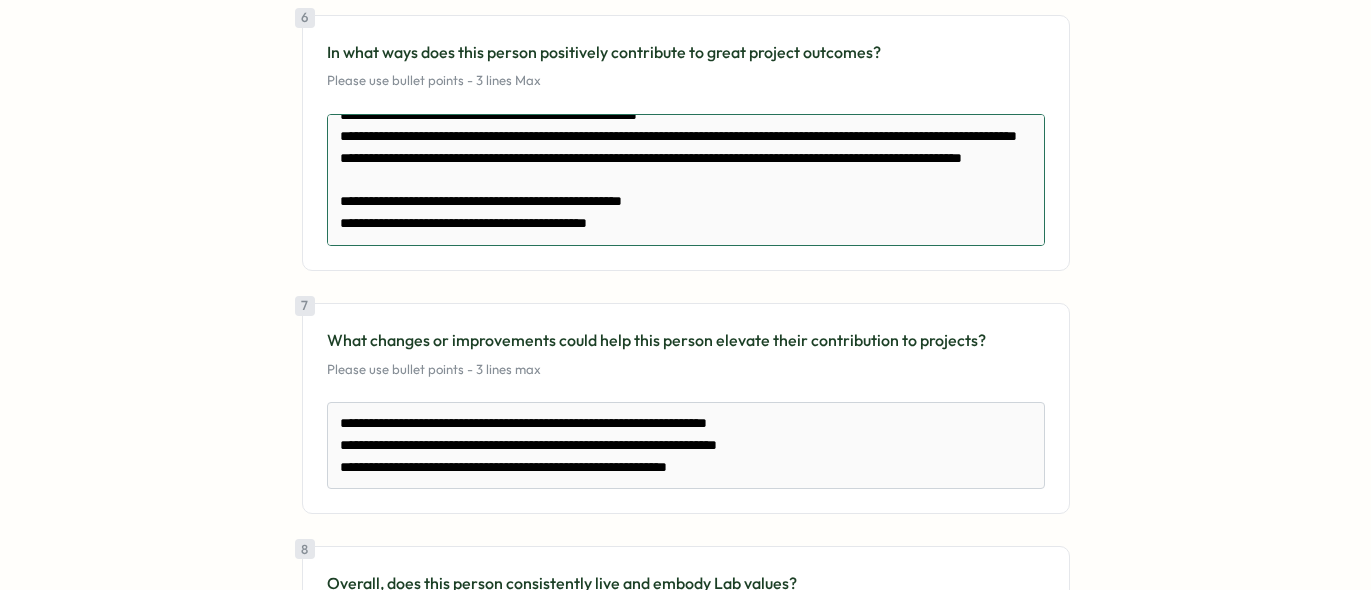 scroll, scrollTop: 0, scrollLeft: 0, axis: both 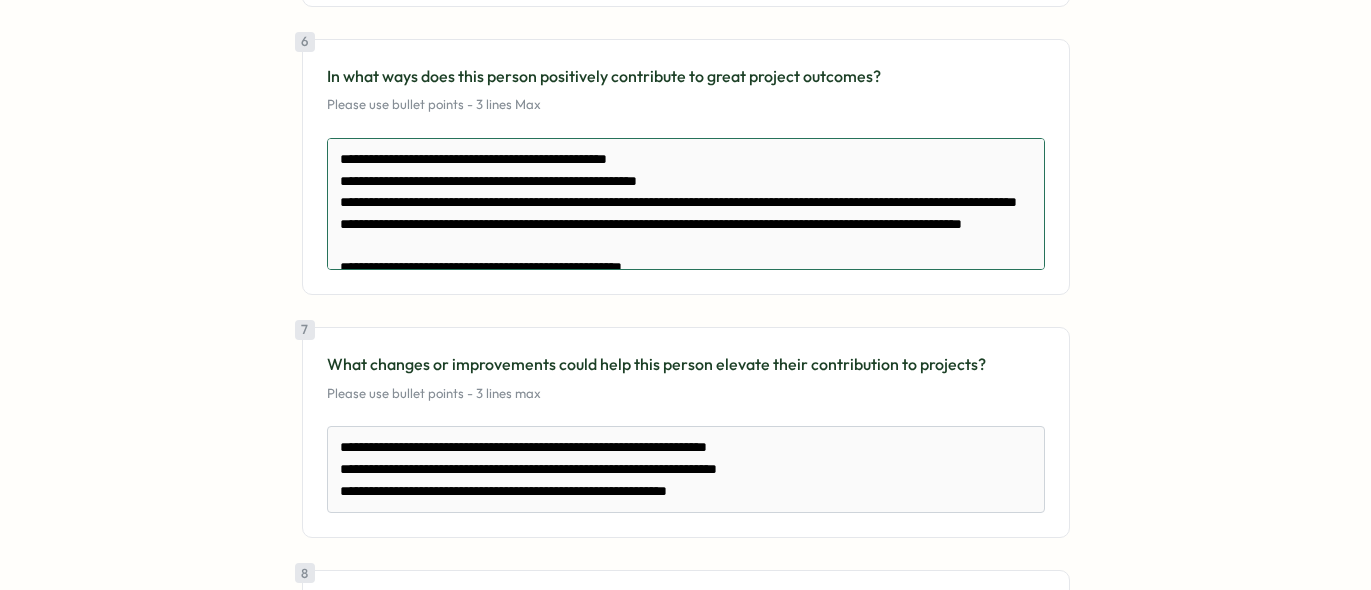 click on "**********" at bounding box center [686, 204] 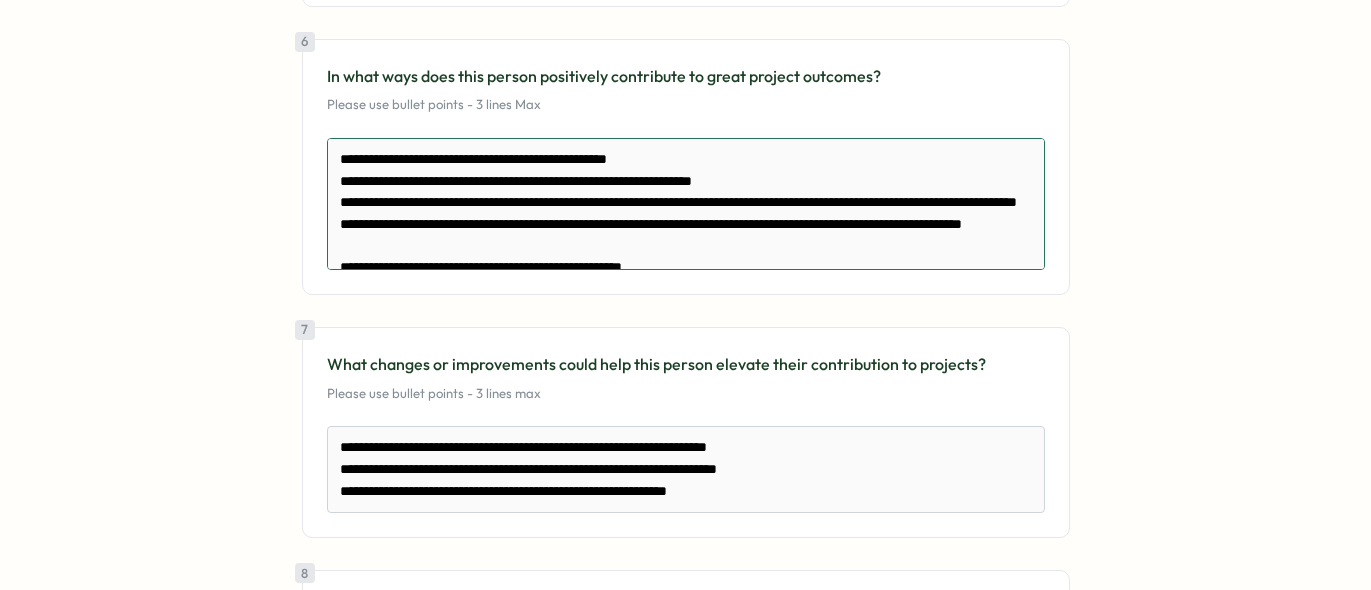 paste on "**********" 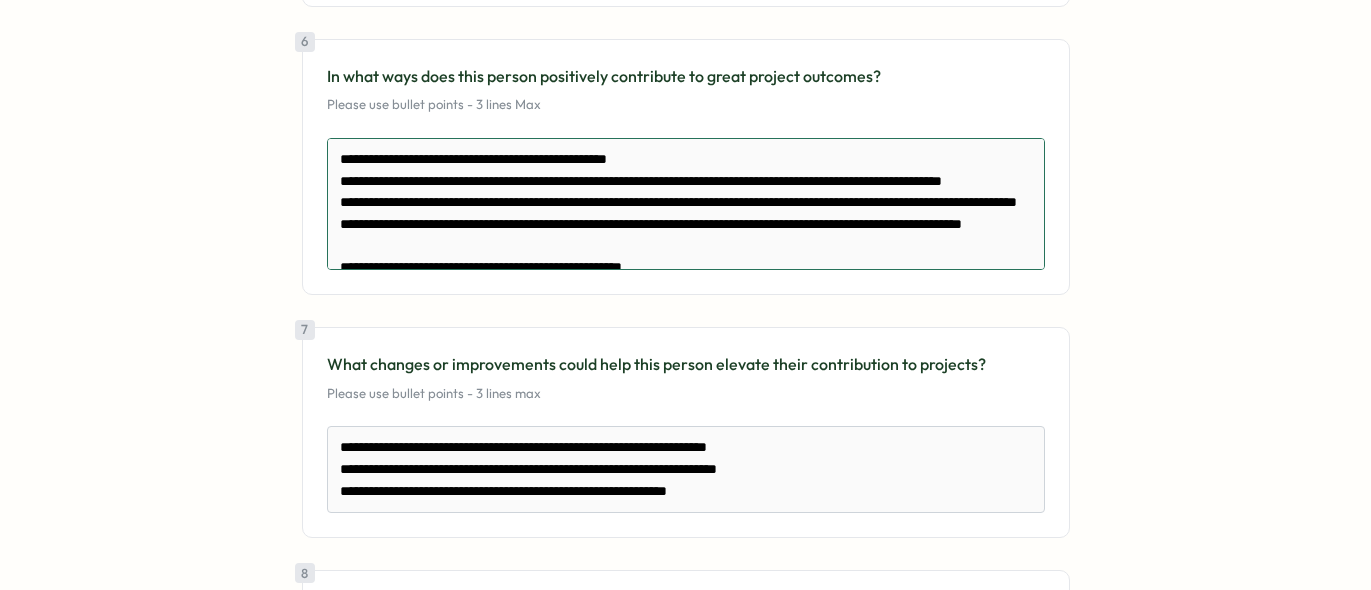 drag, startPoint x: 783, startPoint y: 230, endPoint x: 908, endPoint y: 236, distance: 125.14392 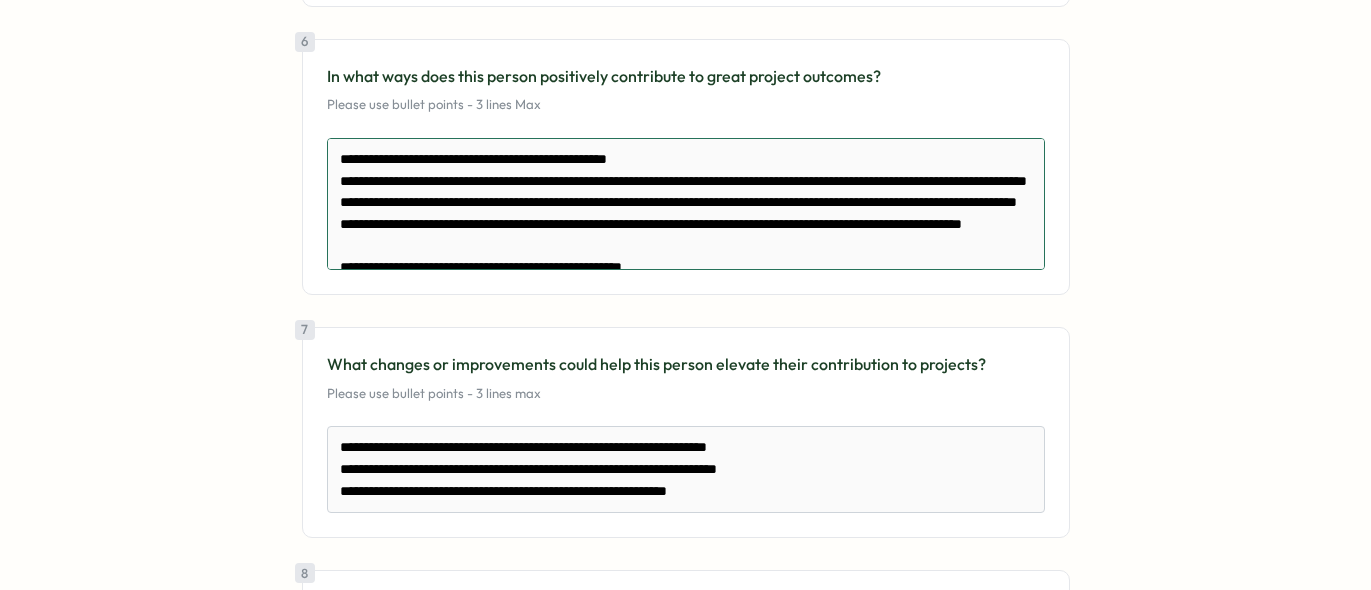 click on "**********" at bounding box center [686, 204] 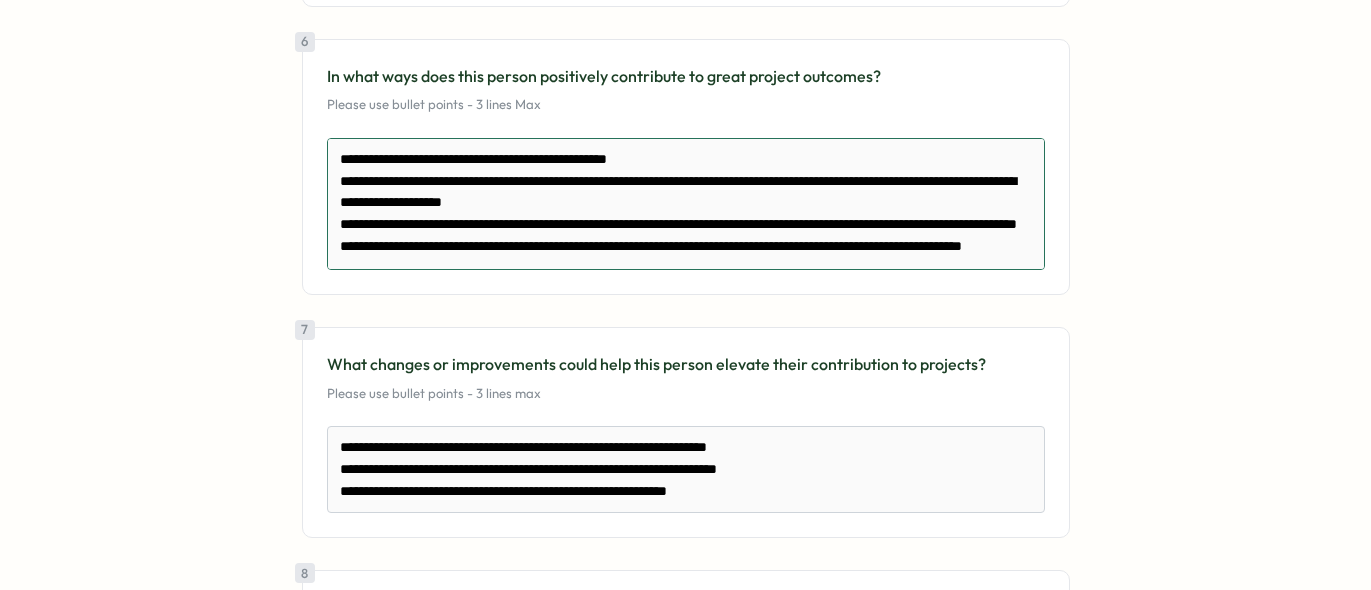 click on "**********" at bounding box center [686, 204] 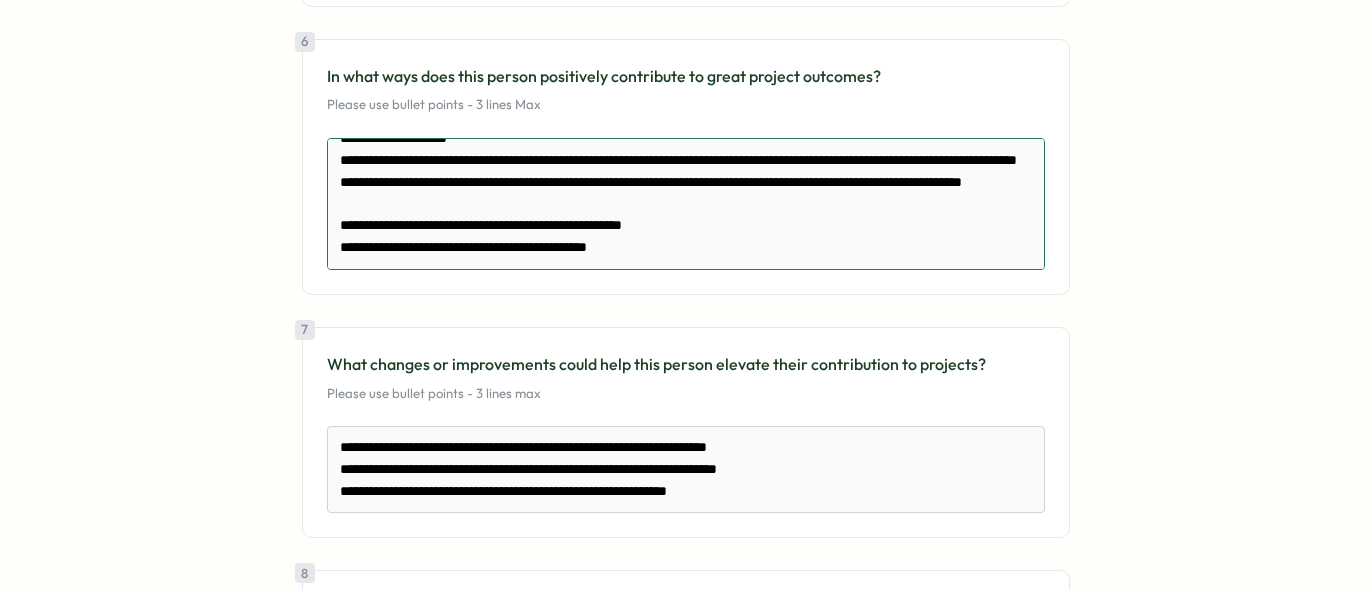 scroll, scrollTop: 107, scrollLeft: 0, axis: vertical 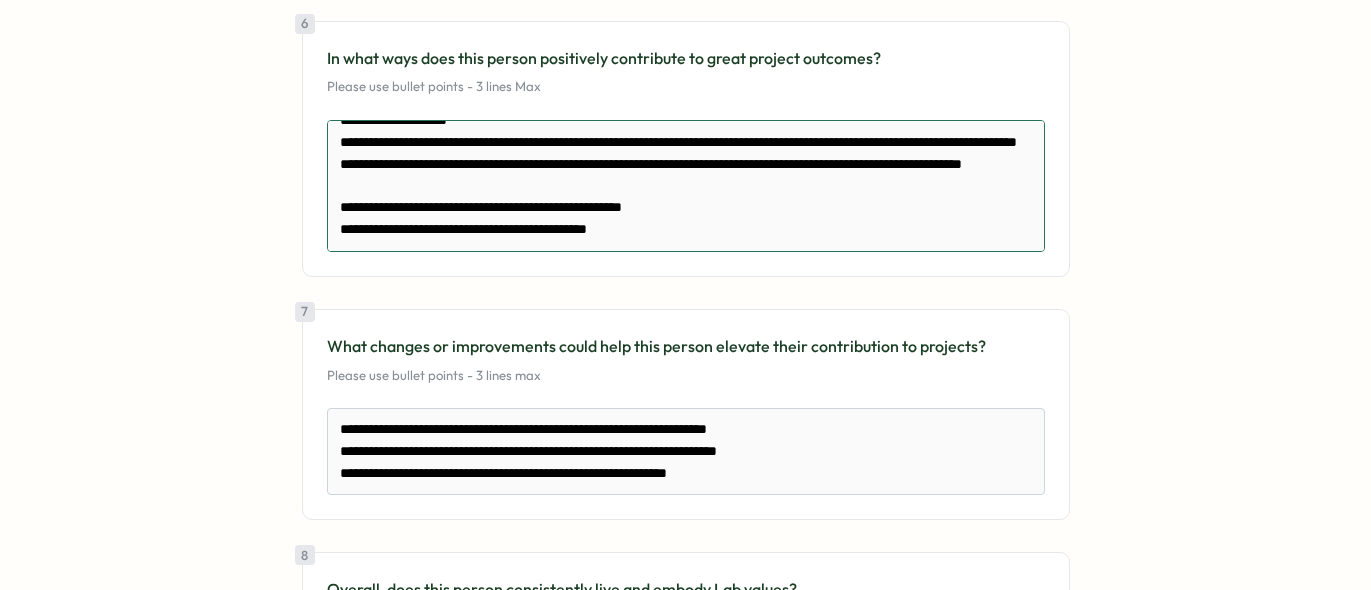 click on "**********" at bounding box center [686, 186] 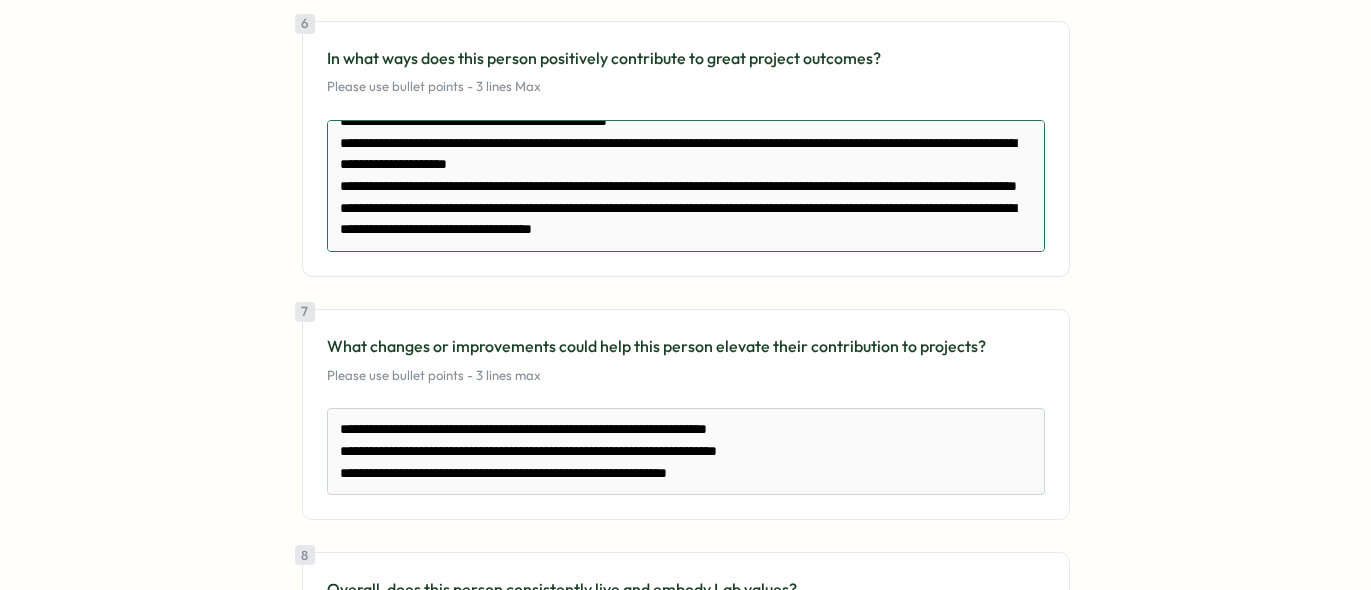 scroll, scrollTop: 42, scrollLeft: 0, axis: vertical 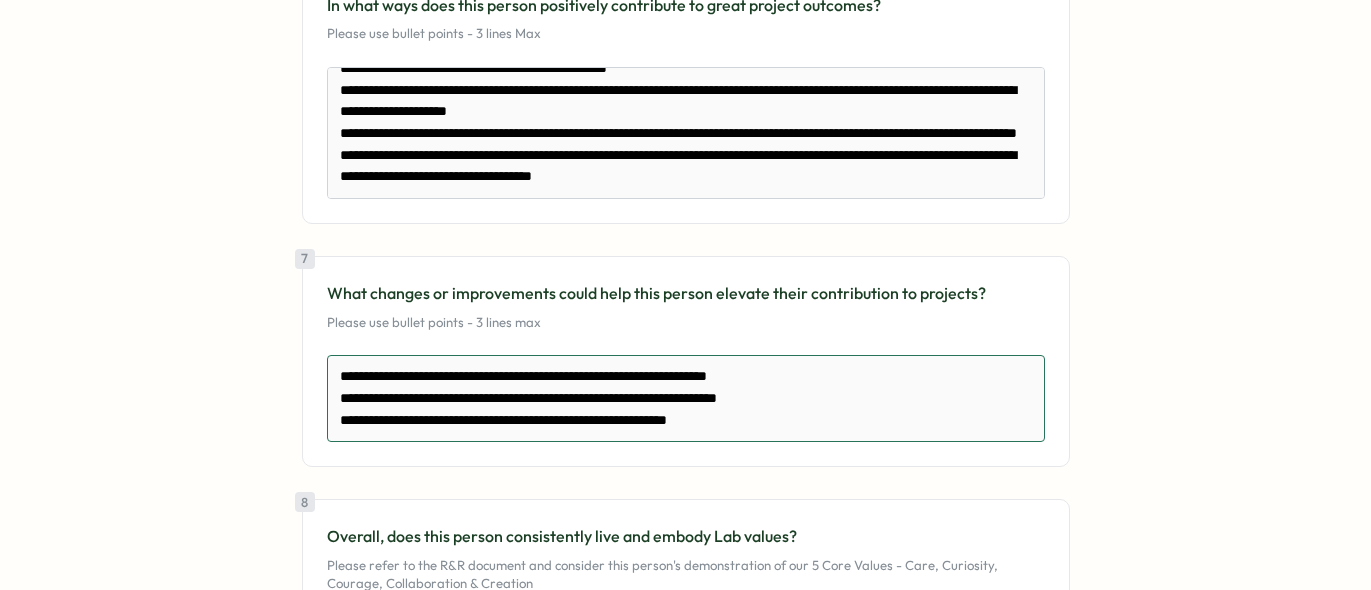 click on "**********" at bounding box center [686, 398] 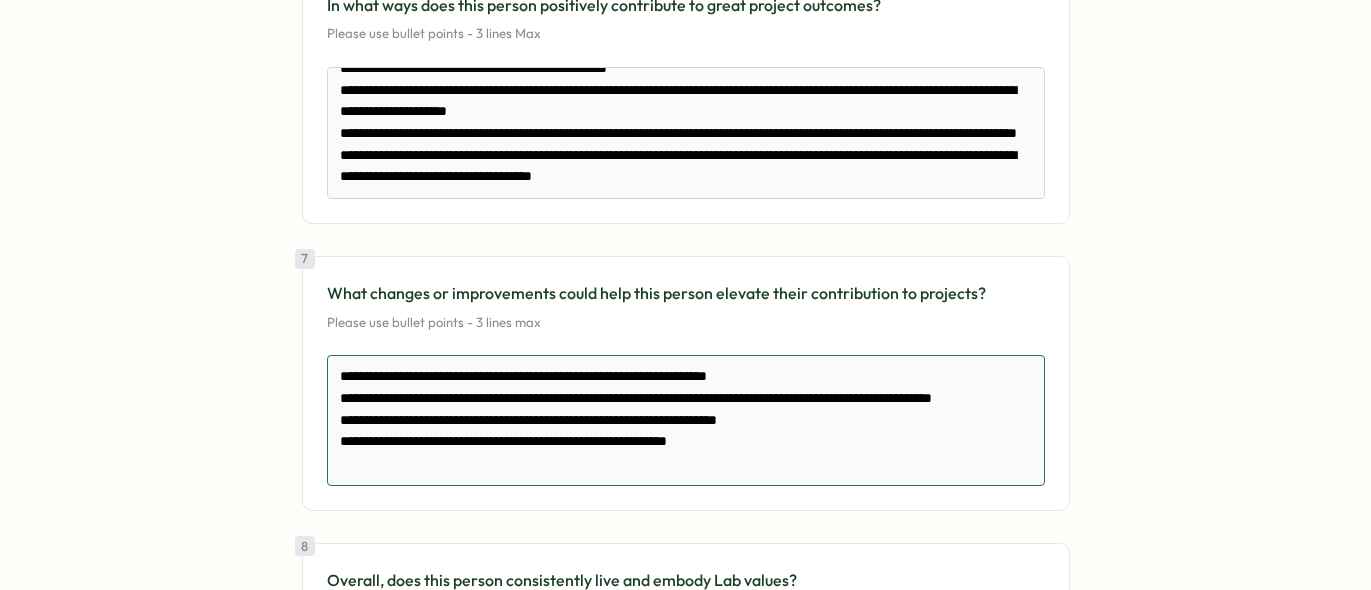 drag, startPoint x: 784, startPoint y: 517, endPoint x: 327, endPoint y: 492, distance: 457.6833 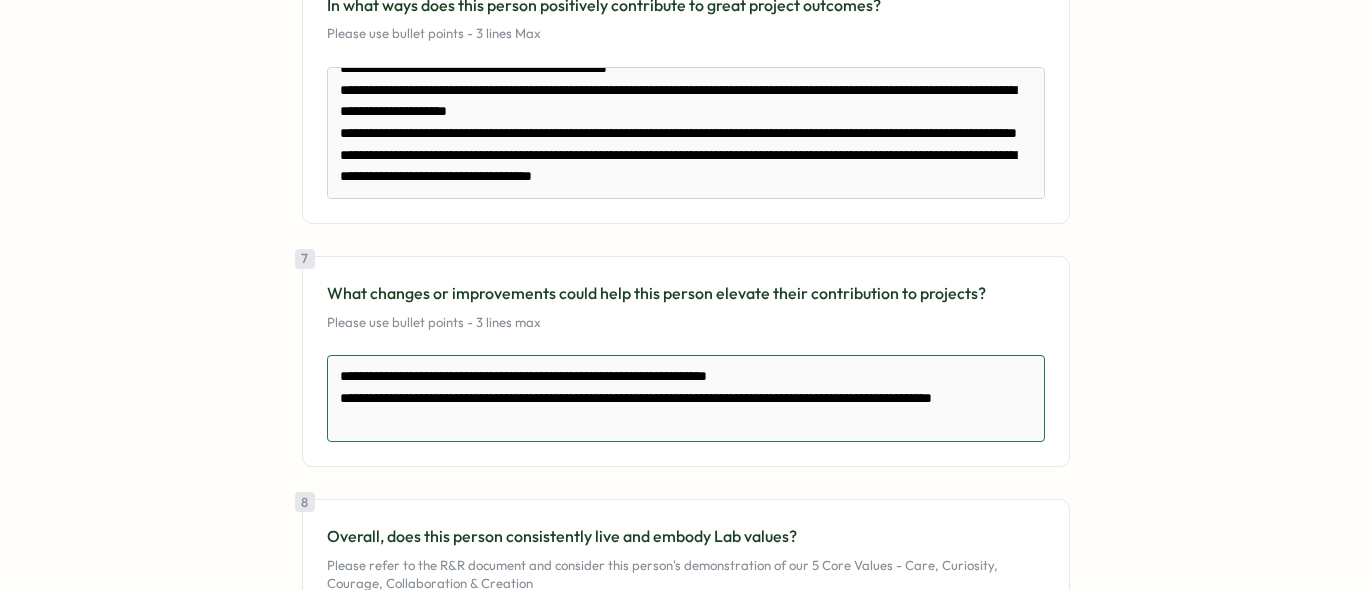 click on "**********" at bounding box center (686, 398) 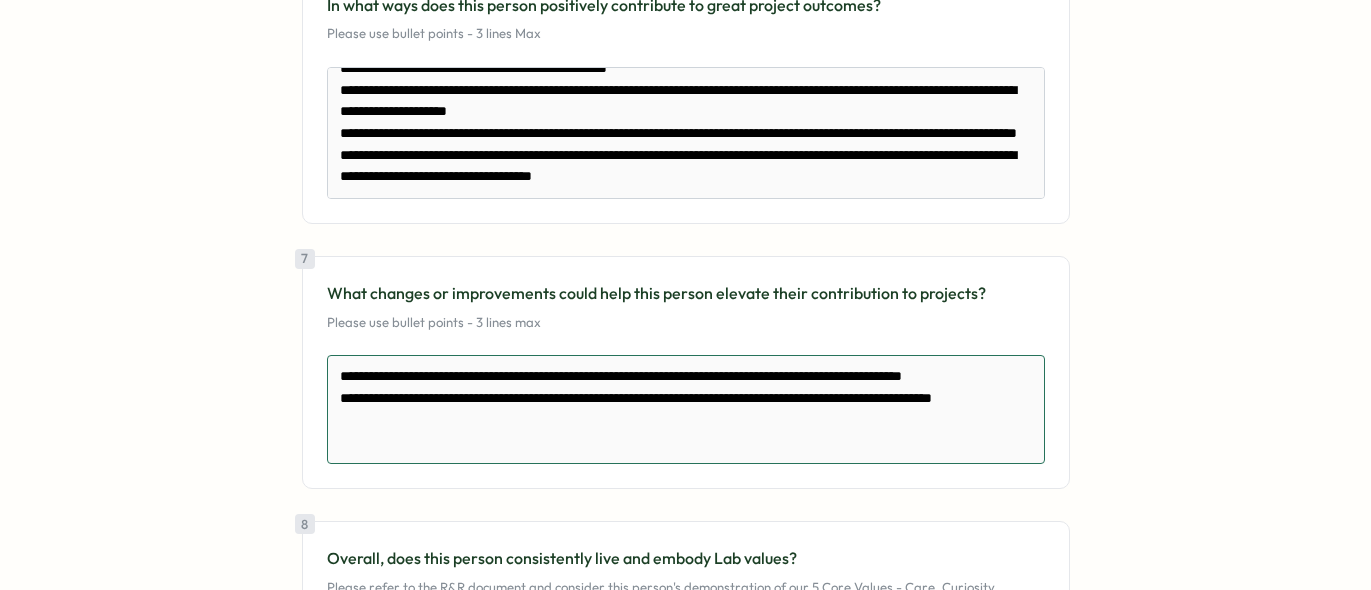 click on "**********" at bounding box center [686, 409] 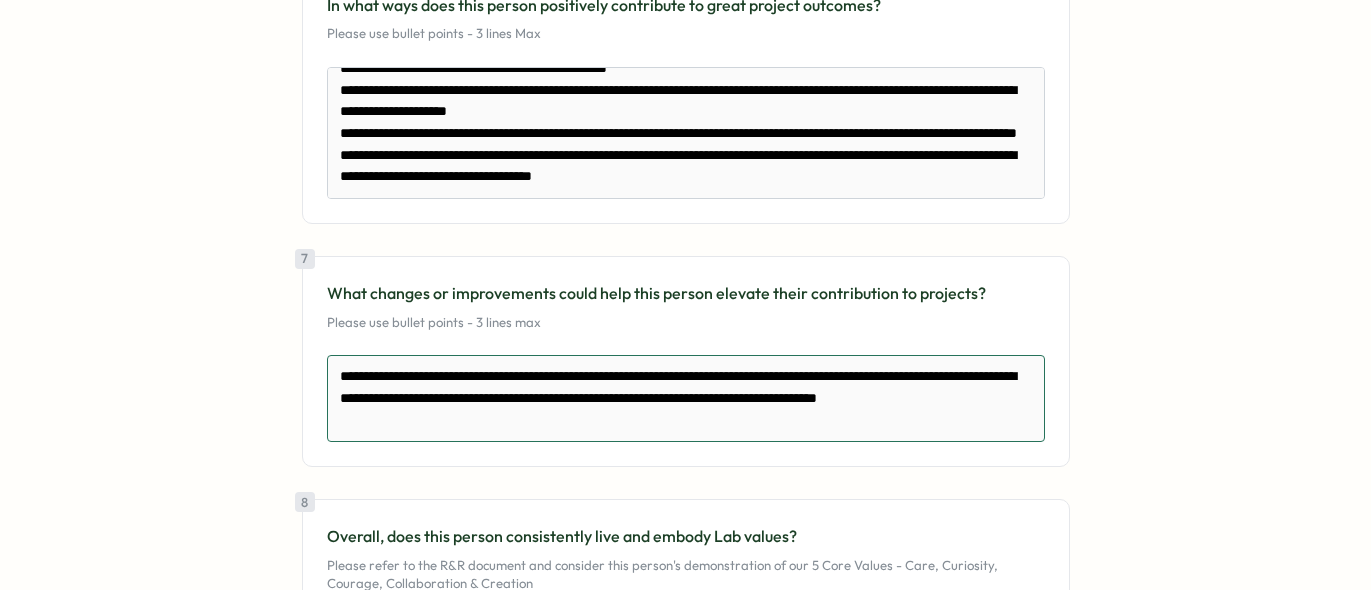 click on "**********" at bounding box center [686, 398] 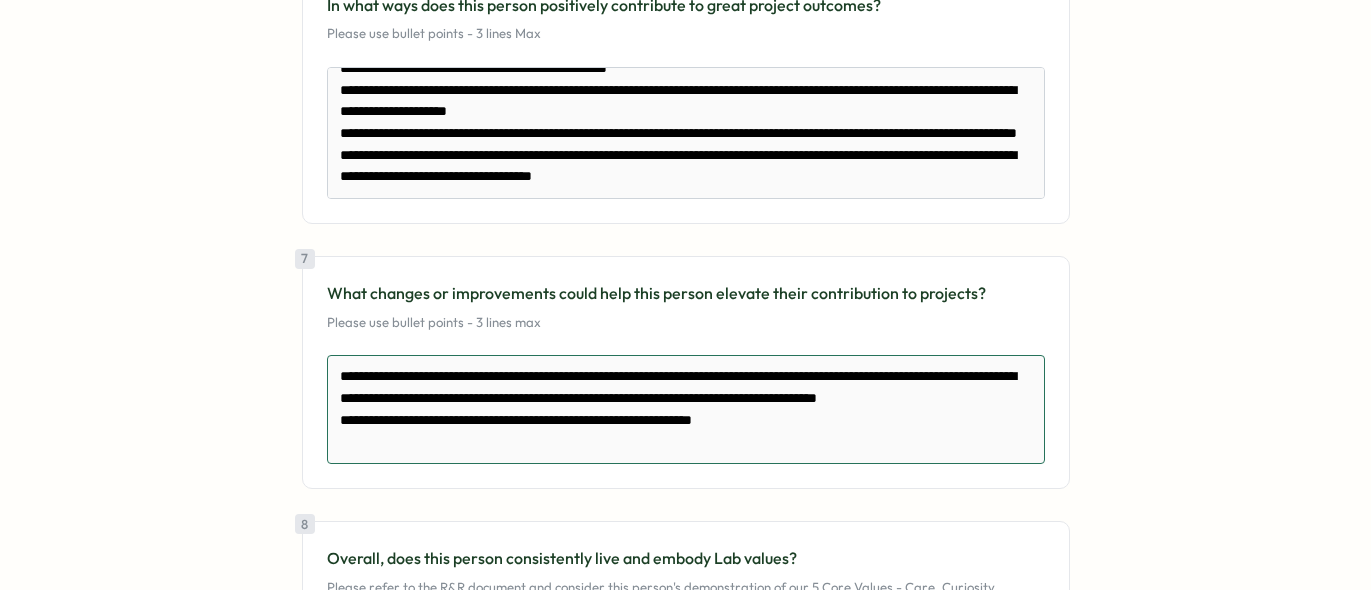 click on "**********" at bounding box center (686, 409) 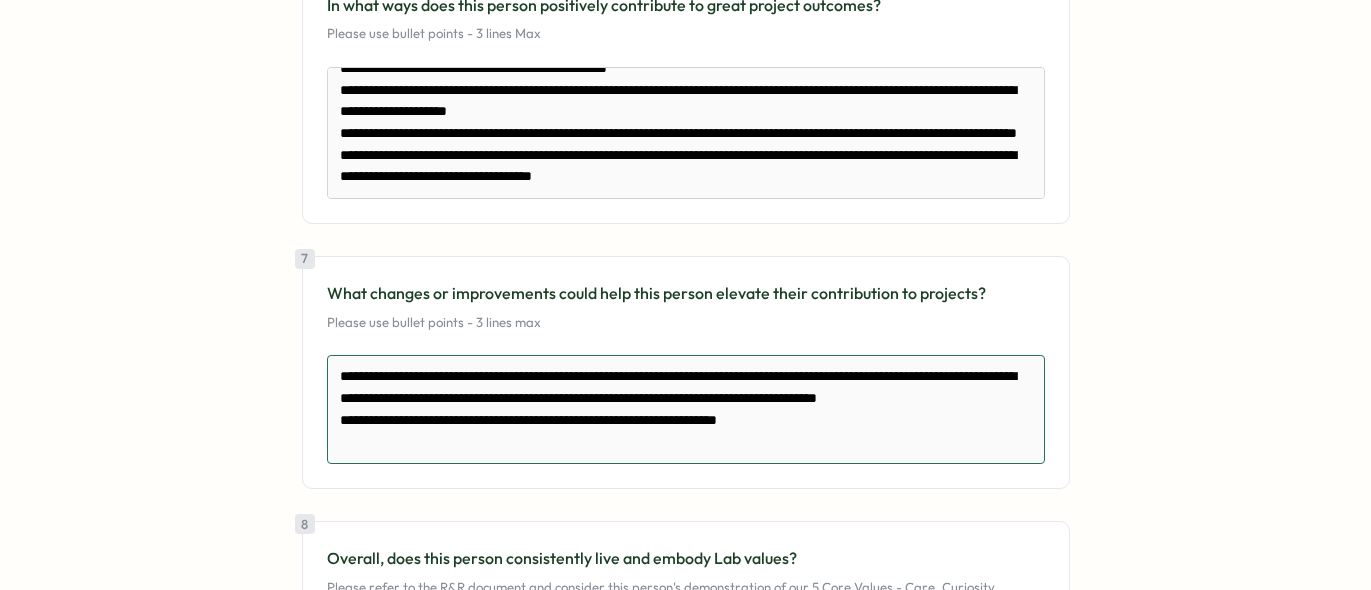 click on "**********" at bounding box center (686, 409) 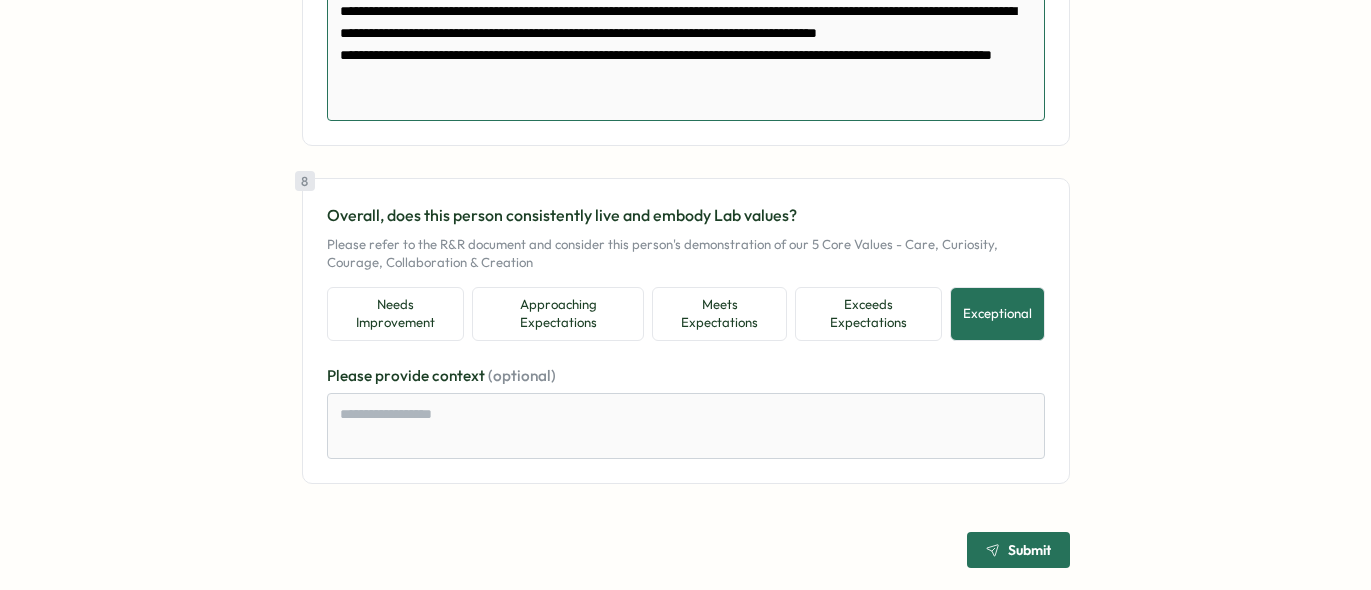 scroll, scrollTop: 2349, scrollLeft: 0, axis: vertical 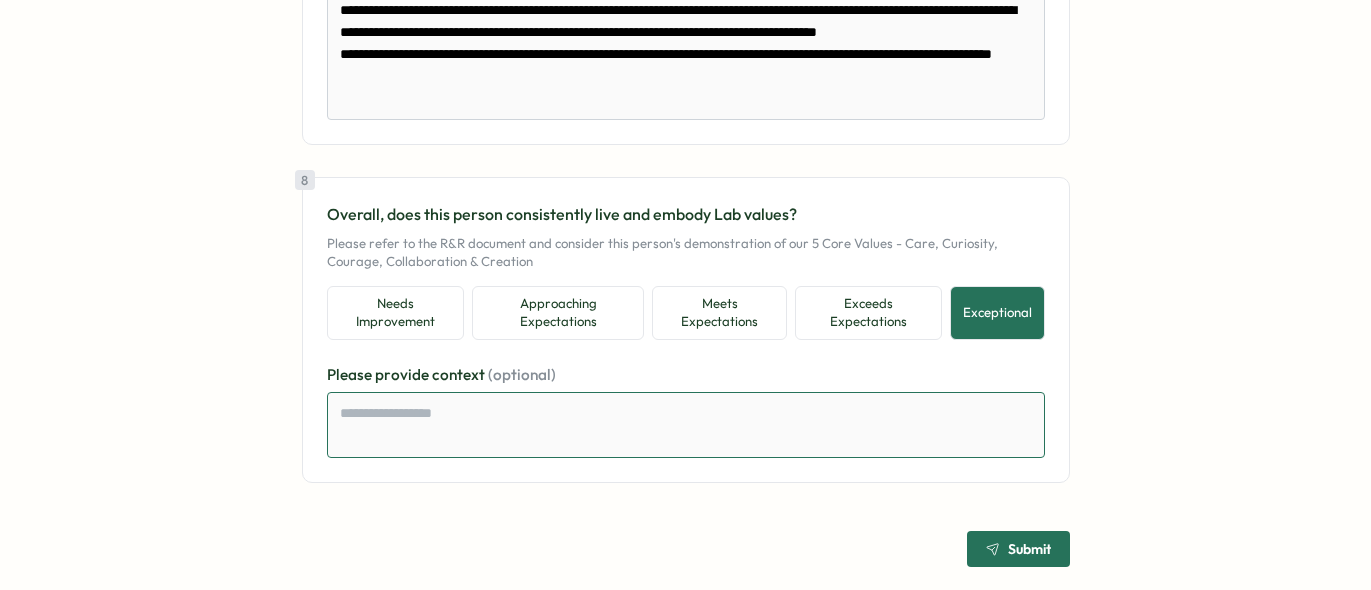 click at bounding box center (686, 425) 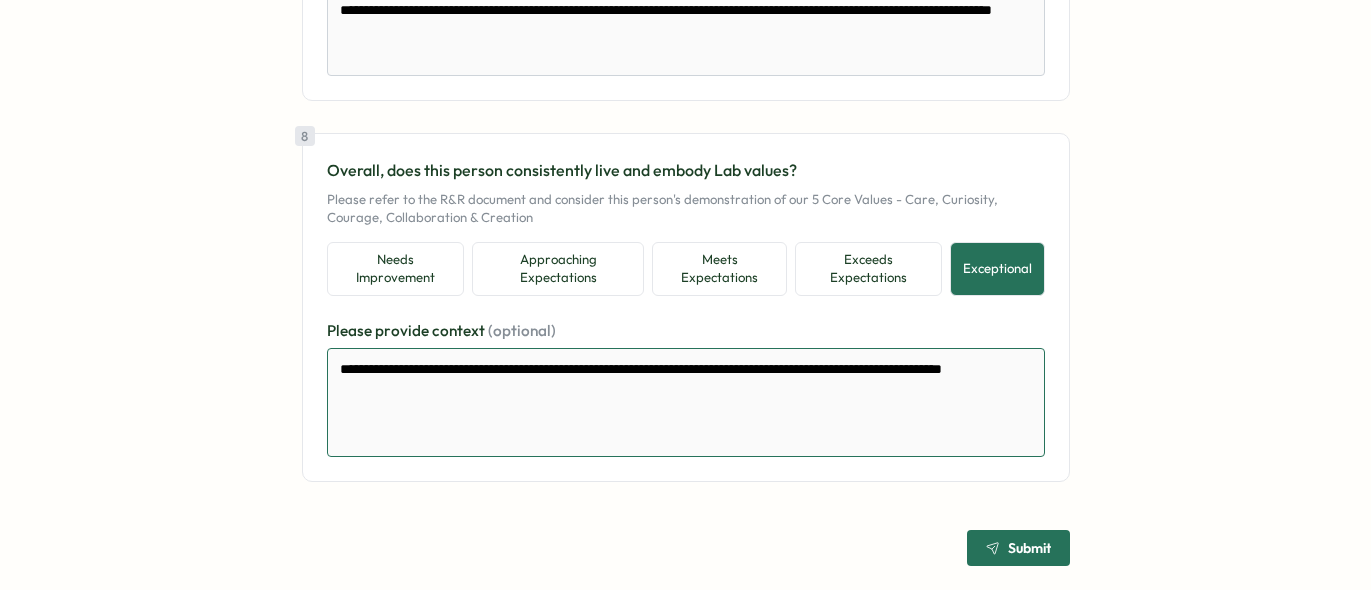 scroll, scrollTop: 2445, scrollLeft: 0, axis: vertical 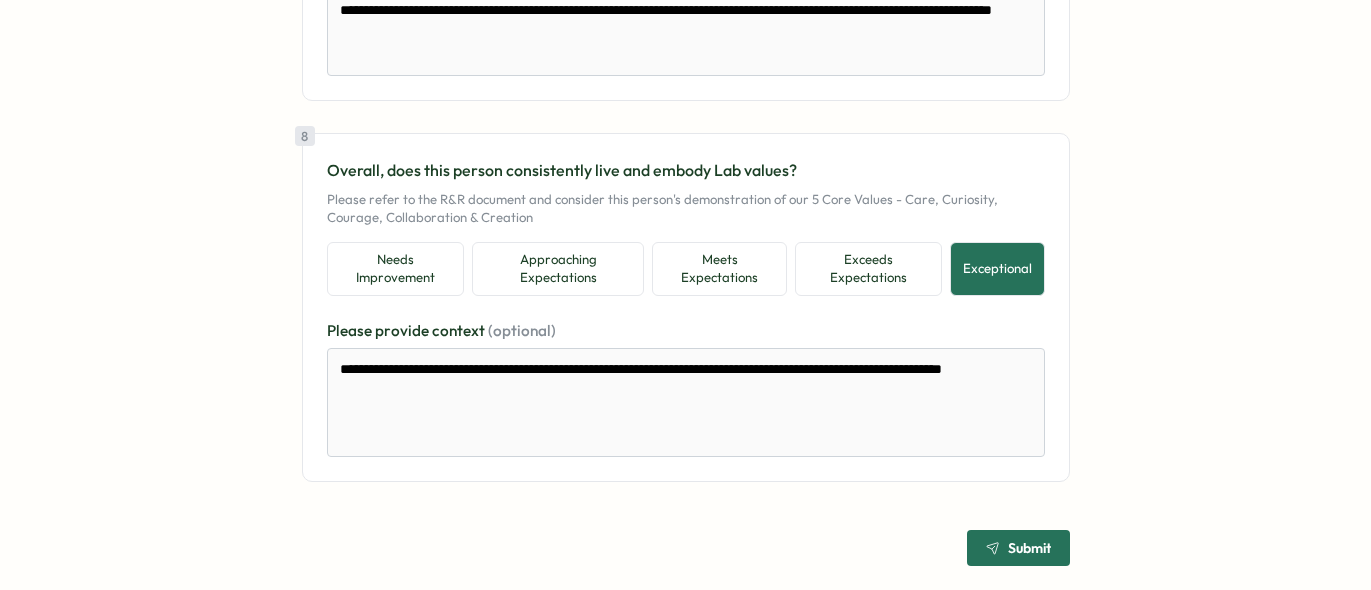 click on "Submit" at bounding box center [1029, 548] 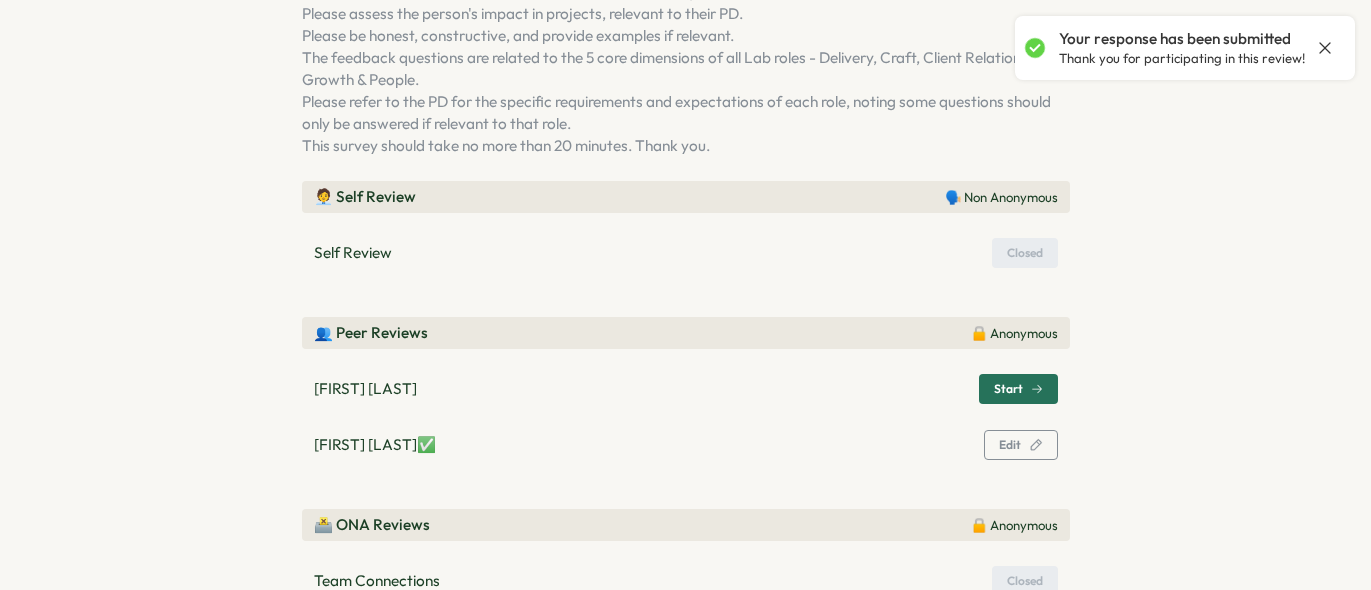 scroll, scrollTop: 216, scrollLeft: 0, axis: vertical 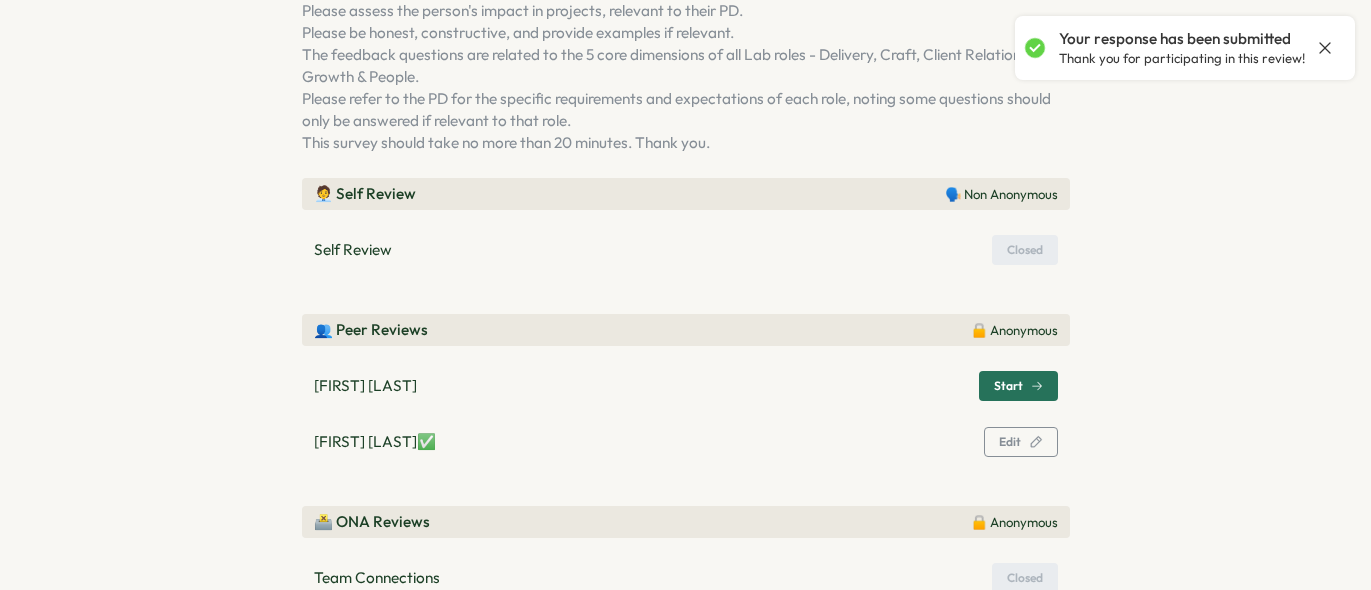 click on "Closed" at bounding box center [1025, 250] 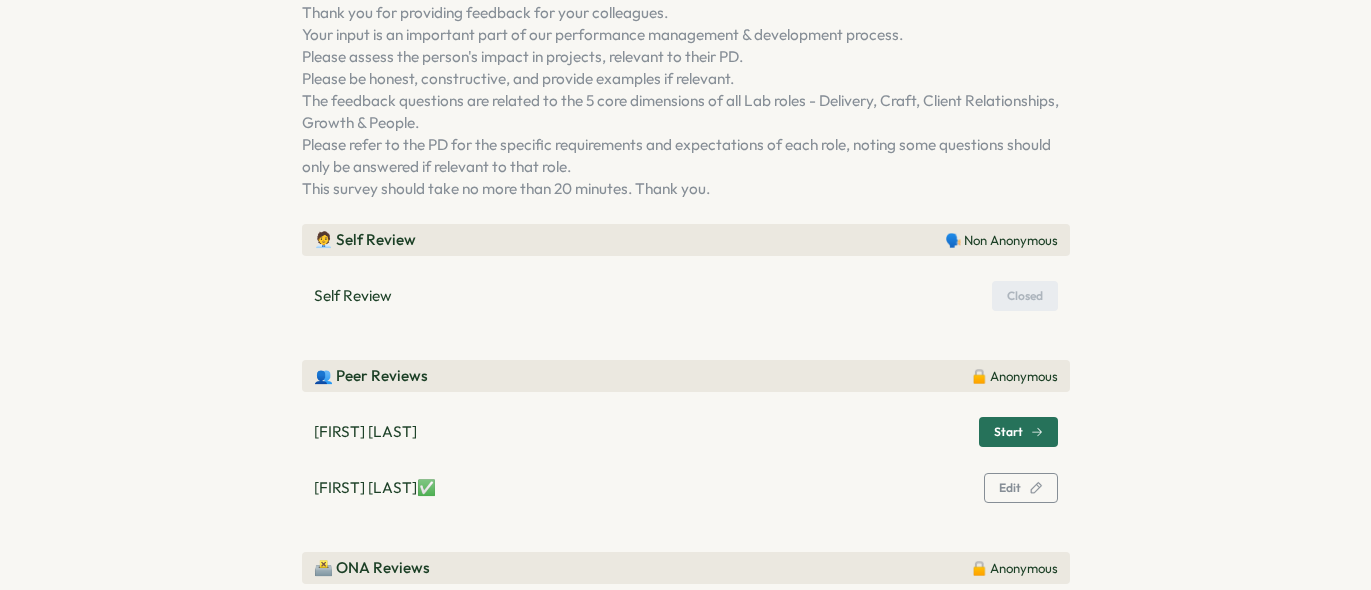 scroll, scrollTop: 276, scrollLeft: 0, axis: vertical 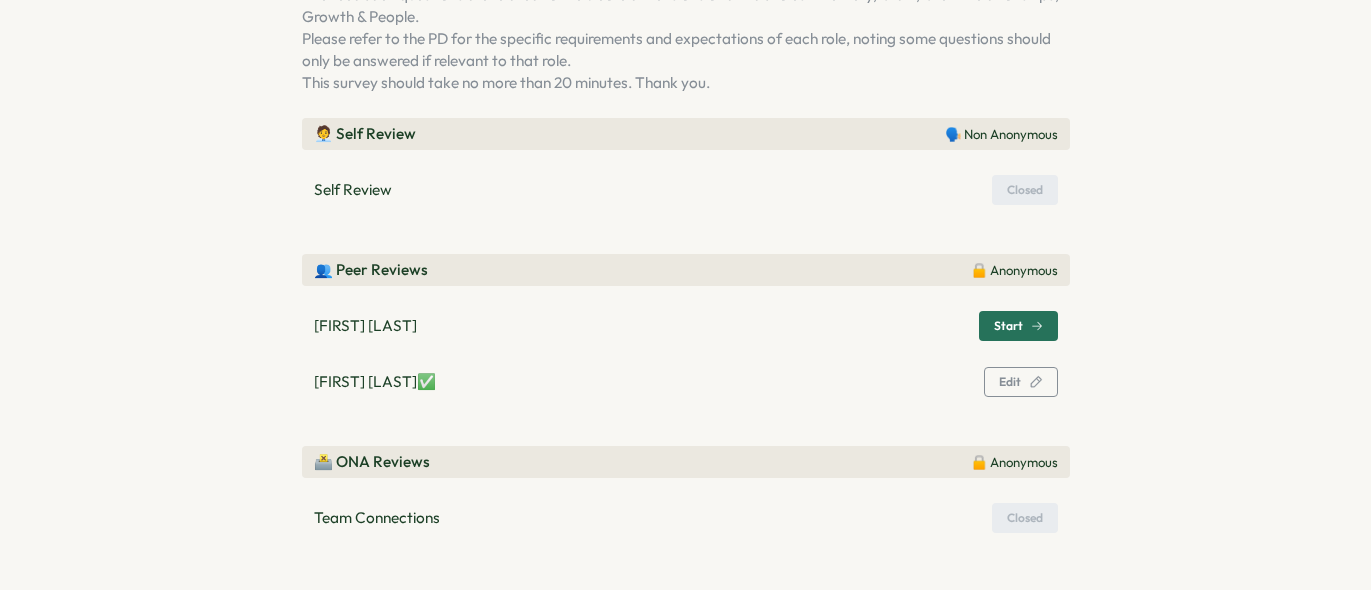 click on "Start" at bounding box center (1008, 326) 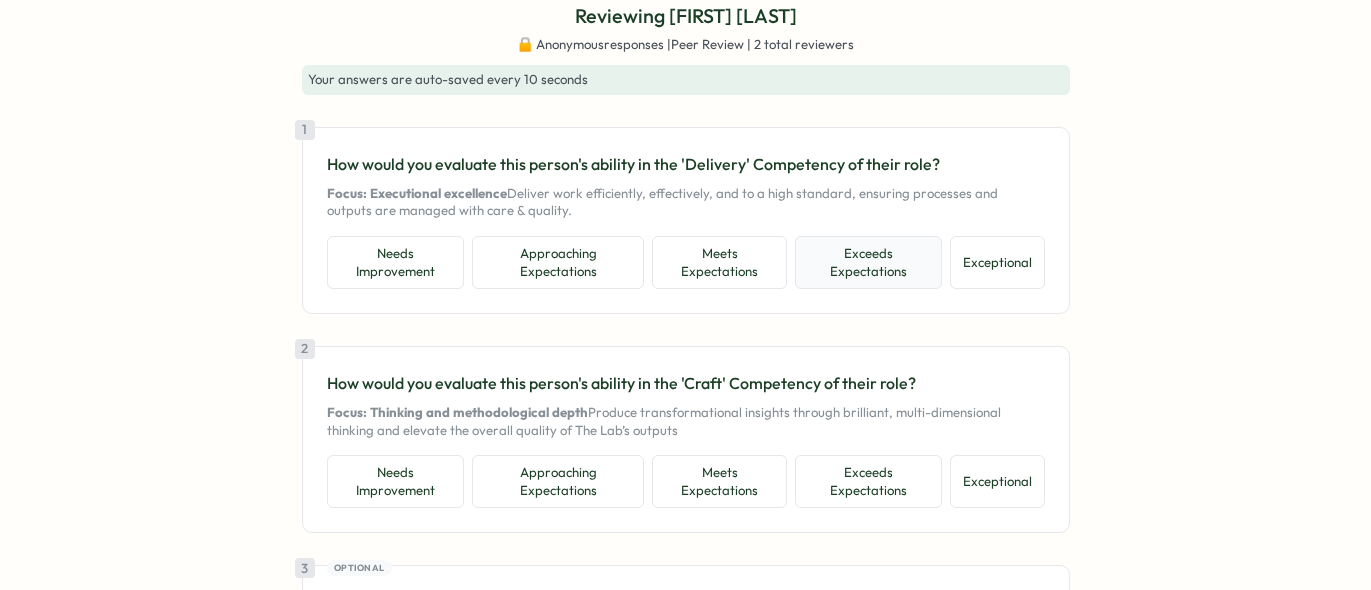scroll, scrollTop: 87, scrollLeft: 0, axis: vertical 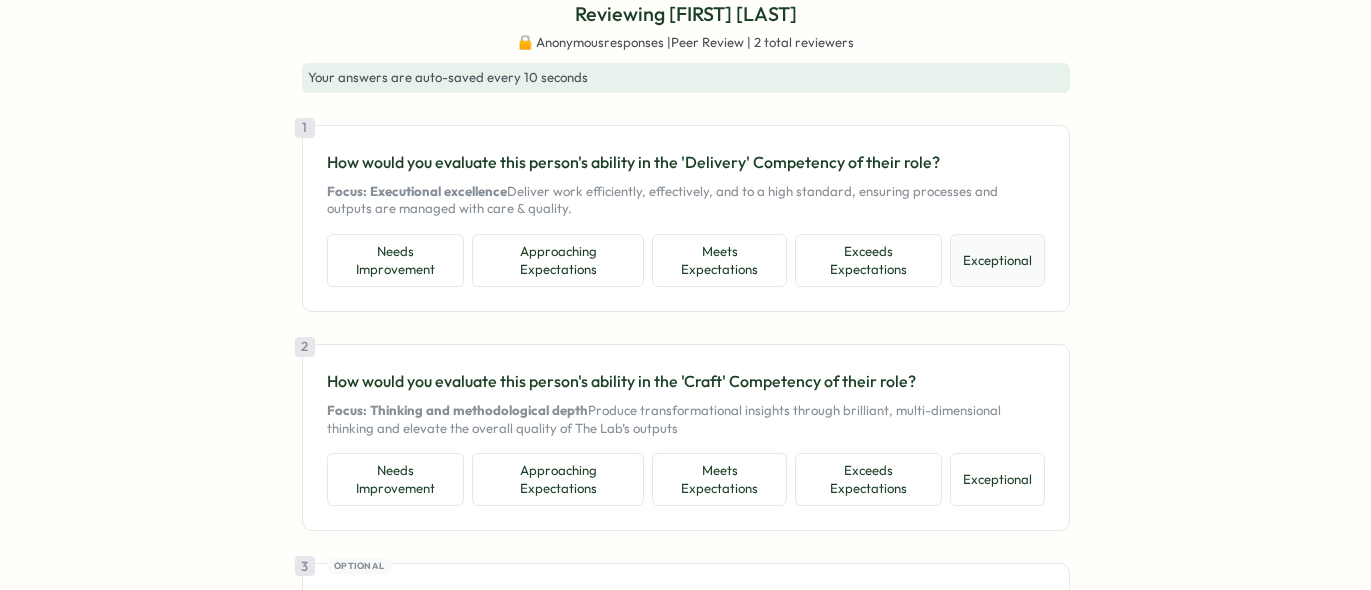 click on "Exceptional" at bounding box center [997, 260] 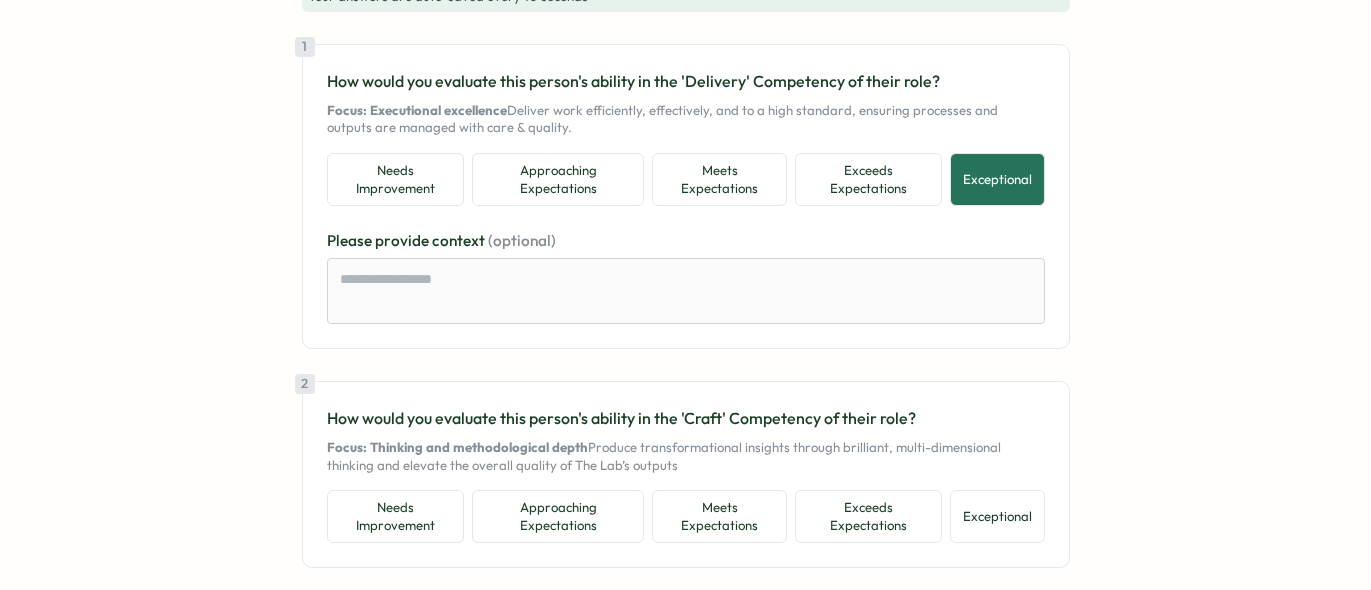 scroll, scrollTop: 68, scrollLeft: 0, axis: vertical 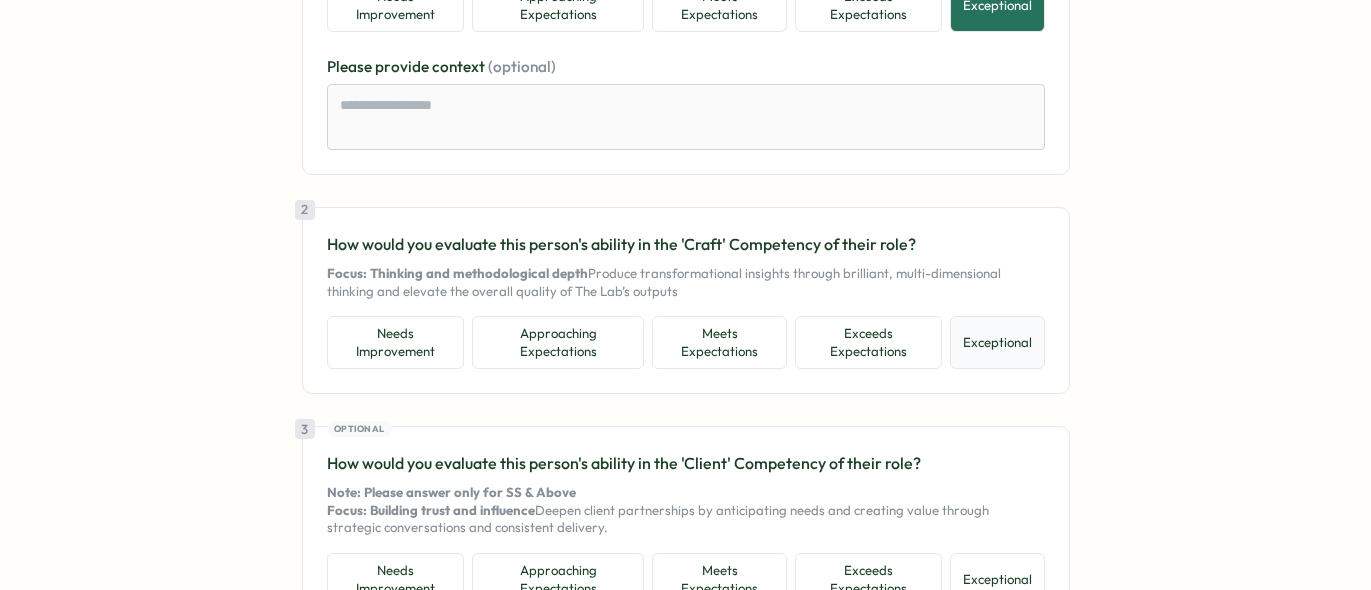 click on "Exceptional" at bounding box center [997, 342] 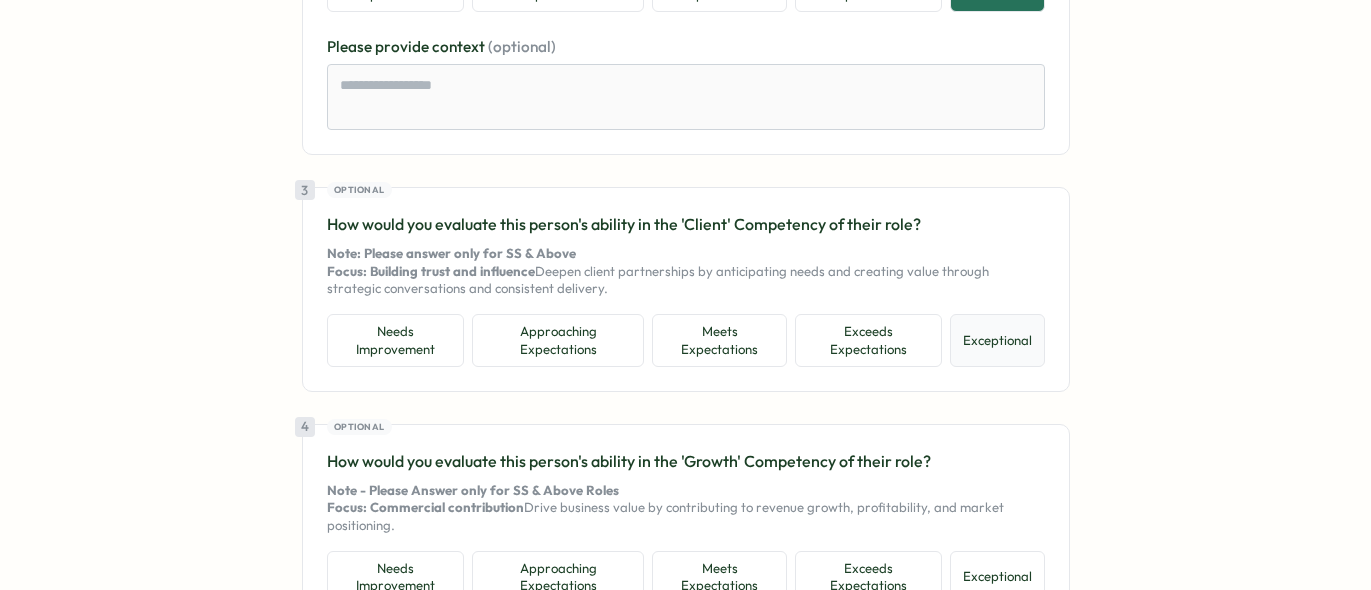 scroll, scrollTop: 710, scrollLeft: 0, axis: vertical 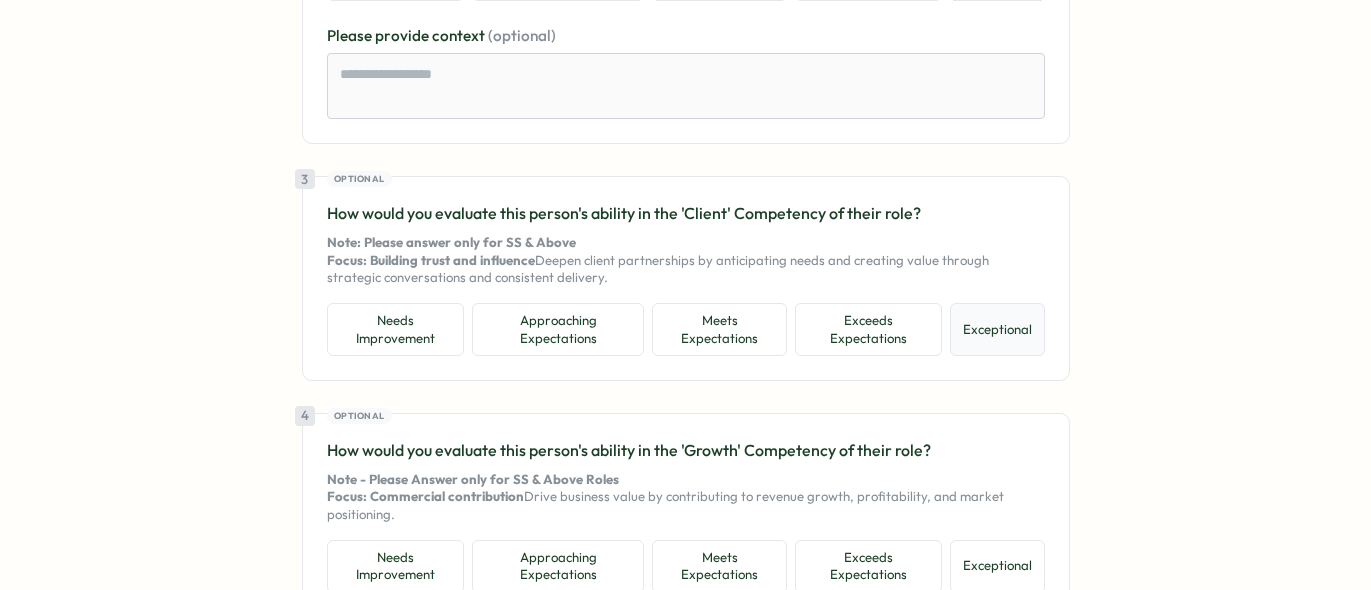 click on "Exceptional" at bounding box center (997, 329) 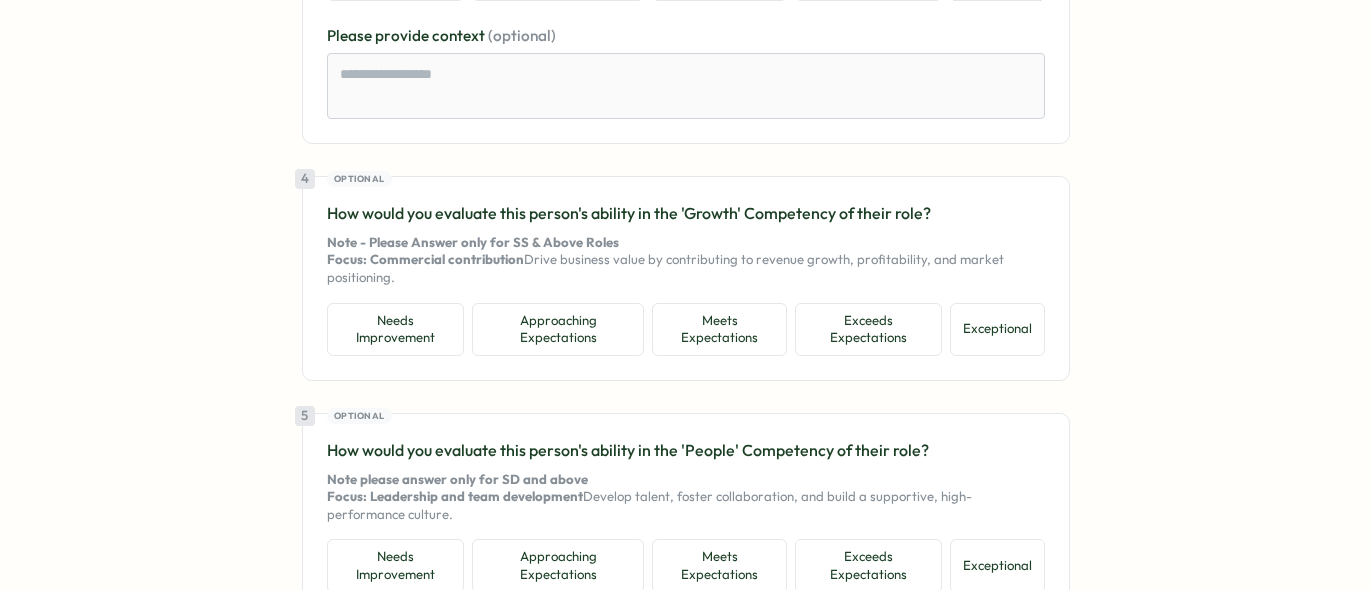 click on "Exceptional" at bounding box center [997, 329] 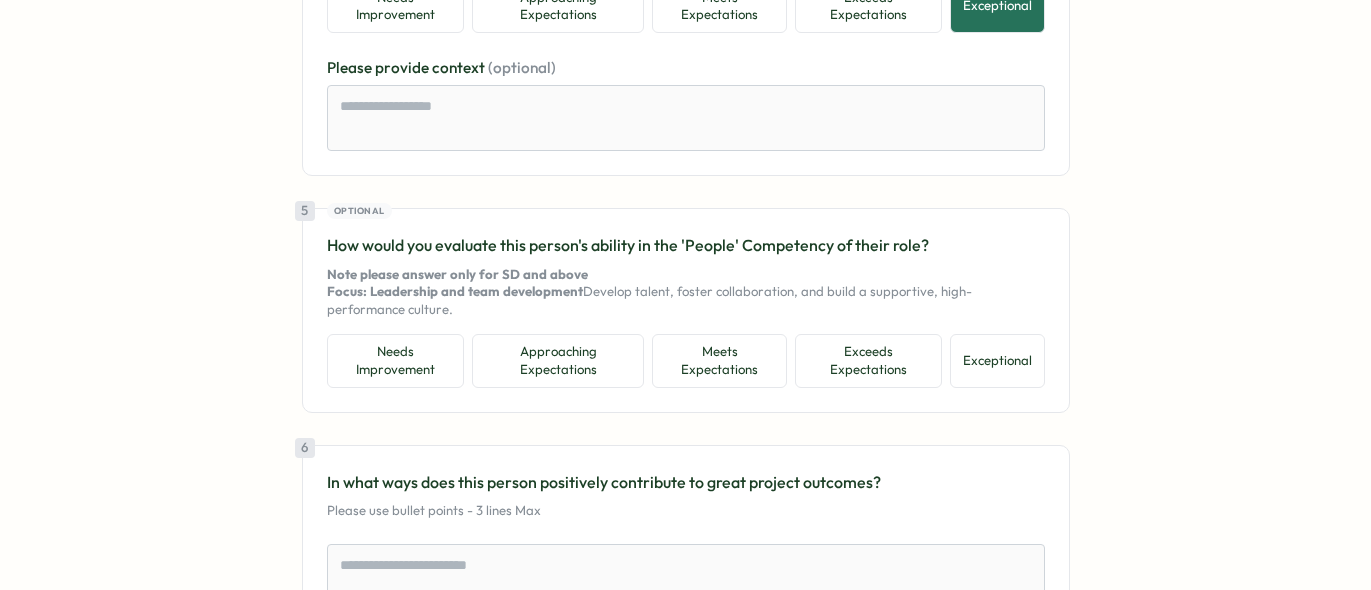 click on "Exceptional" at bounding box center [997, 360] 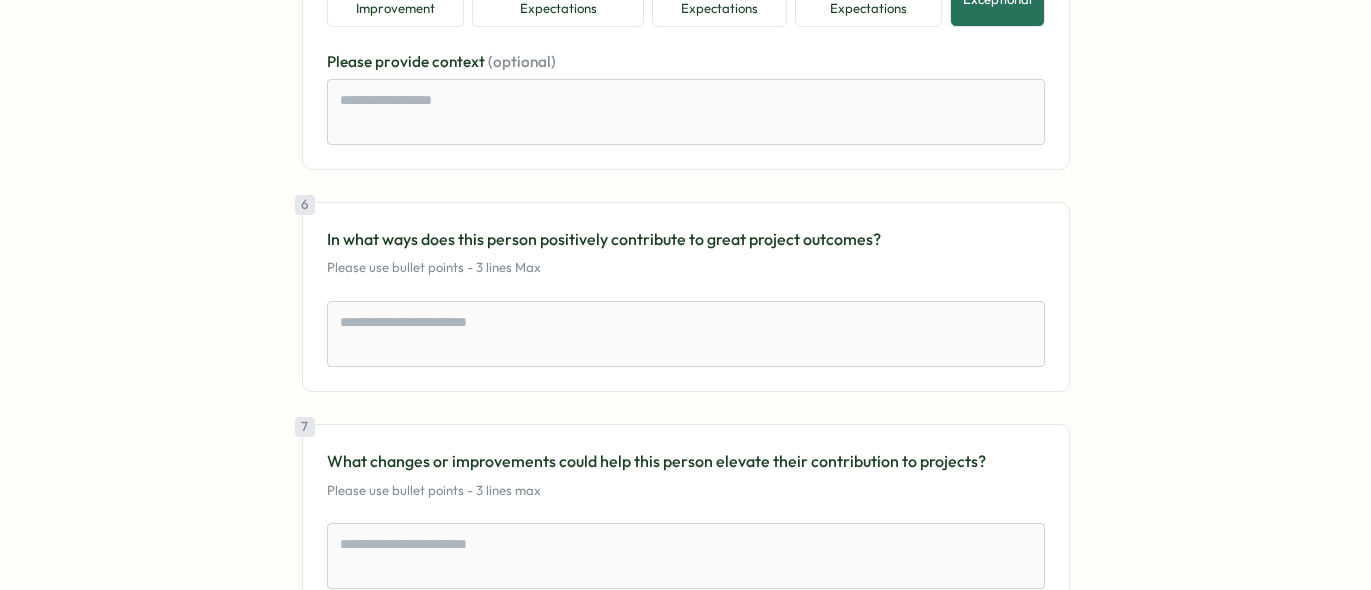 scroll, scrollTop: 1837, scrollLeft: 0, axis: vertical 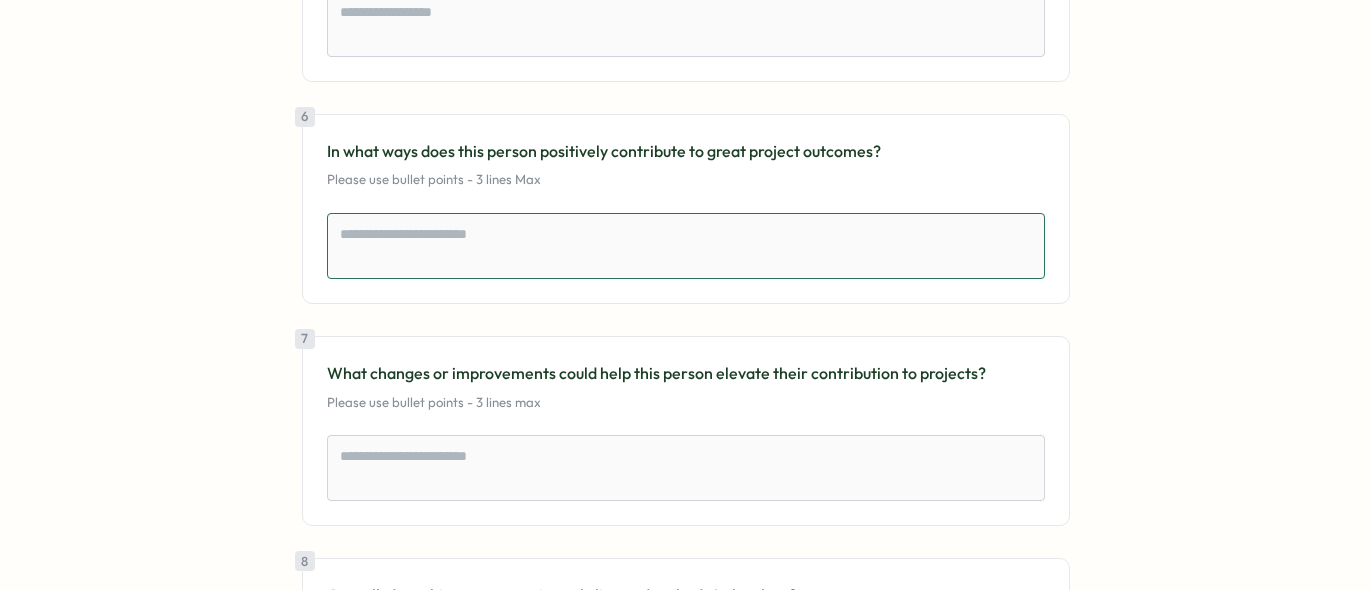 click at bounding box center (686, 246) 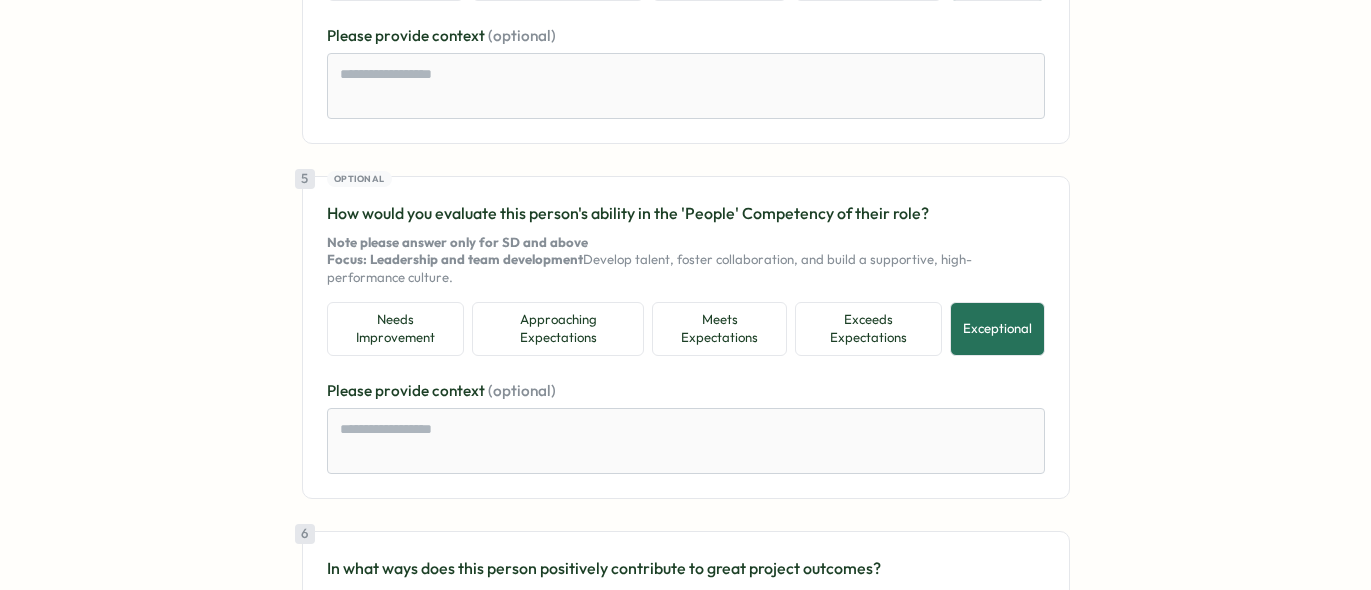scroll, scrollTop: 1418, scrollLeft: 0, axis: vertical 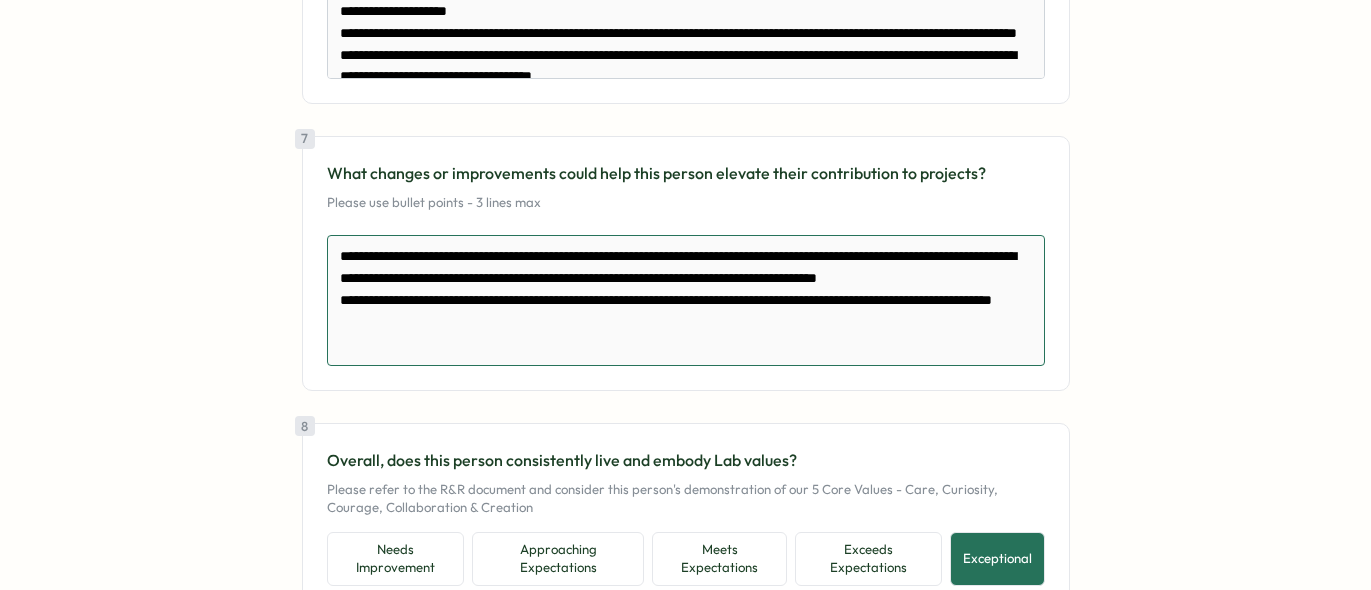 click on "**********" at bounding box center [686, 300] 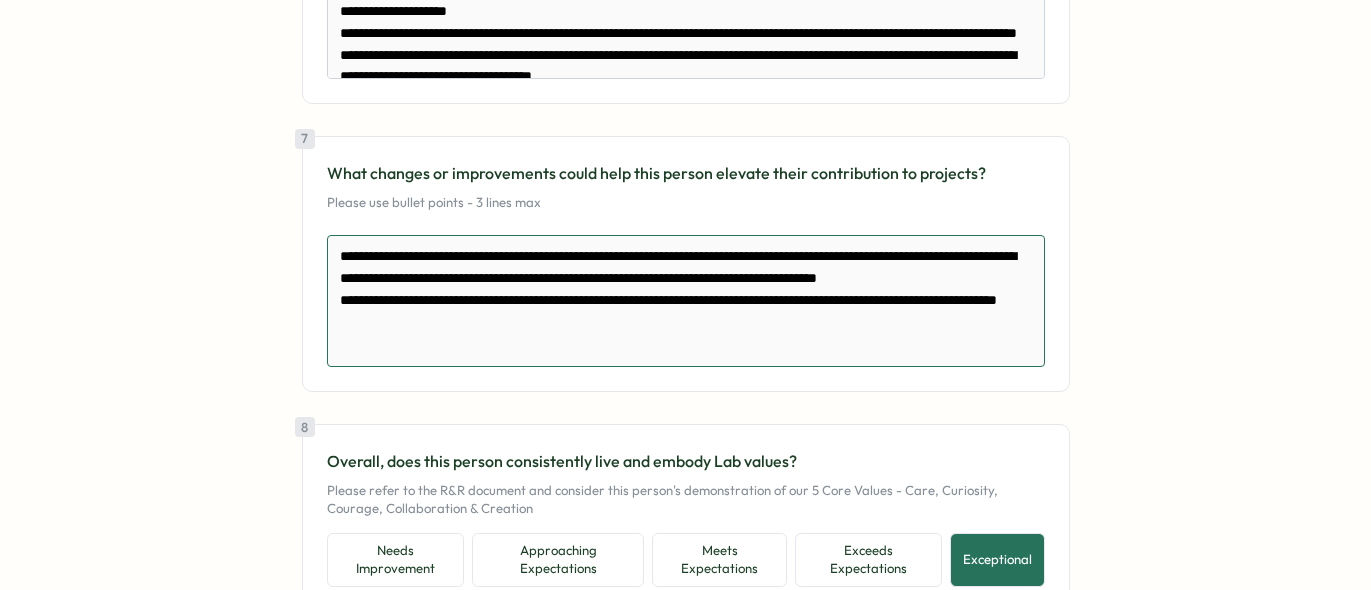 type on "*" 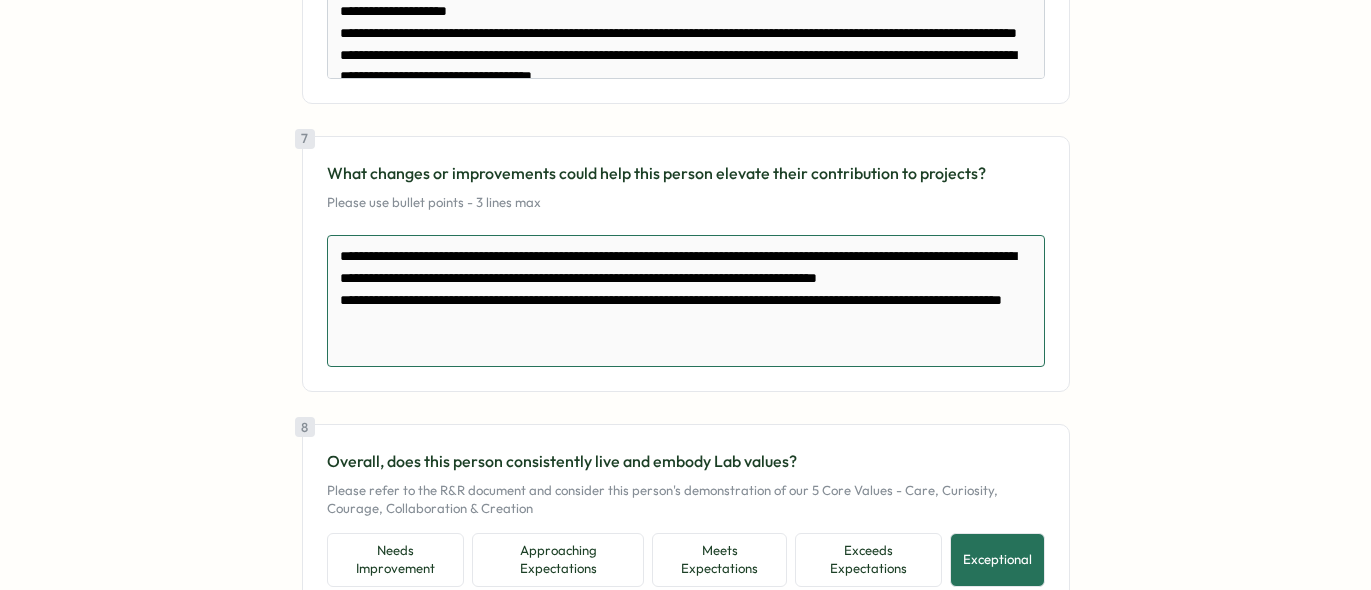 type on "*" 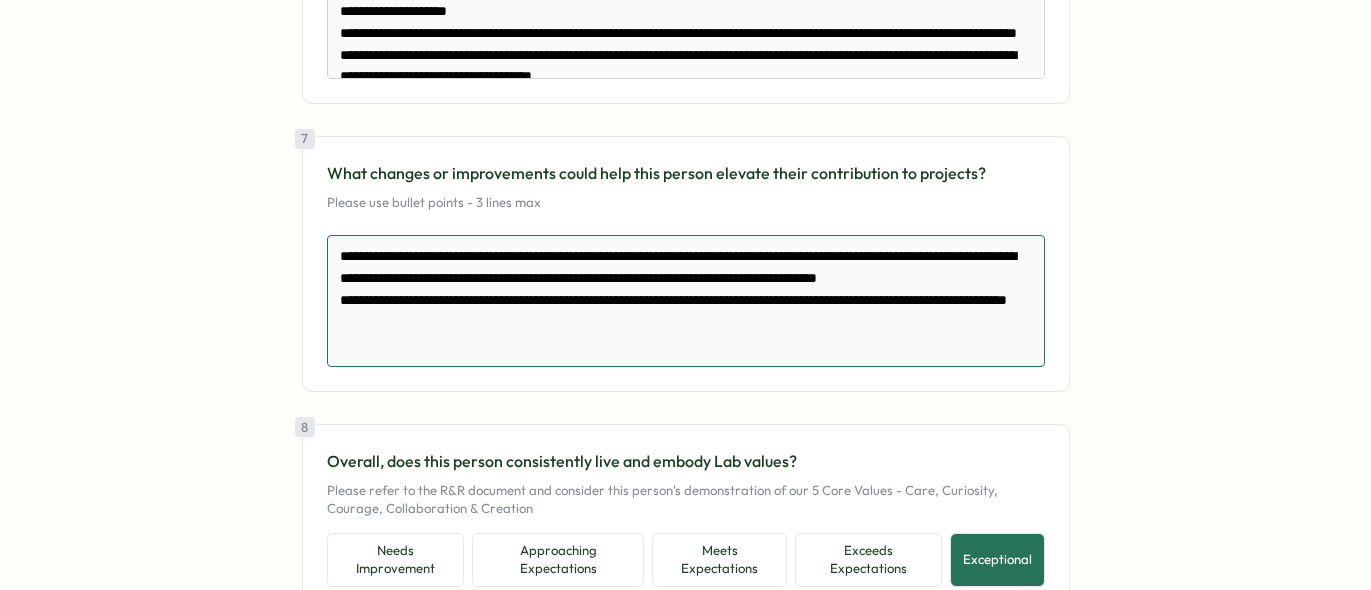 scroll, scrollTop: 51, scrollLeft: 0, axis: vertical 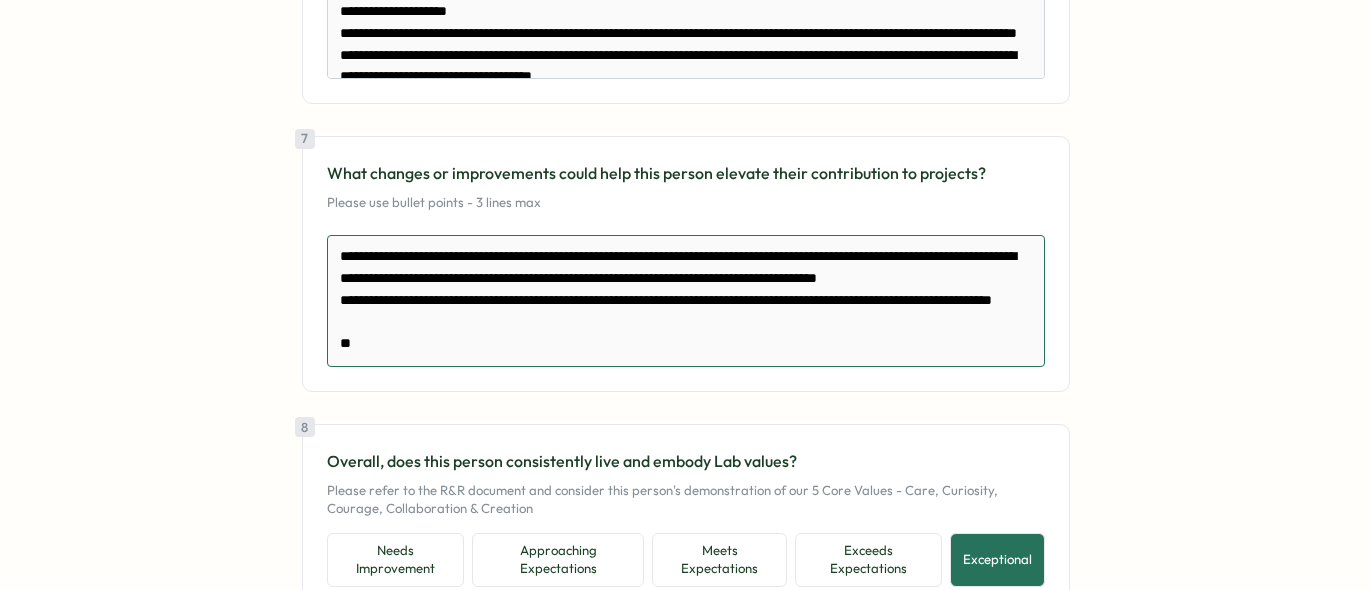 type on "*" 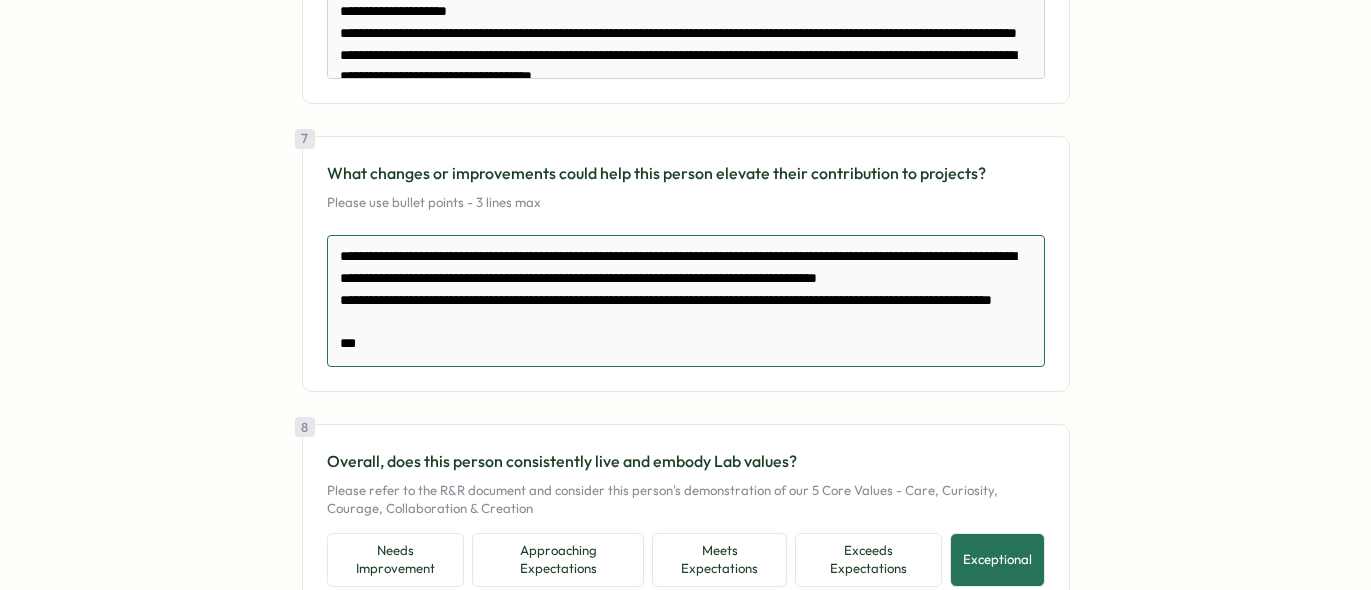 type on "*" 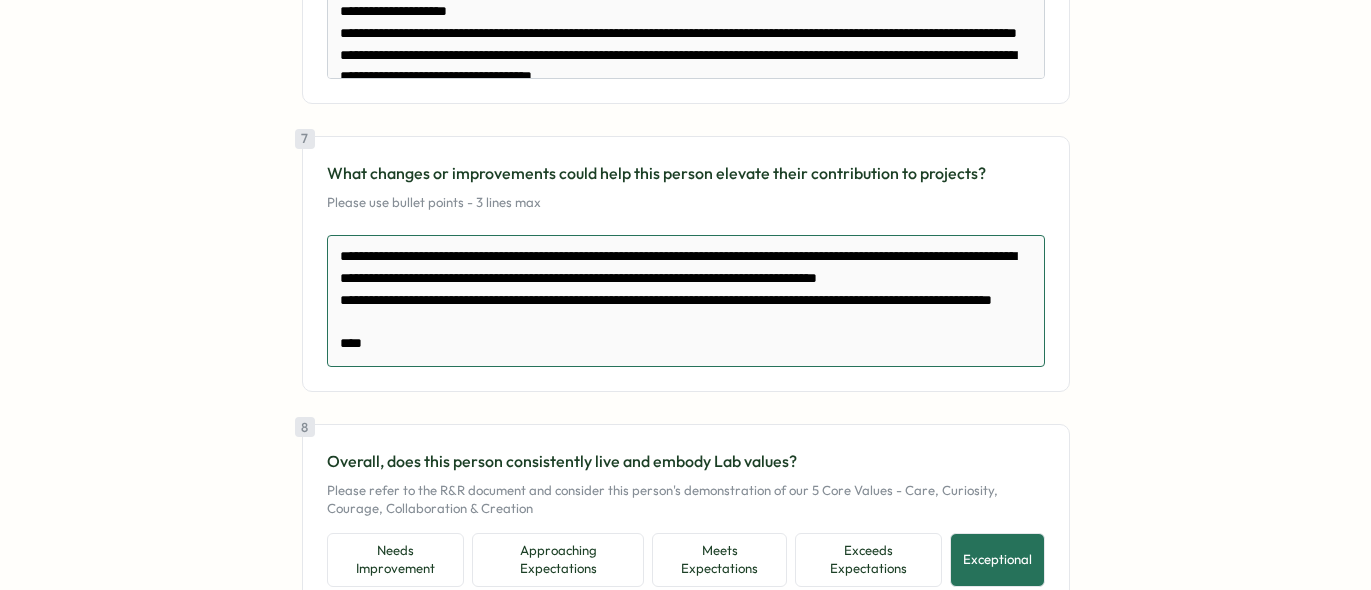 type on "*" 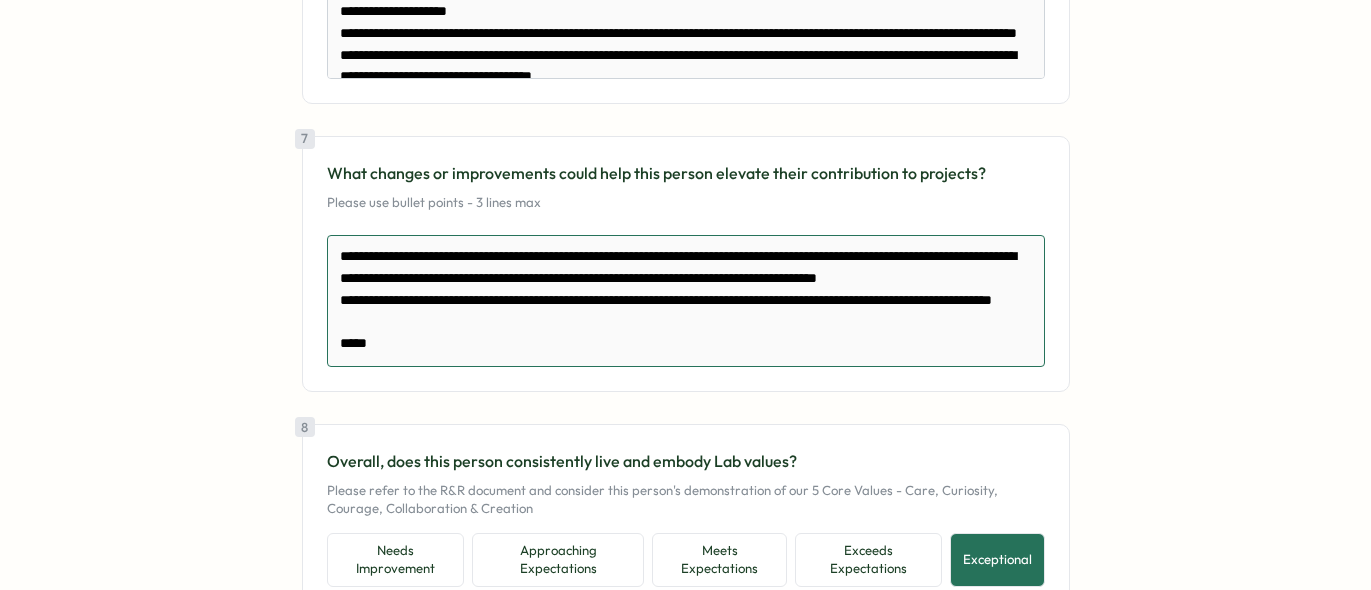 type on "*" 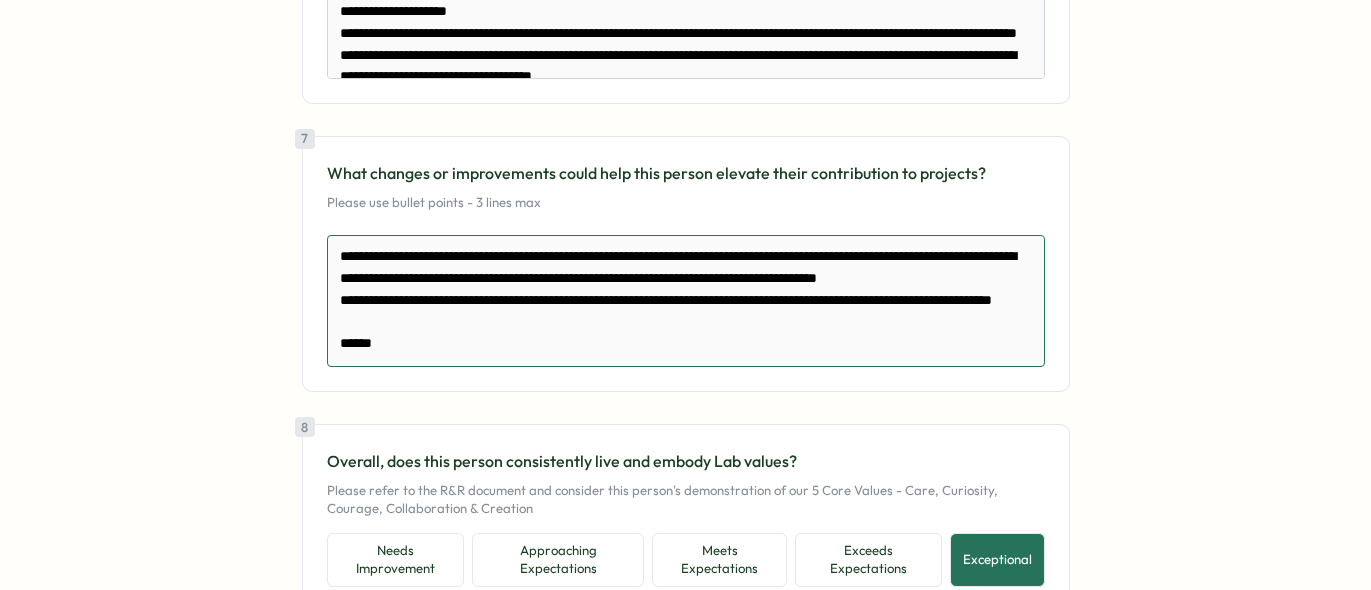 type on "*" 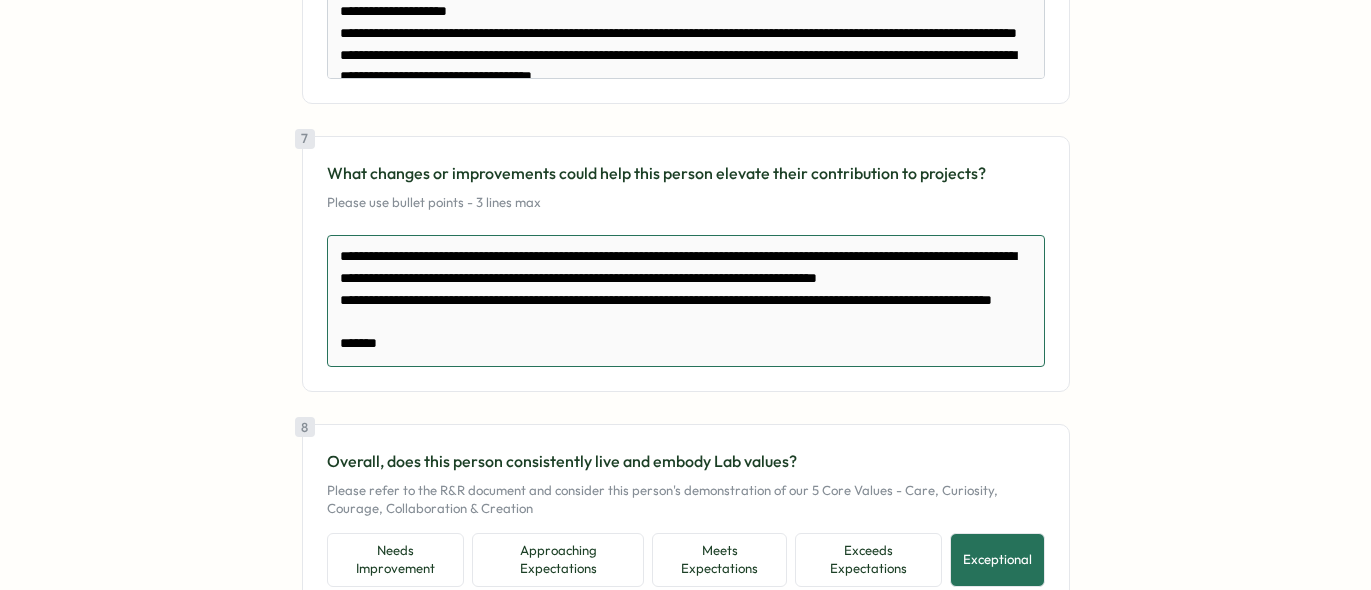 type on "*" 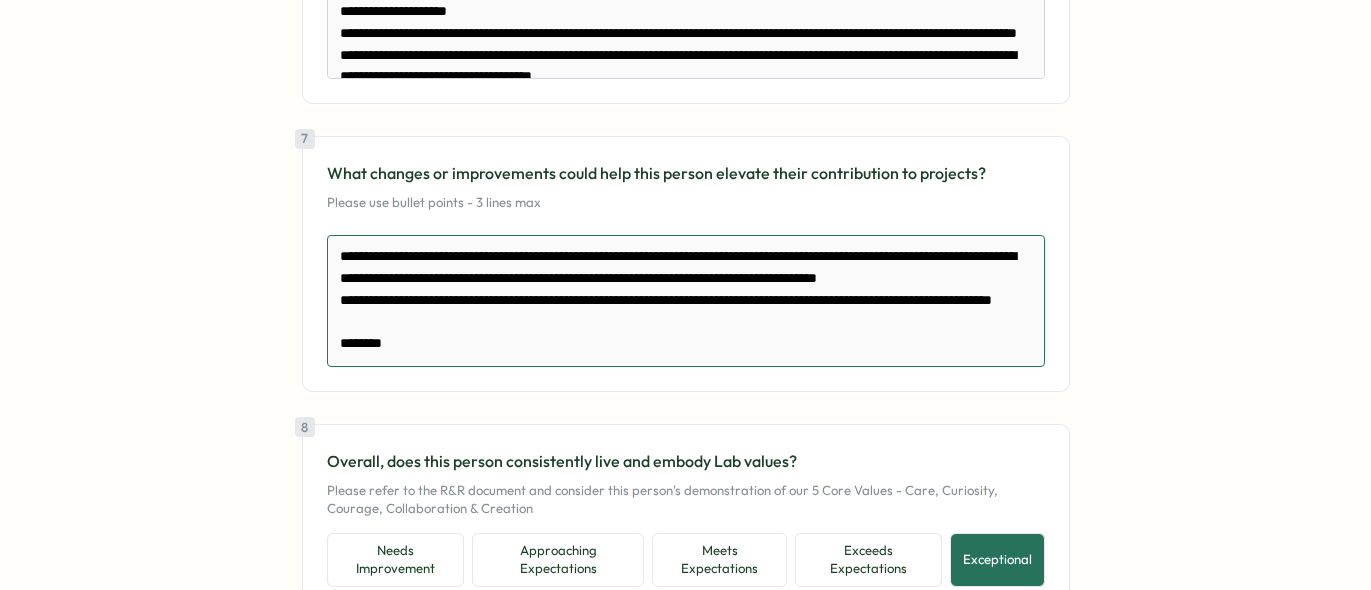type on "*" 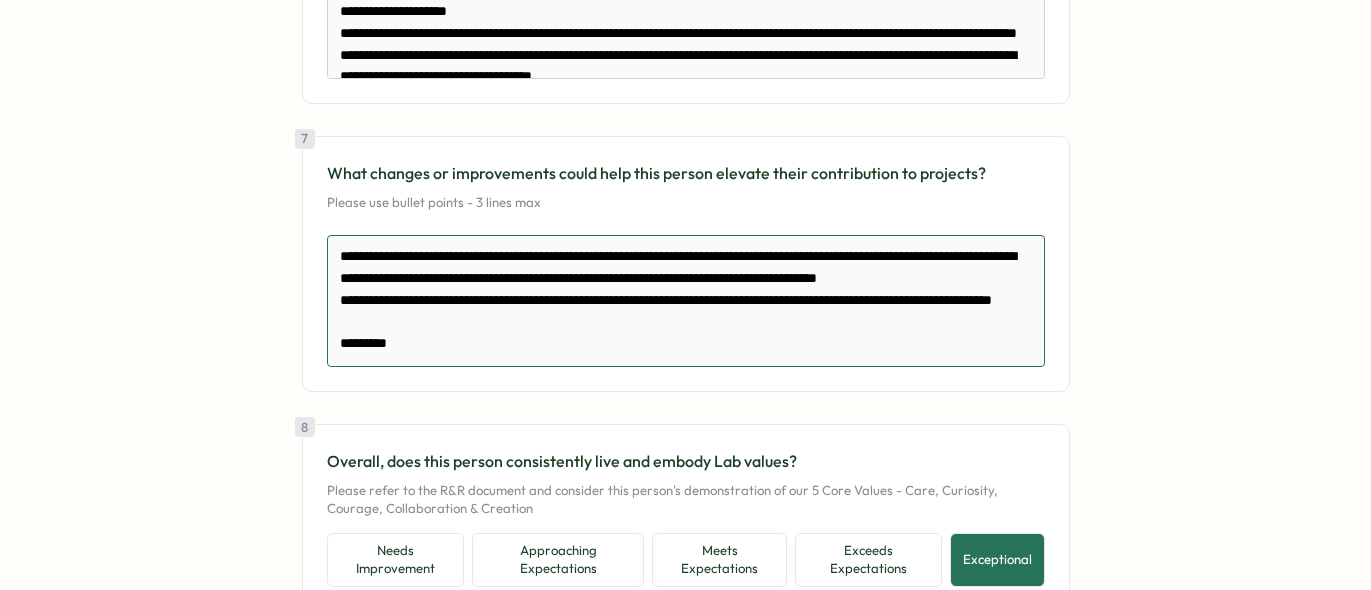 type on "*" 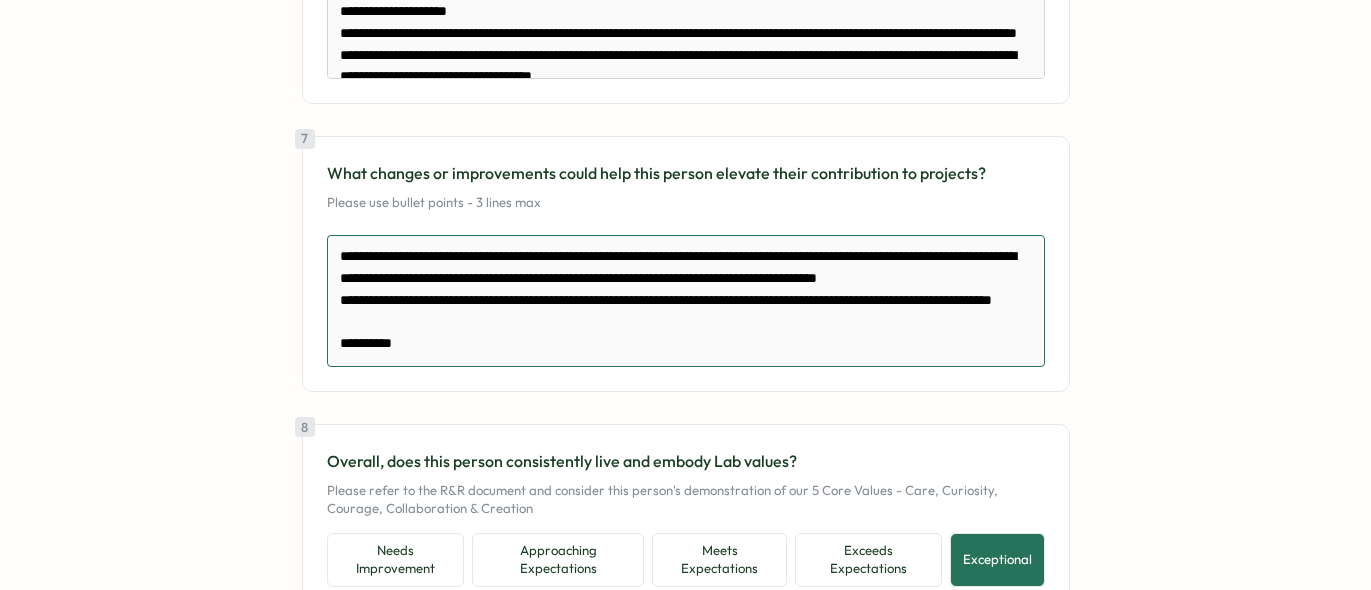 type on "*" 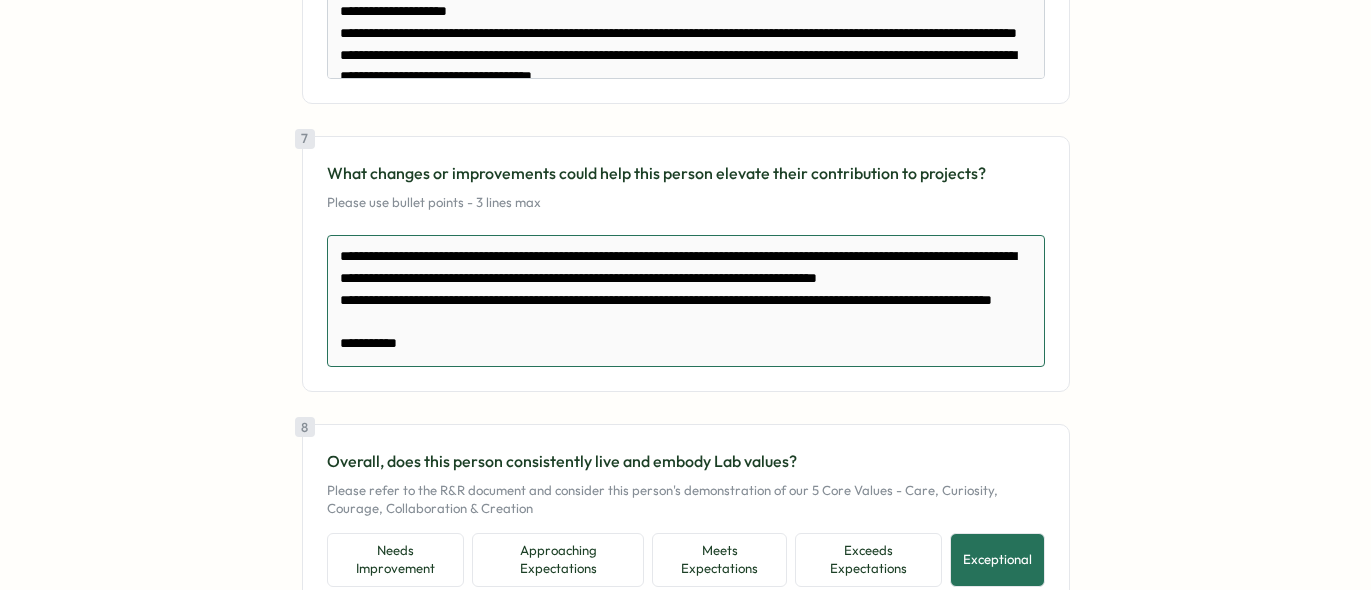 type on "*" 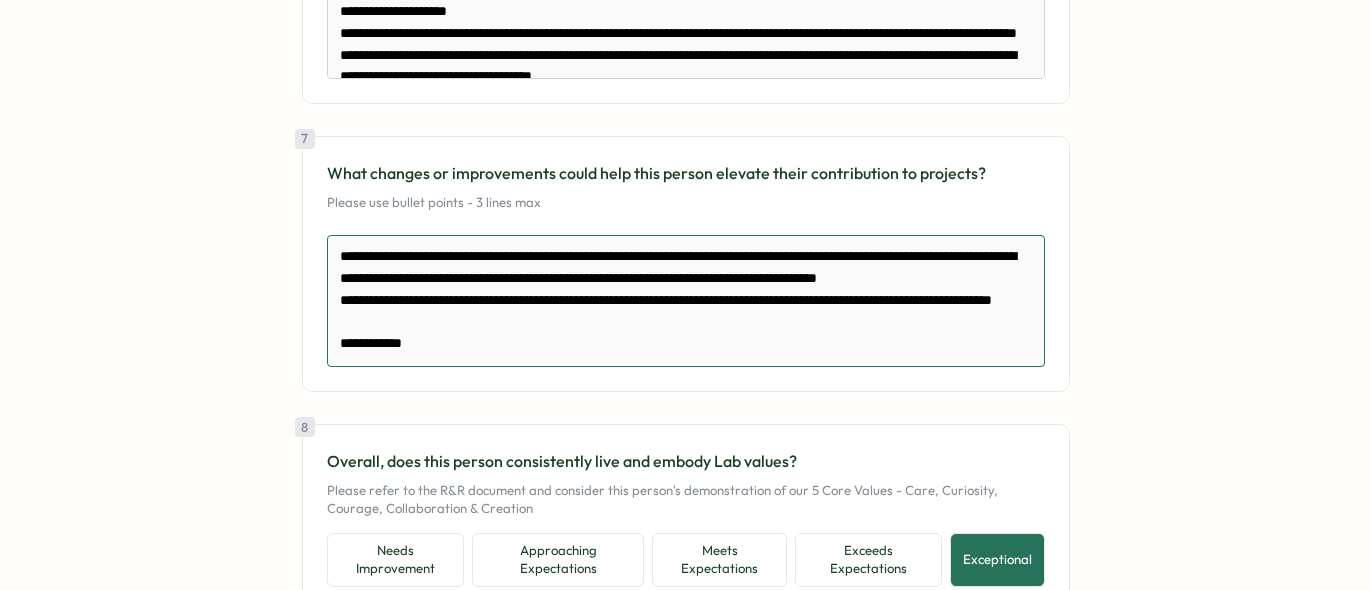 type on "*" 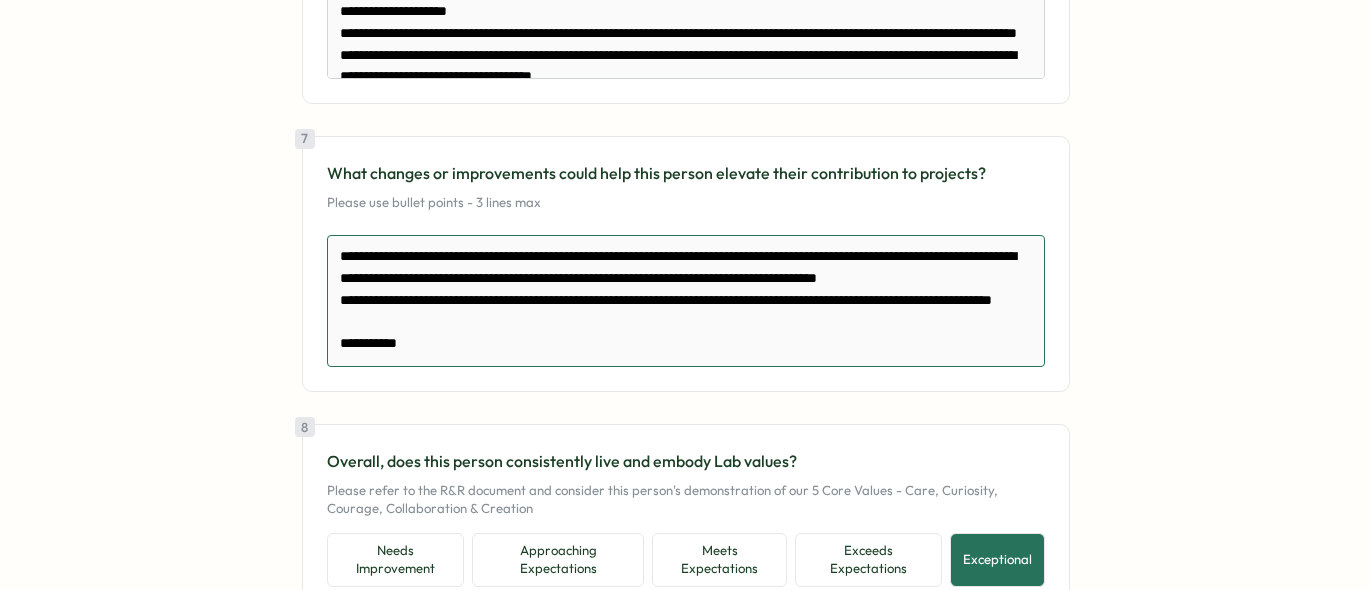 type on "*" 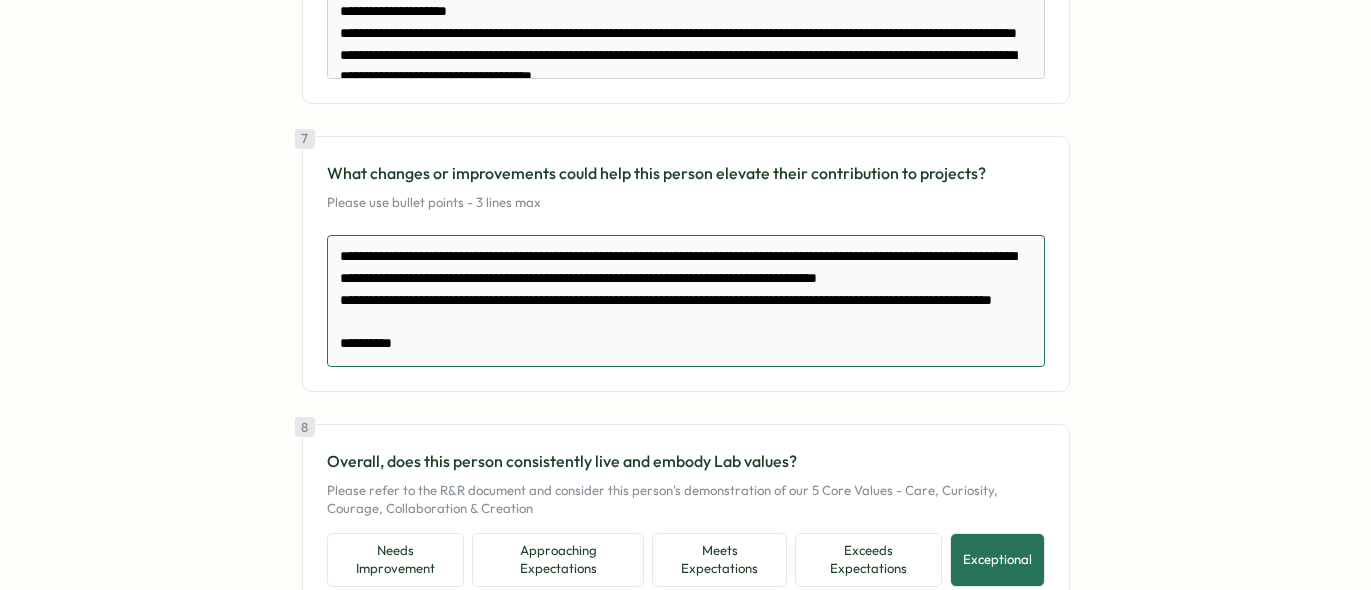 type on "*" 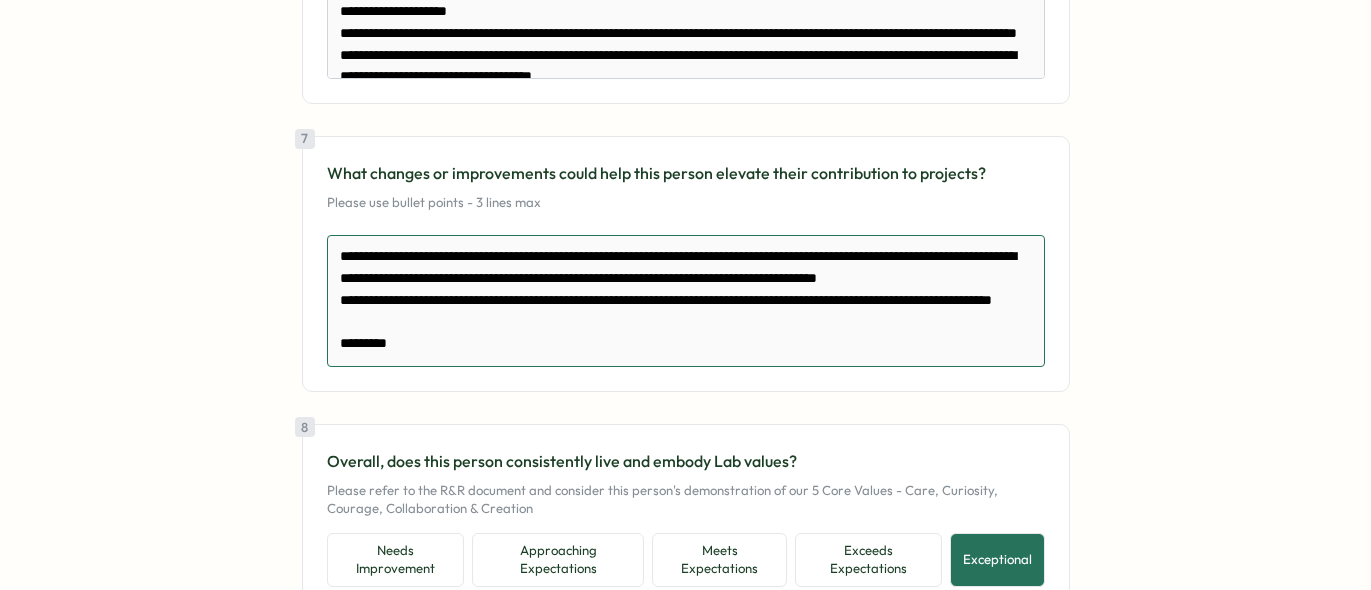 type on "*" 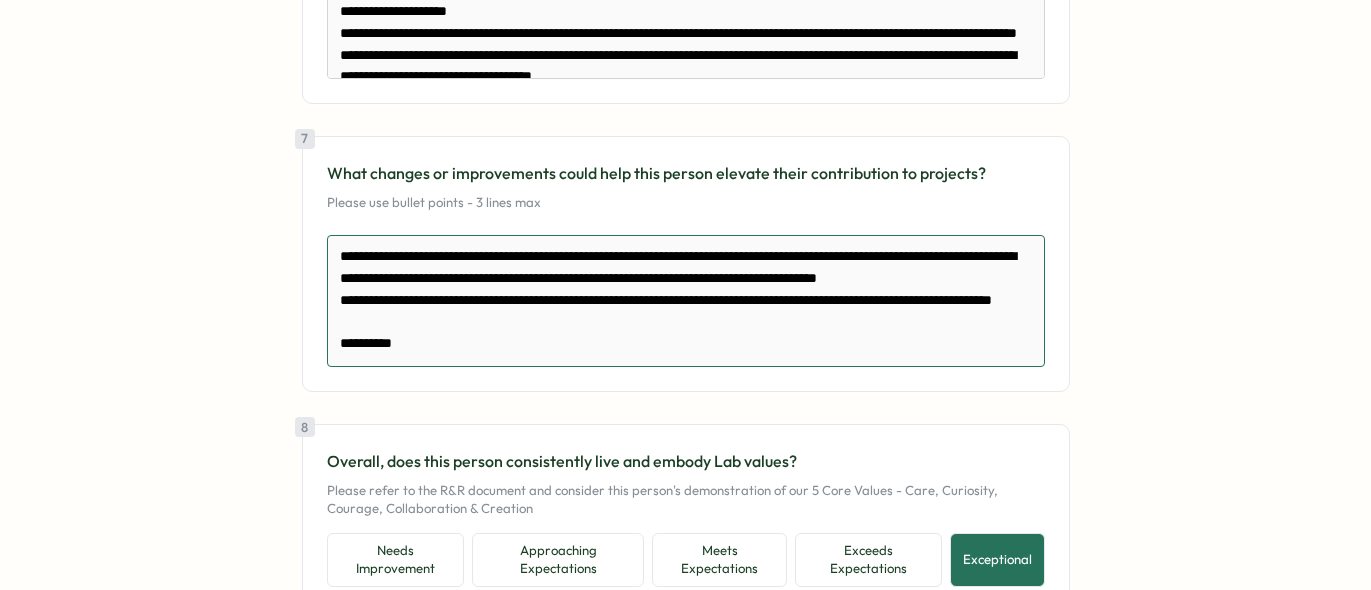 type on "*" 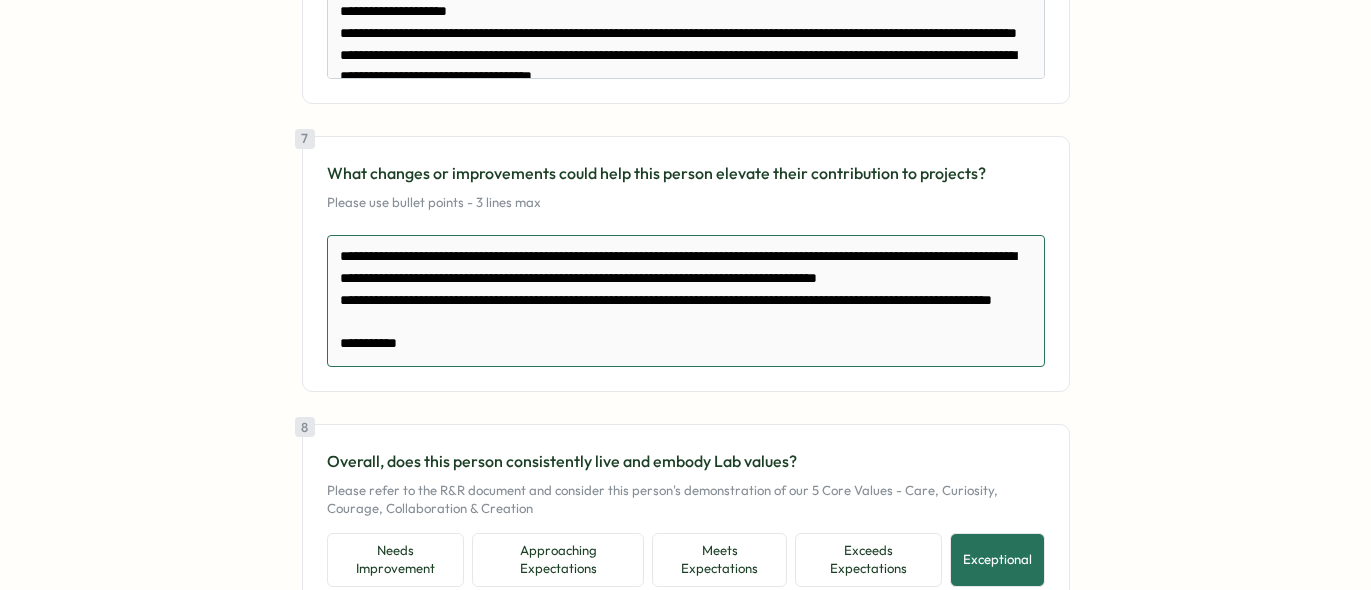 type on "*" 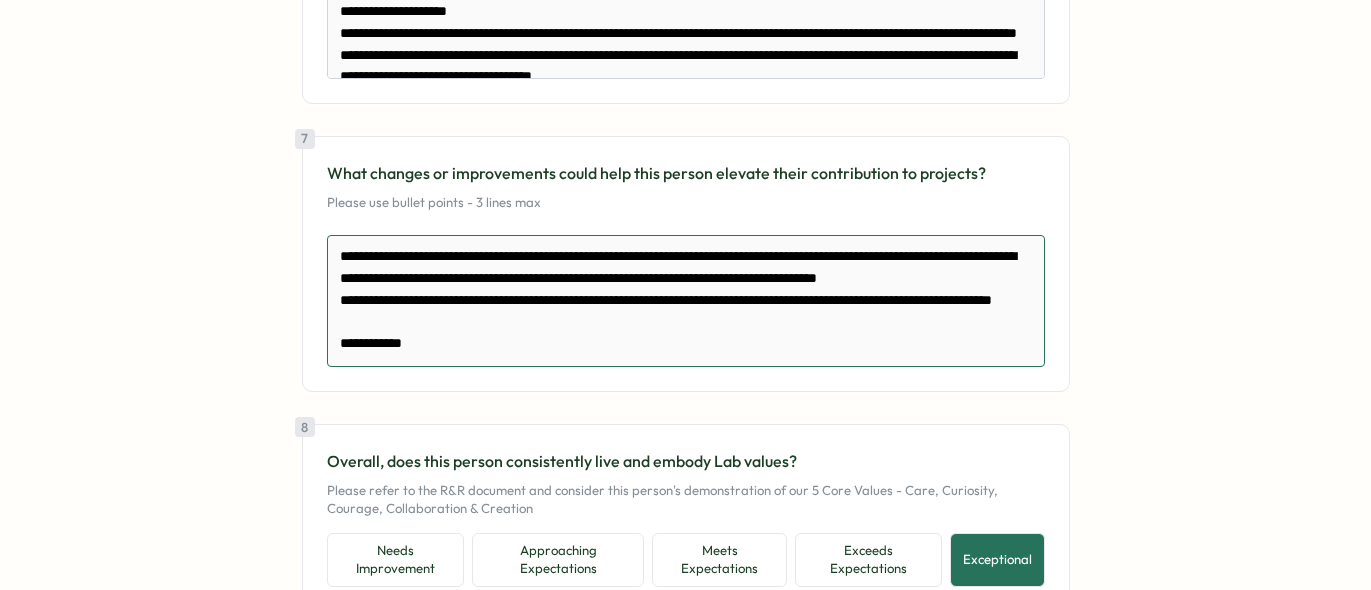 type on "*" 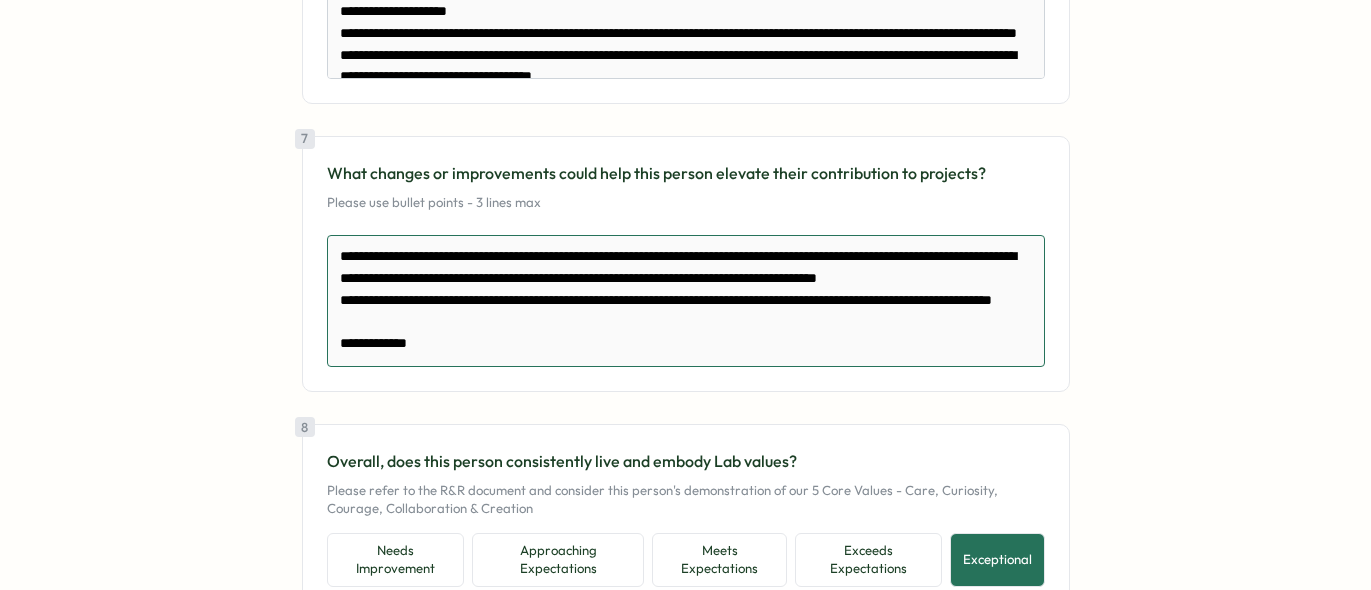 type on "*" 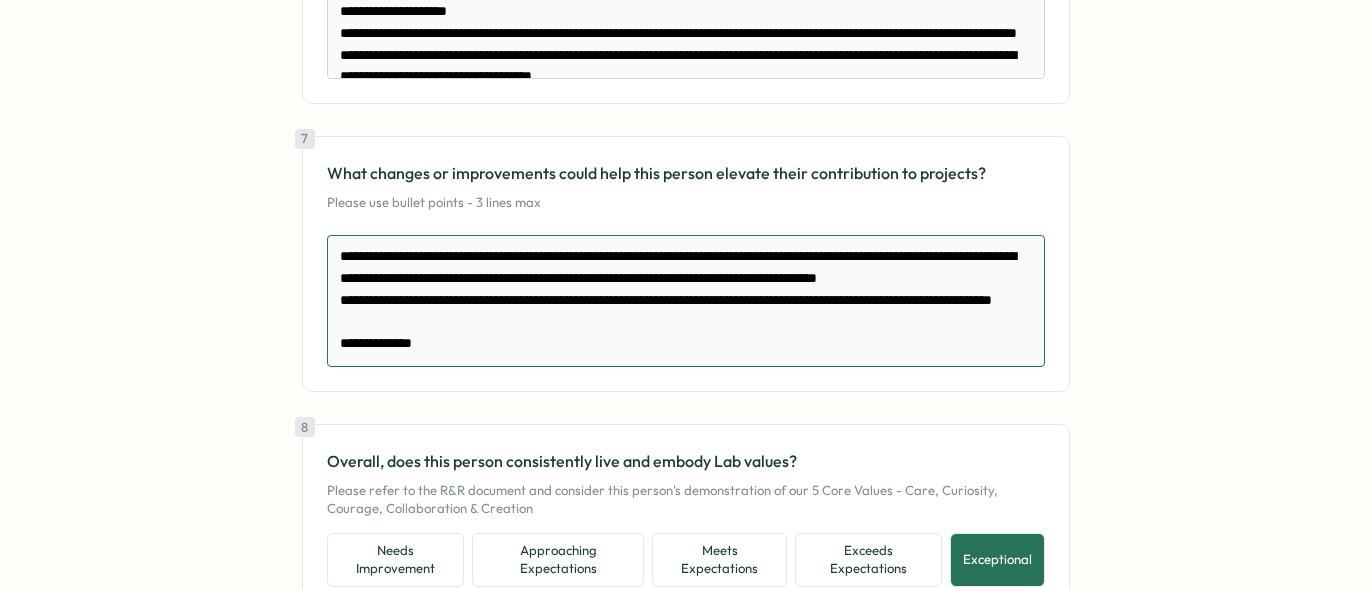 type on "*" 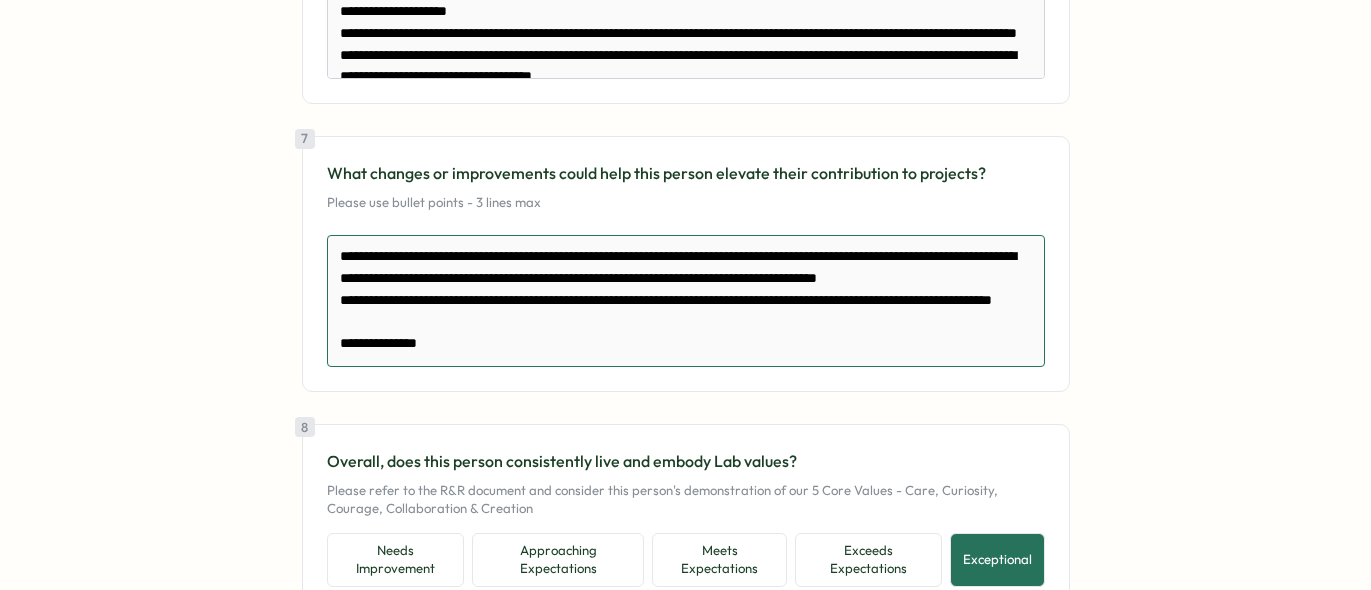 type on "*" 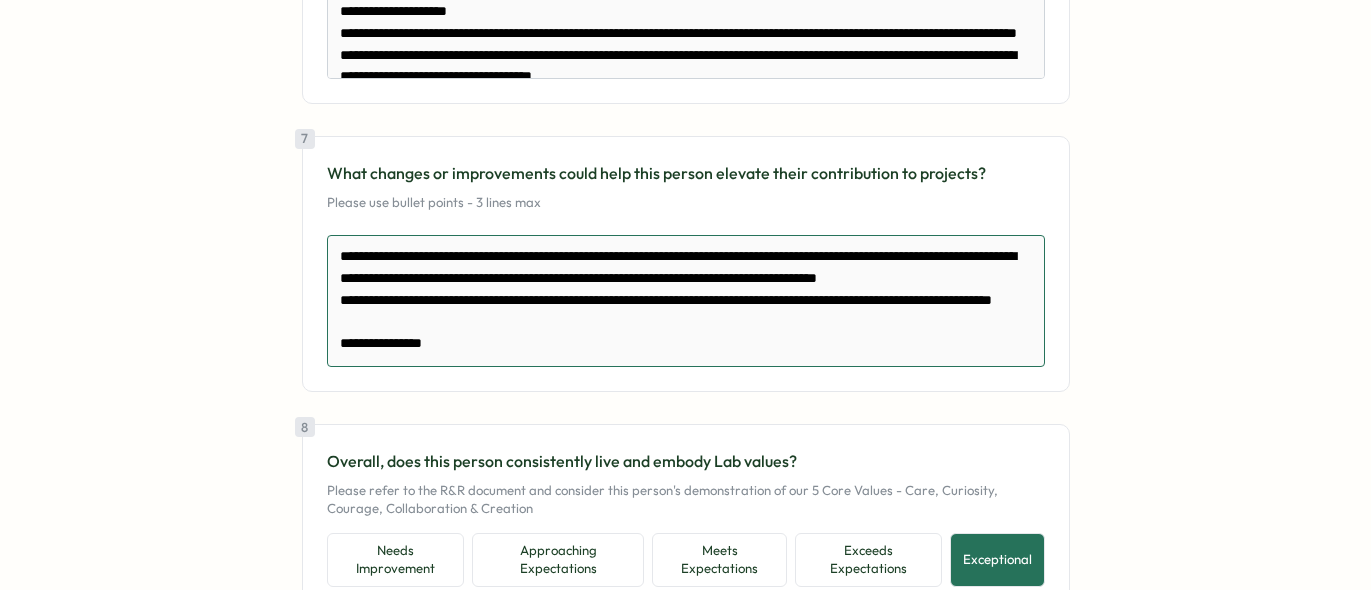 type on "*" 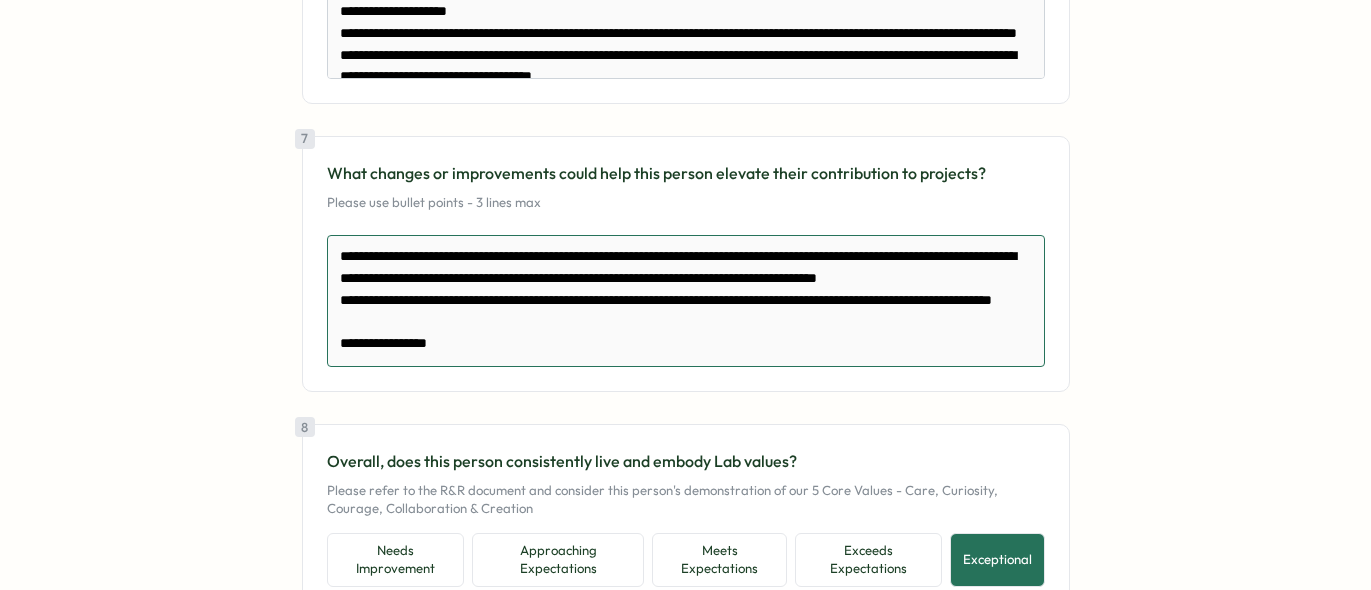 type on "*" 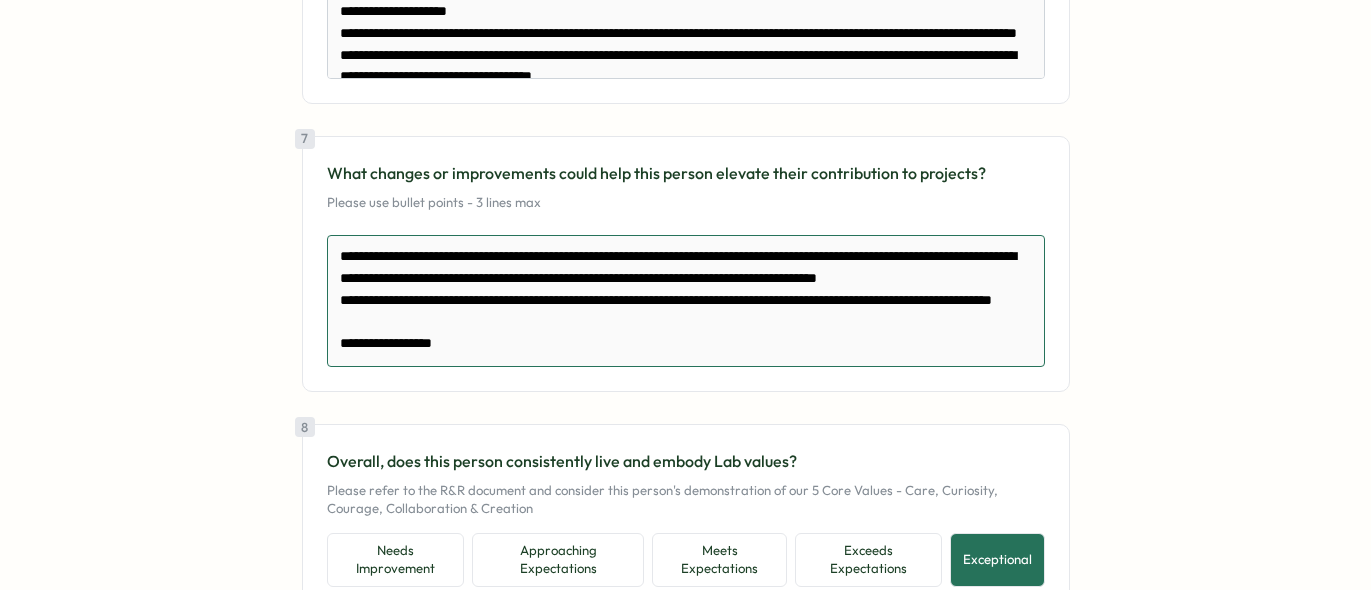 type on "*" 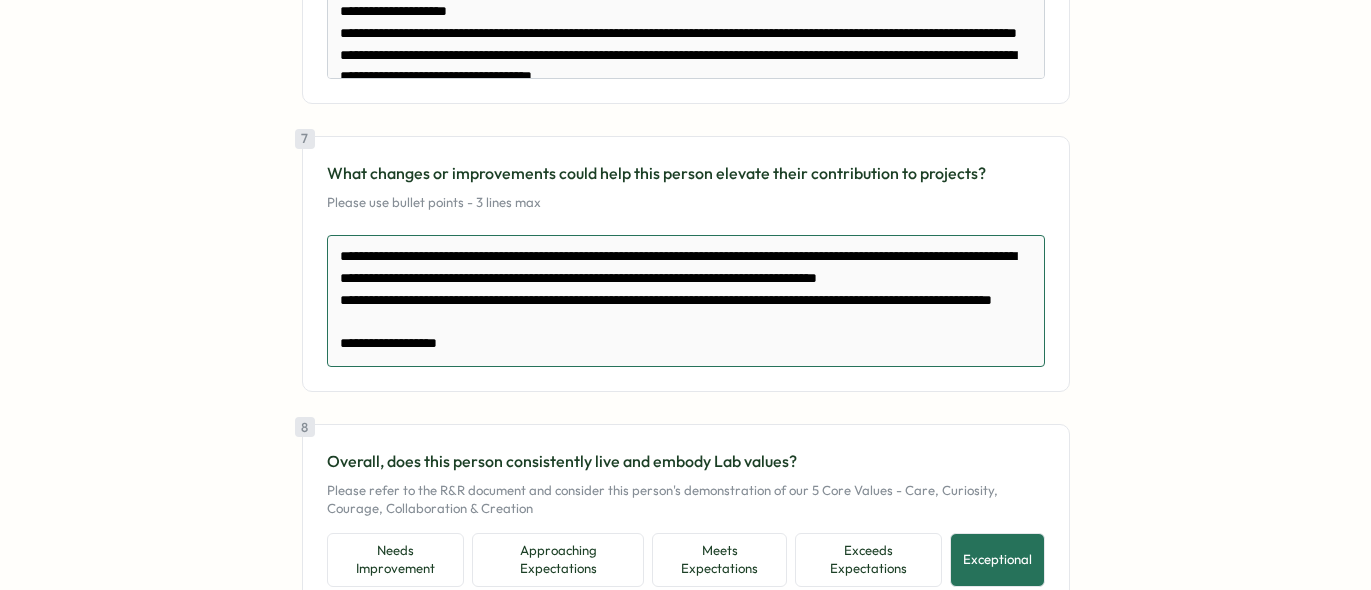 type on "*" 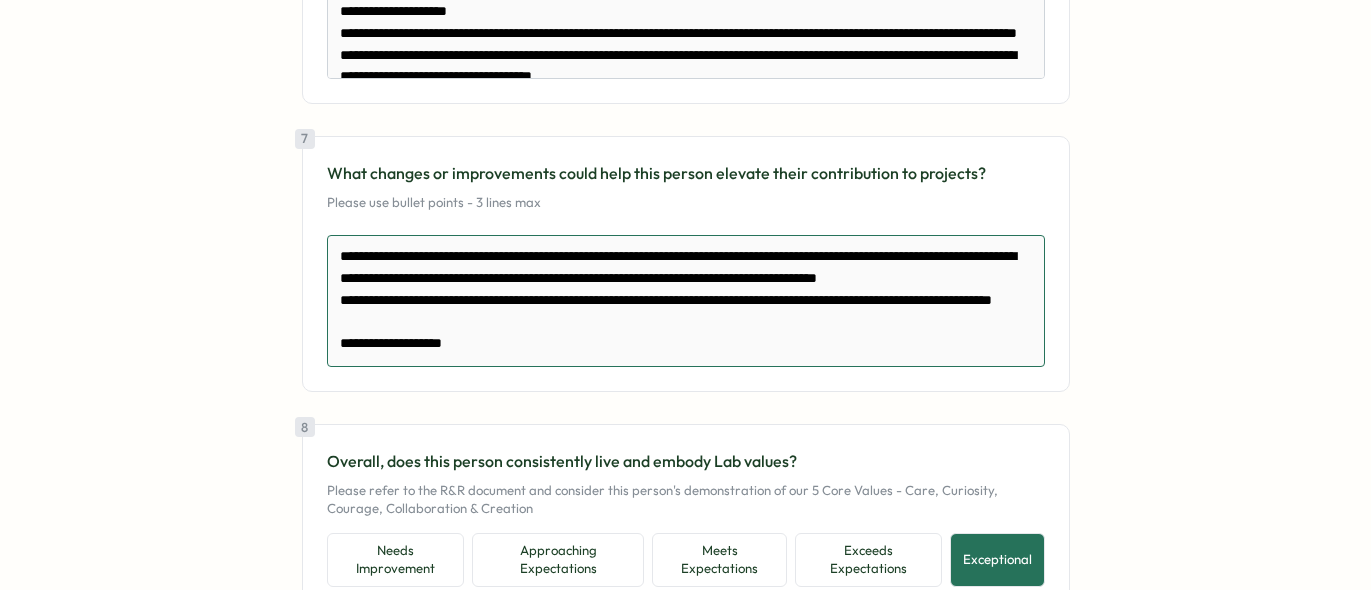 type on "*" 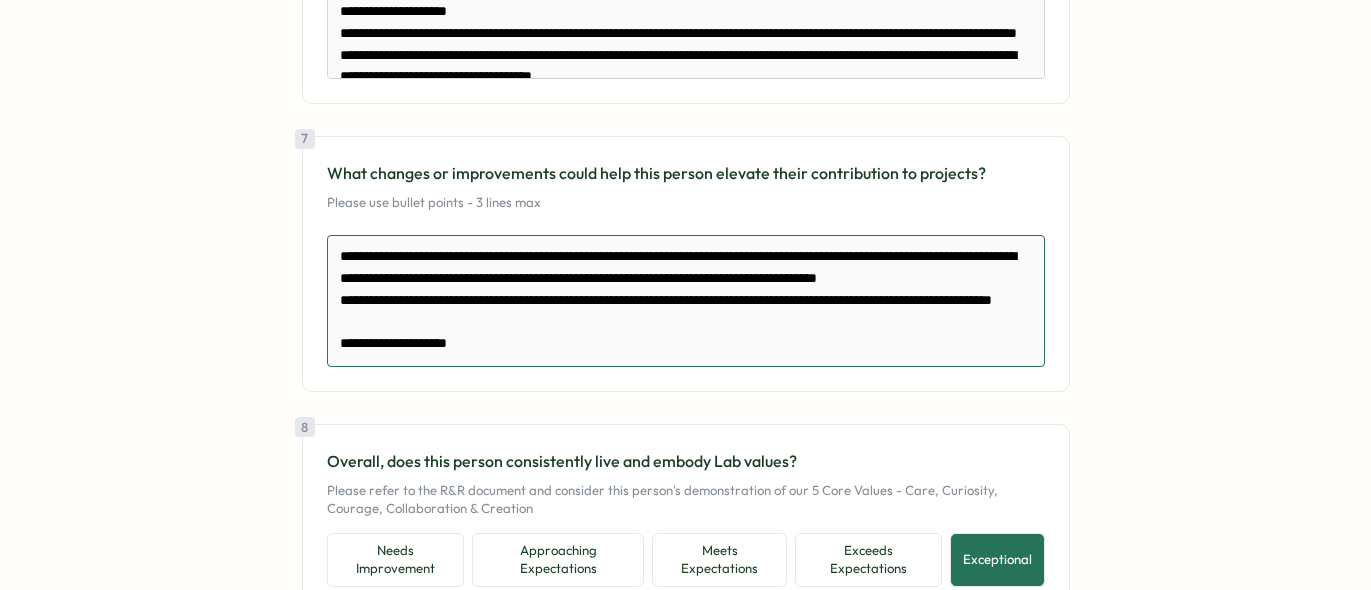 type on "*" 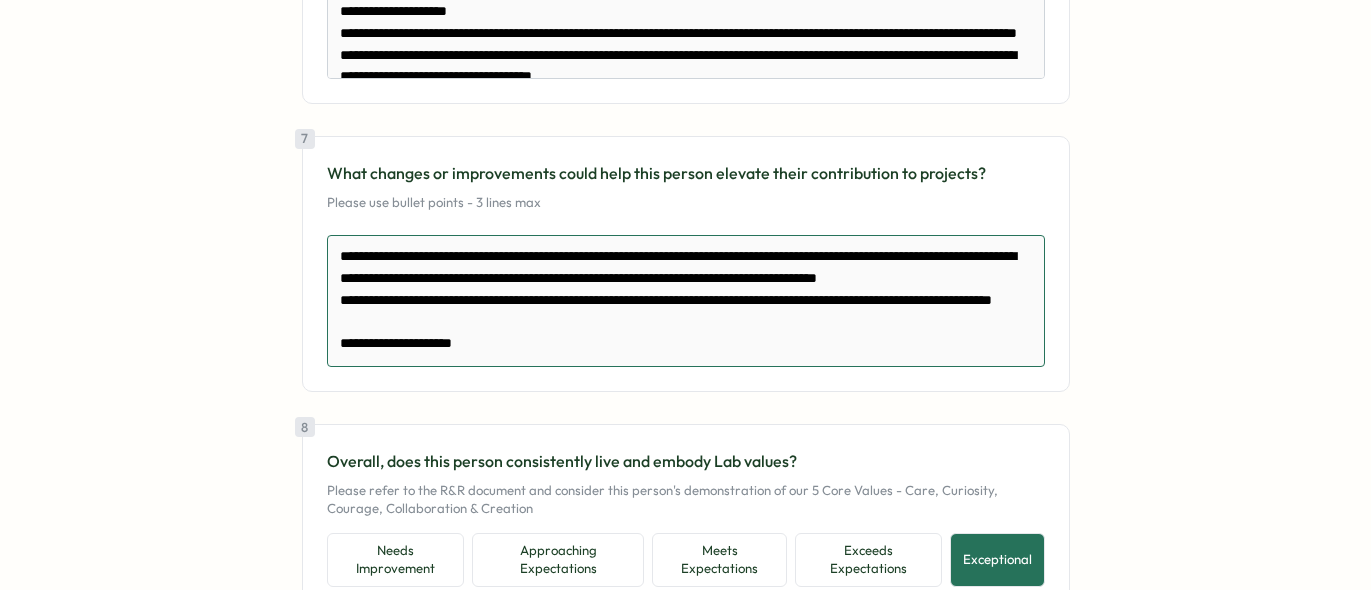 type on "*" 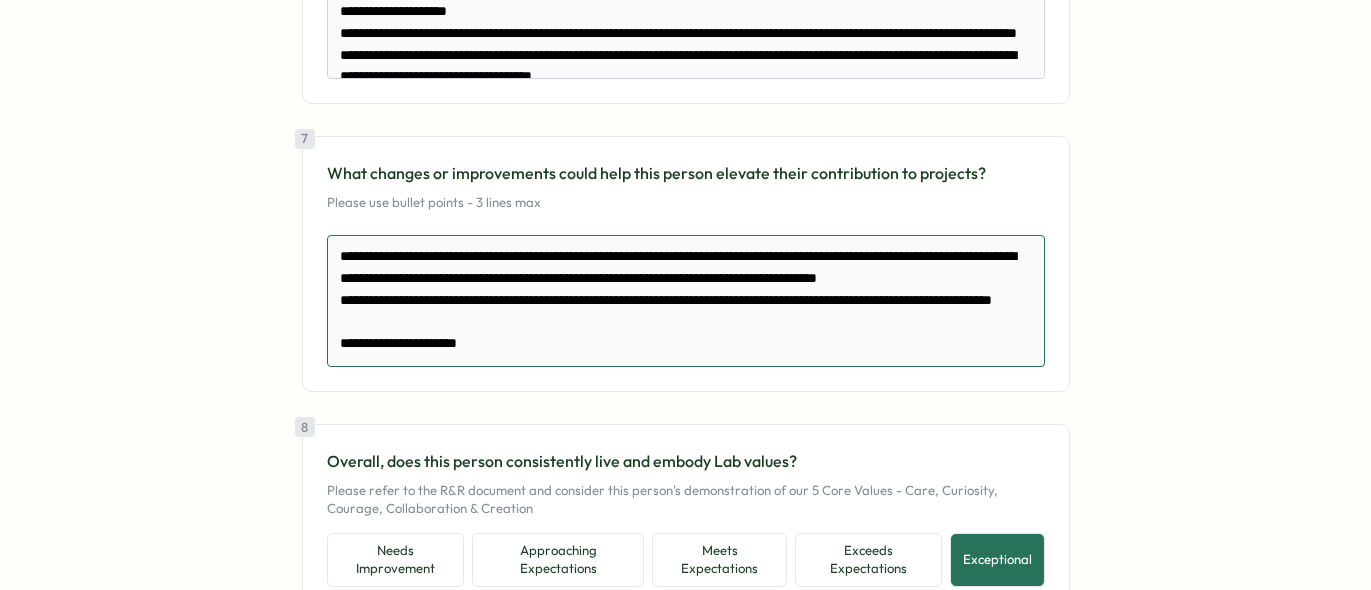 type on "*" 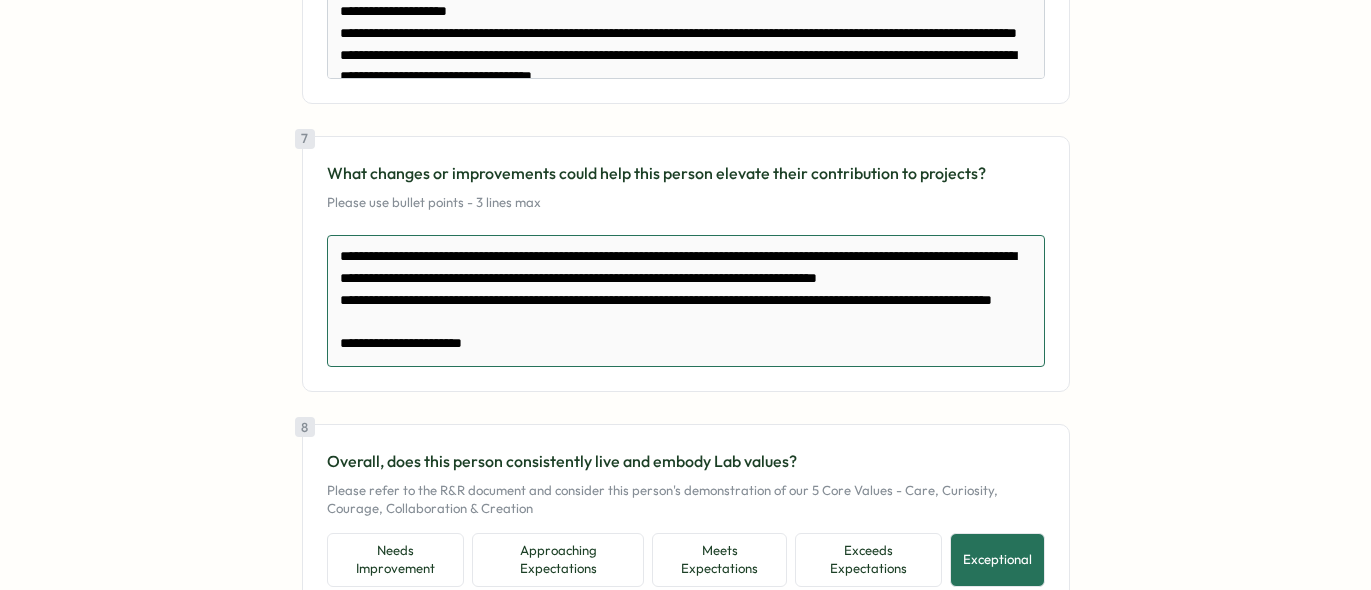type on "*" 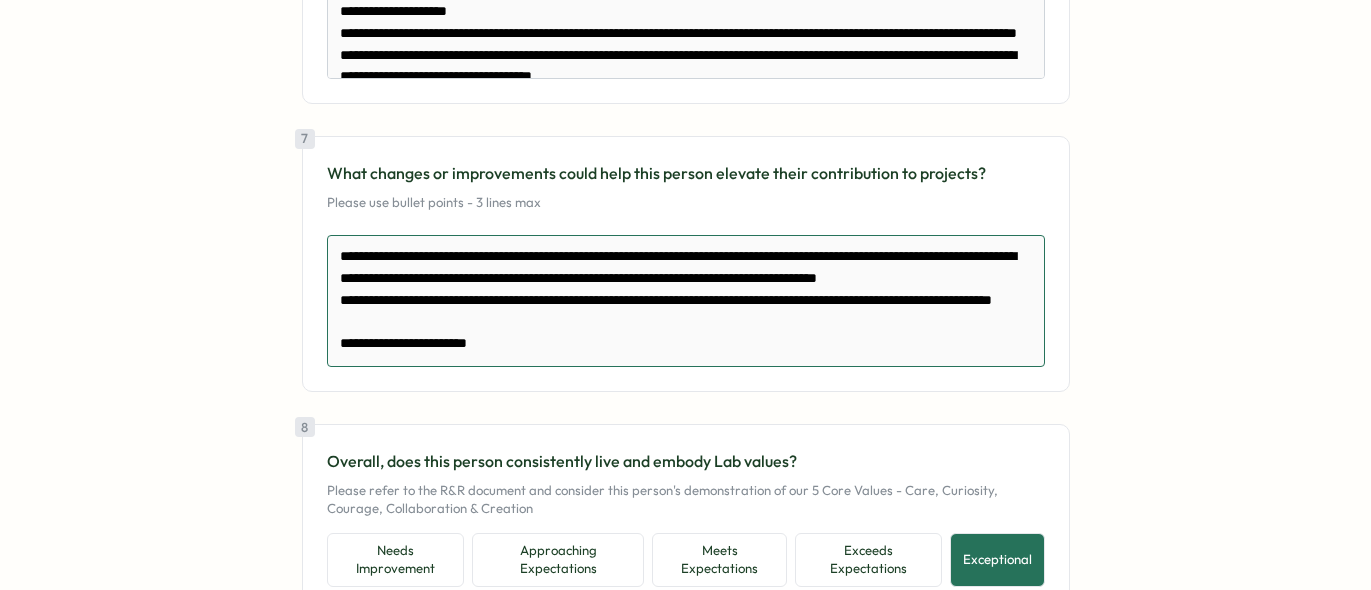 type on "*" 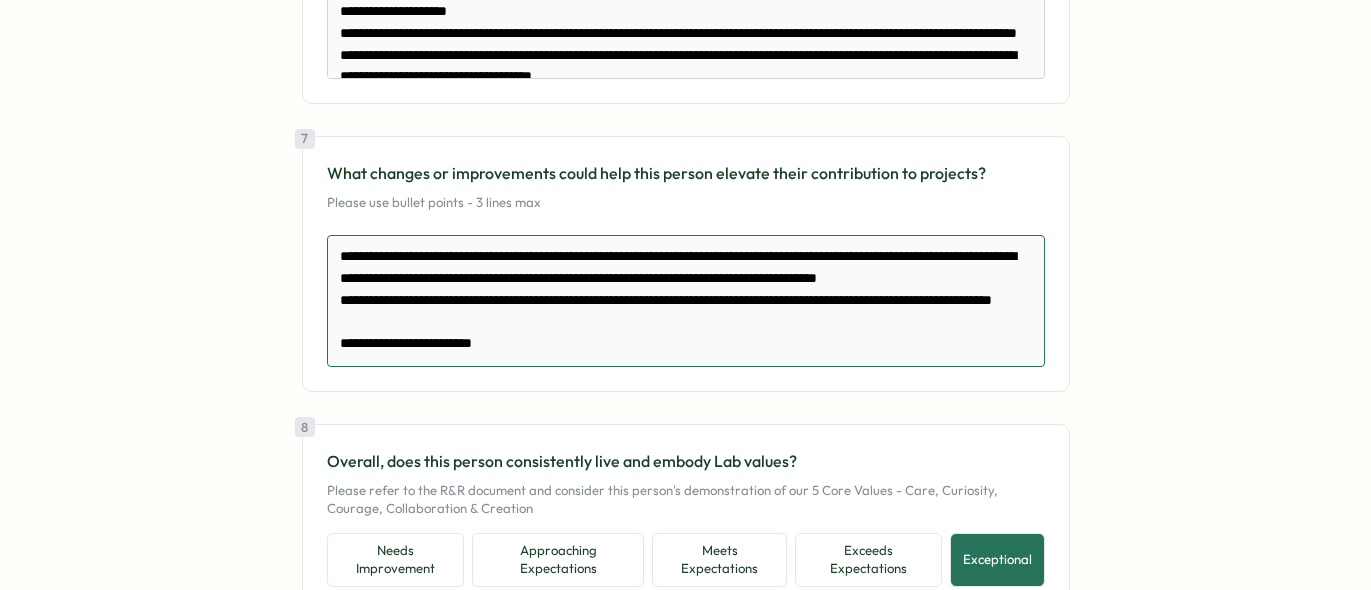 type on "*" 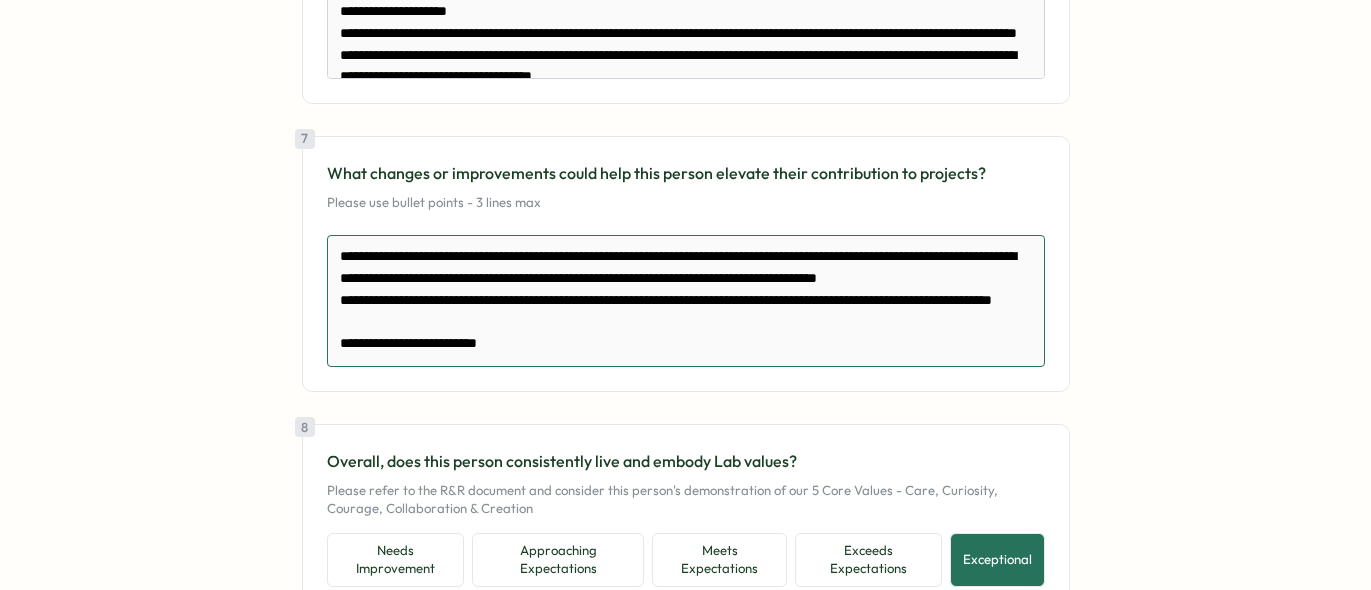 type on "*" 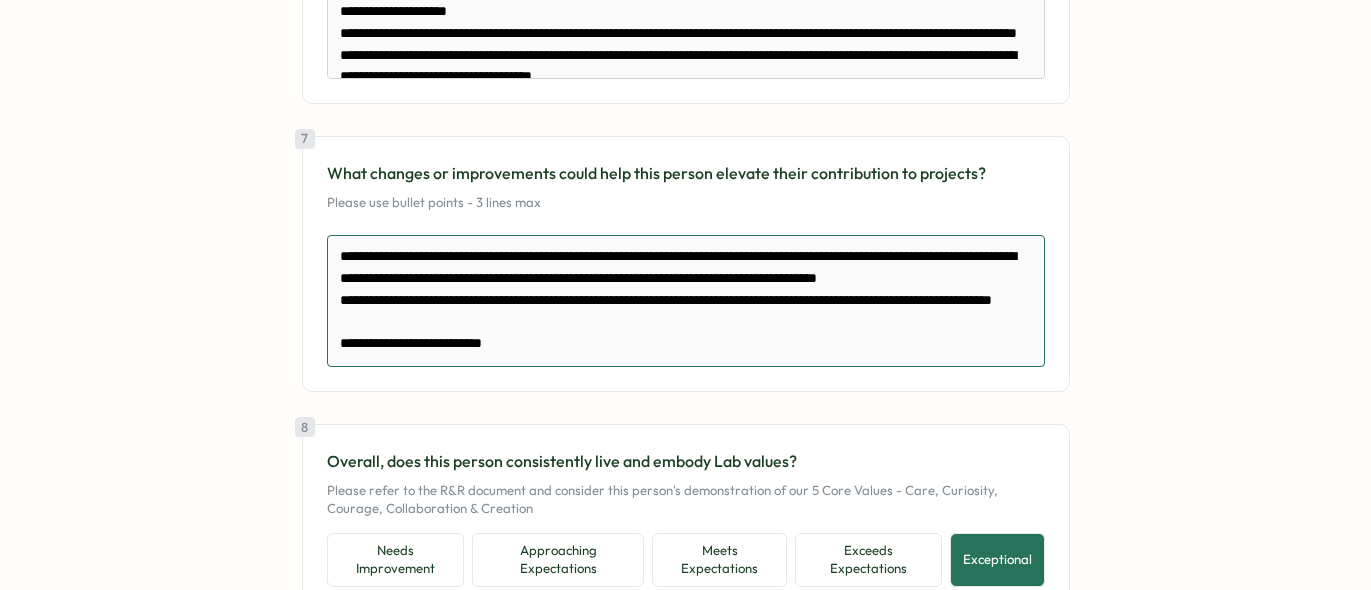 type on "*" 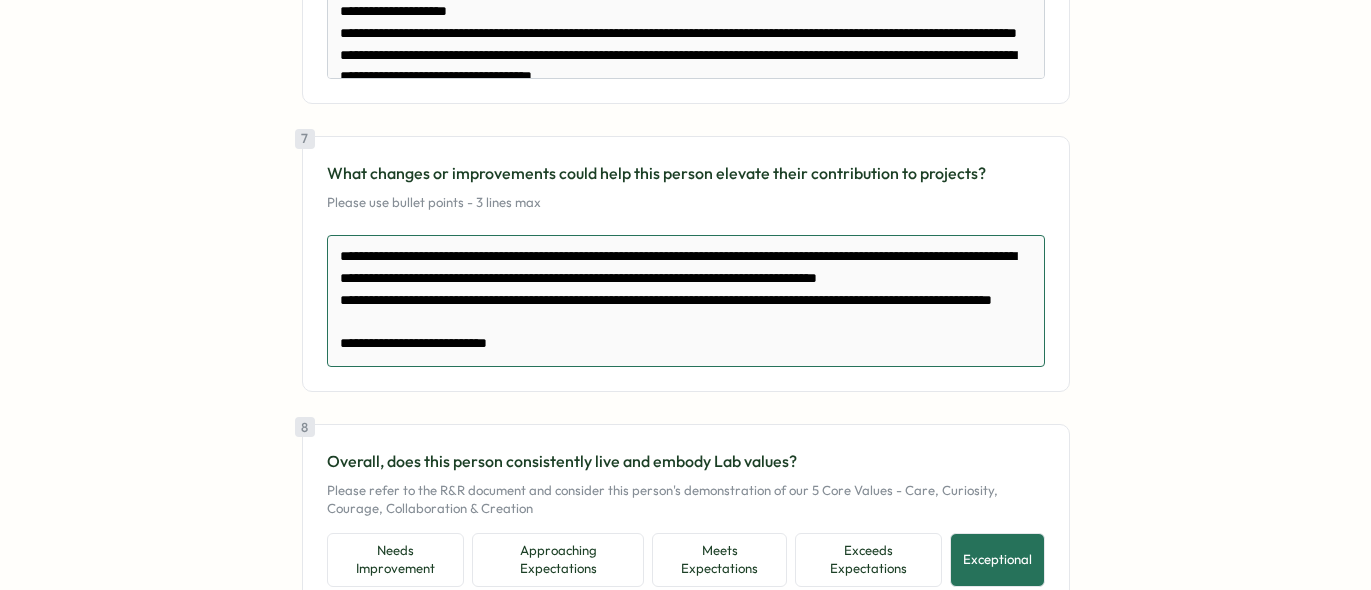 type on "*" 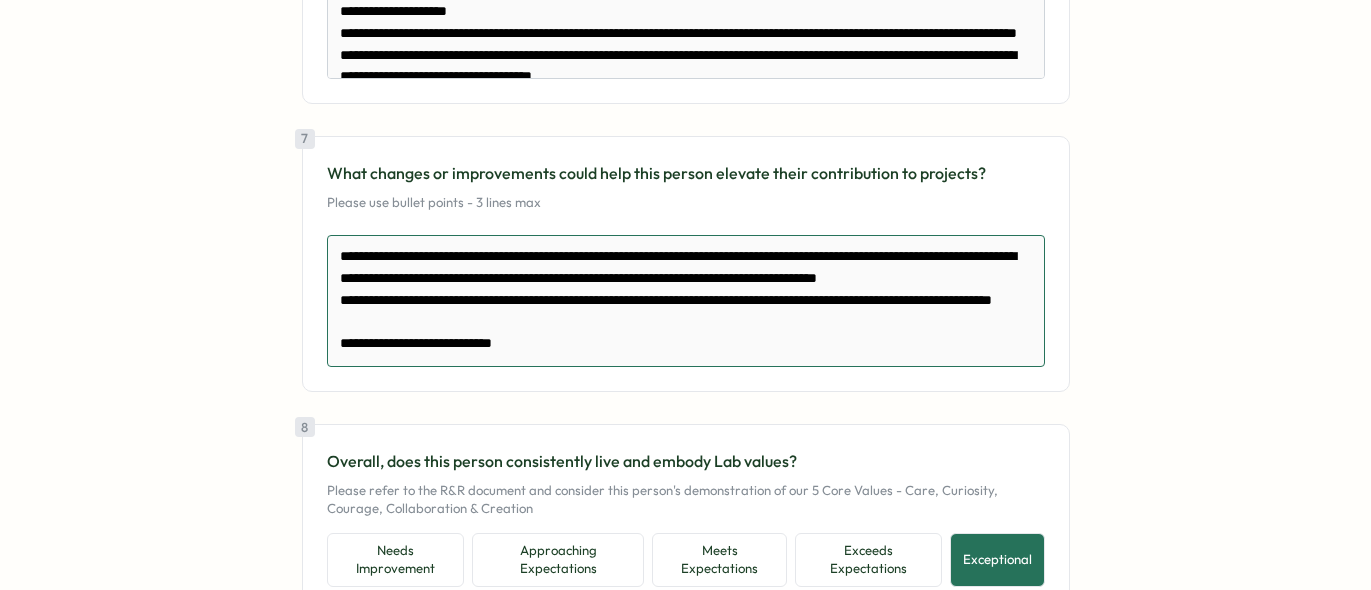 type on "*" 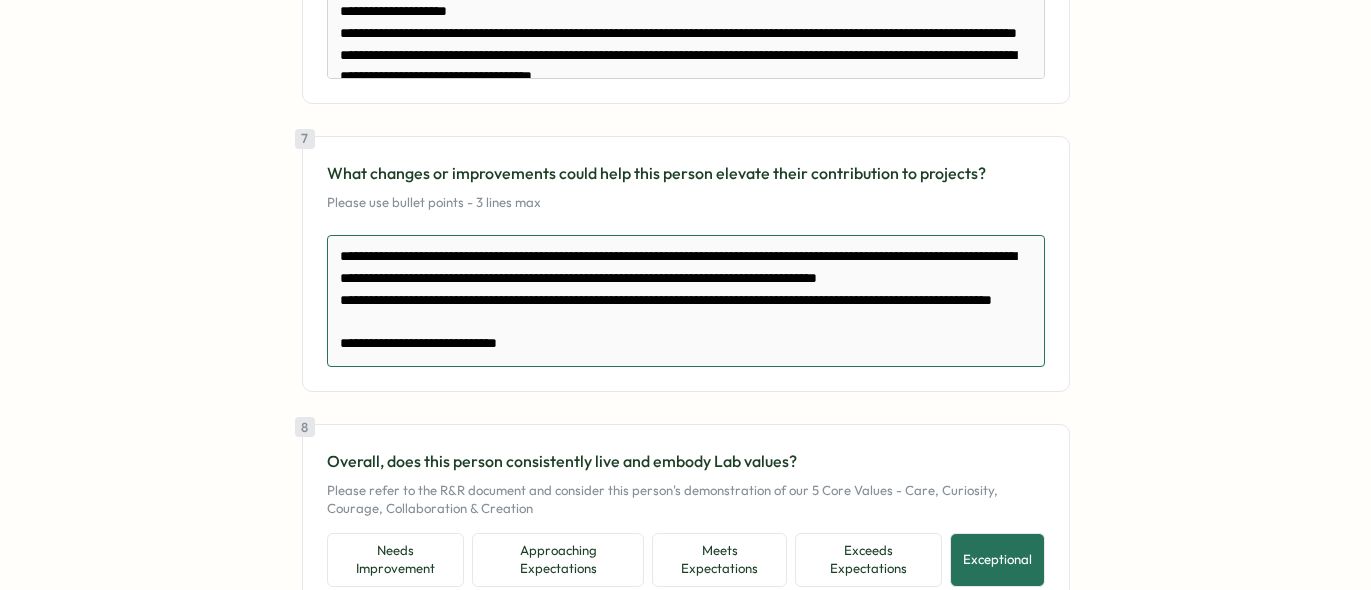 type on "*" 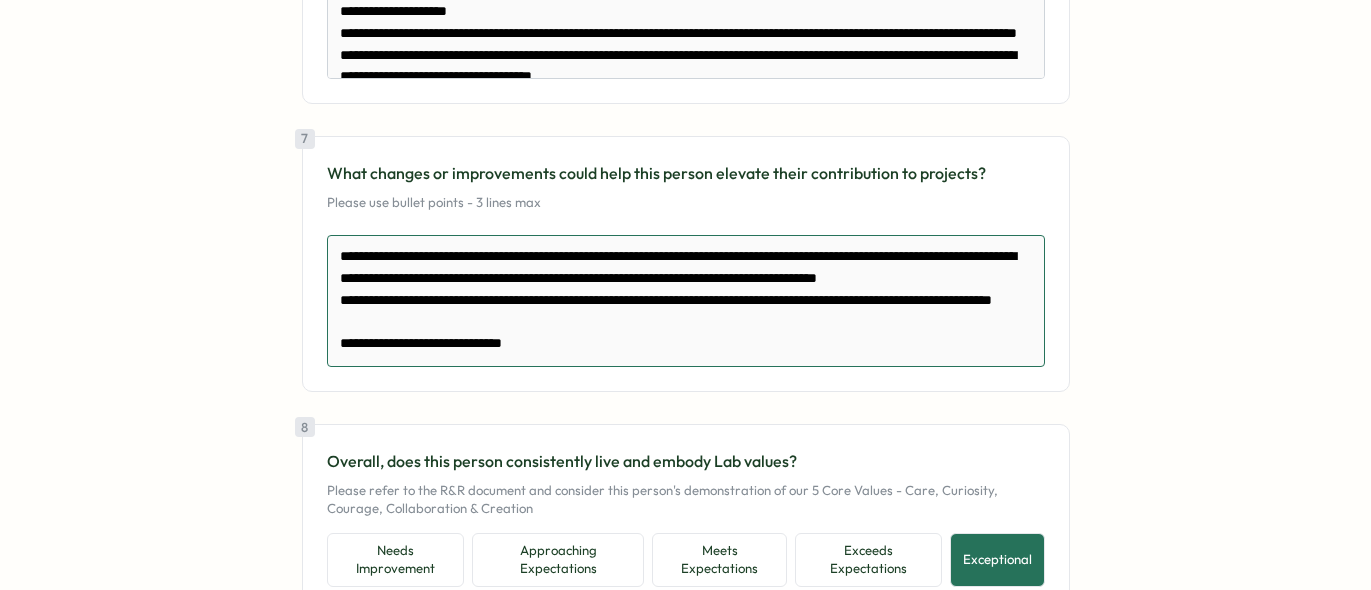 type on "*" 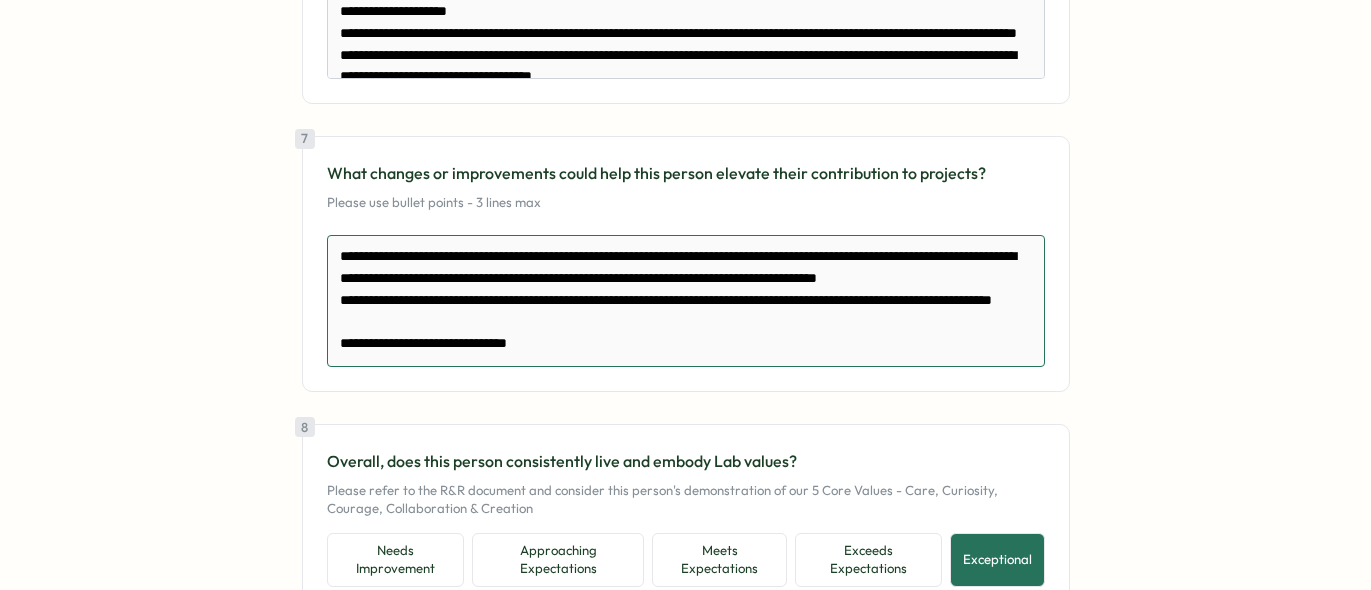 type on "*" 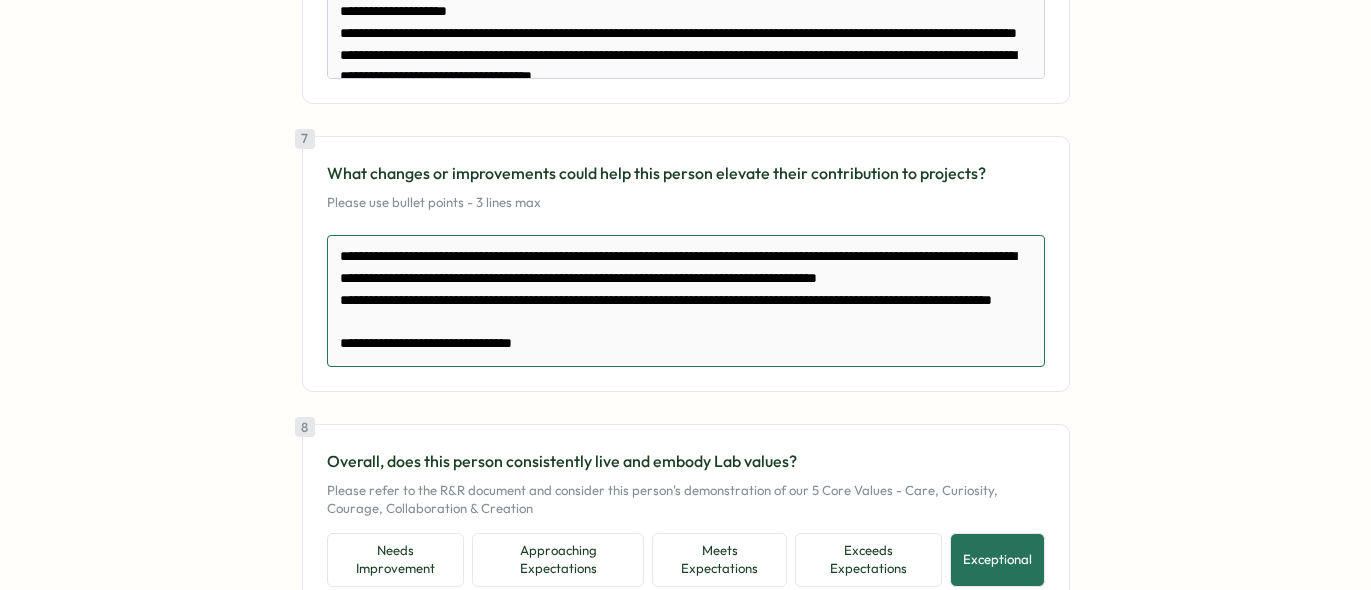 type on "*" 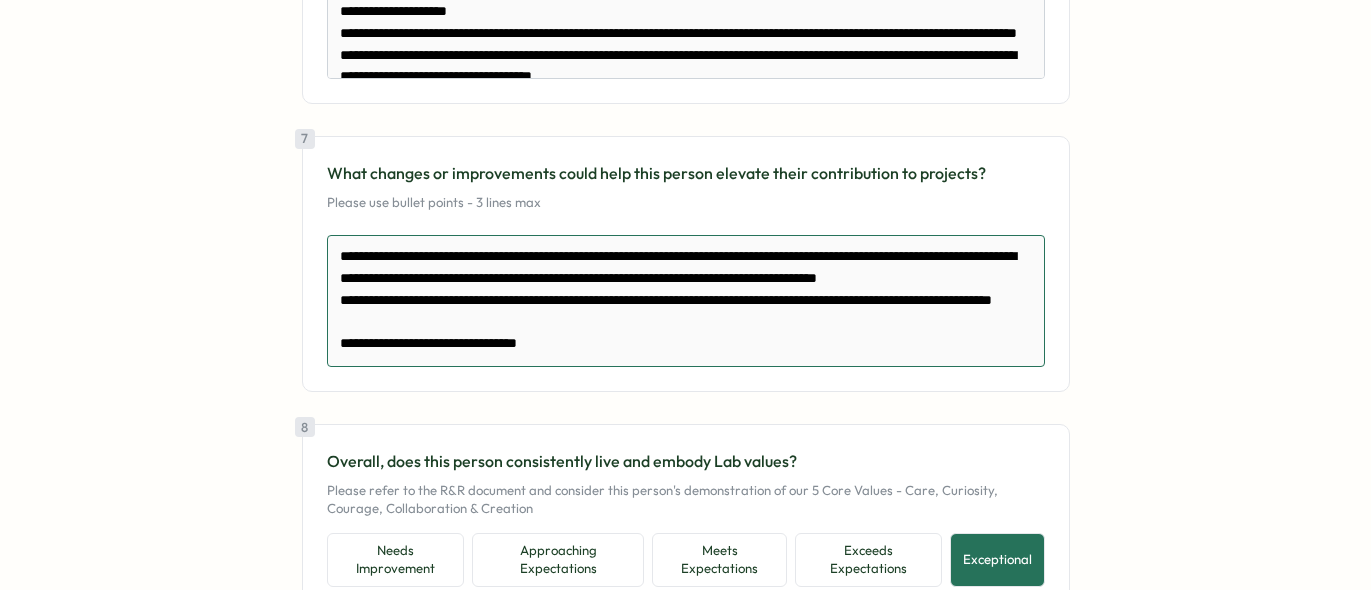 type on "**********" 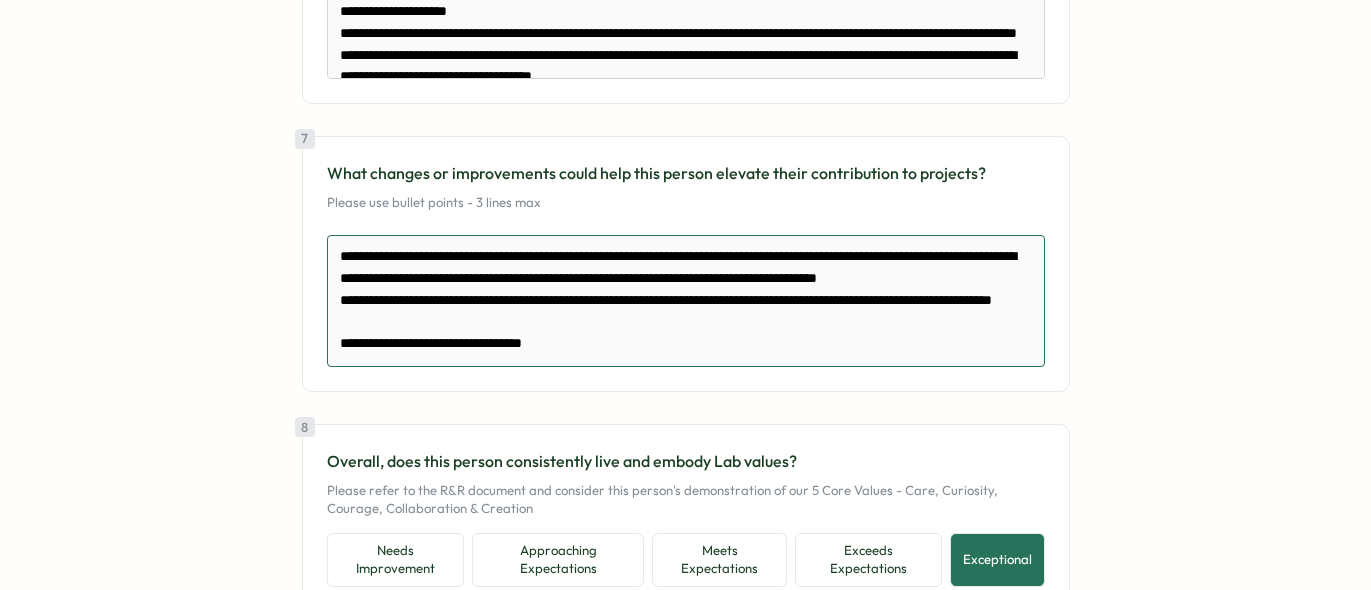 type on "*" 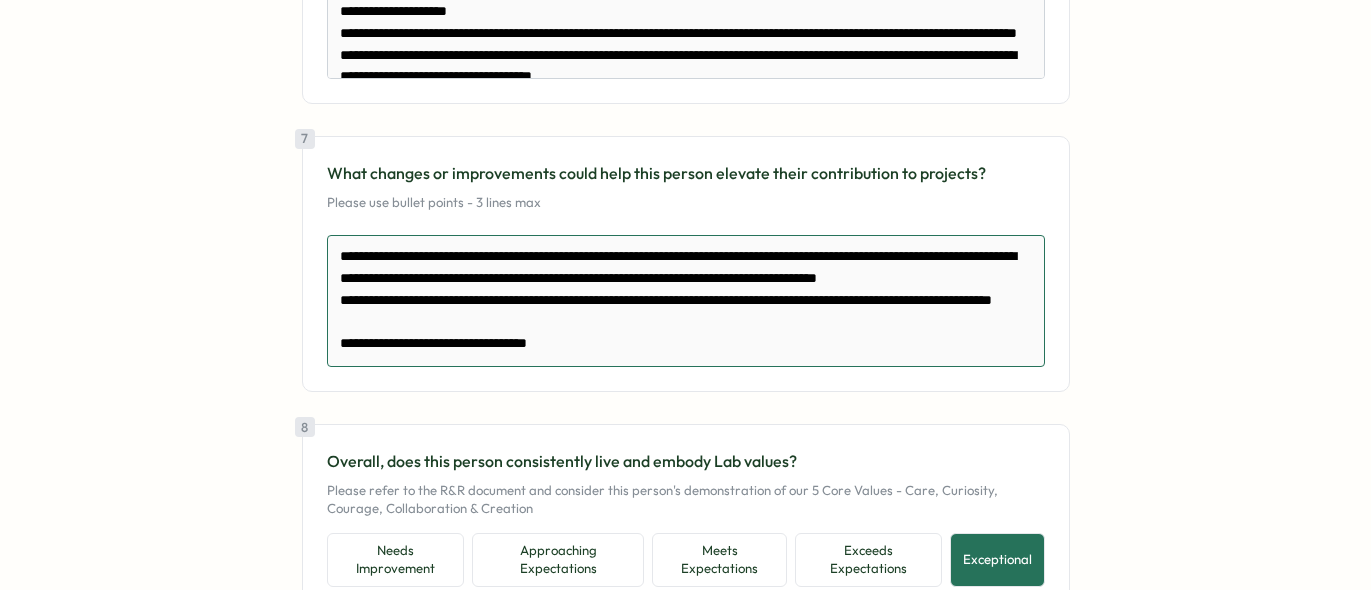 type on "*" 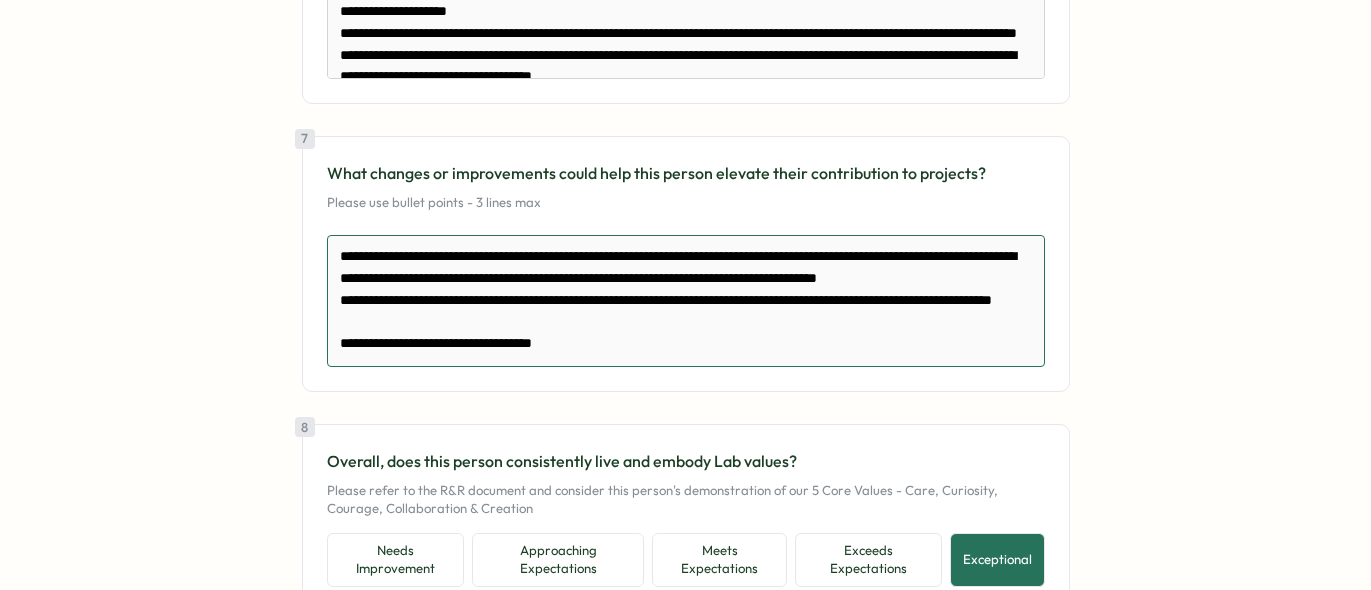type on "*" 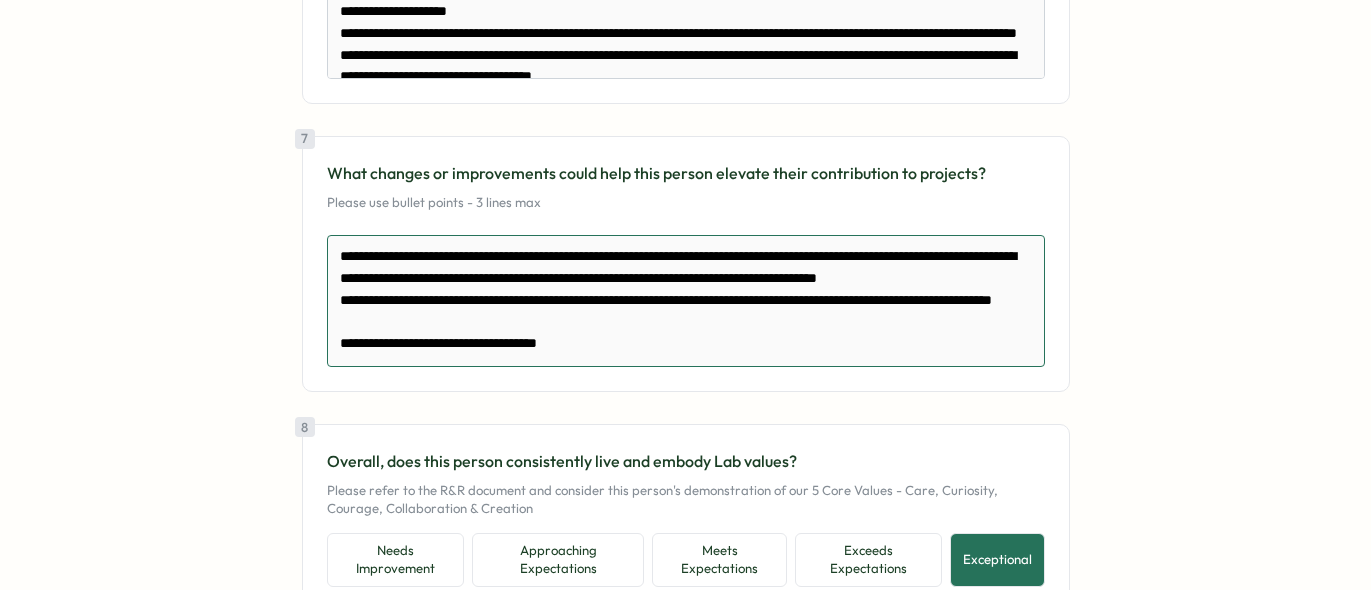 type on "*" 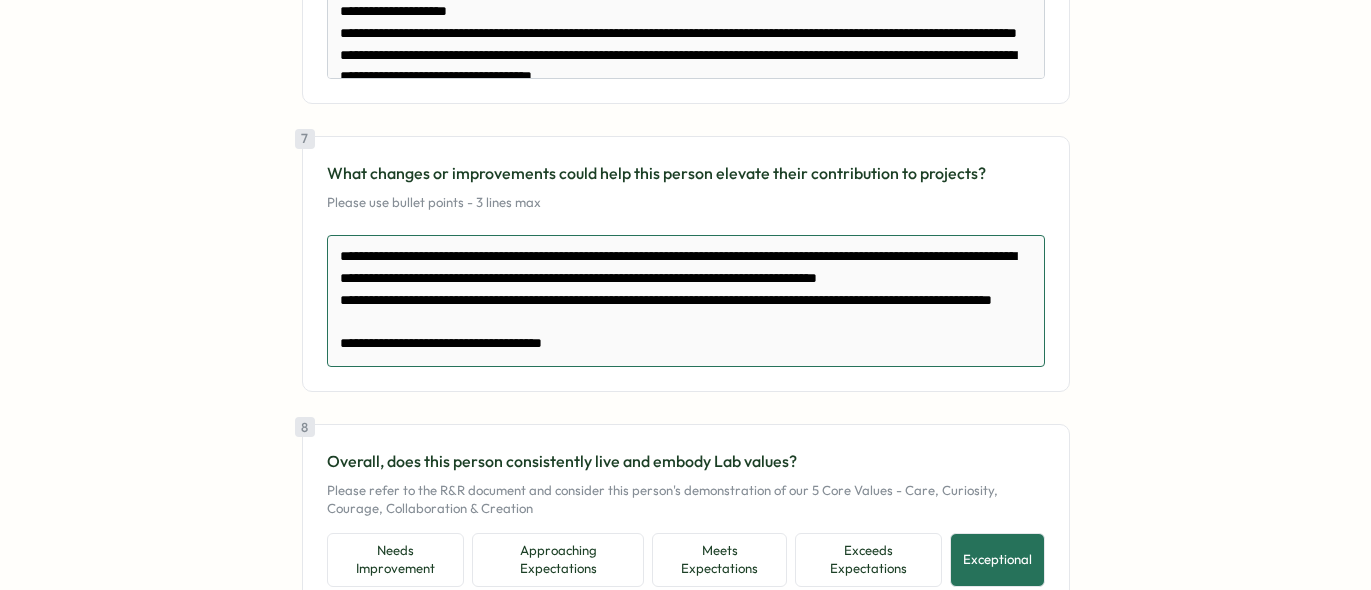 type on "*" 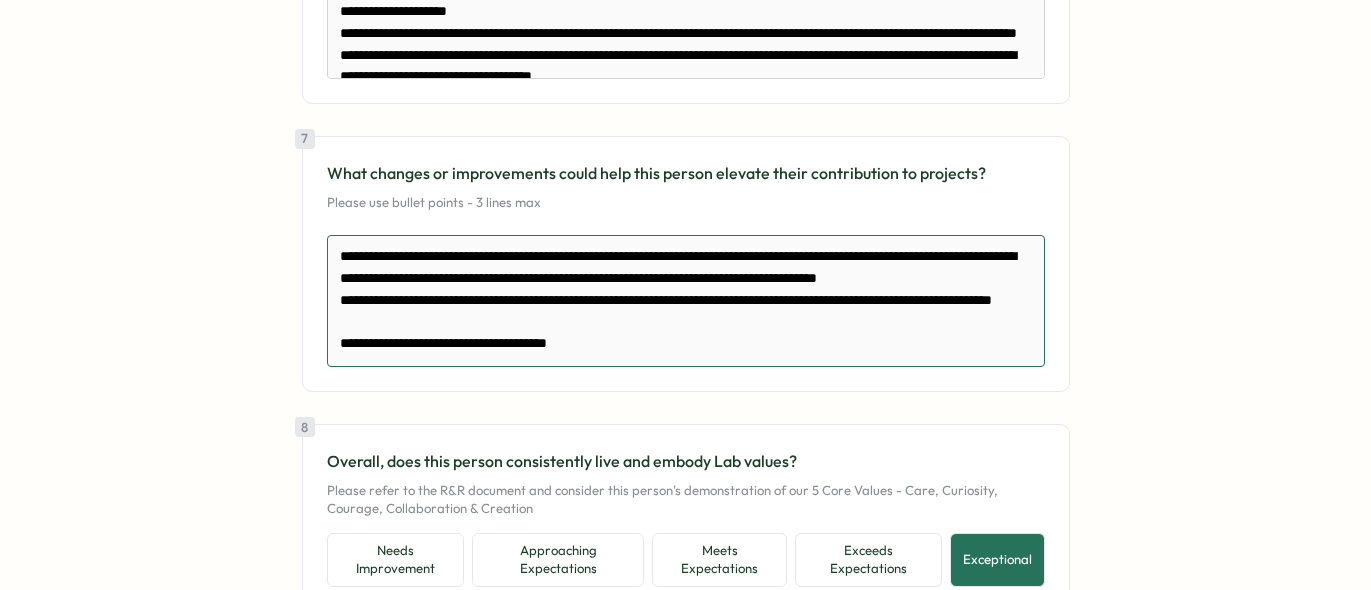 type on "*" 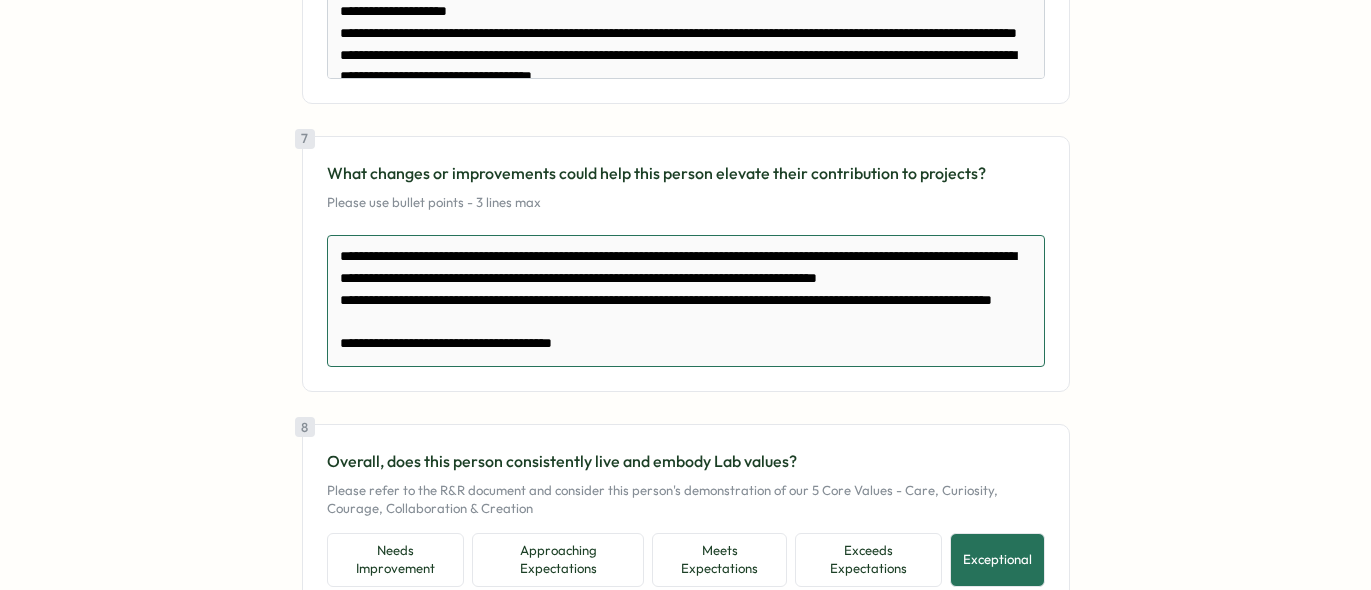 type on "*" 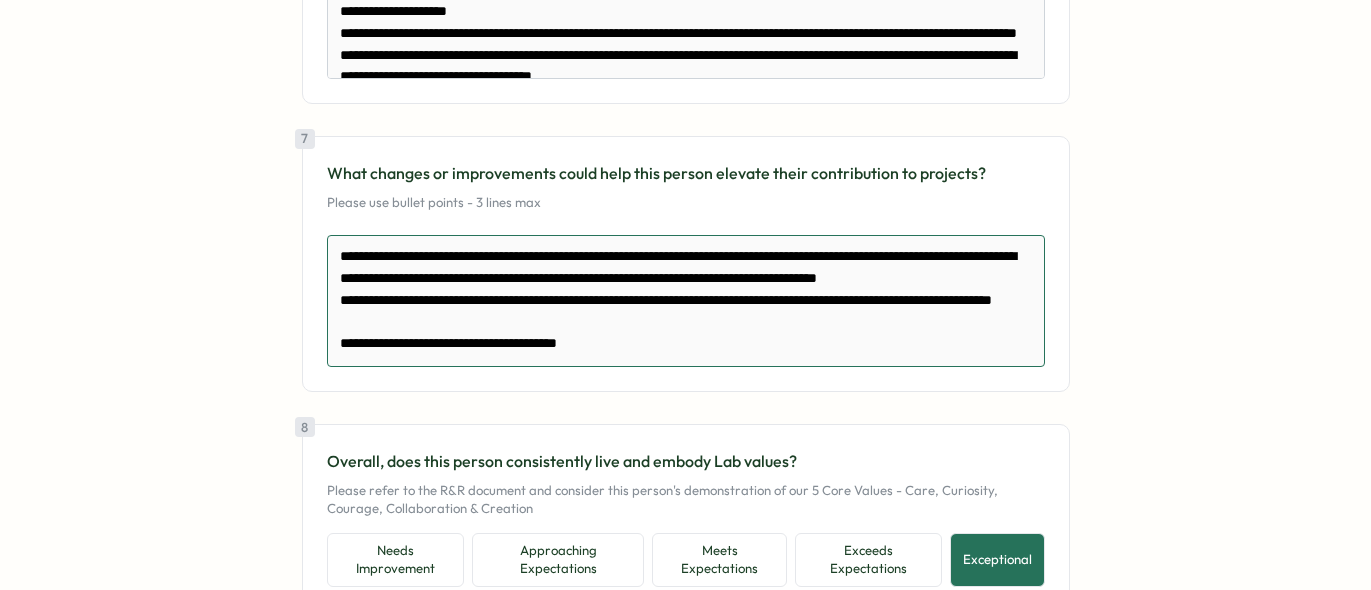 type on "*" 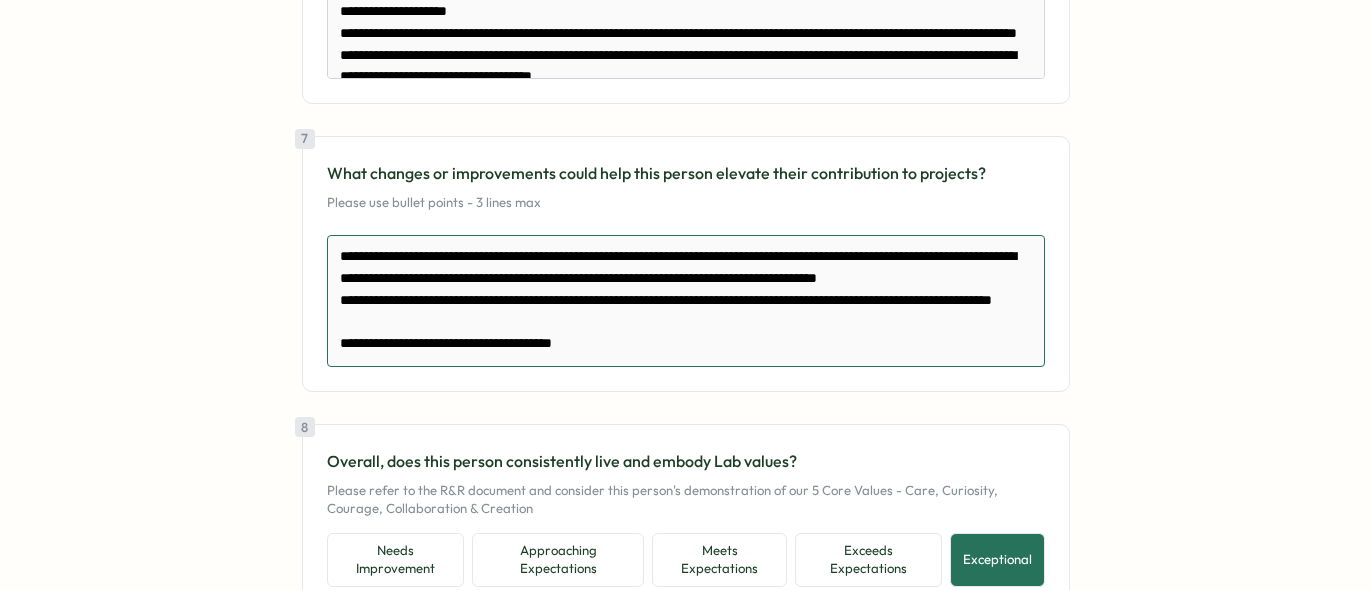 type on "*" 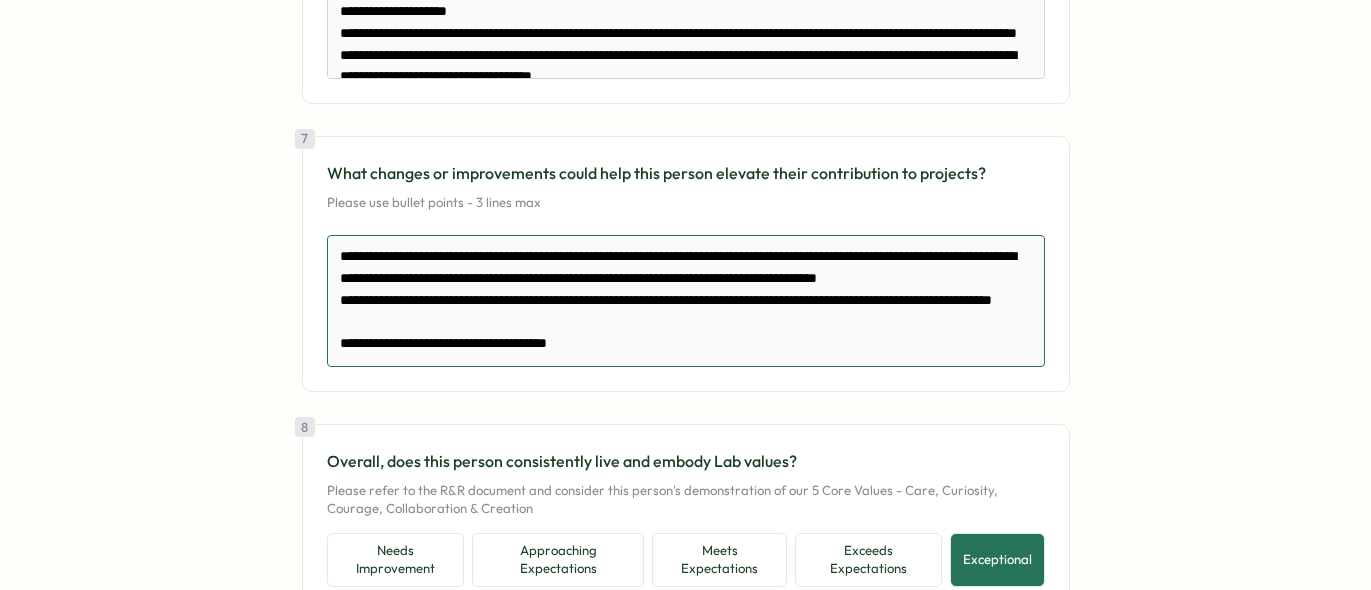 type on "*" 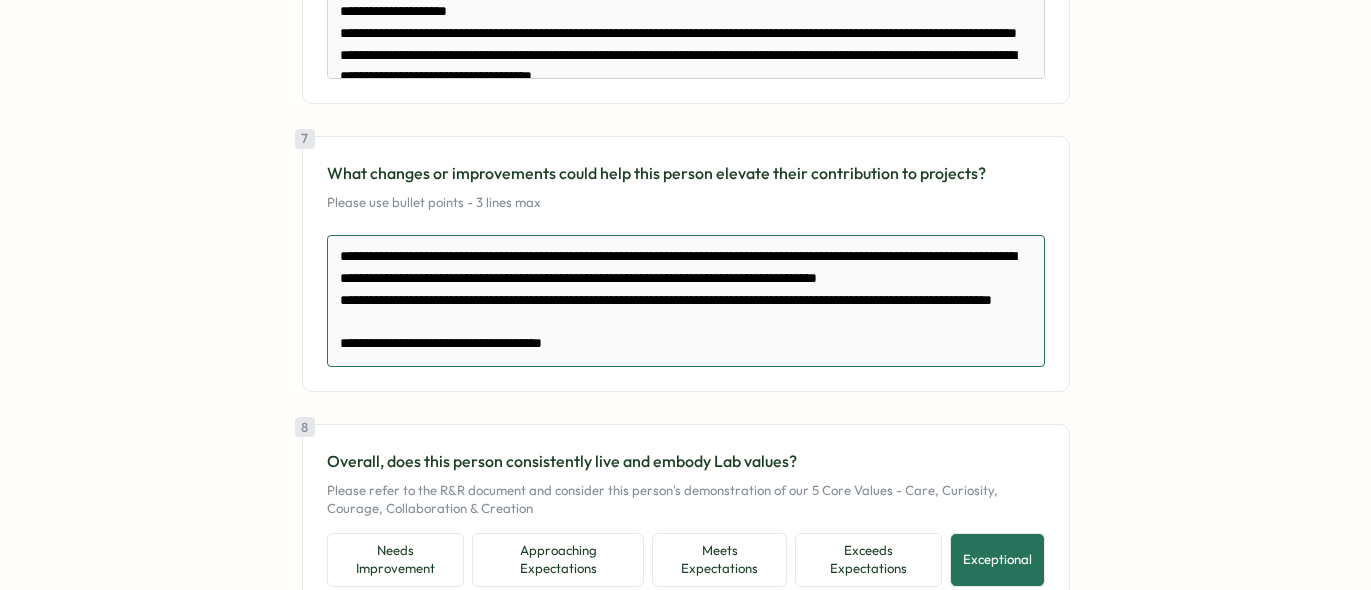 type on "*" 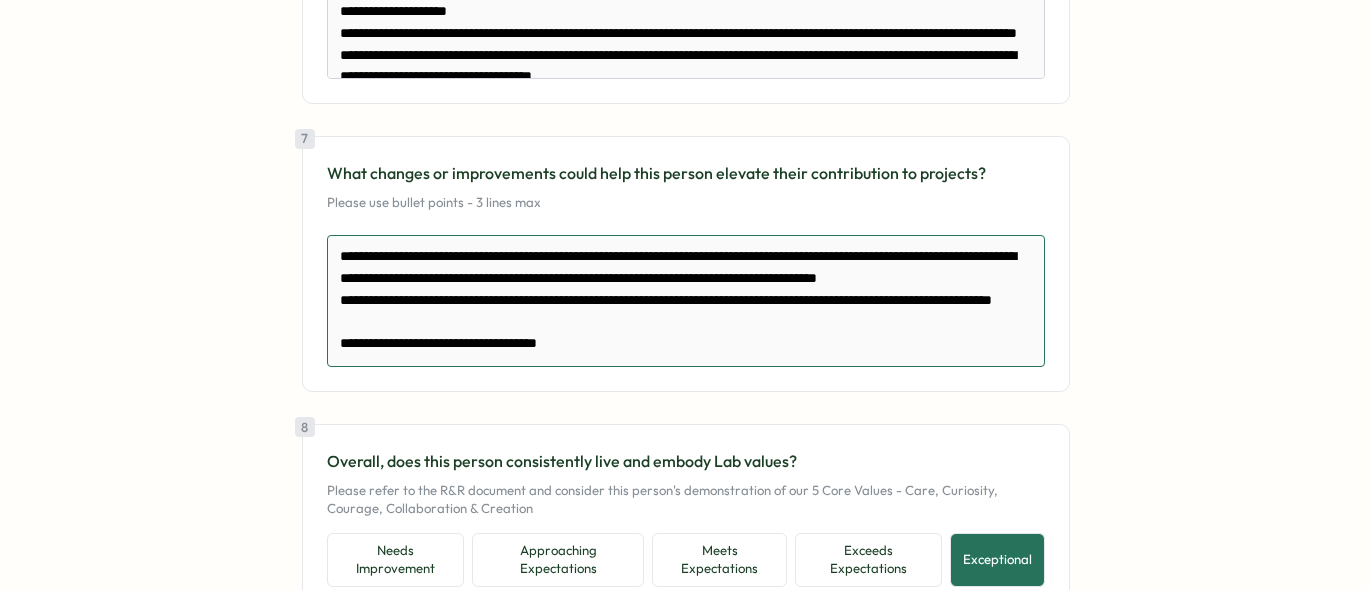 type on "*" 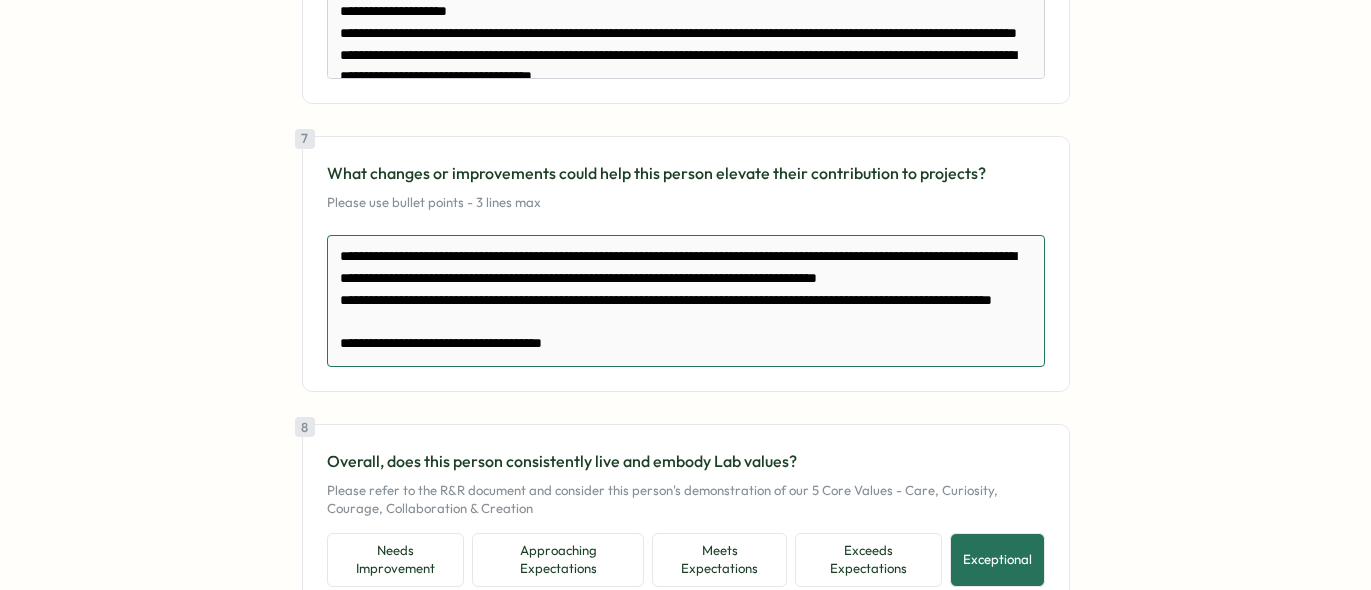 type on "*" 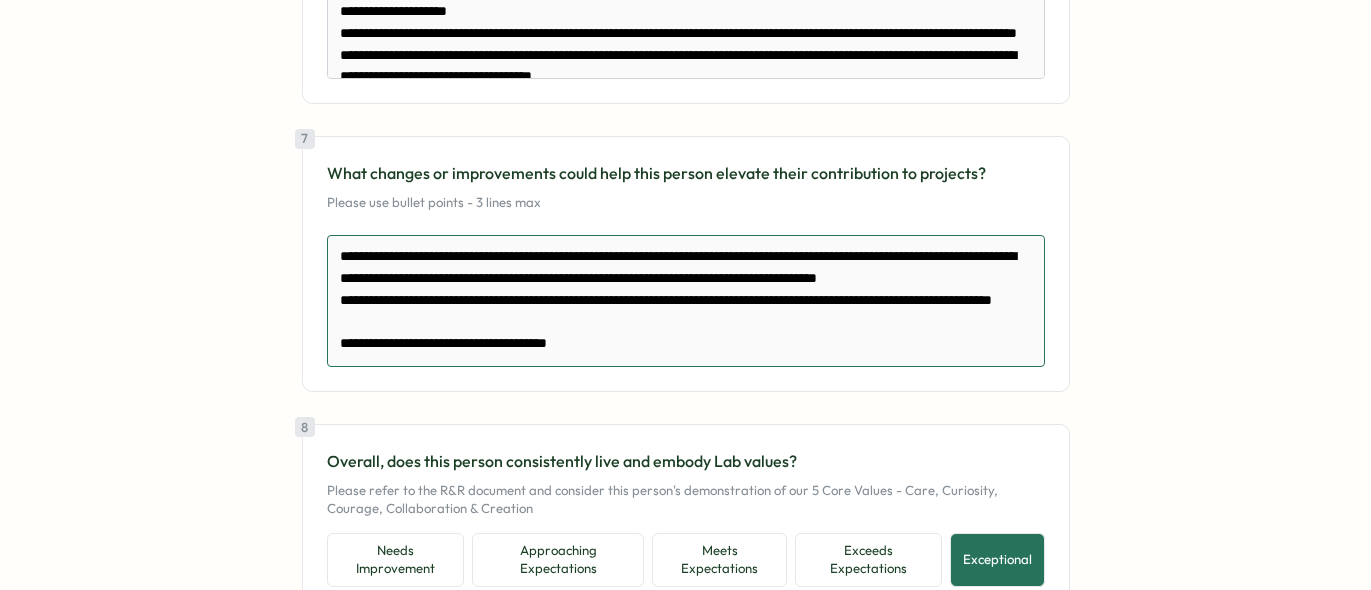 type on "*" 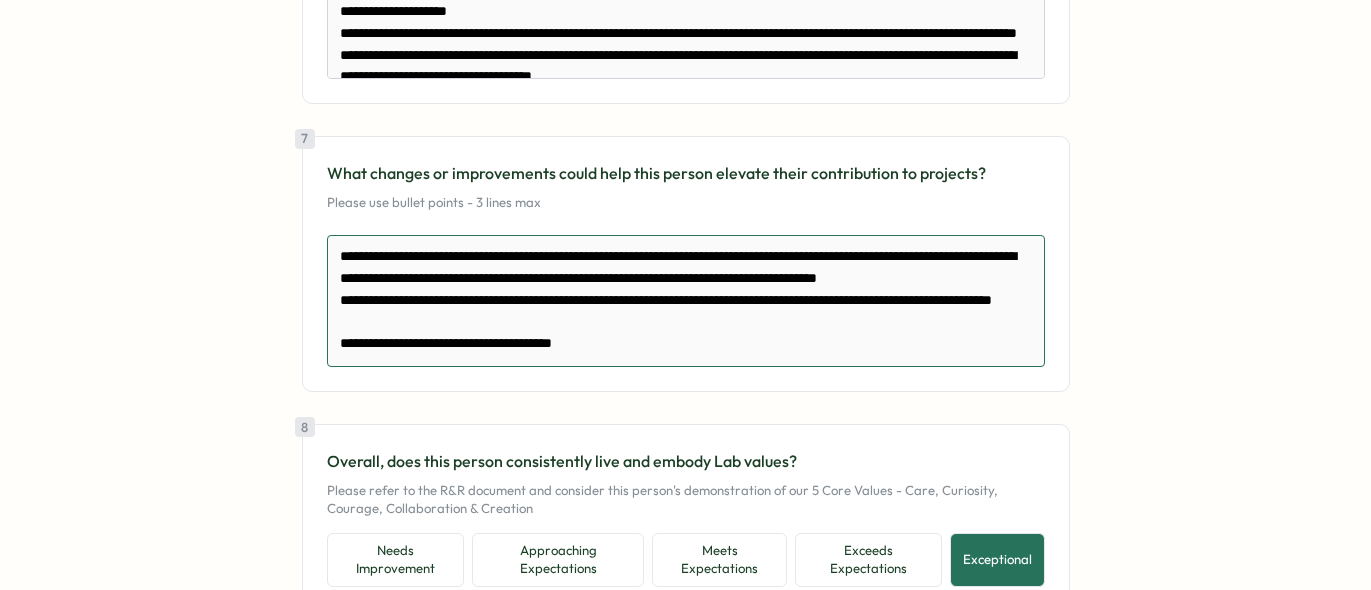 type on "*" 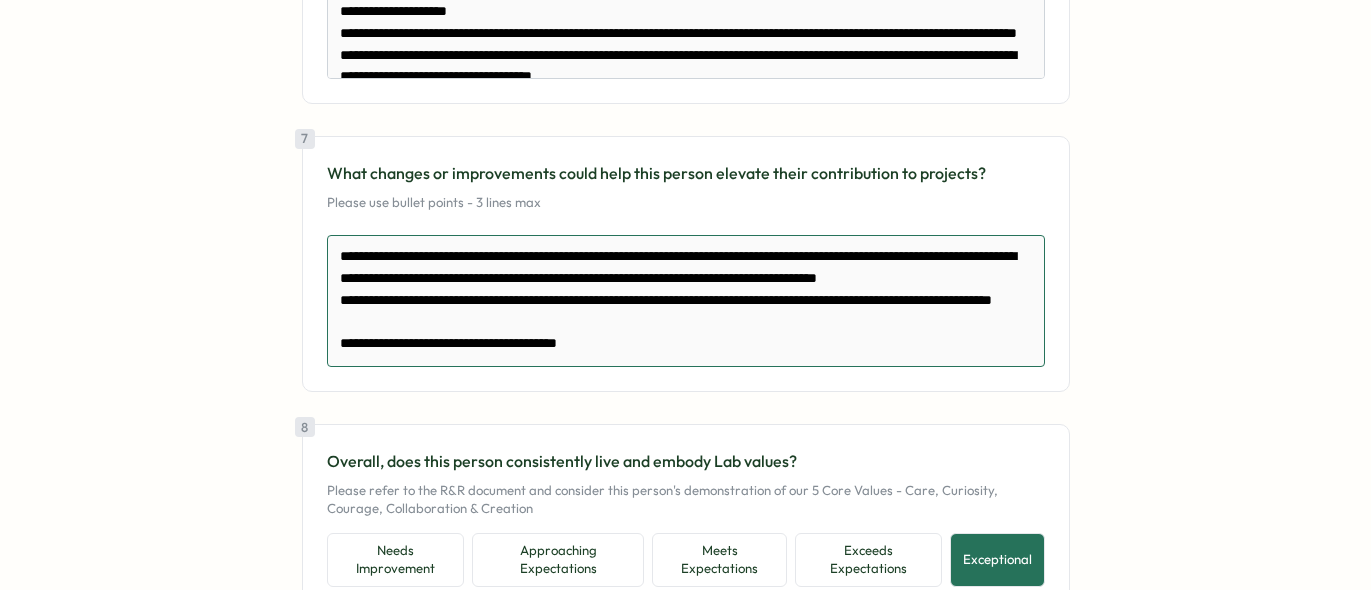 type on "*" 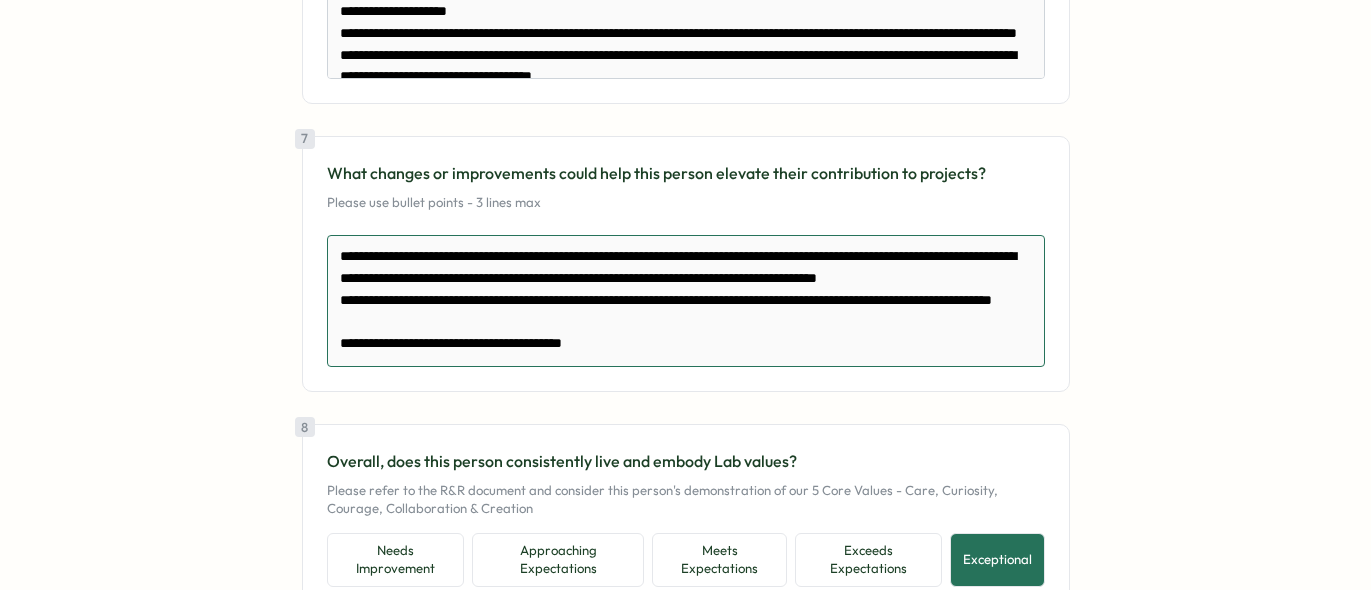 type on "*" 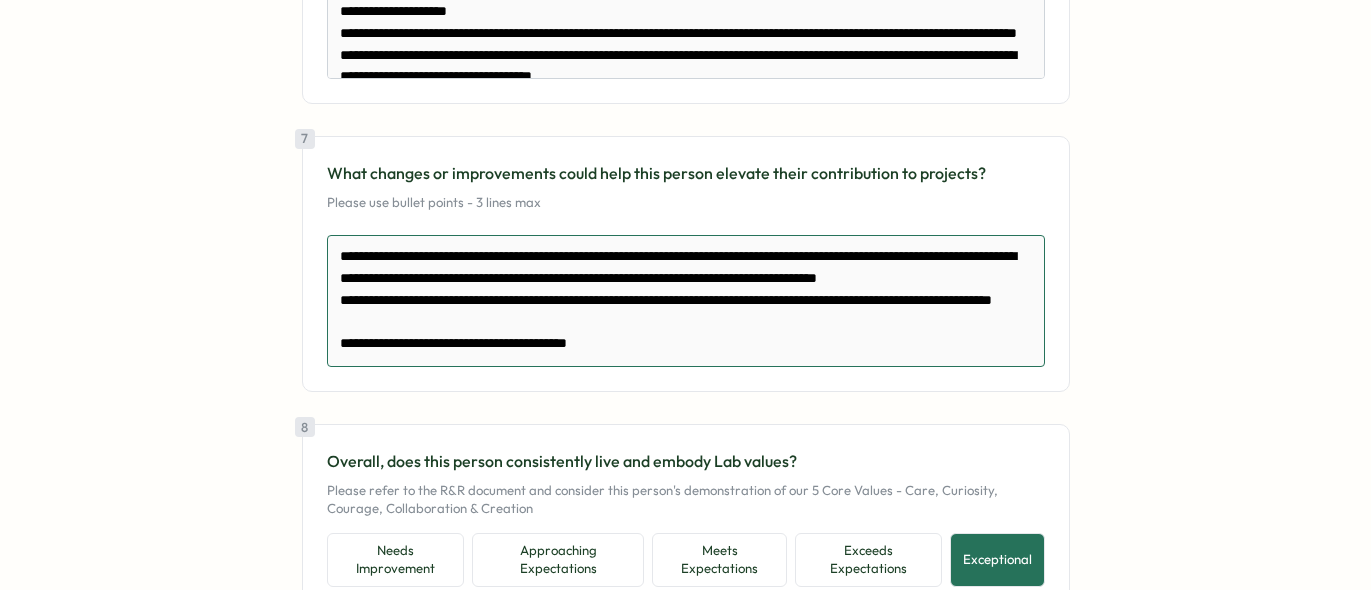 type on "*" 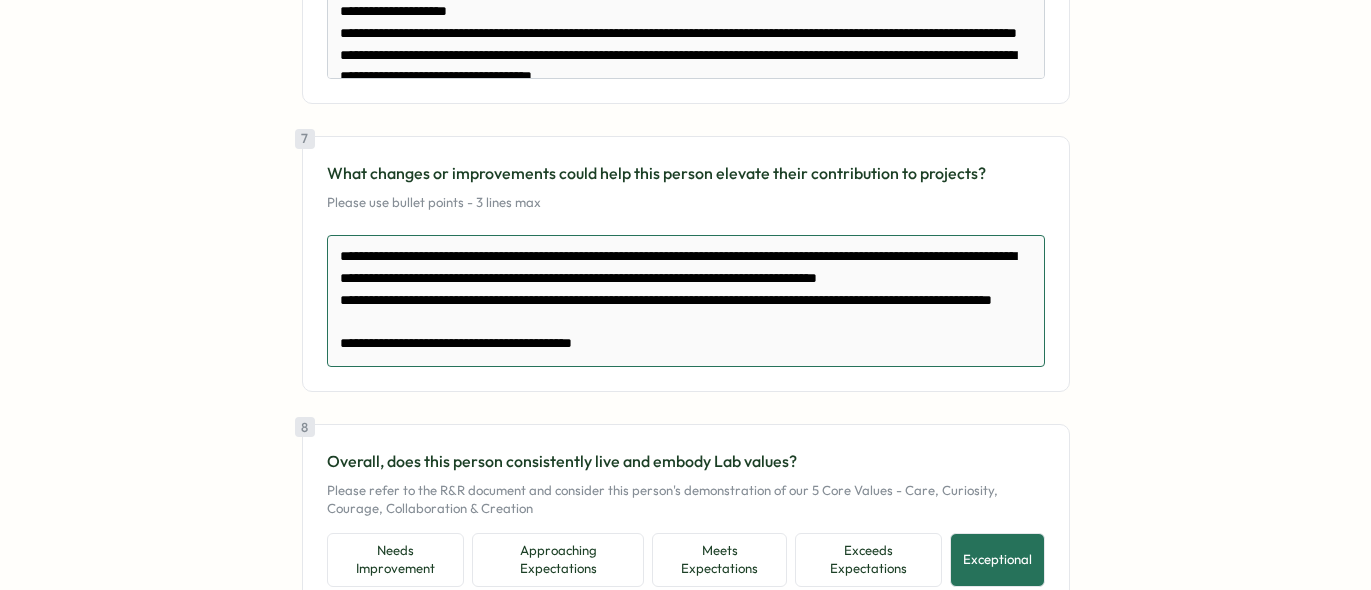 type on "*" 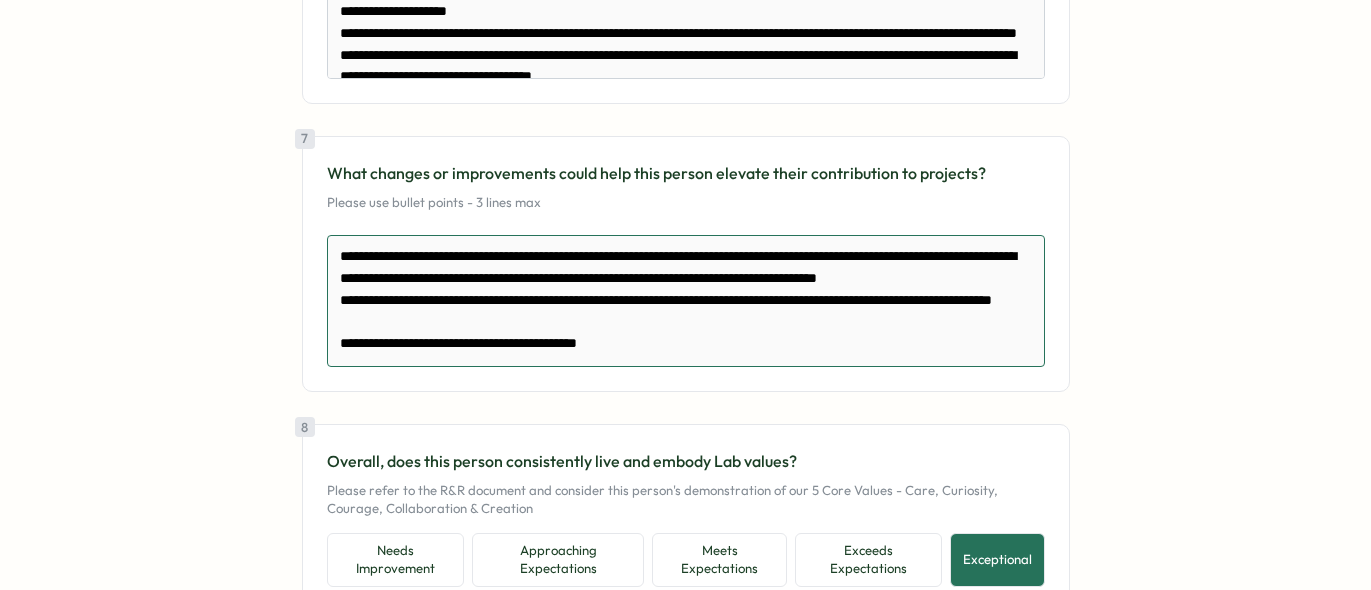 type on "*" 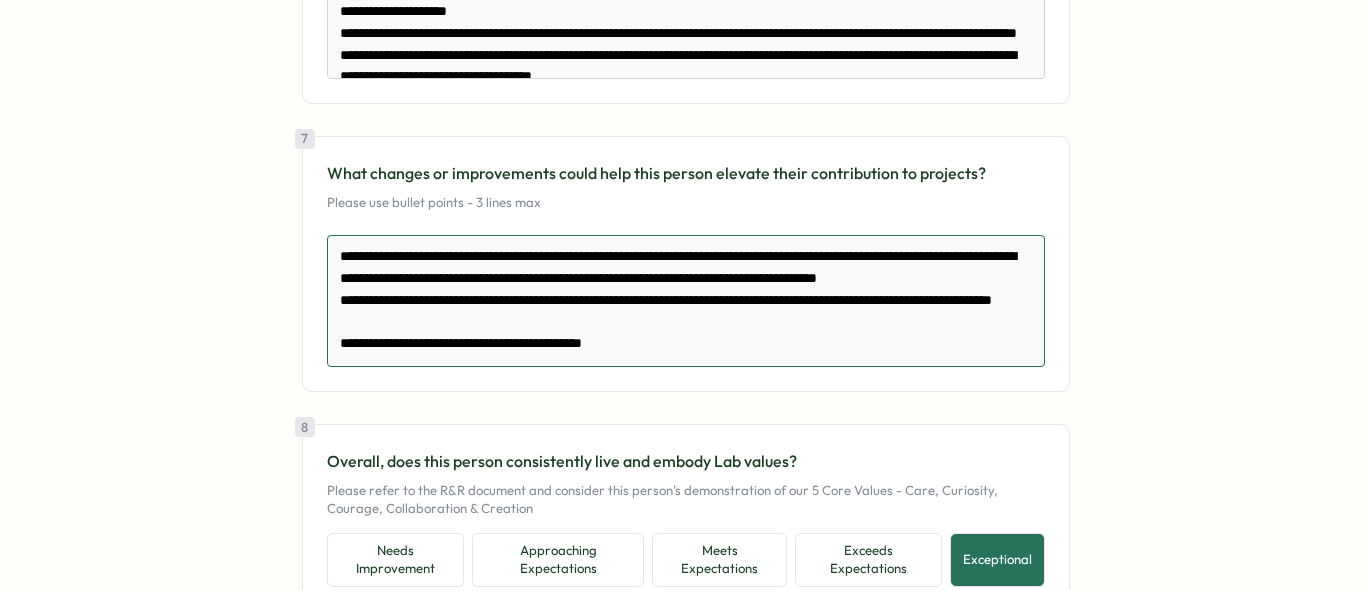 type on "*" 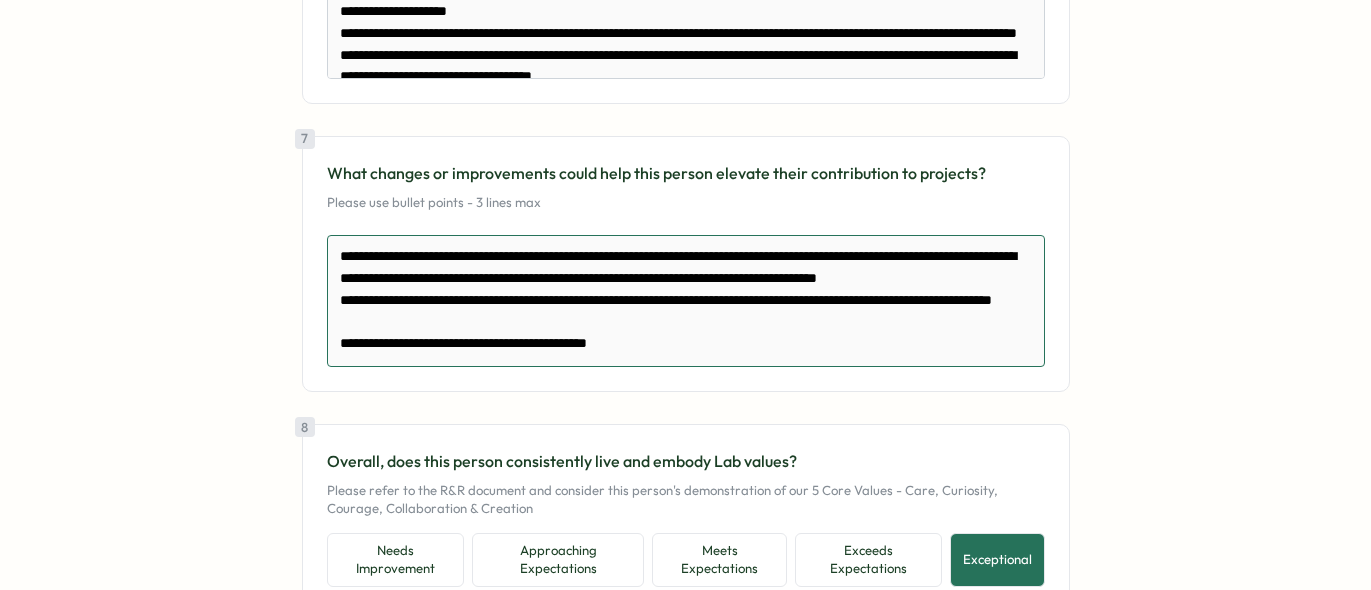 type on "*" 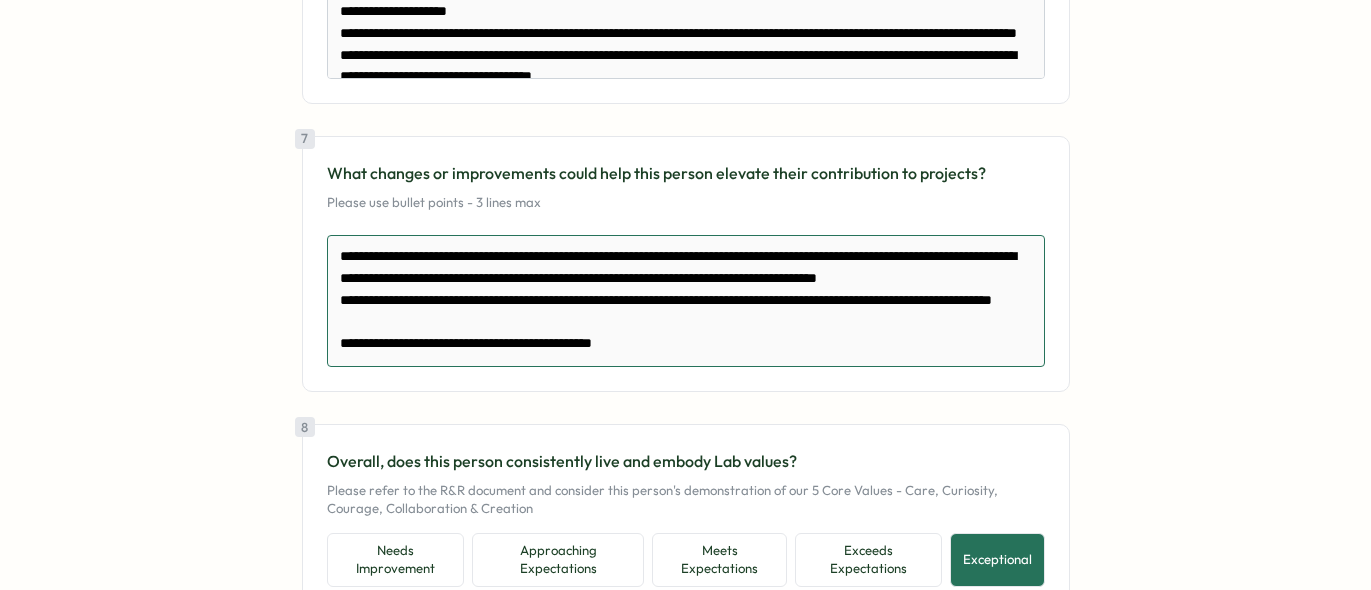 type on "*" 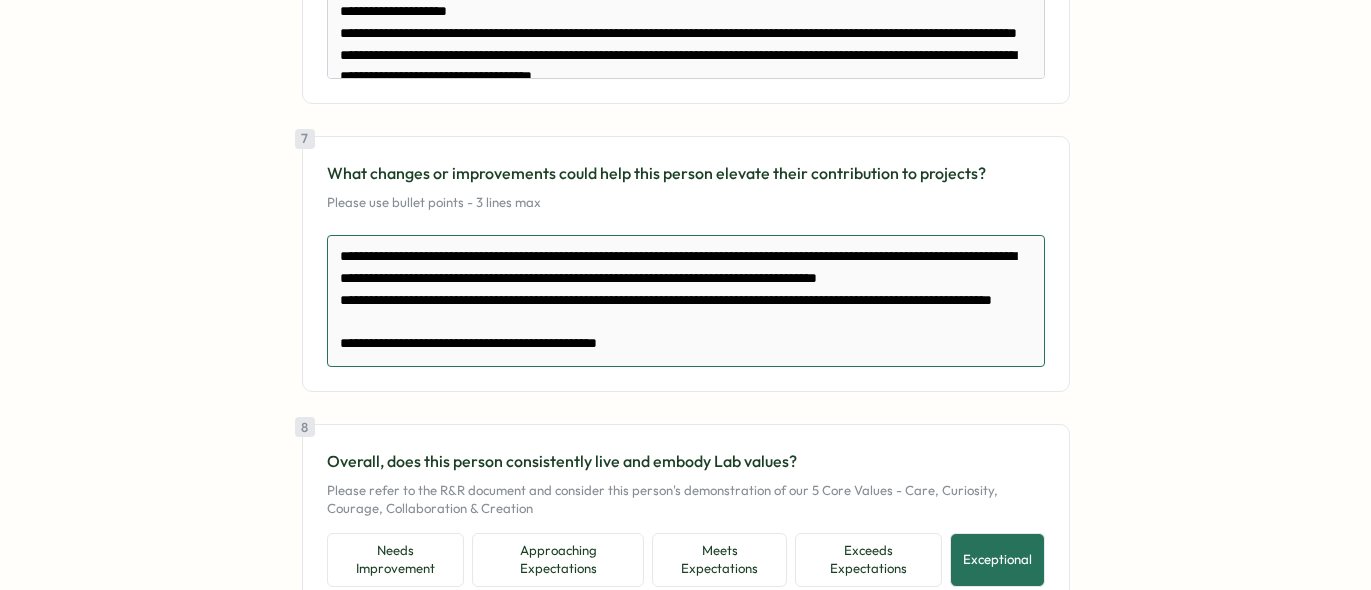 type on "*" 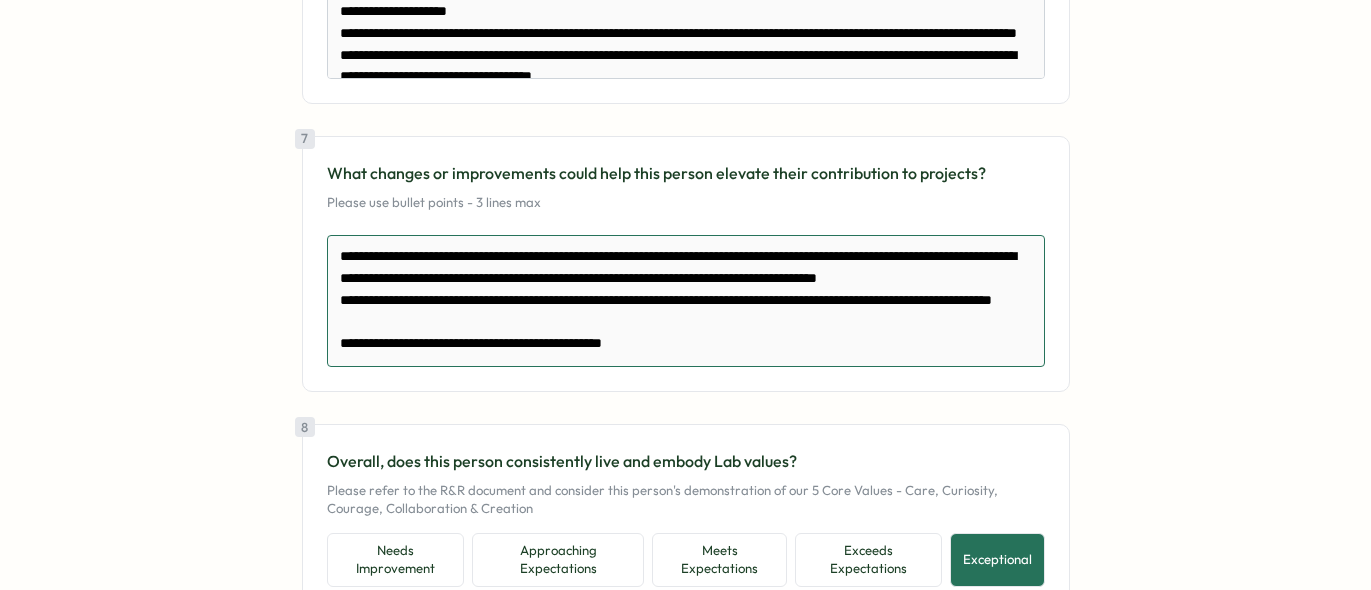 type on "*" 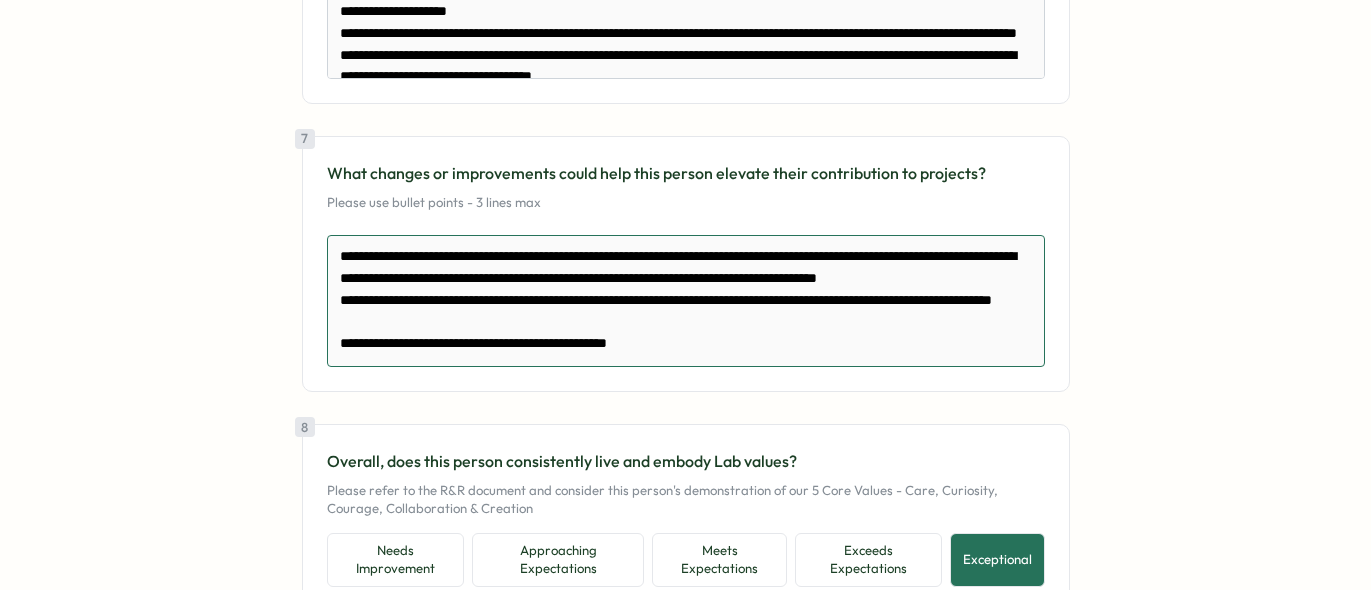 type on "*" 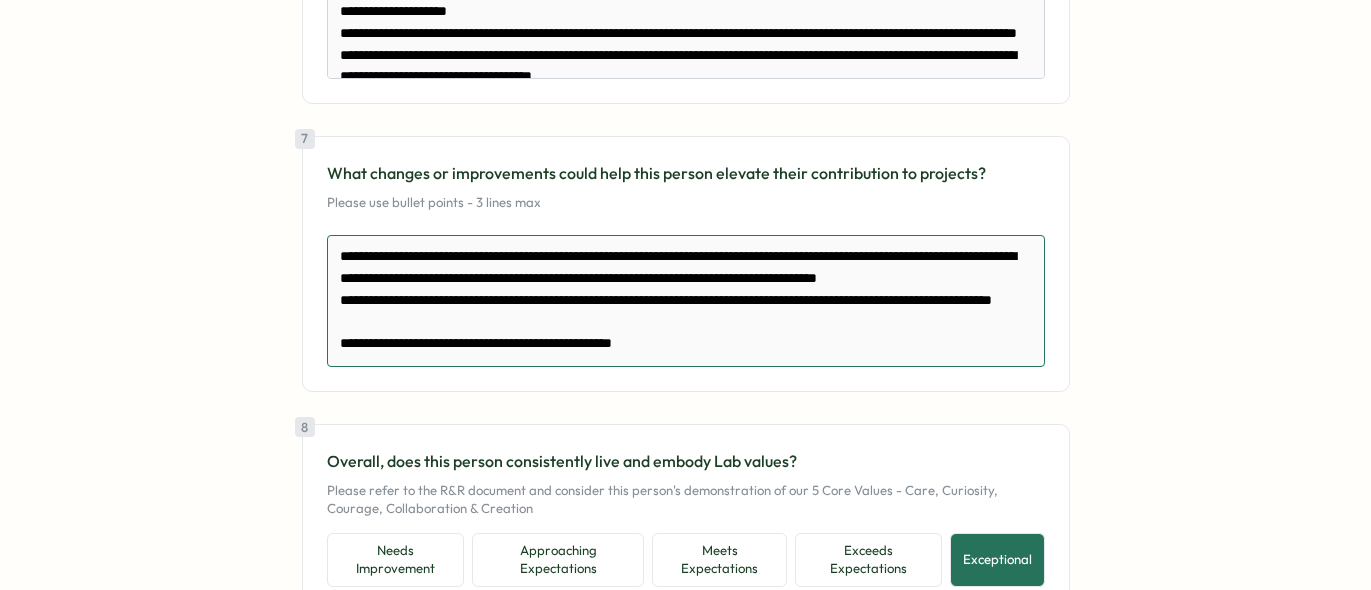 type on "*" 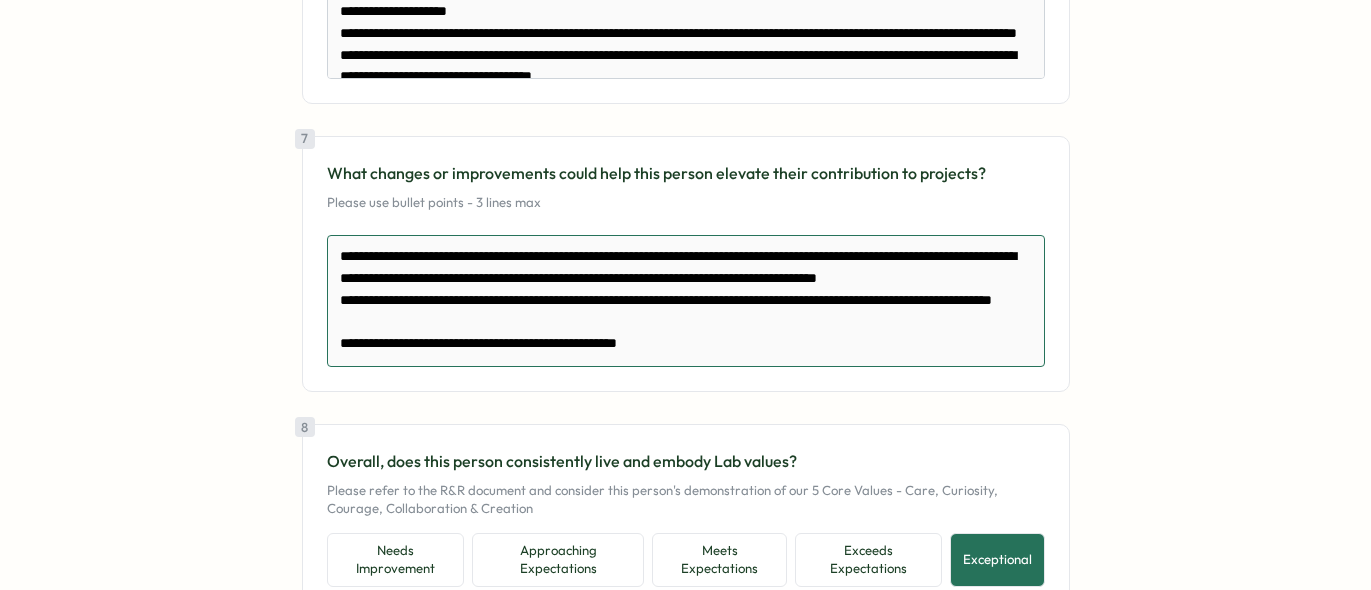 type on "*" 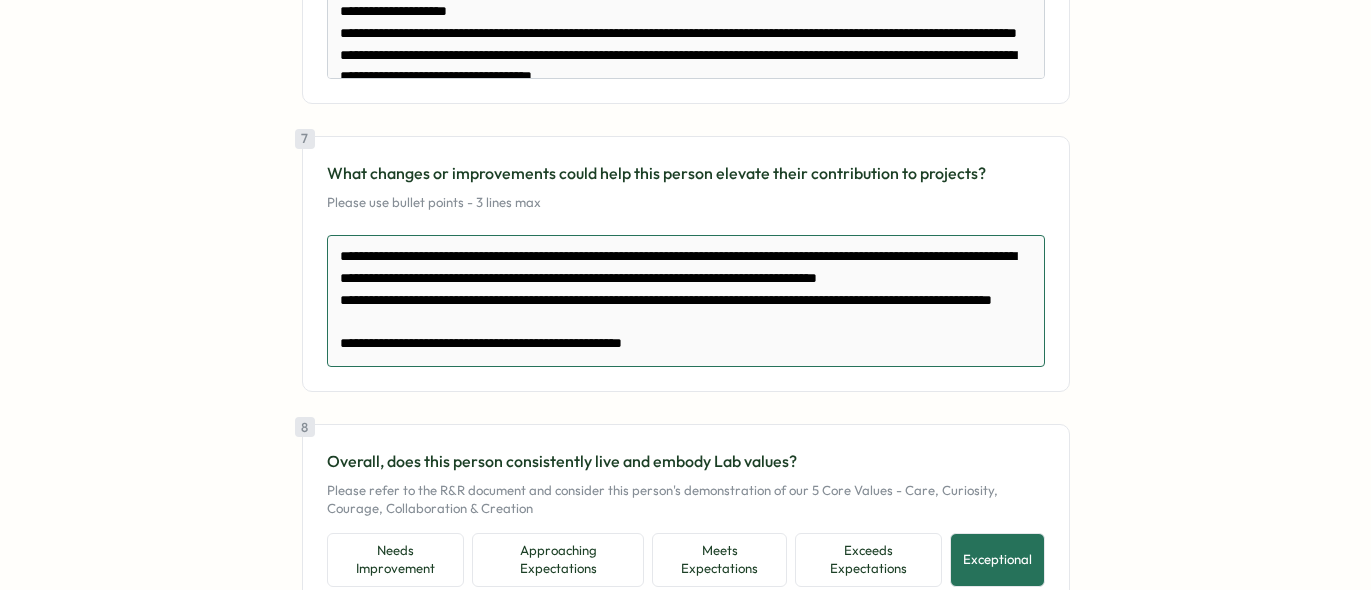 type on "*" 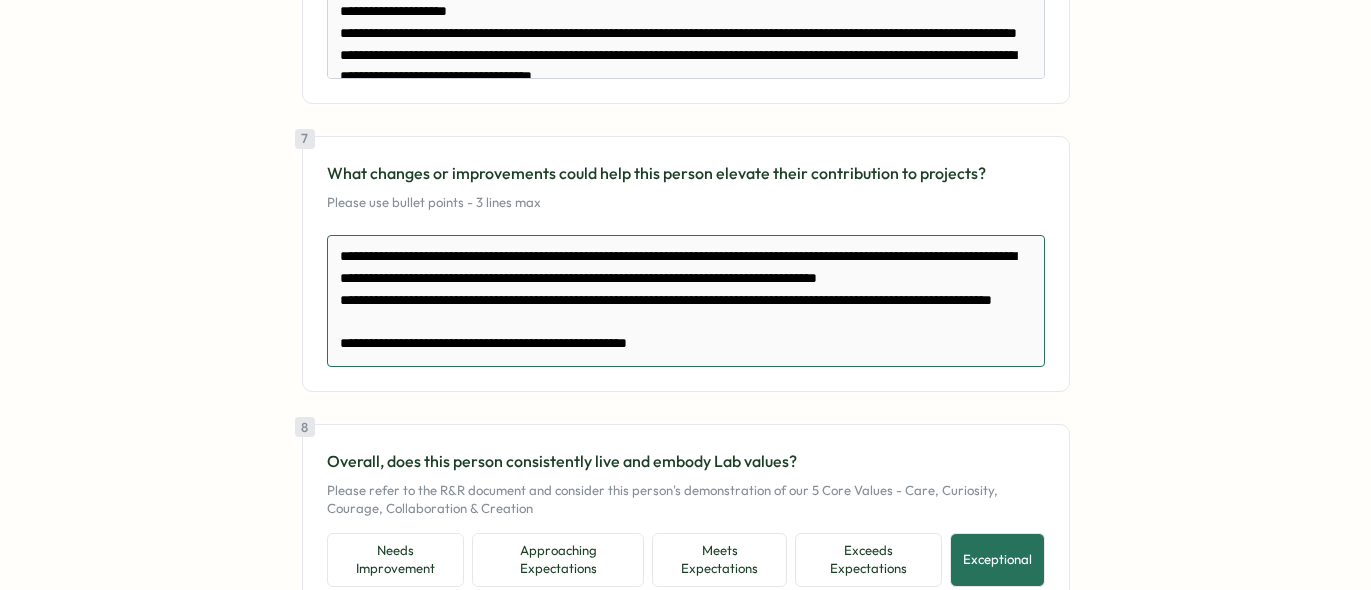 type on "*" 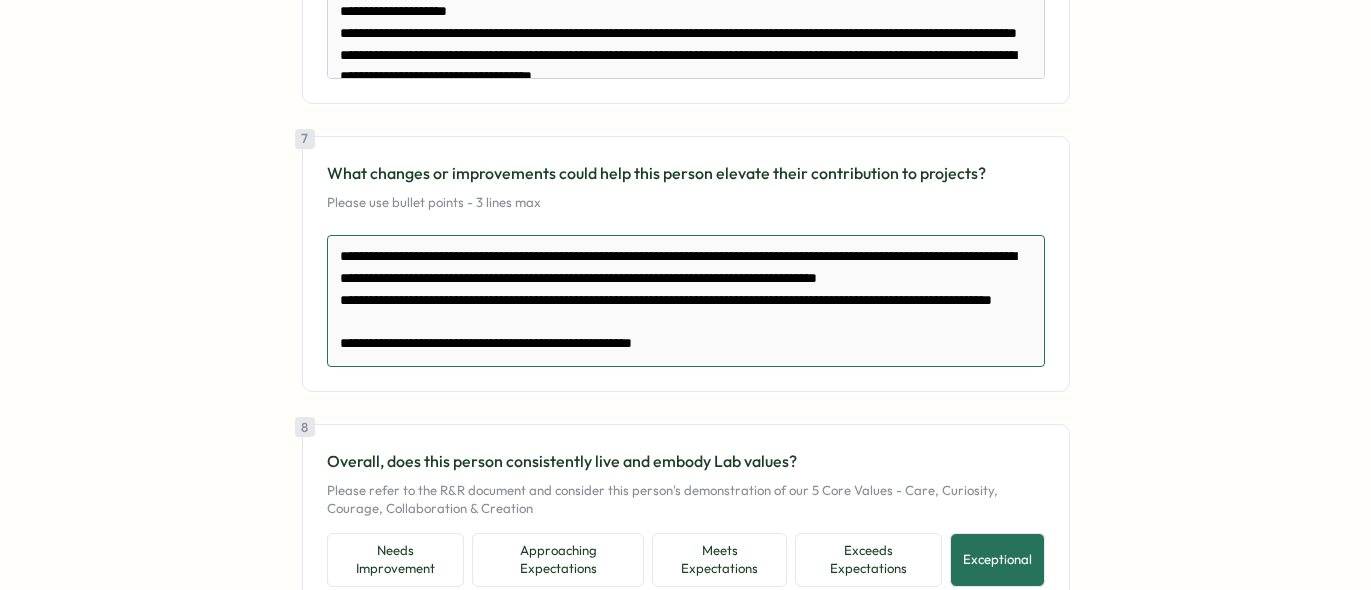 type on "*" 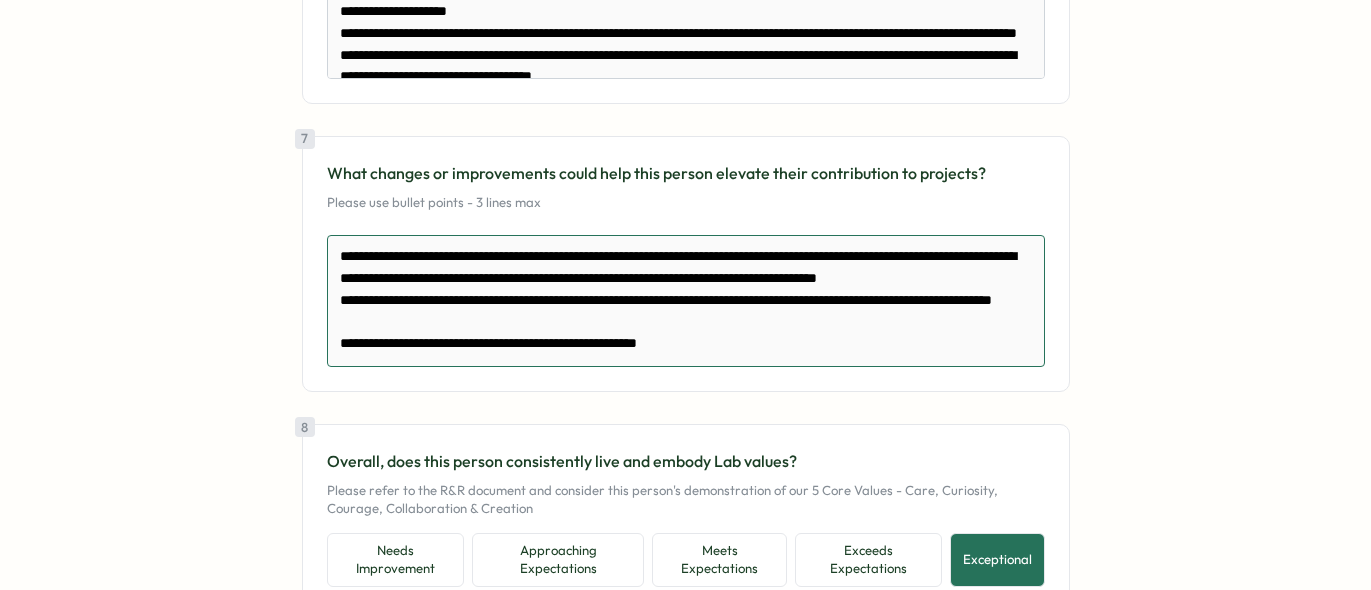 type on "*" 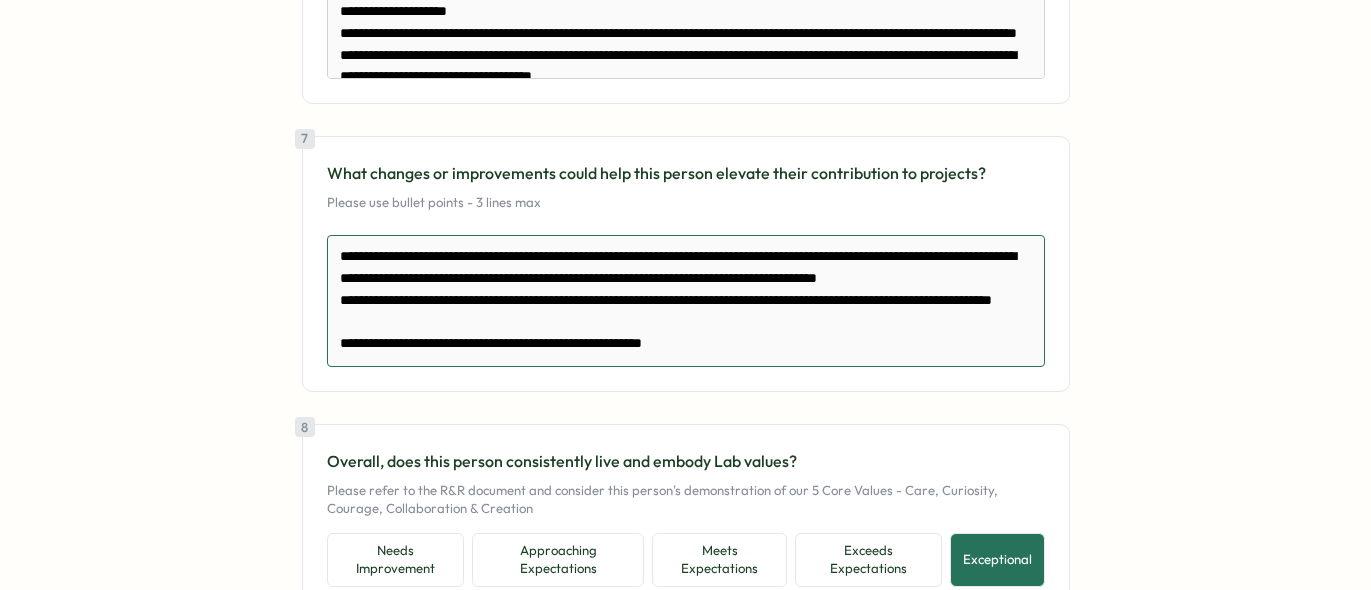 type on "*" 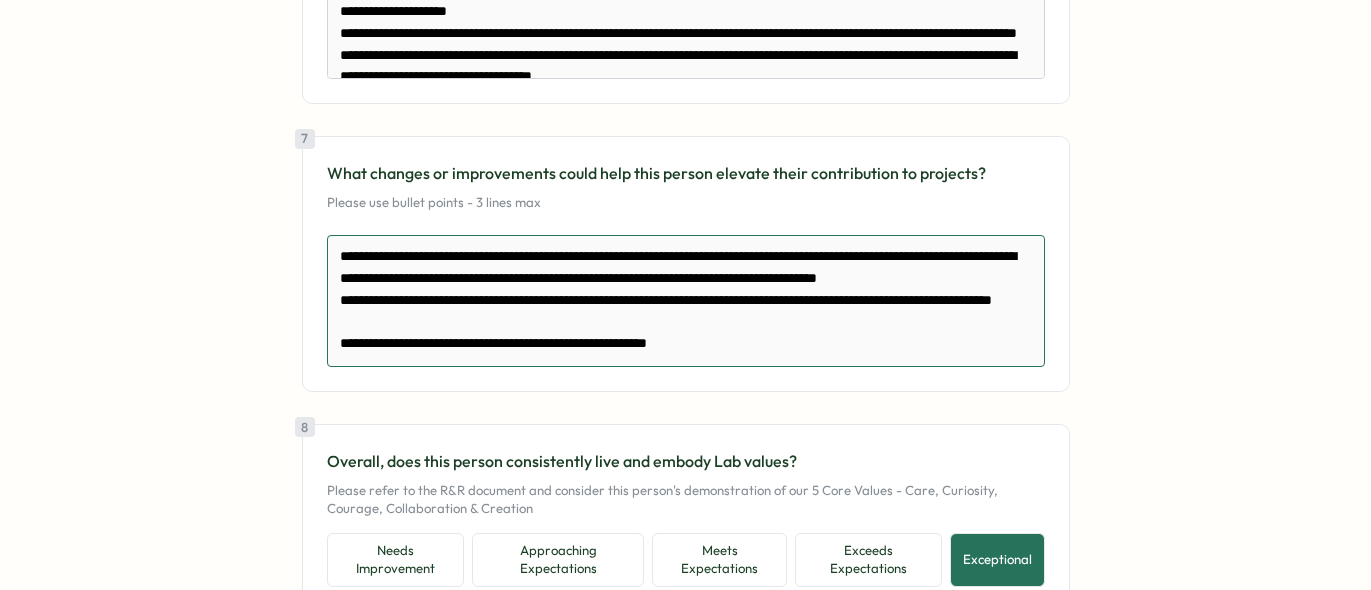 type on "*" 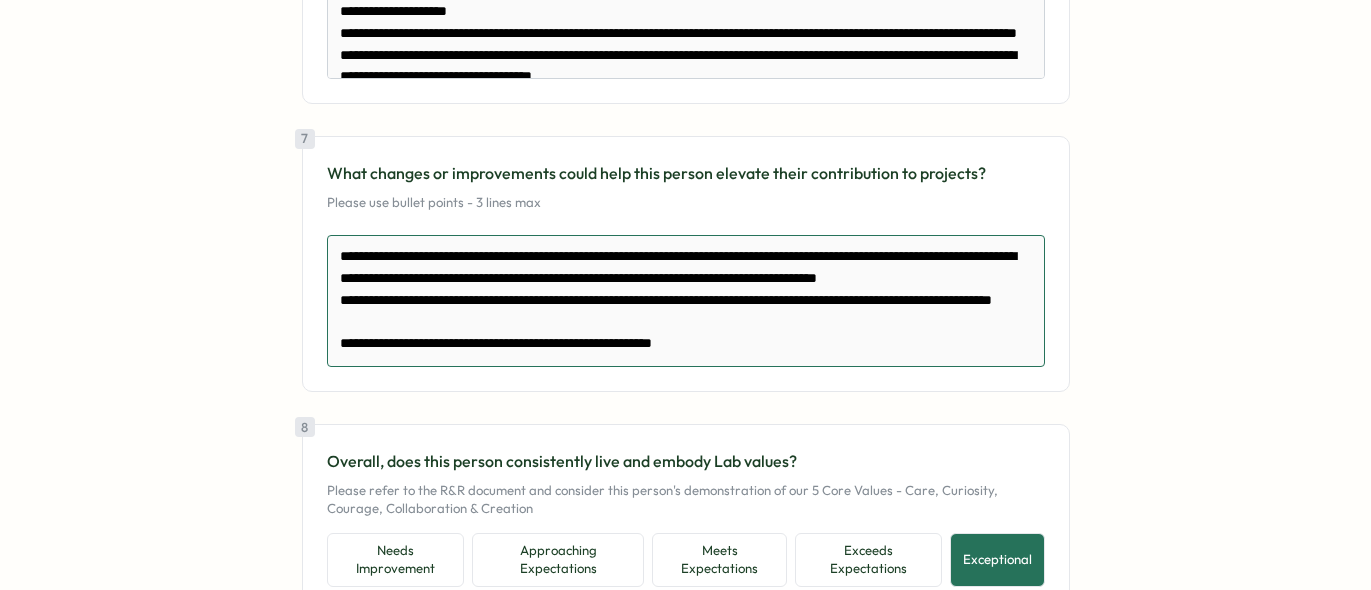 type on "*" 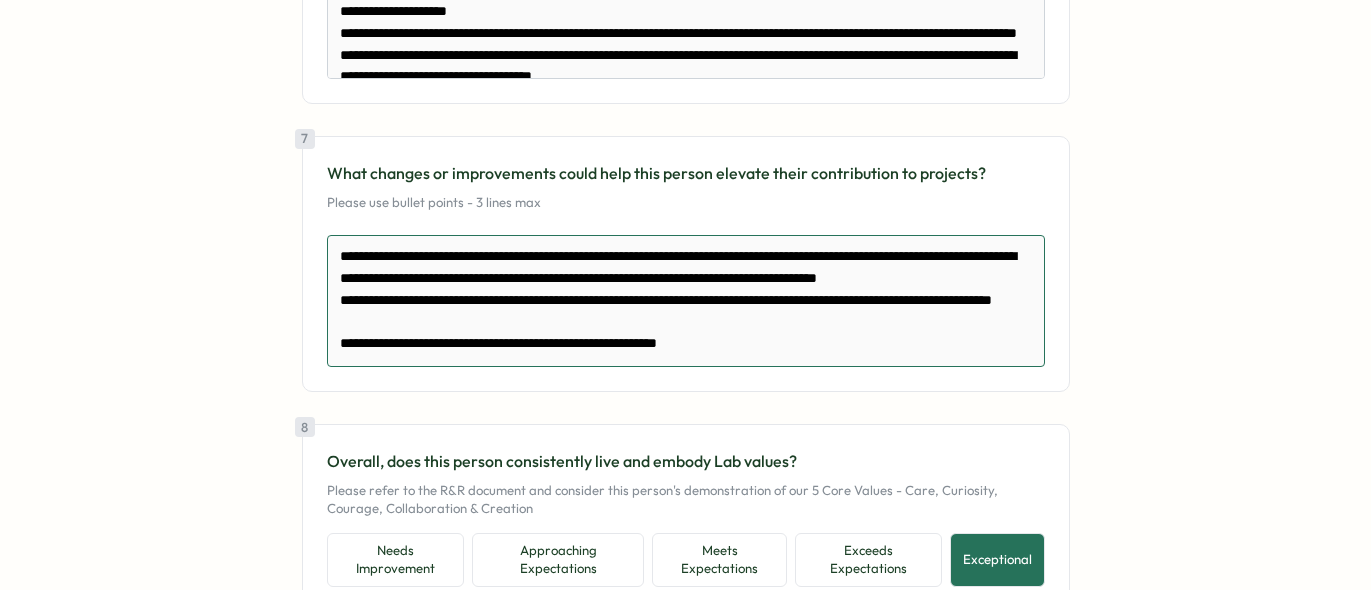type on "*" 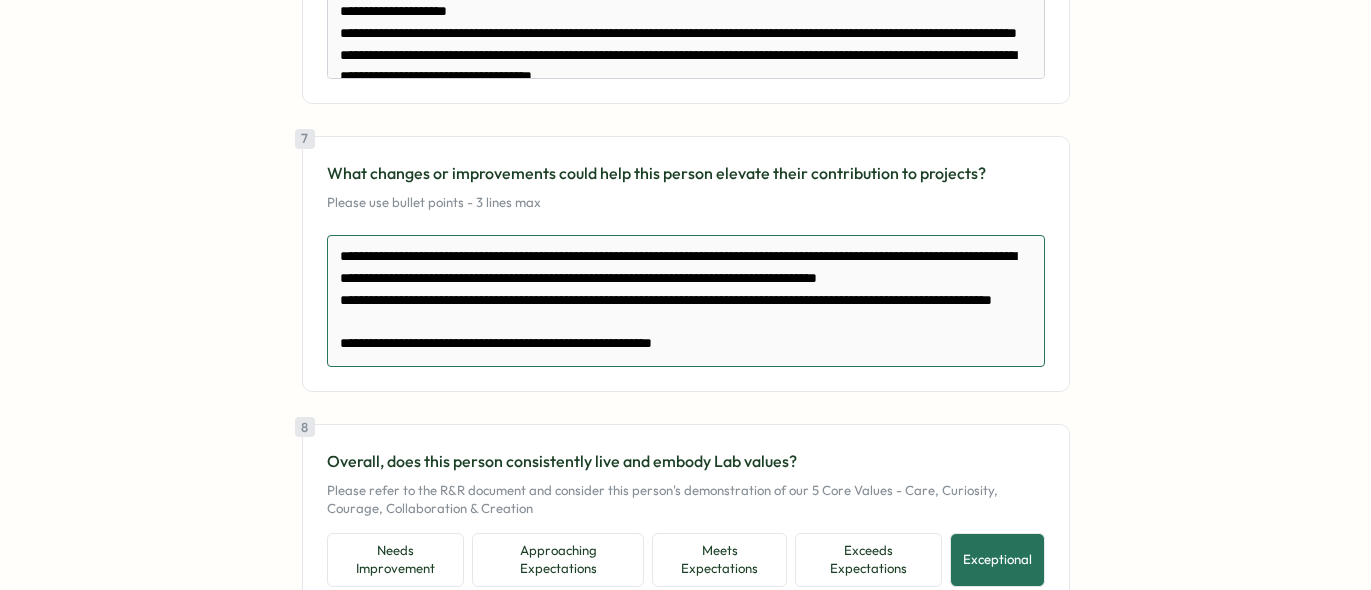 type on "*" 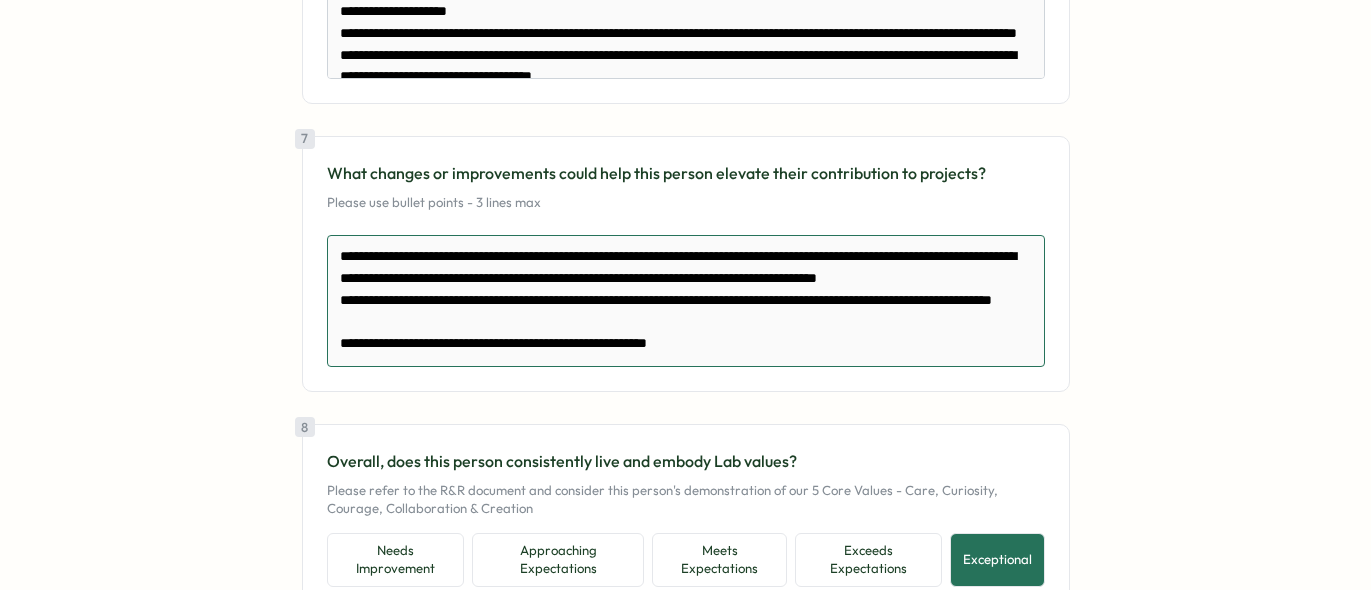 type on "*" 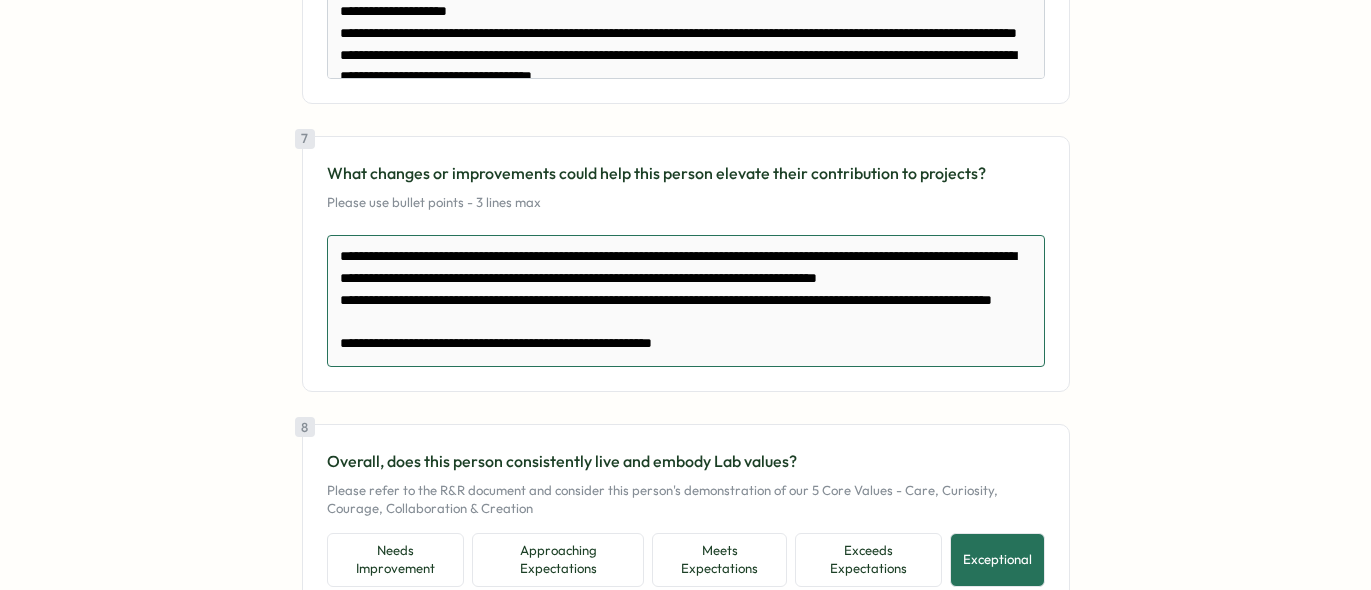 type on "*" 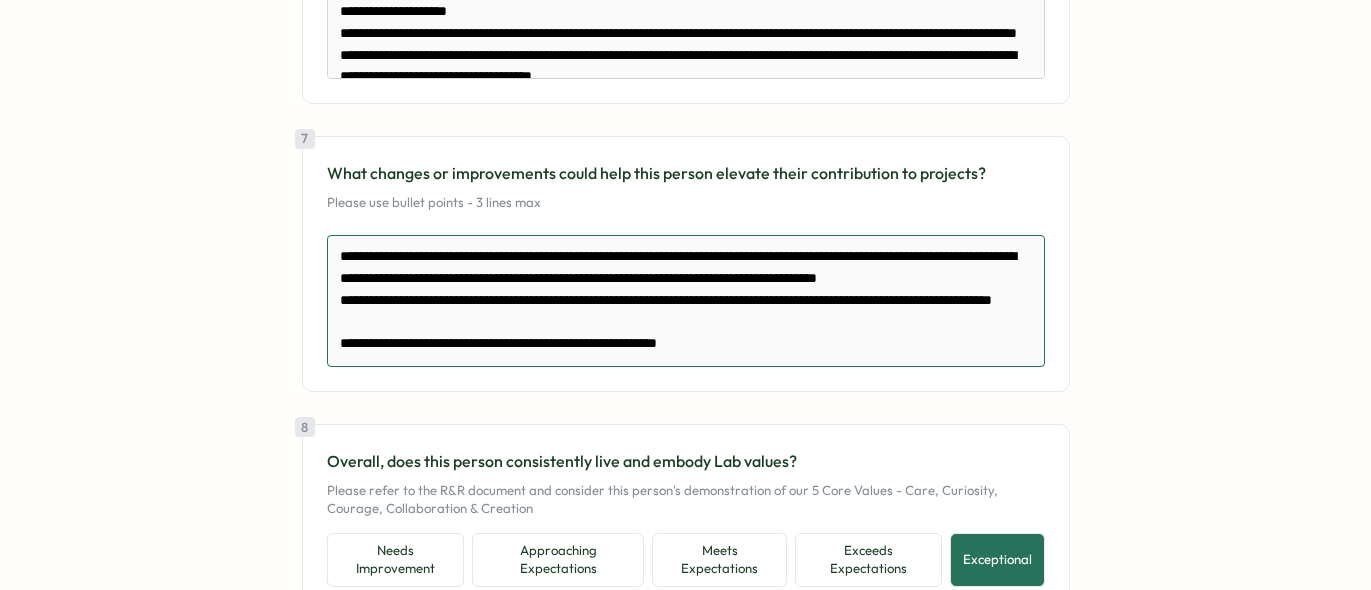 type on "*" 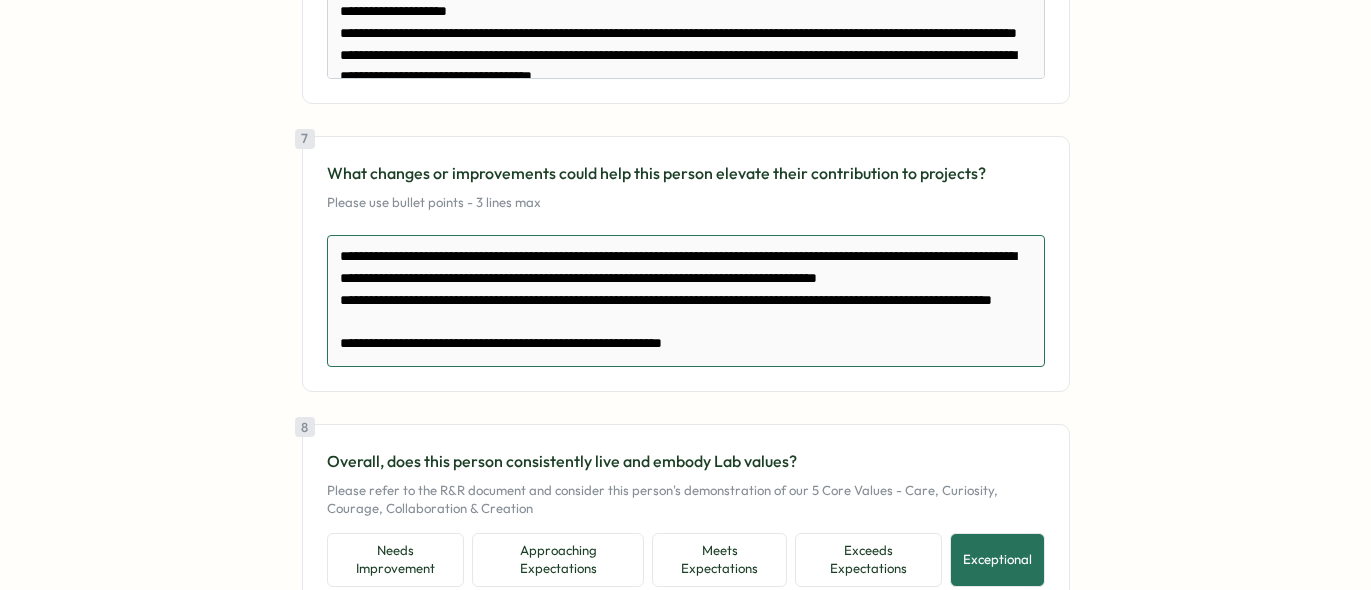 type on "*" 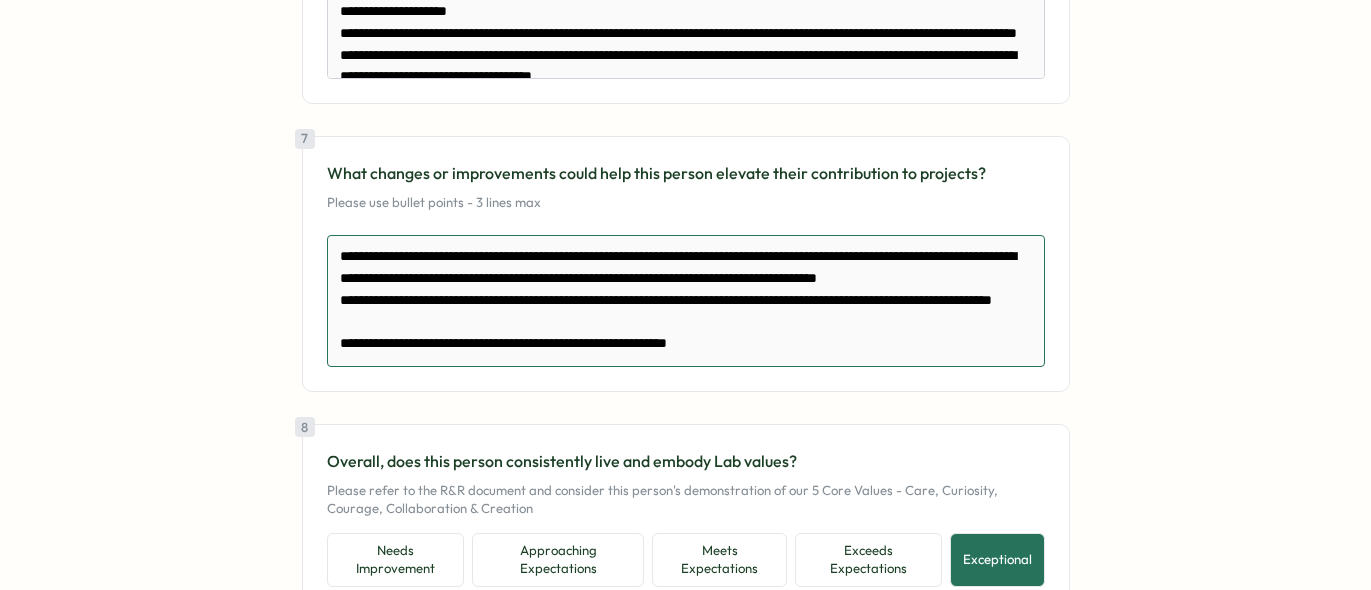 type on "*" 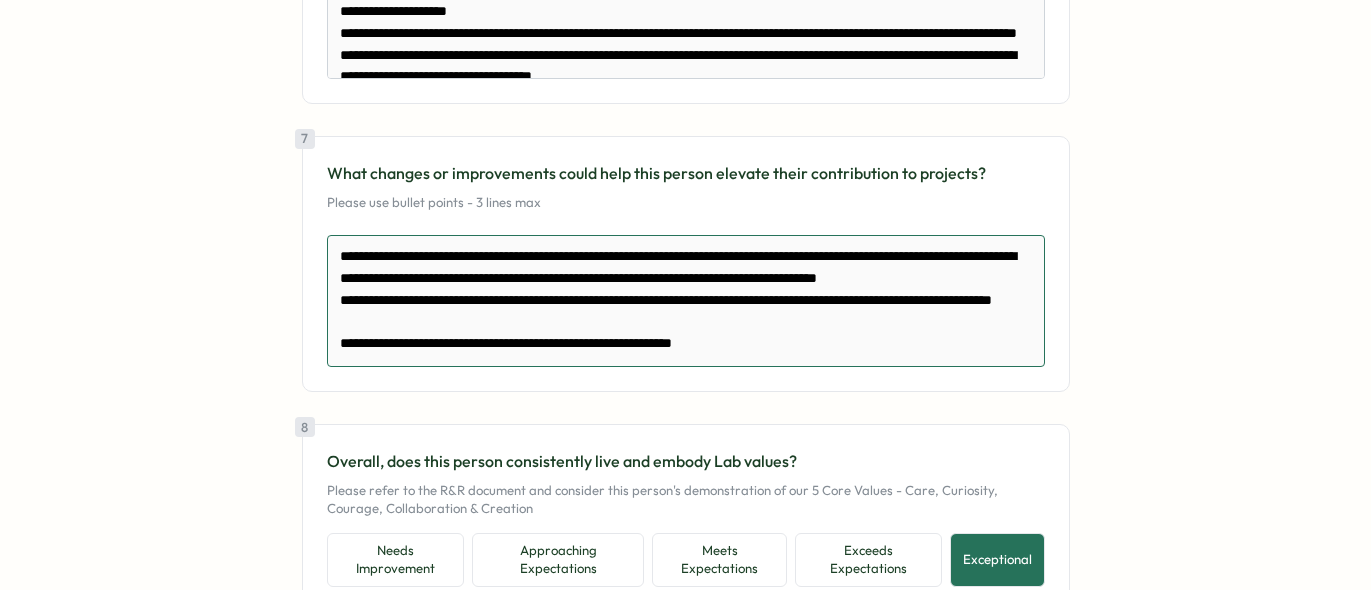 type on "*" 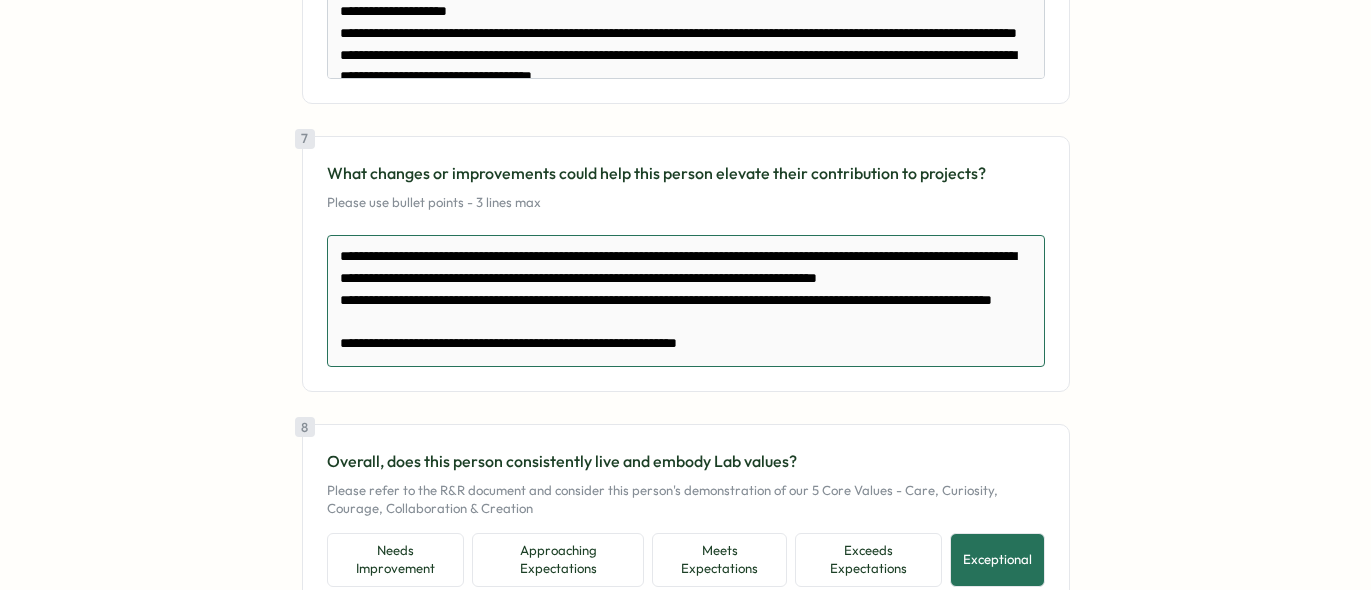 type on "**********" 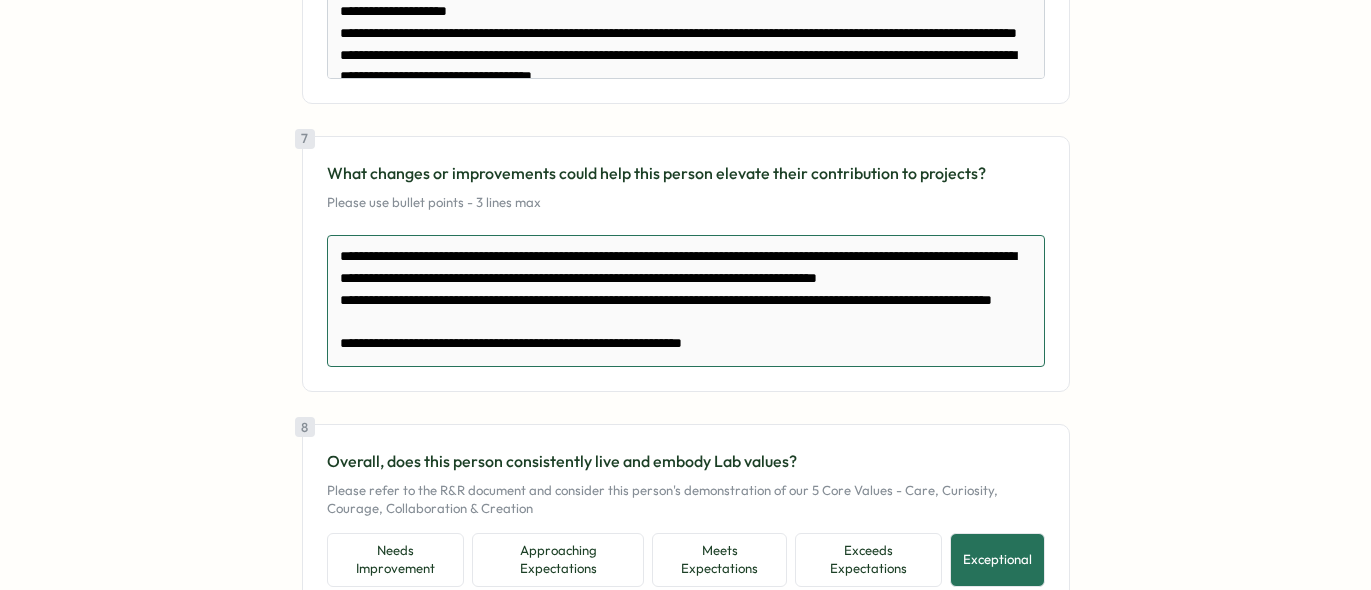 type on "*" 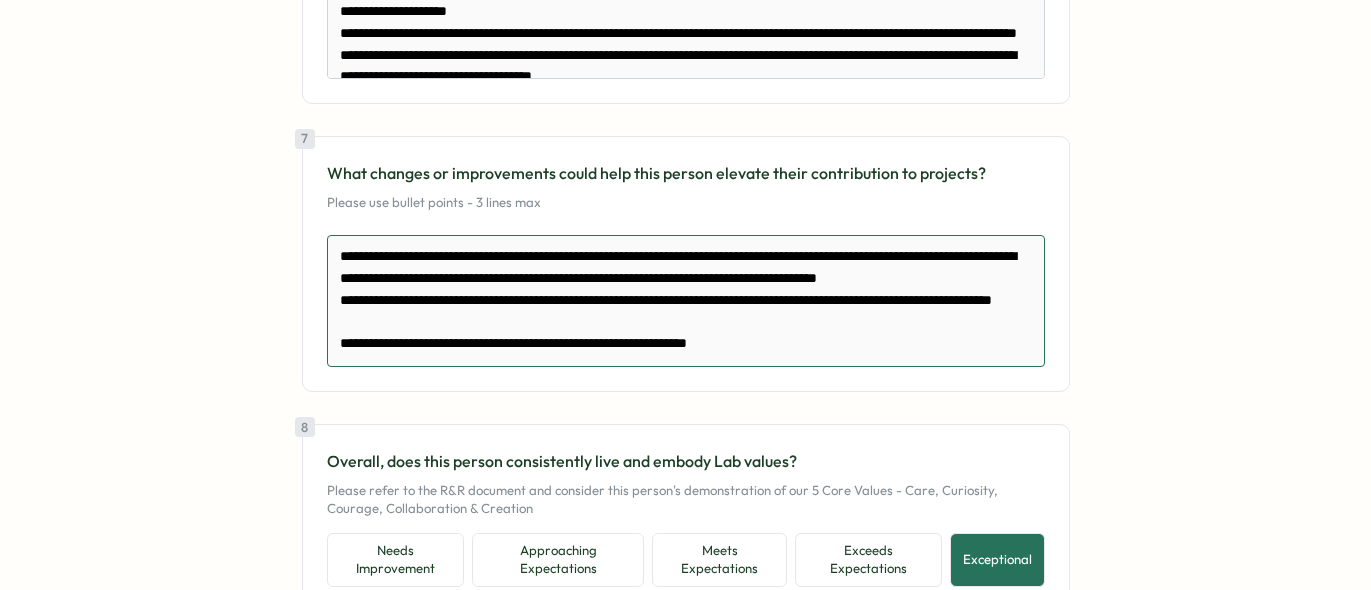 type on "*" 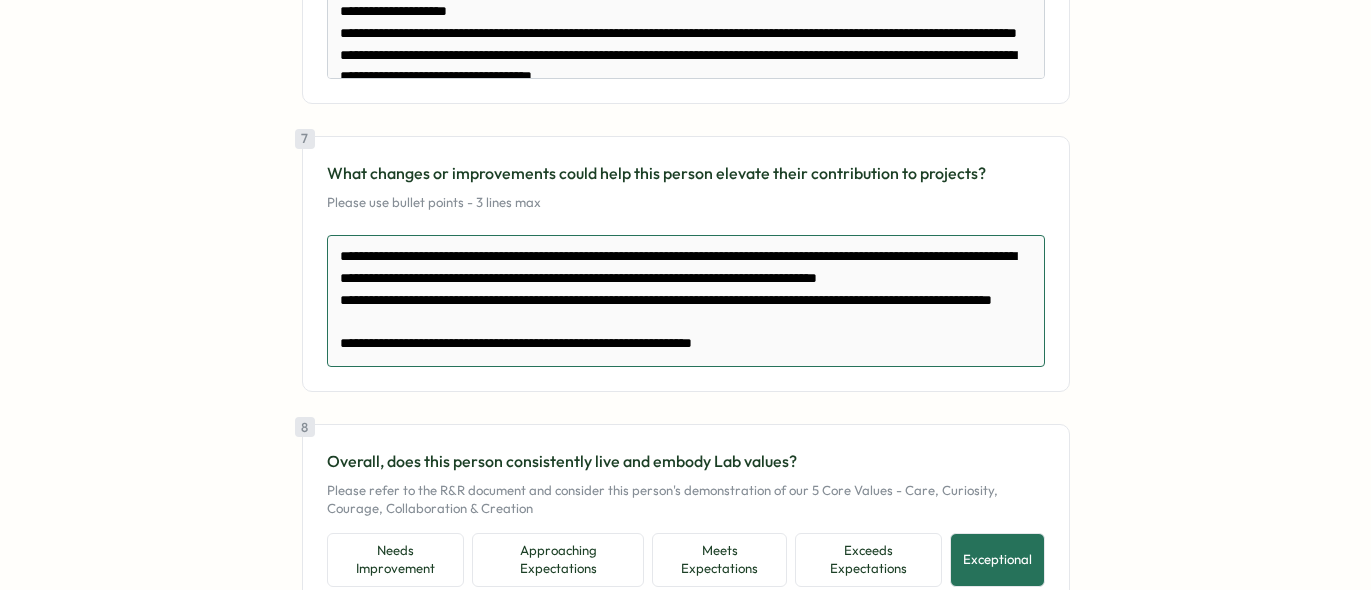 type on "*" 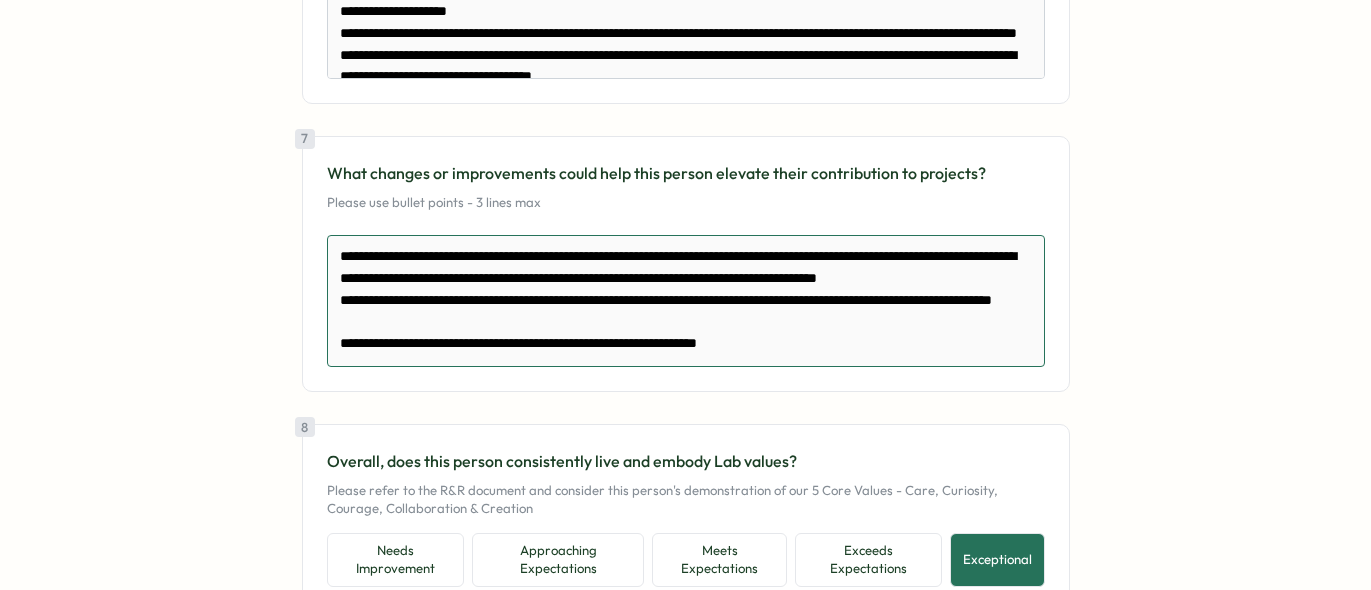 type on "*" 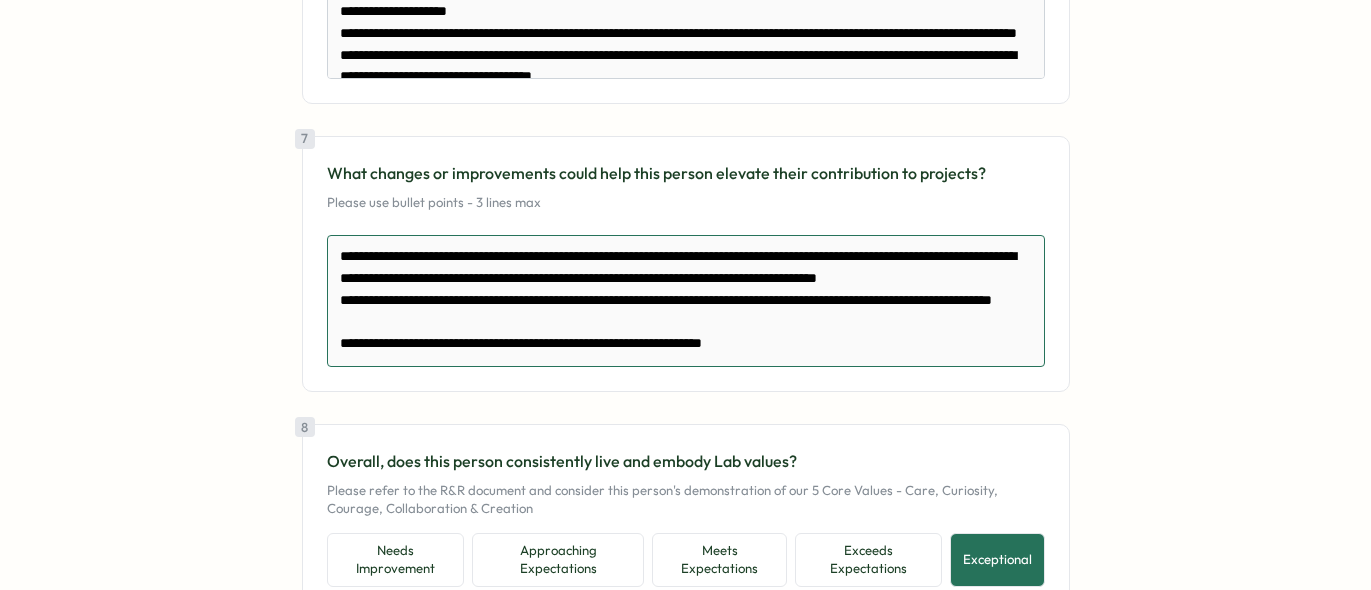 type on "*" 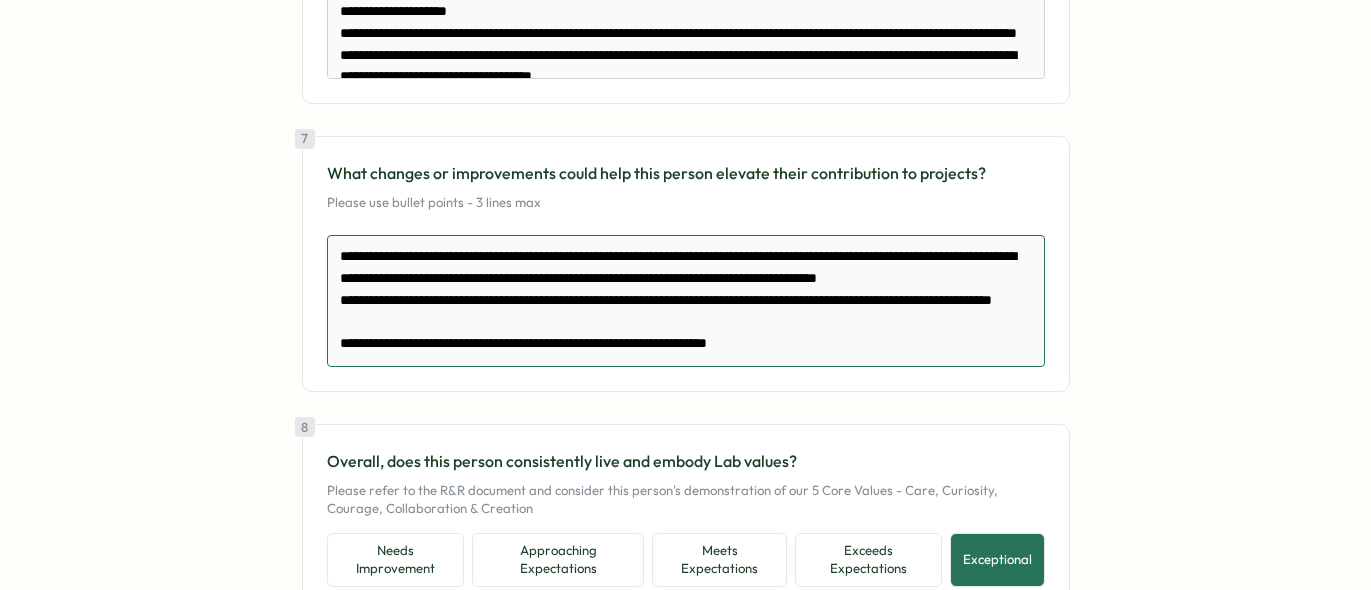 type on "*" 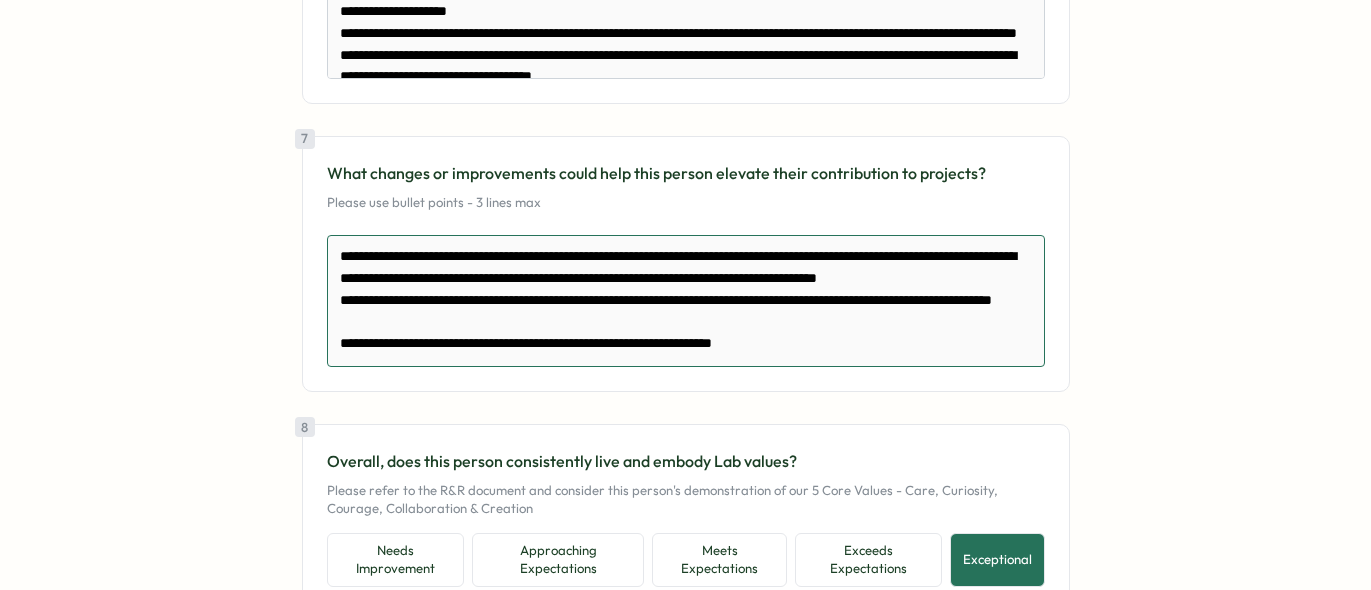 type on "*" 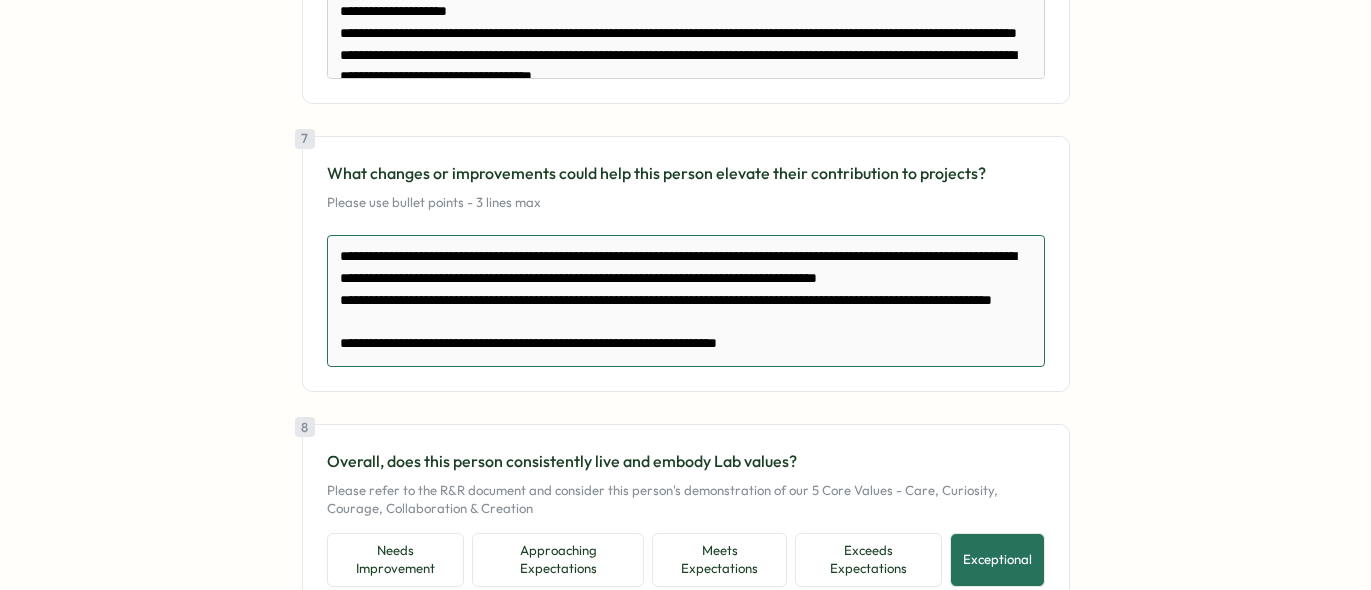 type on "*" 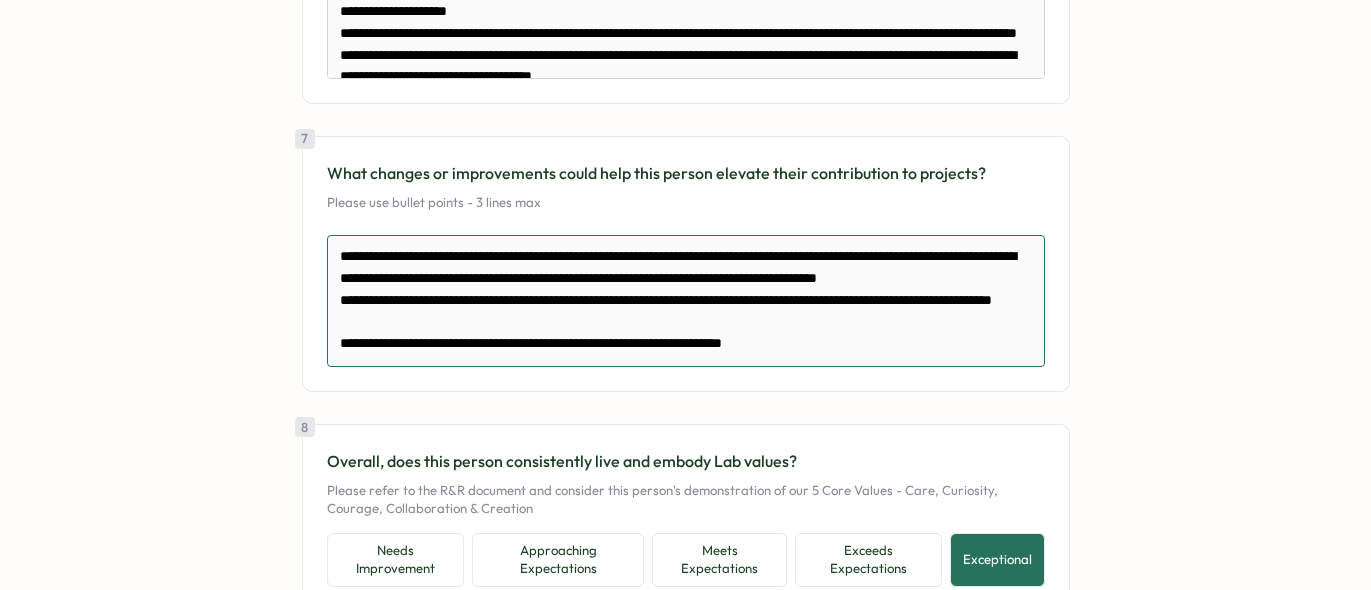 type on "*" 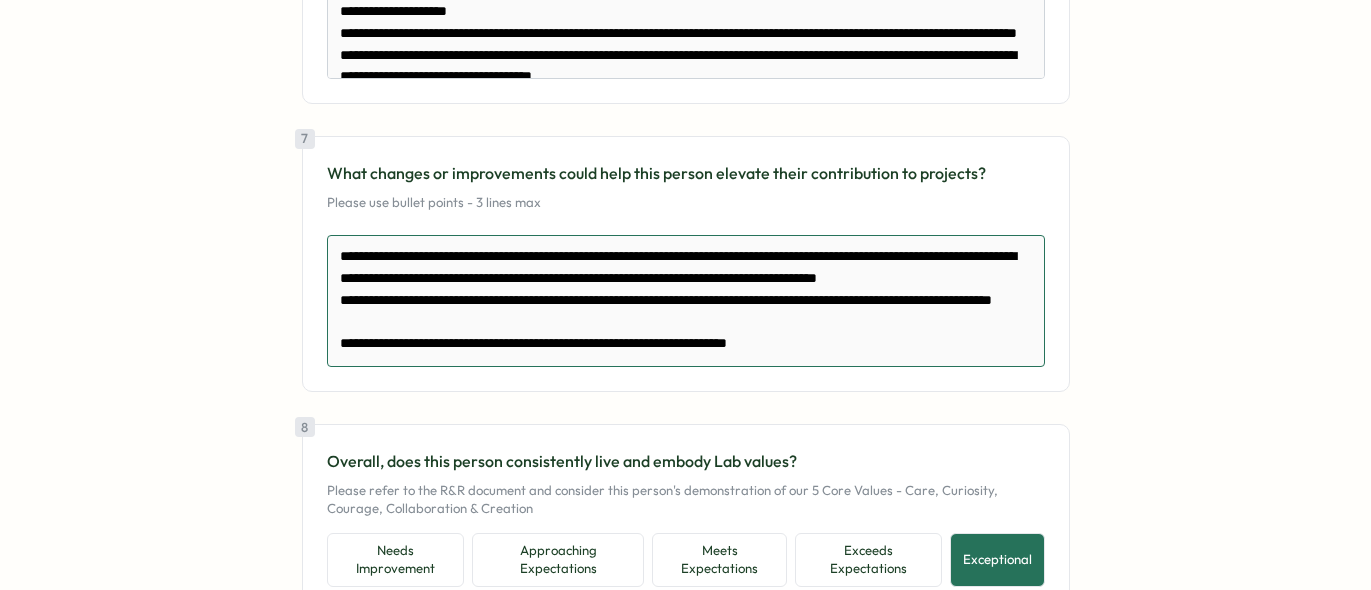 type on "*" 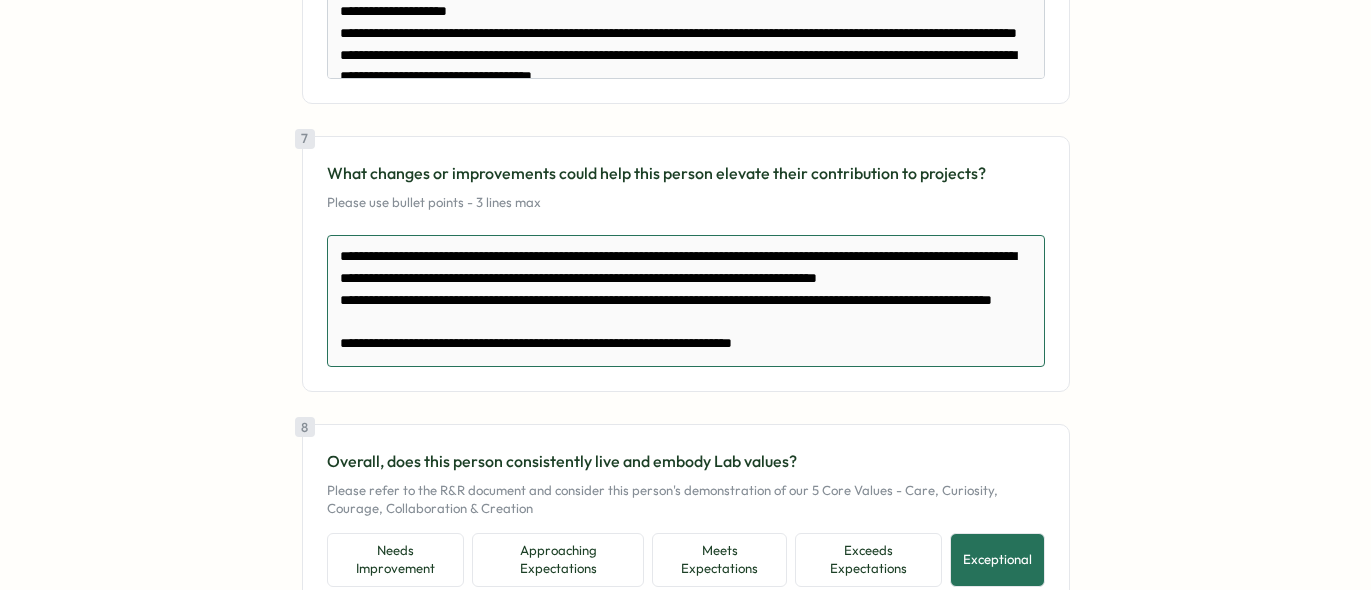 type on "*" 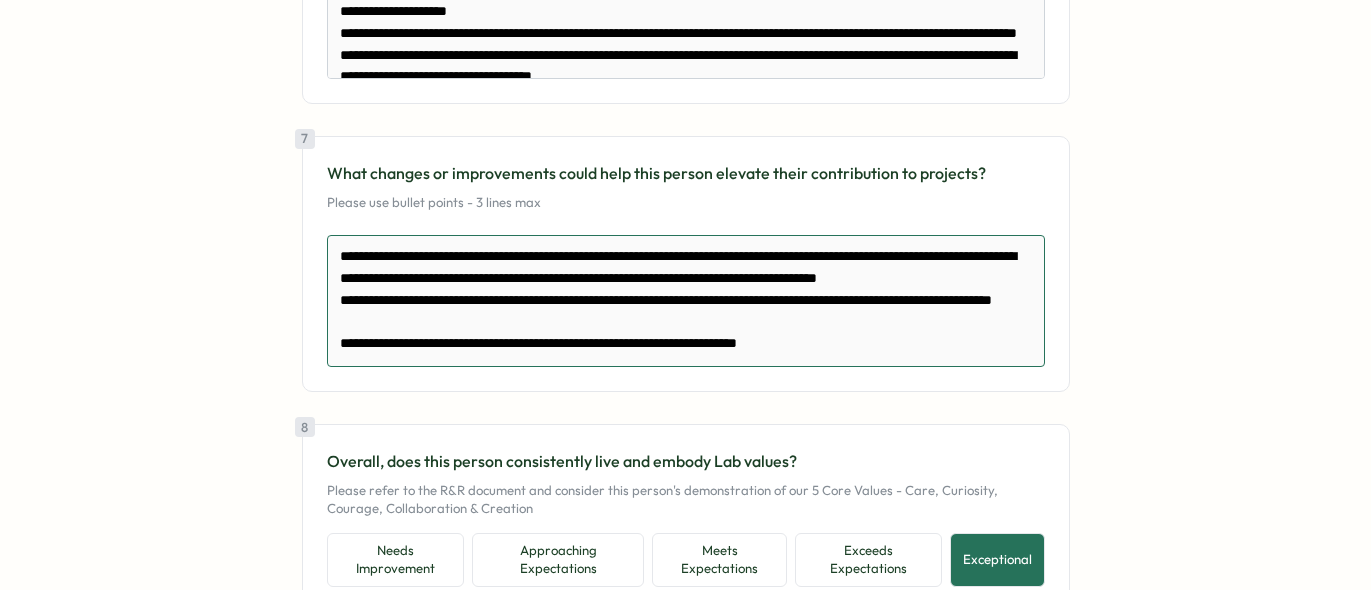 type on "*" 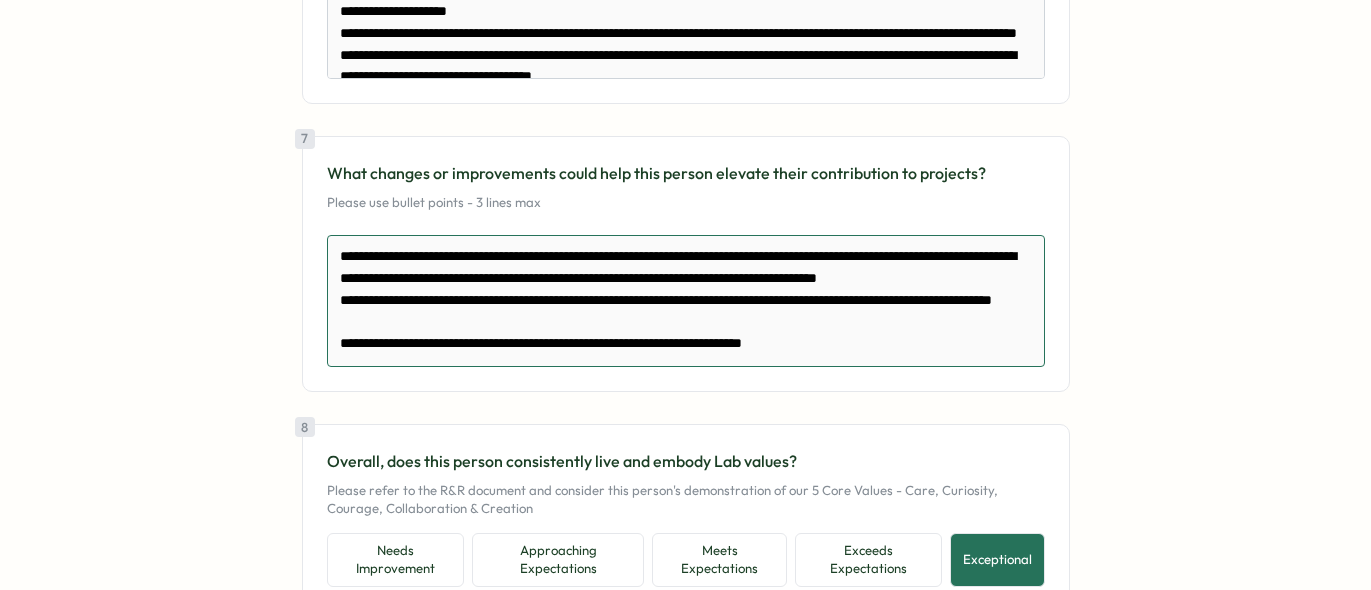 type on "*" 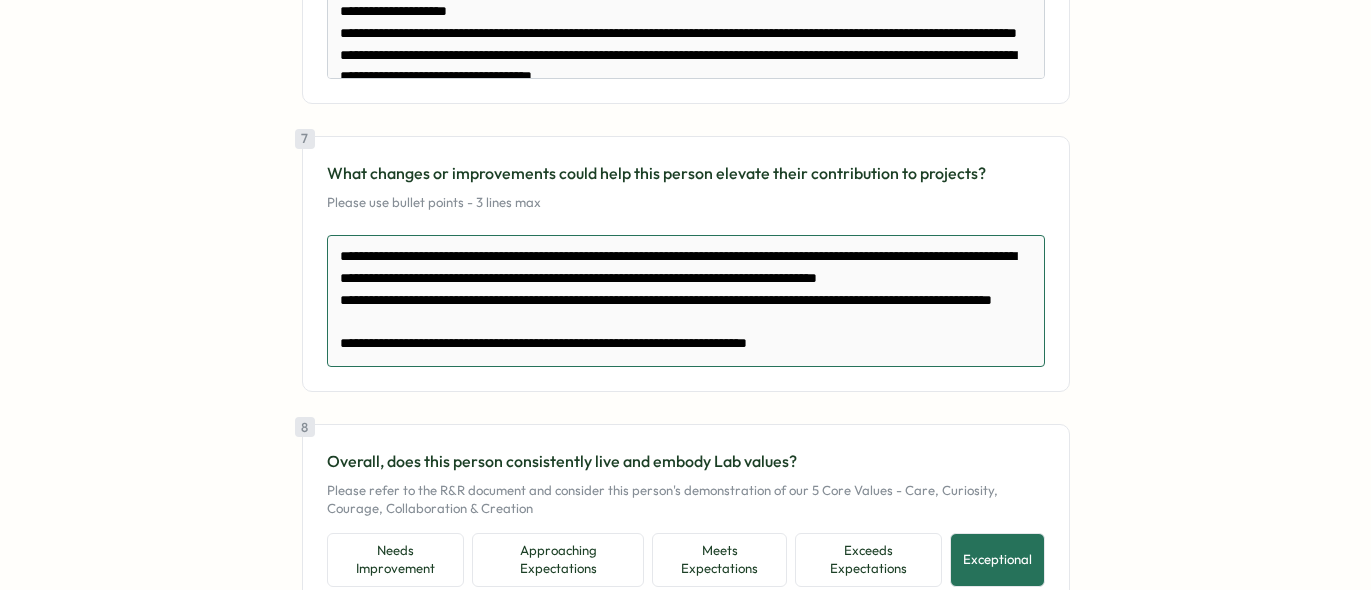 type on "*" 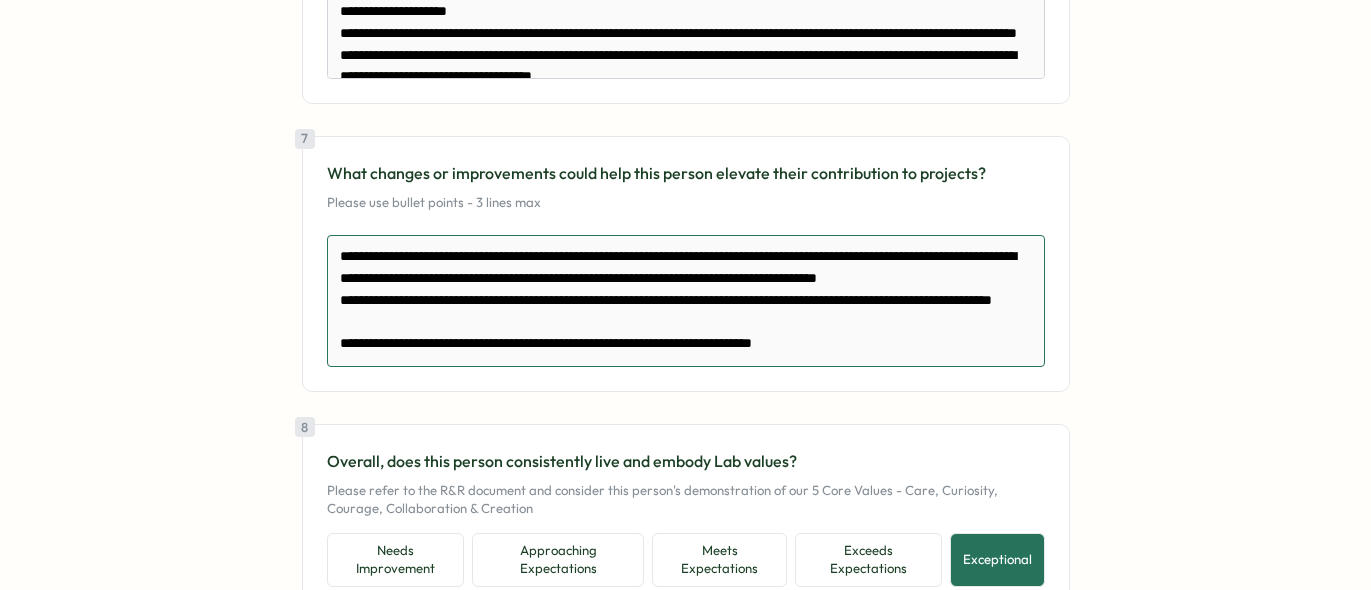 type 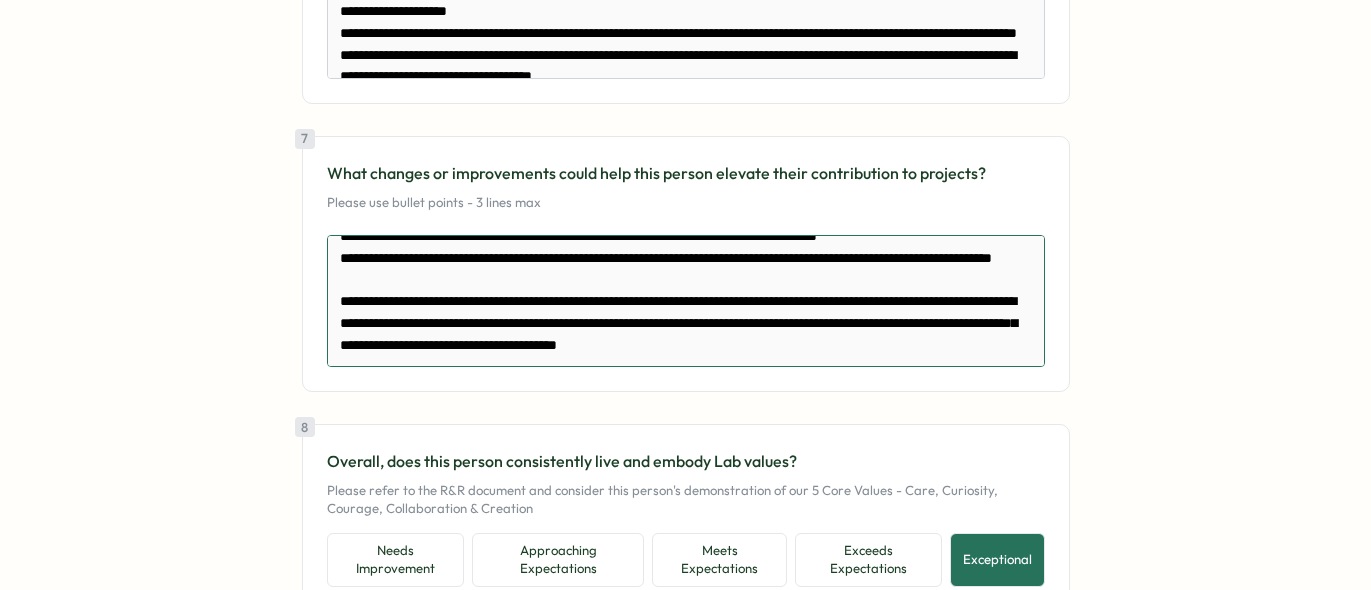 scroll, scrollTop: 94, scrollLeft: 0, axis: vertical 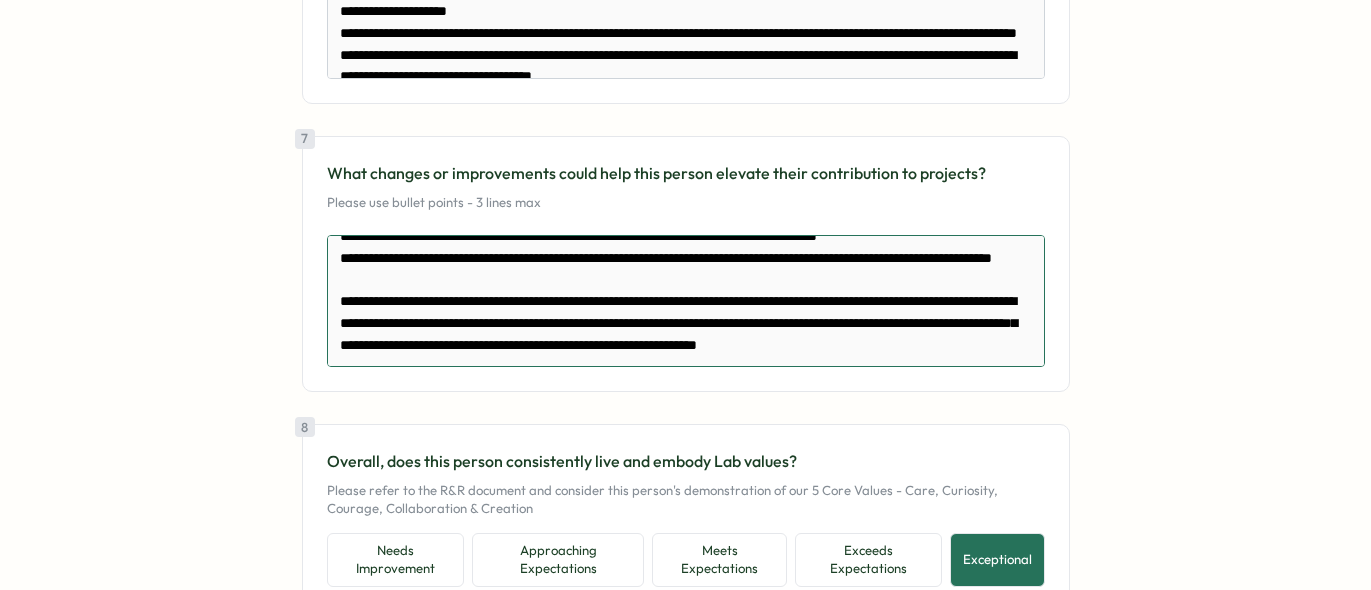 click on "**********" at bounding box center [686, 301] 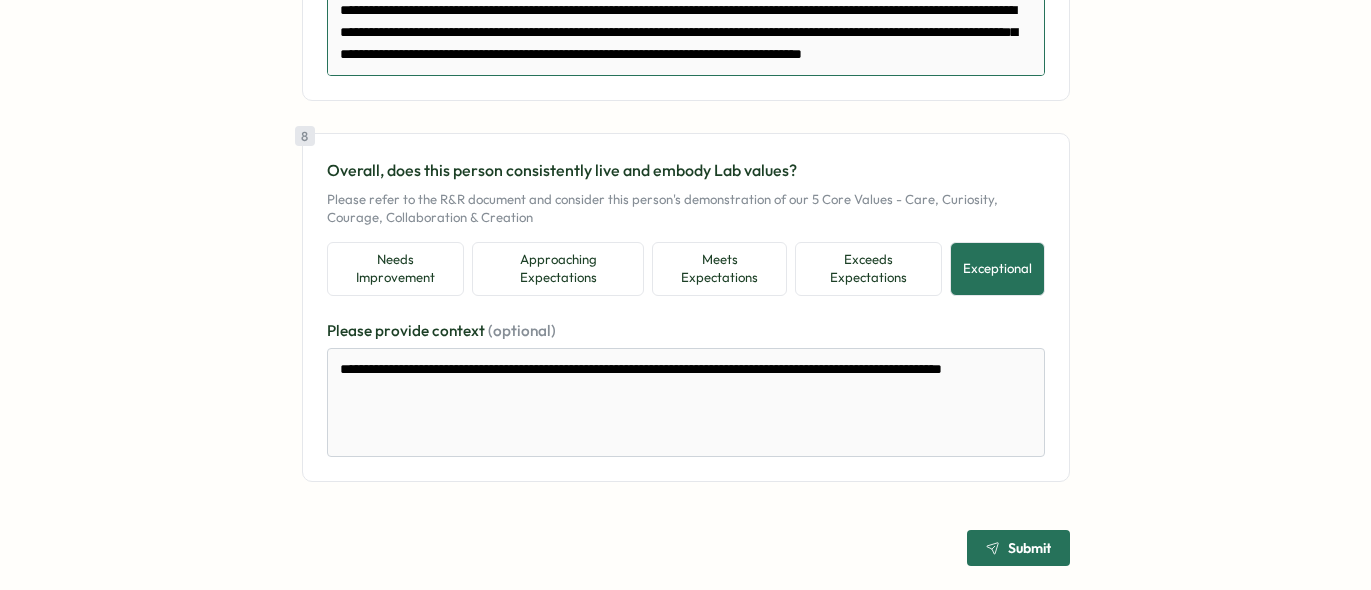 scroll, scrollTop: 2446, scrollLeft: 0, axis: vertical 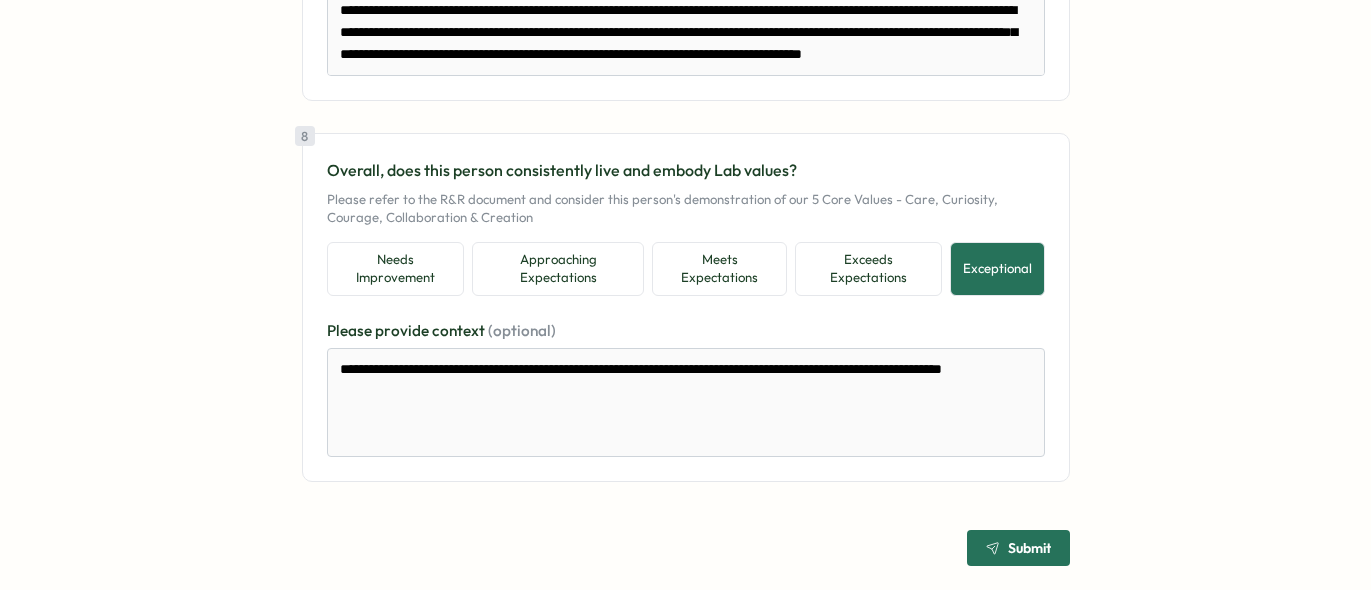 click on "Submit" at bounding box center (1029, 548) 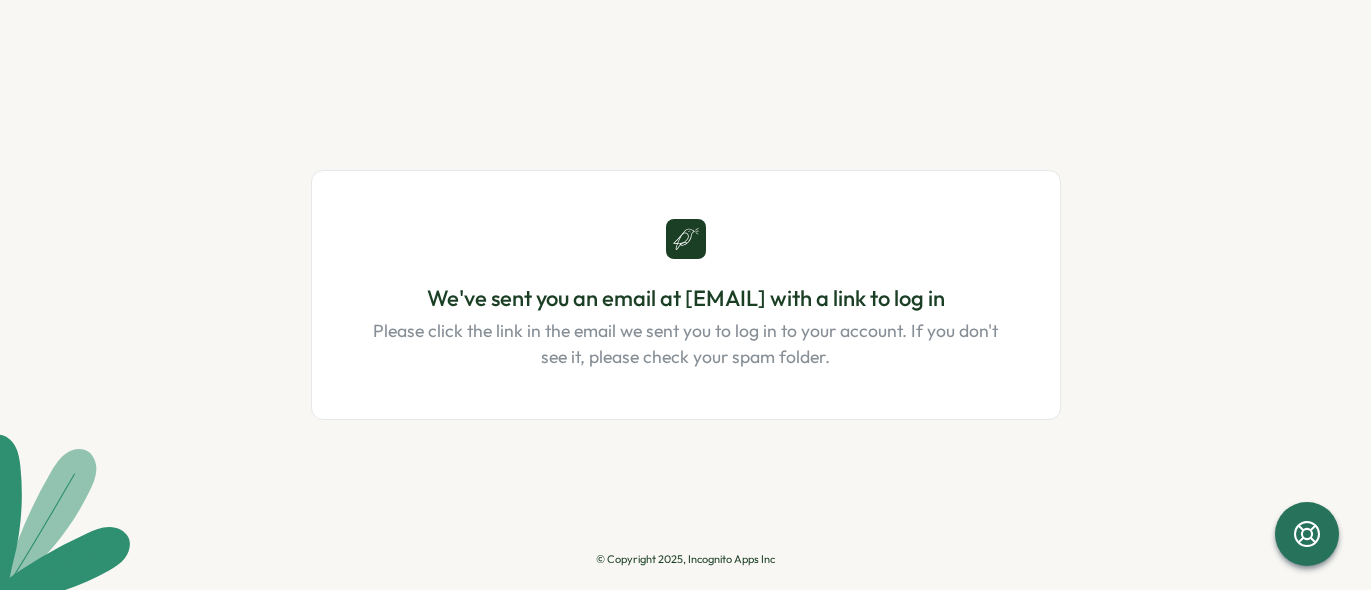 scroll, scrollTop: 0, scrollLeft: 0, axis: both 